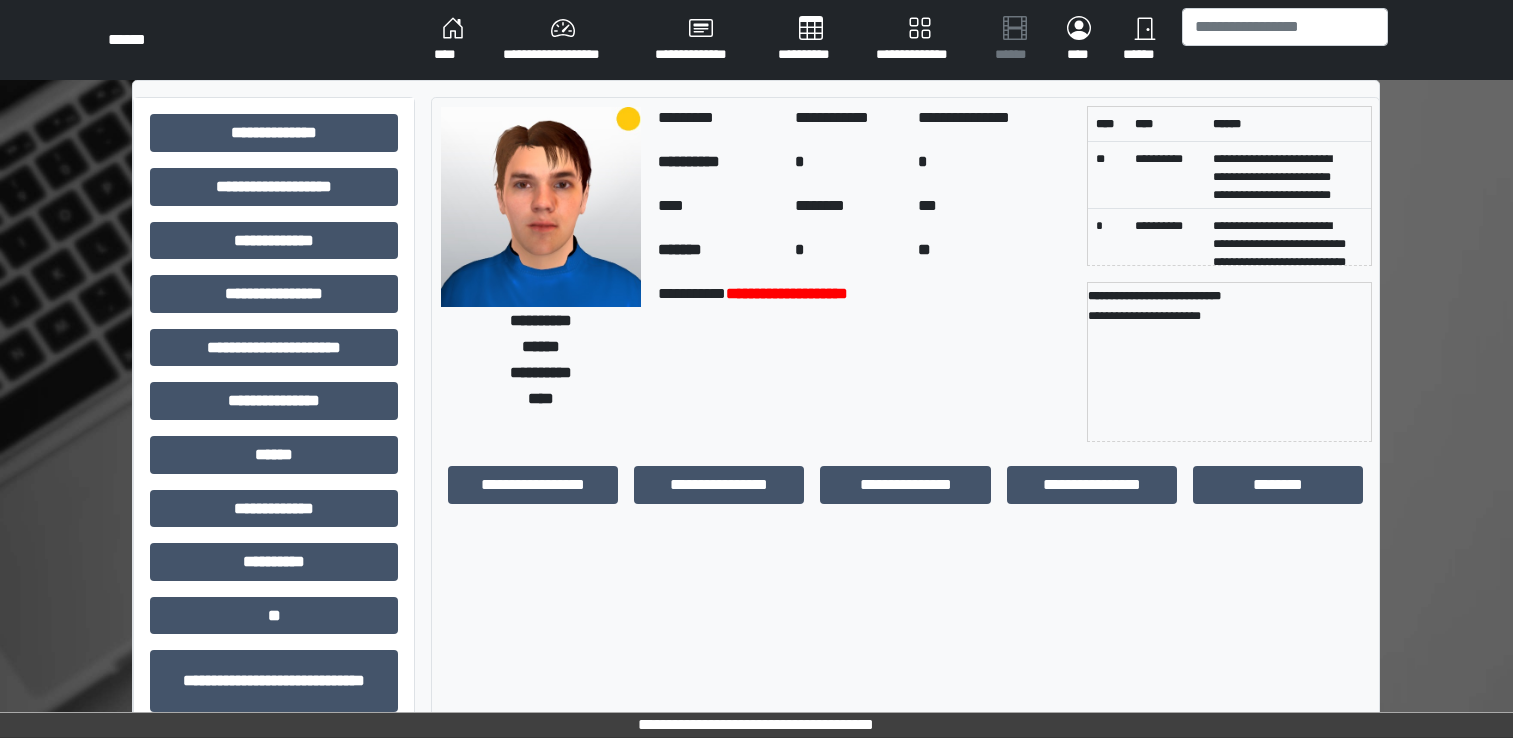 scroll, scrollTop: 0, scrollLeft: 0, axis: both 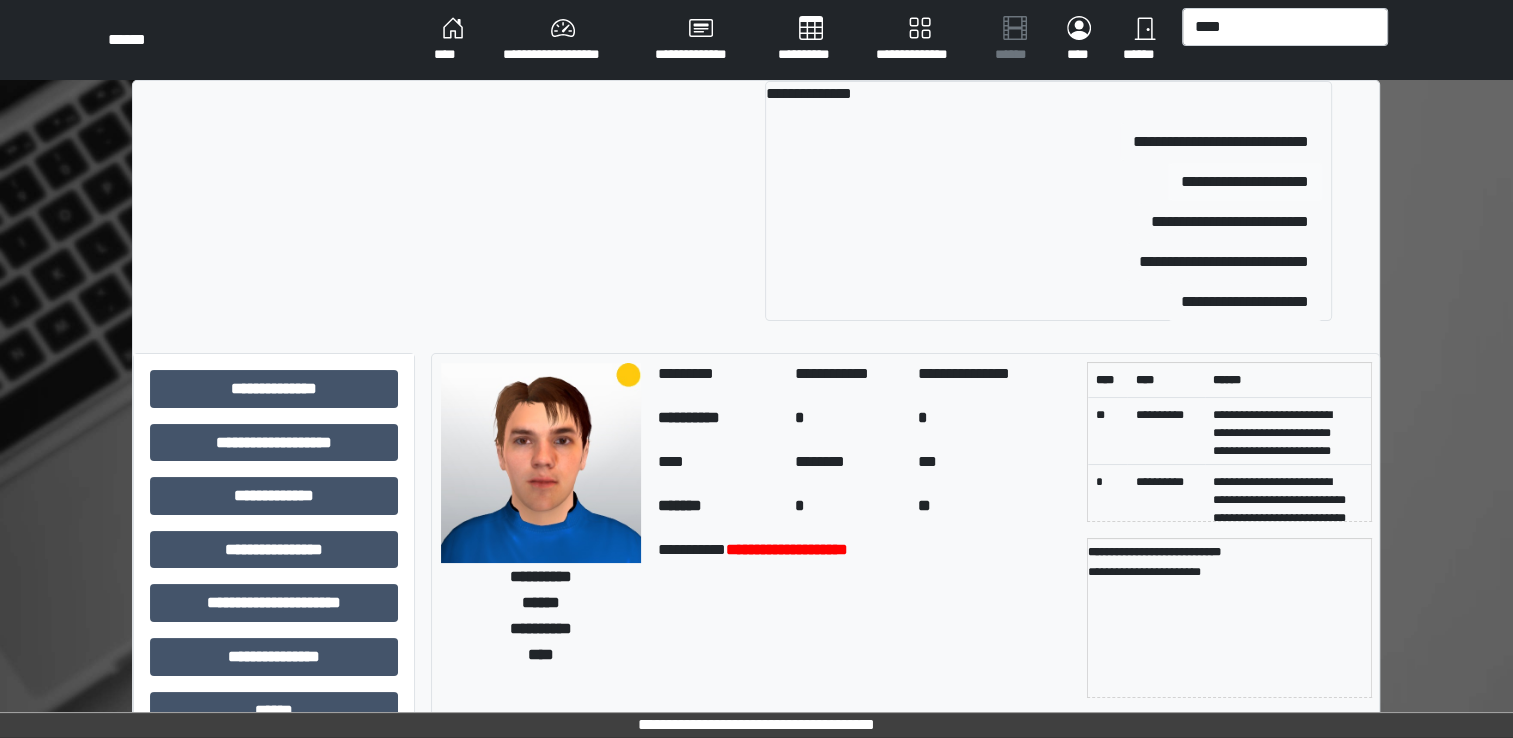 type on "****" 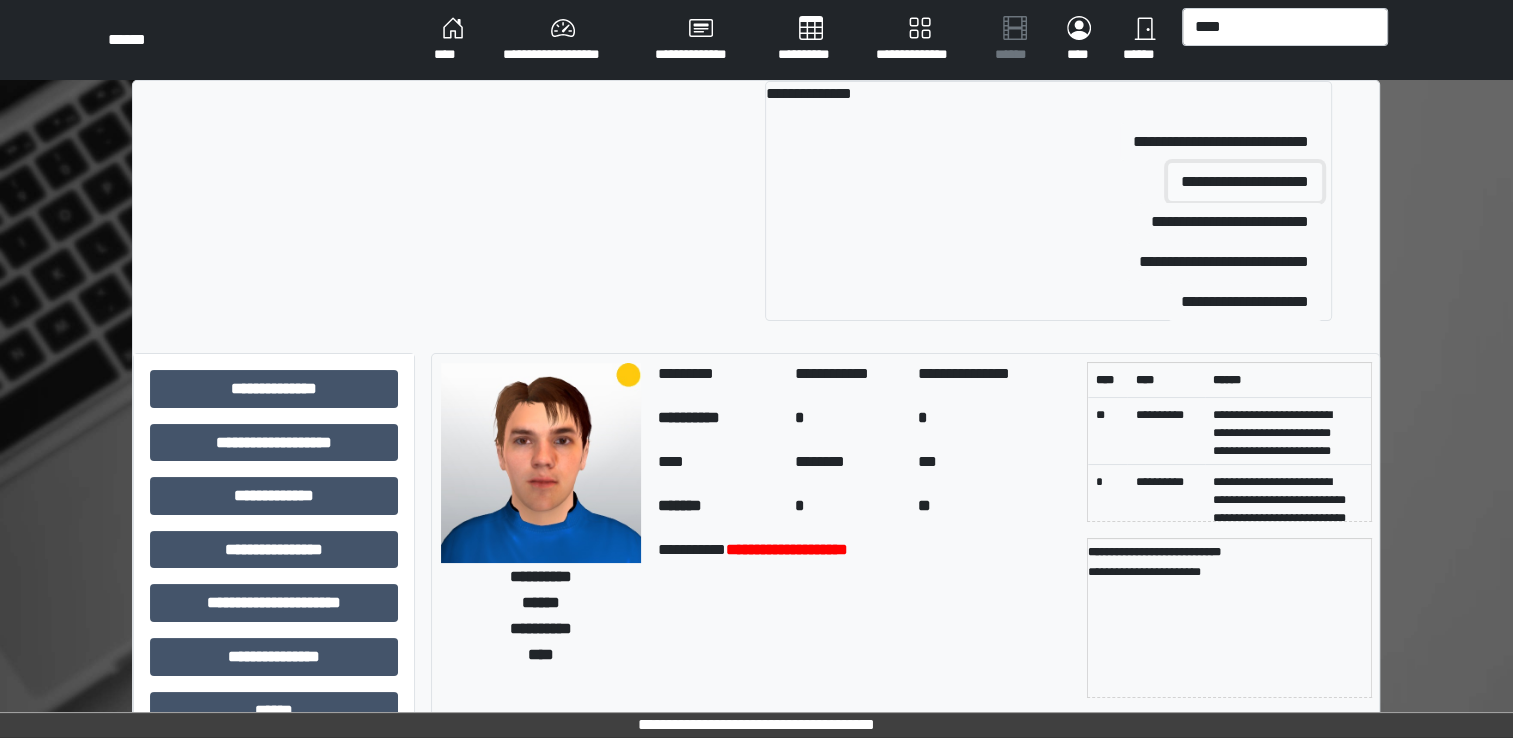 click on "**********" at bounding box center (1245, 182) 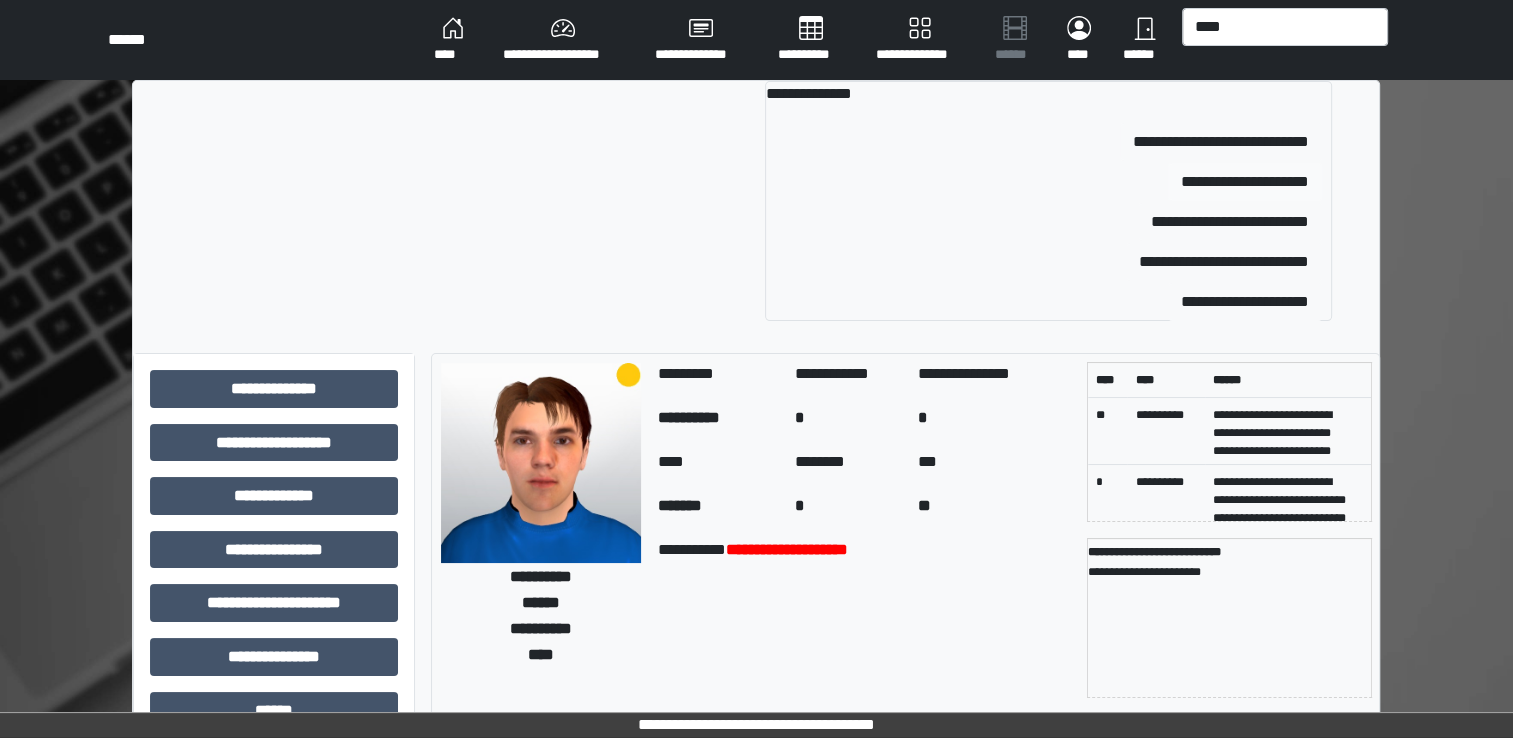 type 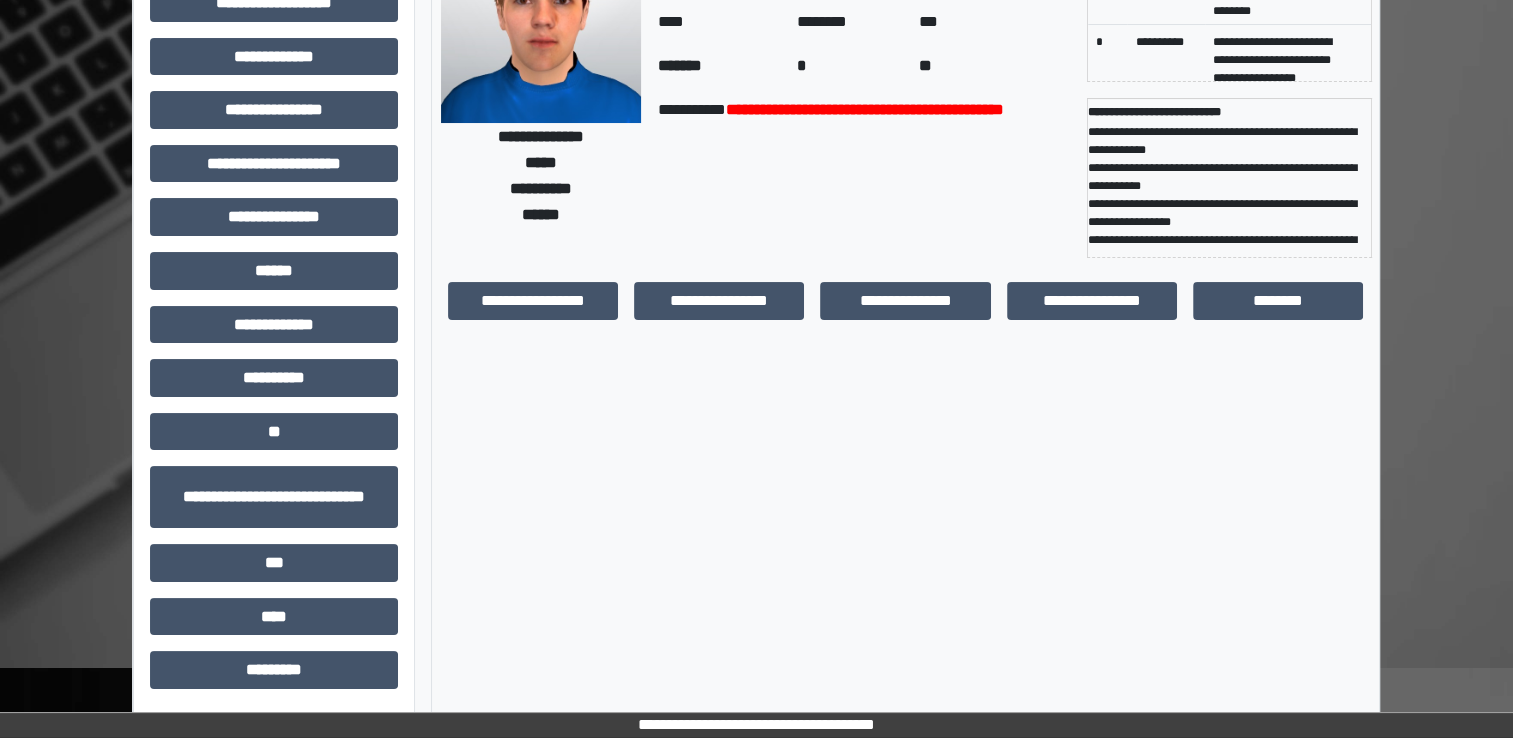 scroll, scrollTop: 0, scrollLeft: 0, axis: both 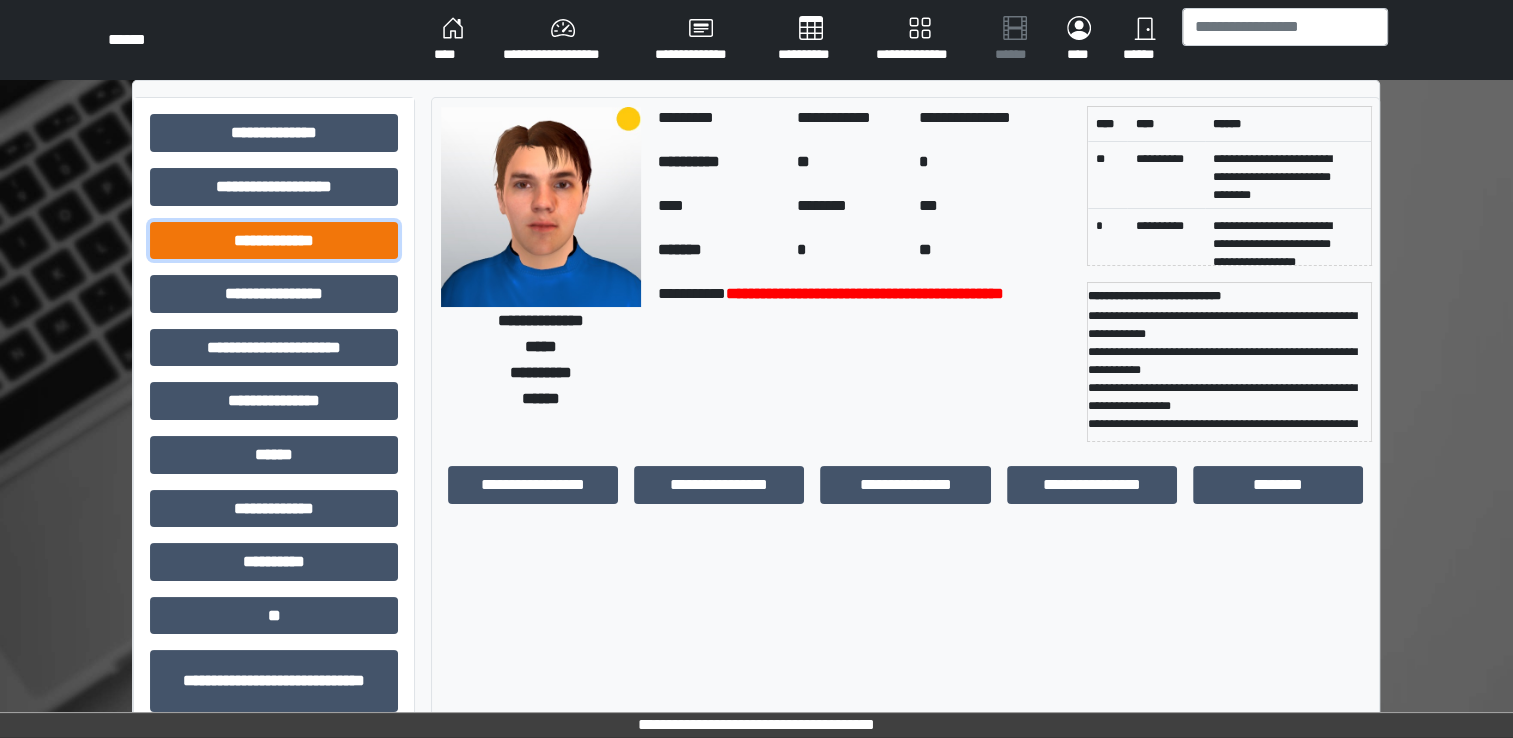 click on "**********" at bounding box center (274, 241) 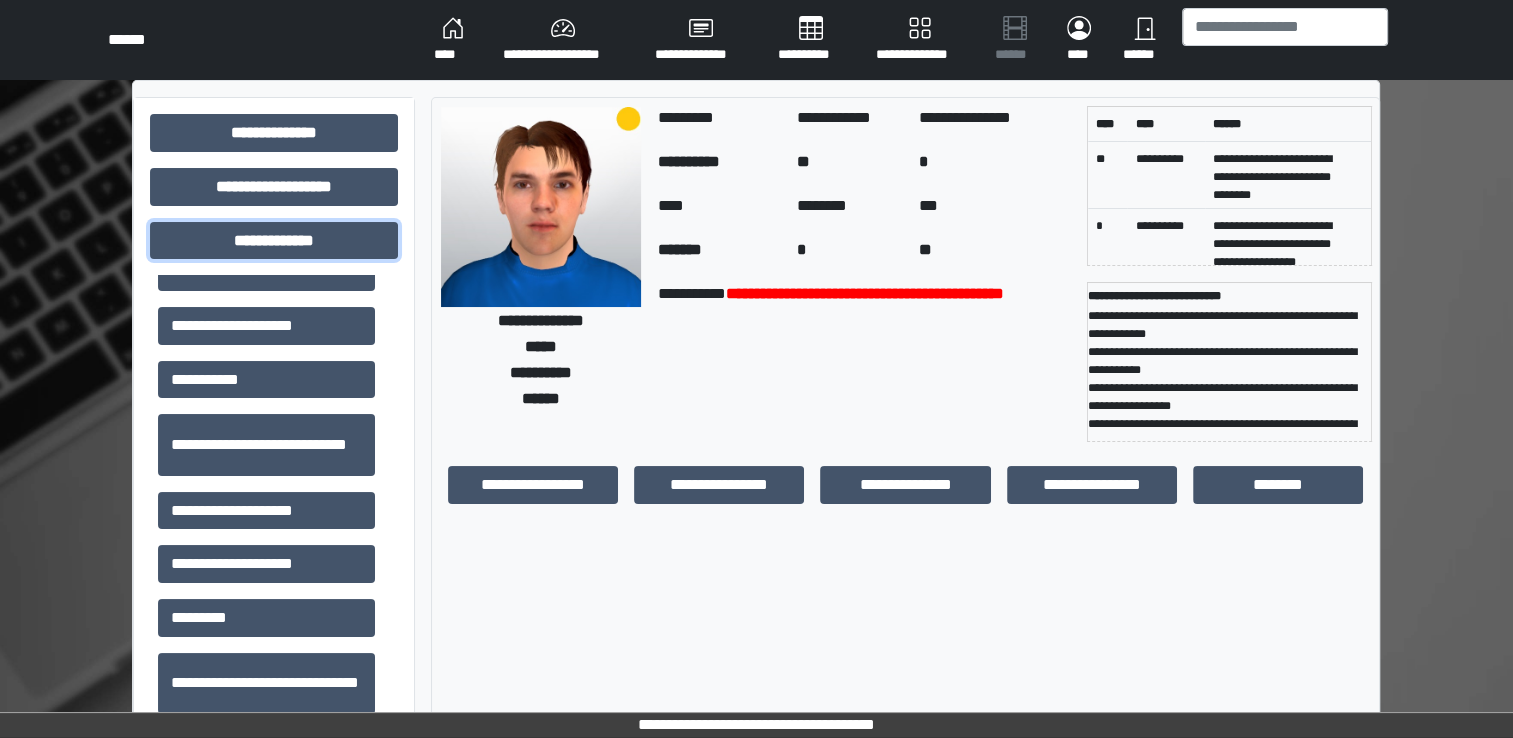 scroll, scrollTop: 2056, scrollLeft: 0, axis: vertical 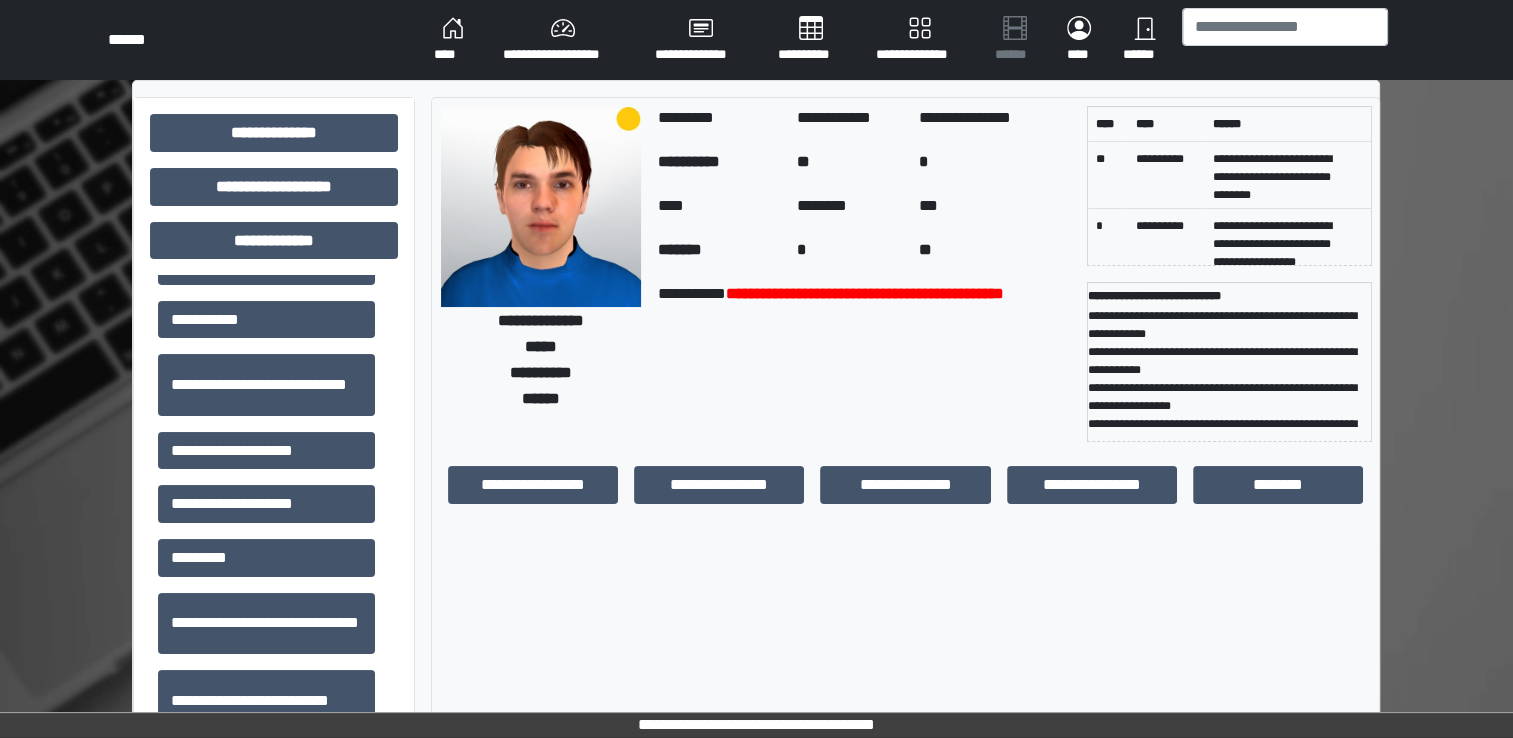 click on "*********" at bounding box center [266, 558] 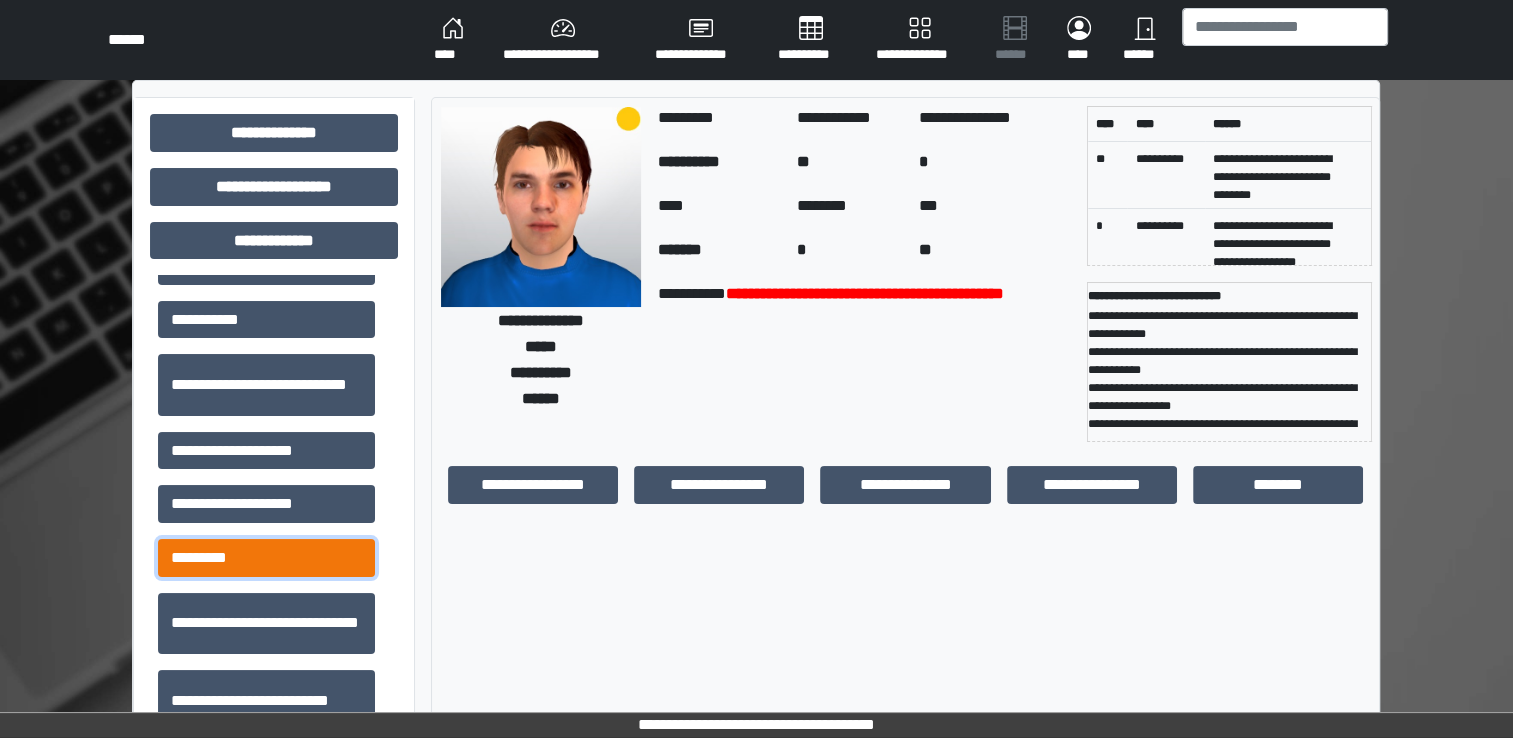 click on "*********" at bounding box center [266, 558] 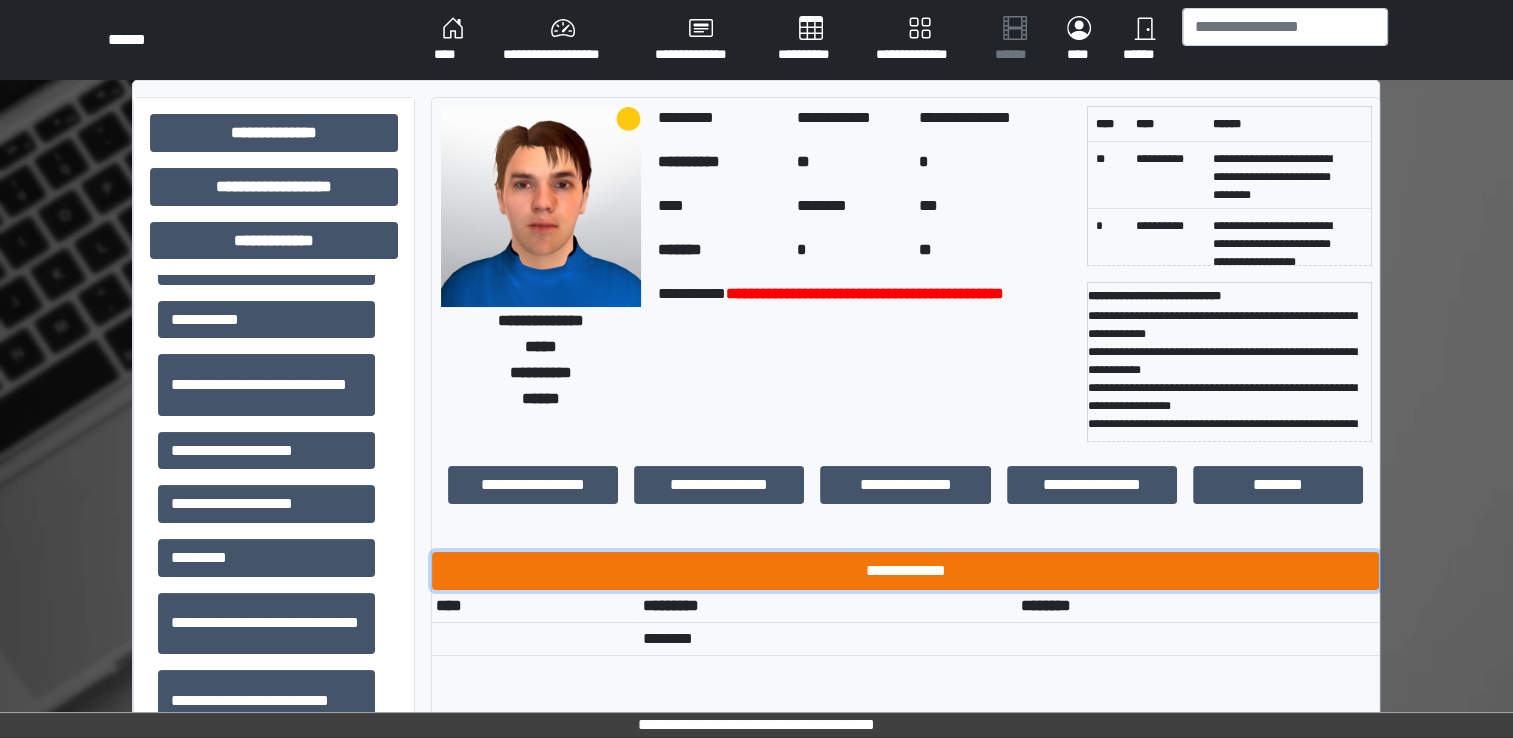 click on "**********" at bounding box center [905, 571] 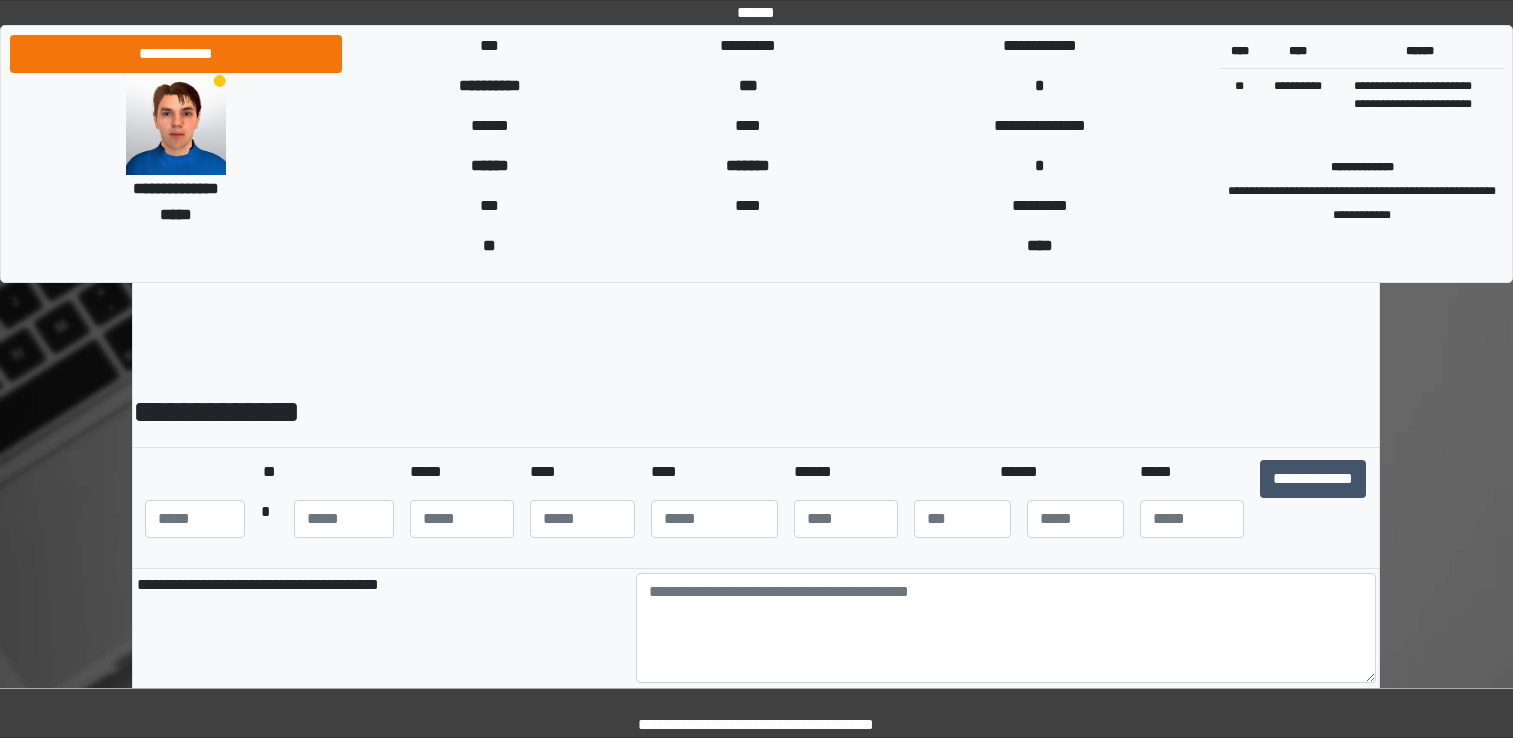 scroll, scrollTop: 0, scrollLeft: 0, axis: both 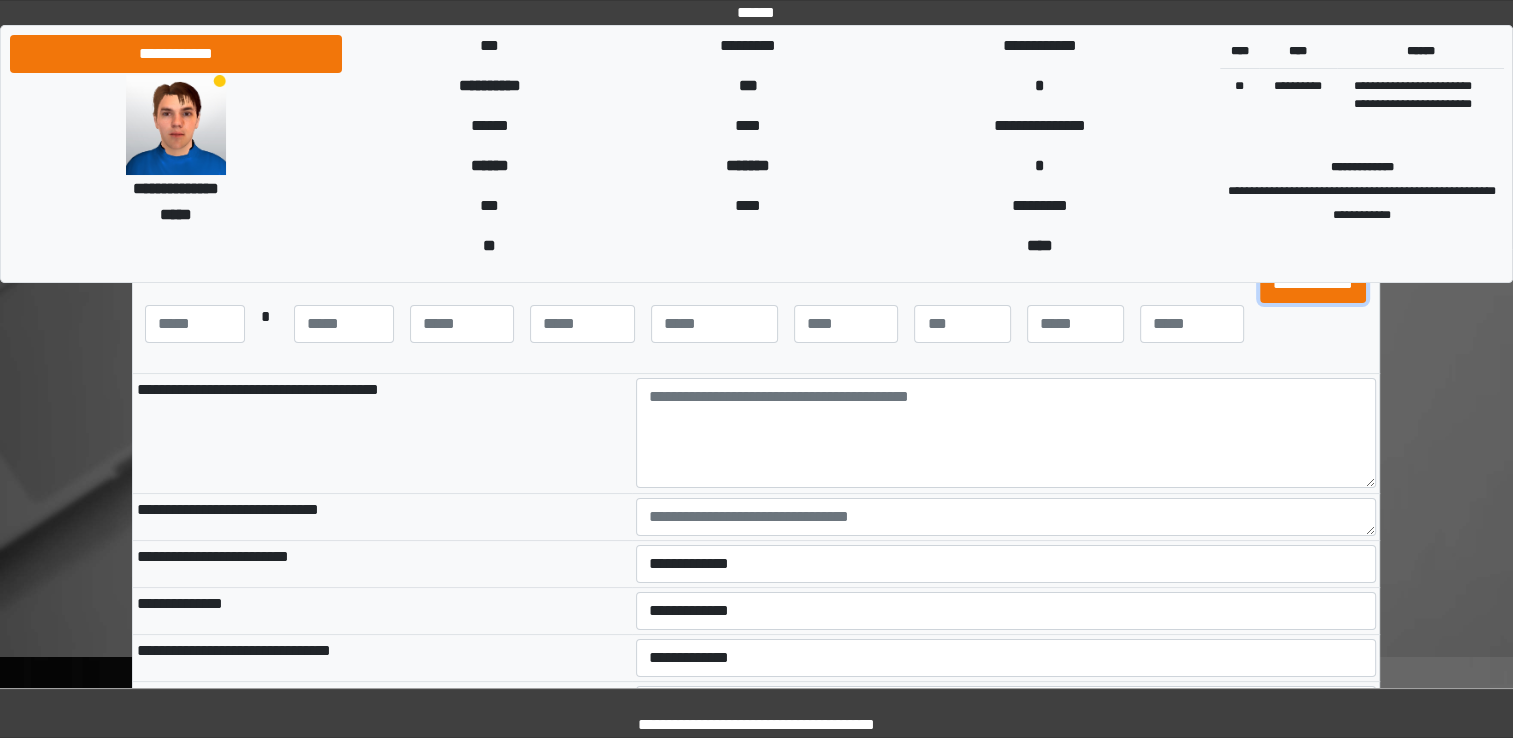 click on "**********" at bounding box center [1313, 284] 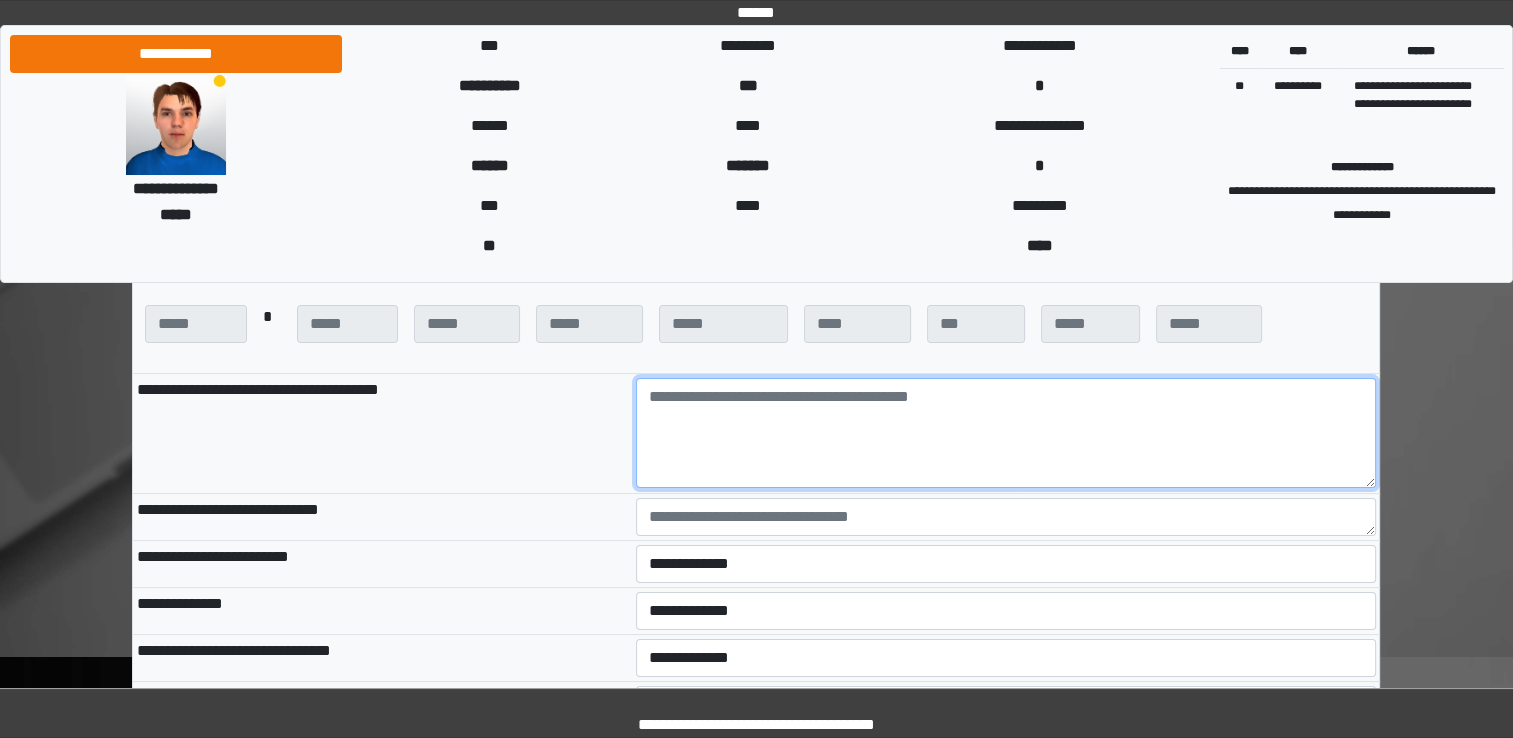 click at bounding box center [1006, 433] 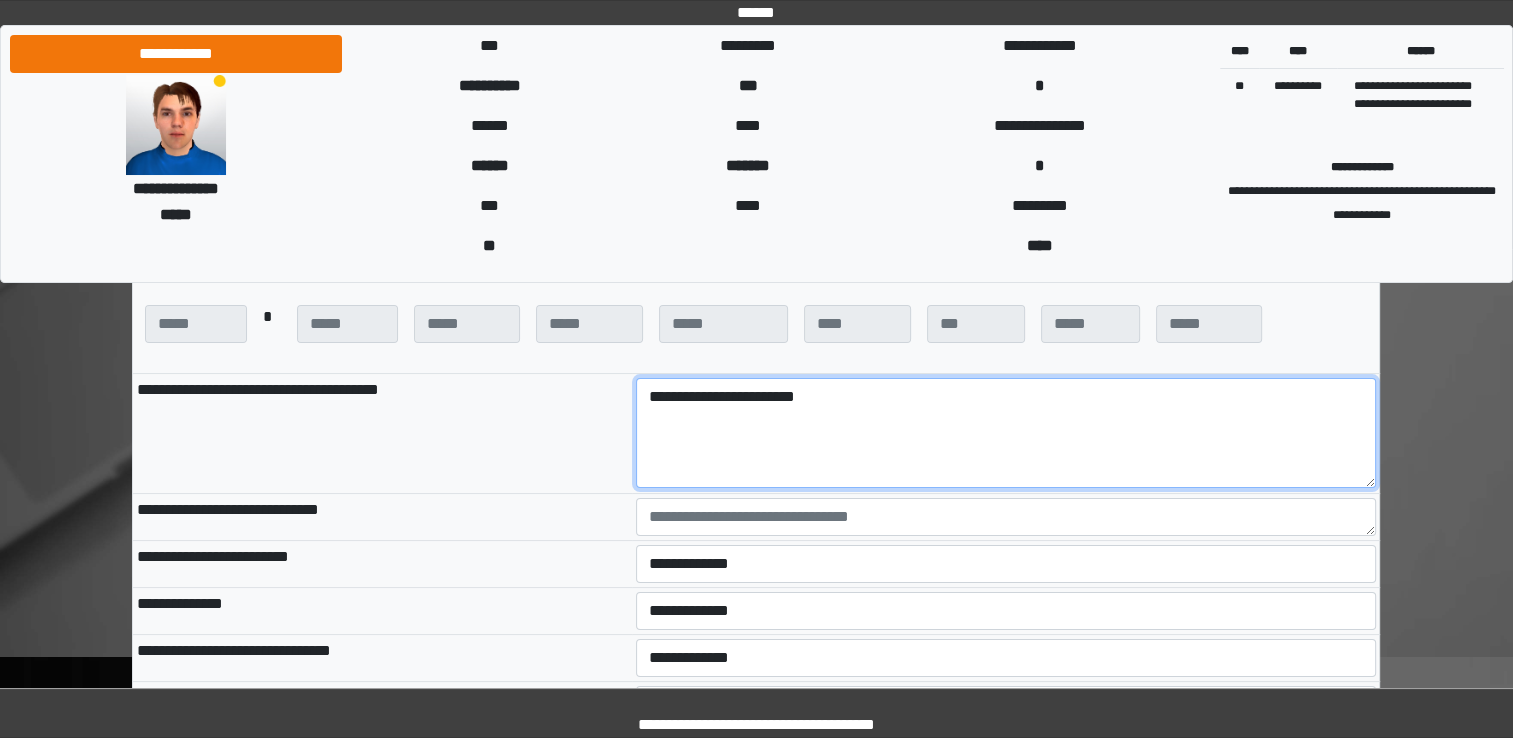 scroll, scrollTop: 183, scrollLeft: 0, axis: vertical 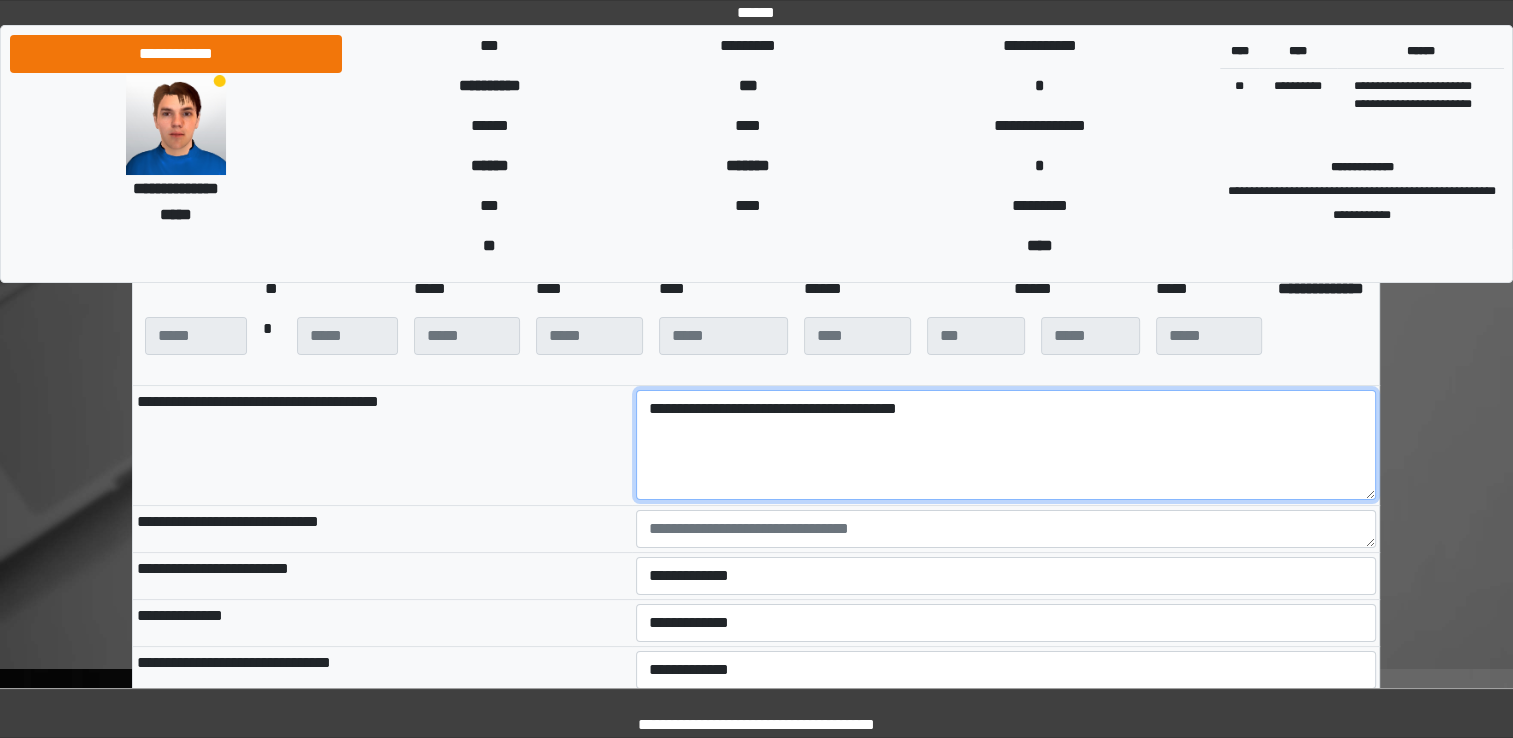 type on "**********" 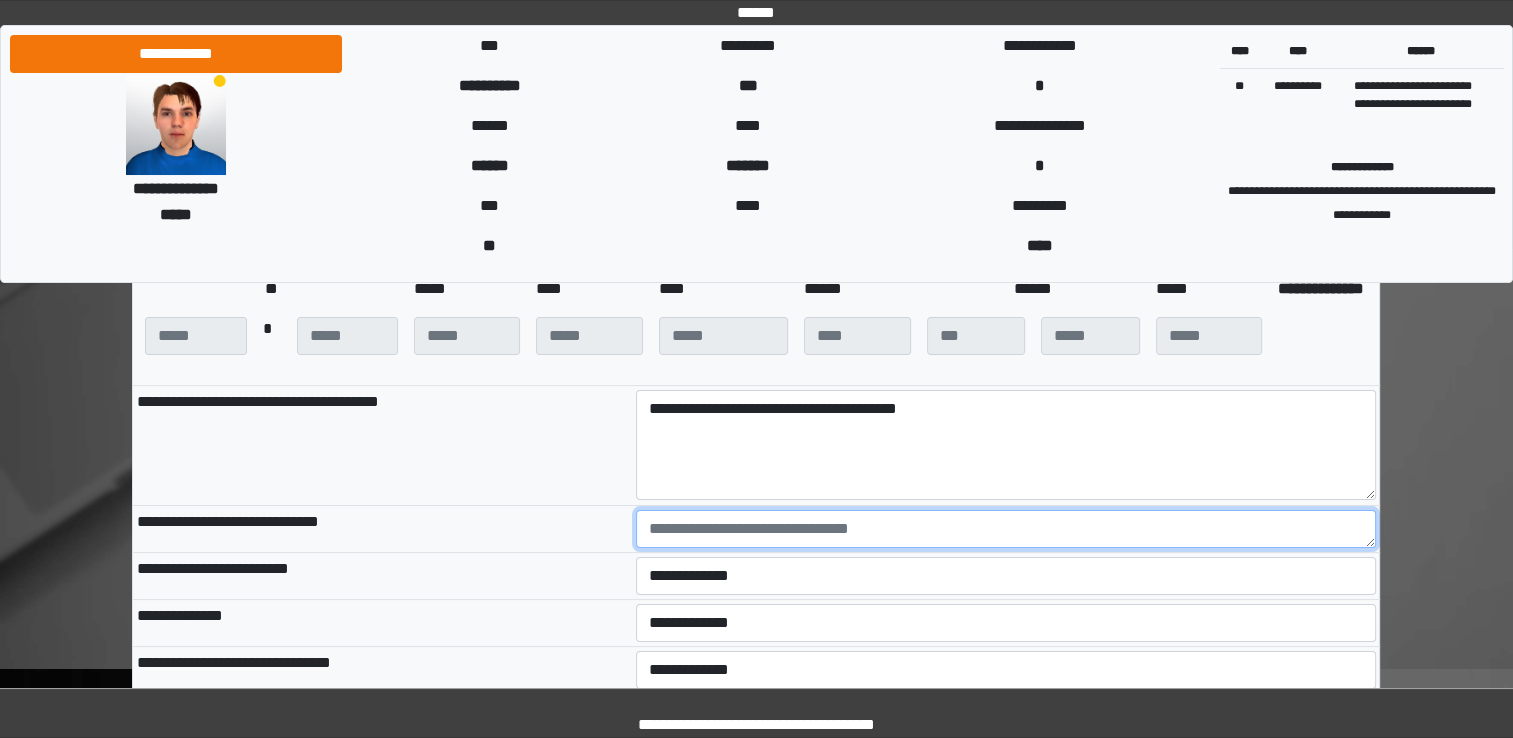click at bounding box center [1006, 529] 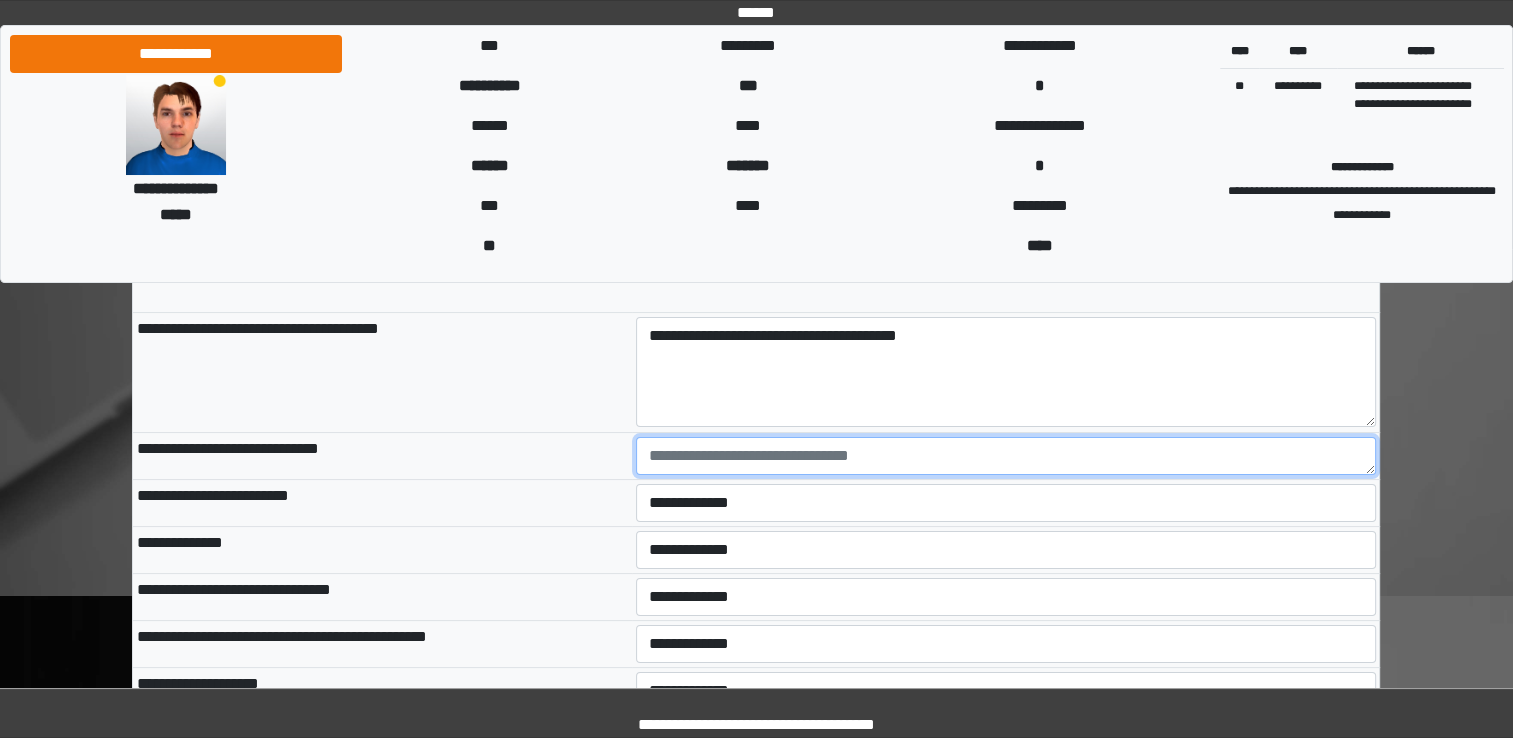 scroll, scrollTop: 259, scrollLeft: 0, axis: vertical 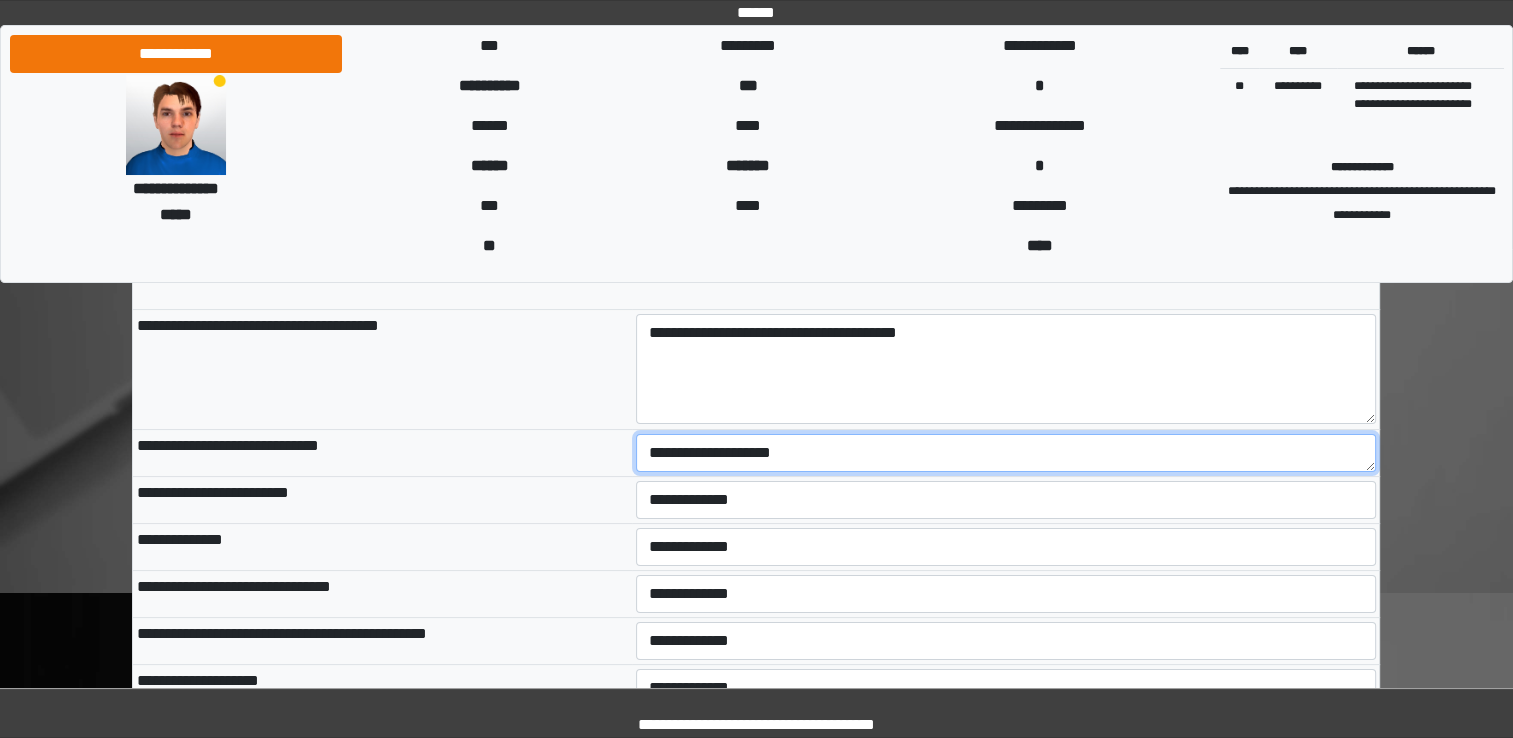 type on "**********" 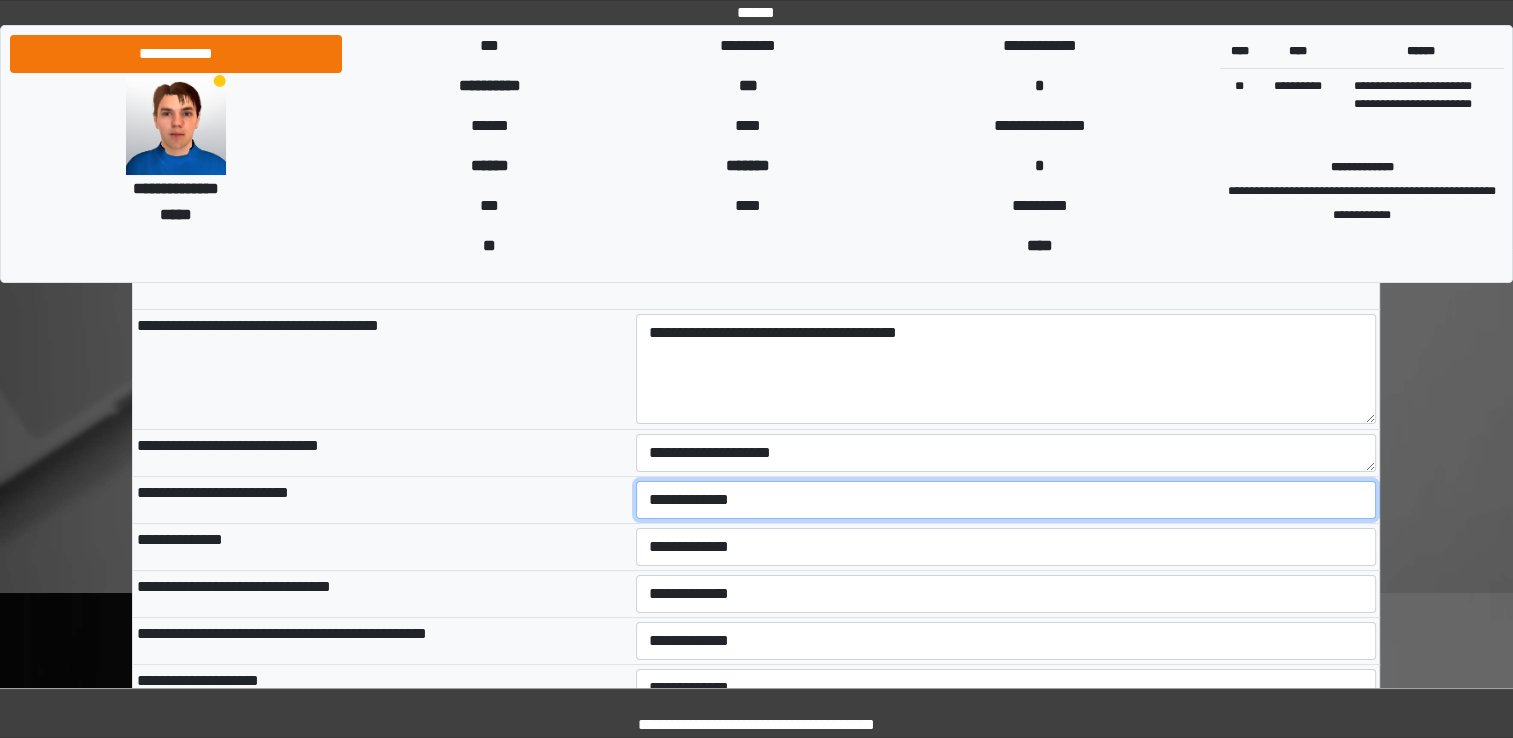 click on "**********" at bounding box center [1006, 500] 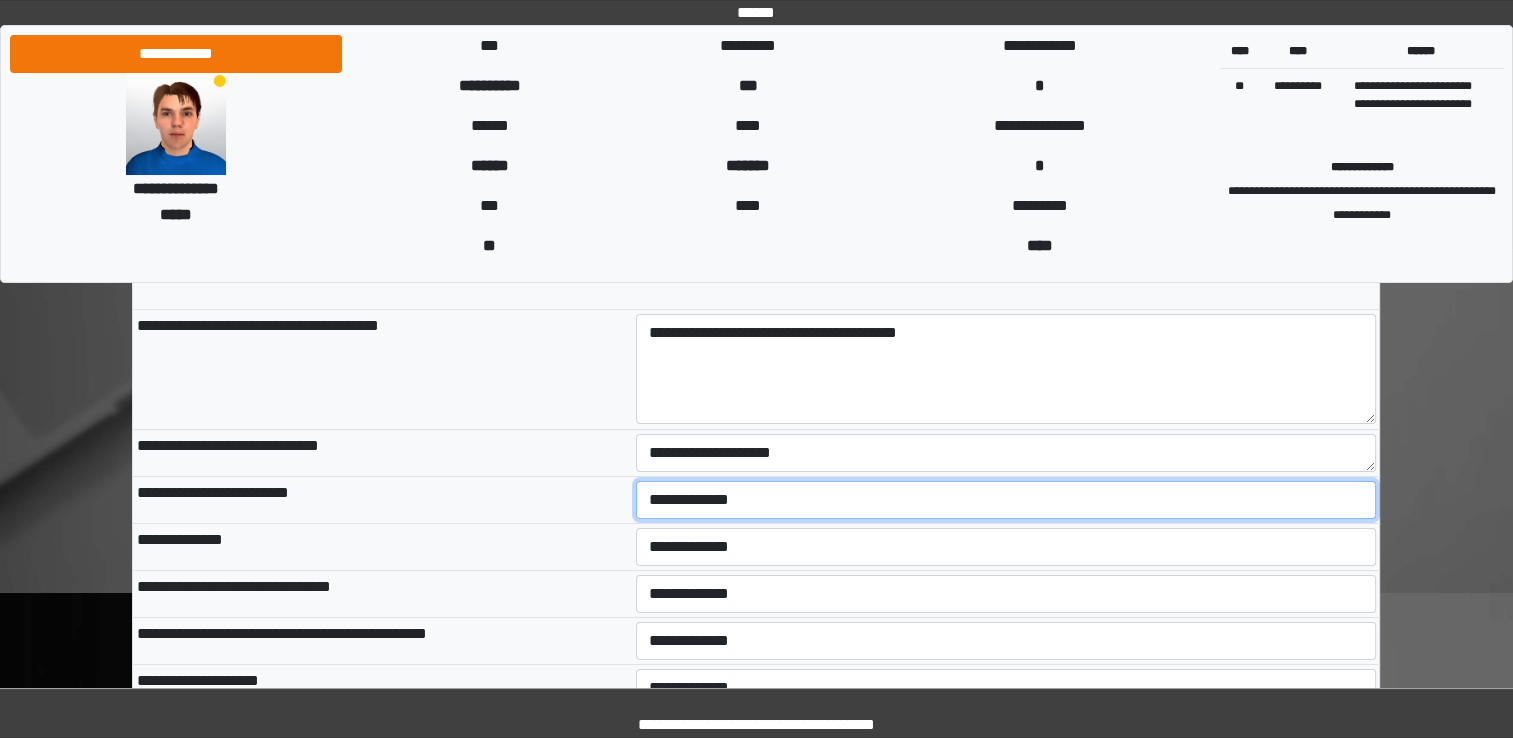 select on "*" 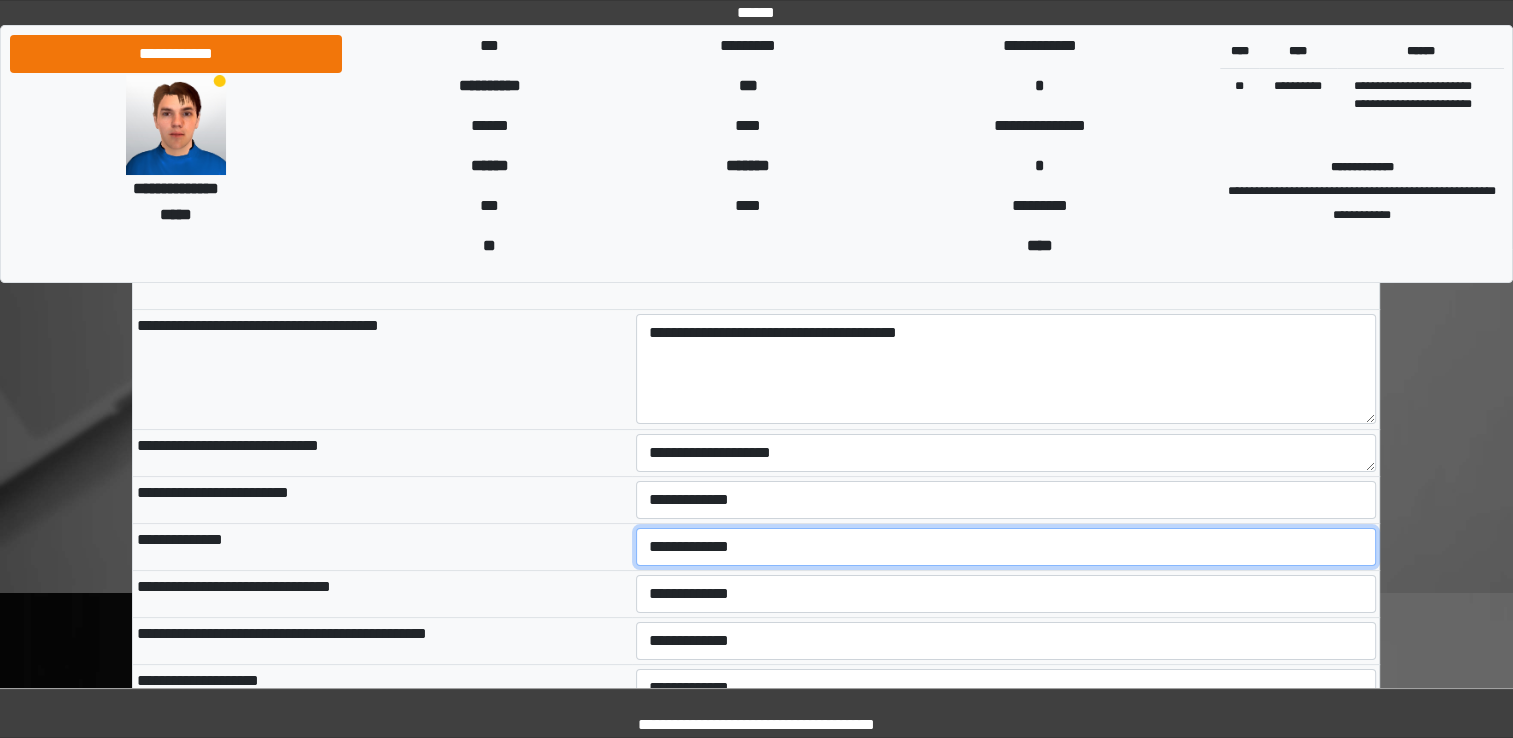 click on "**********" at bounding box center [1006, 547] 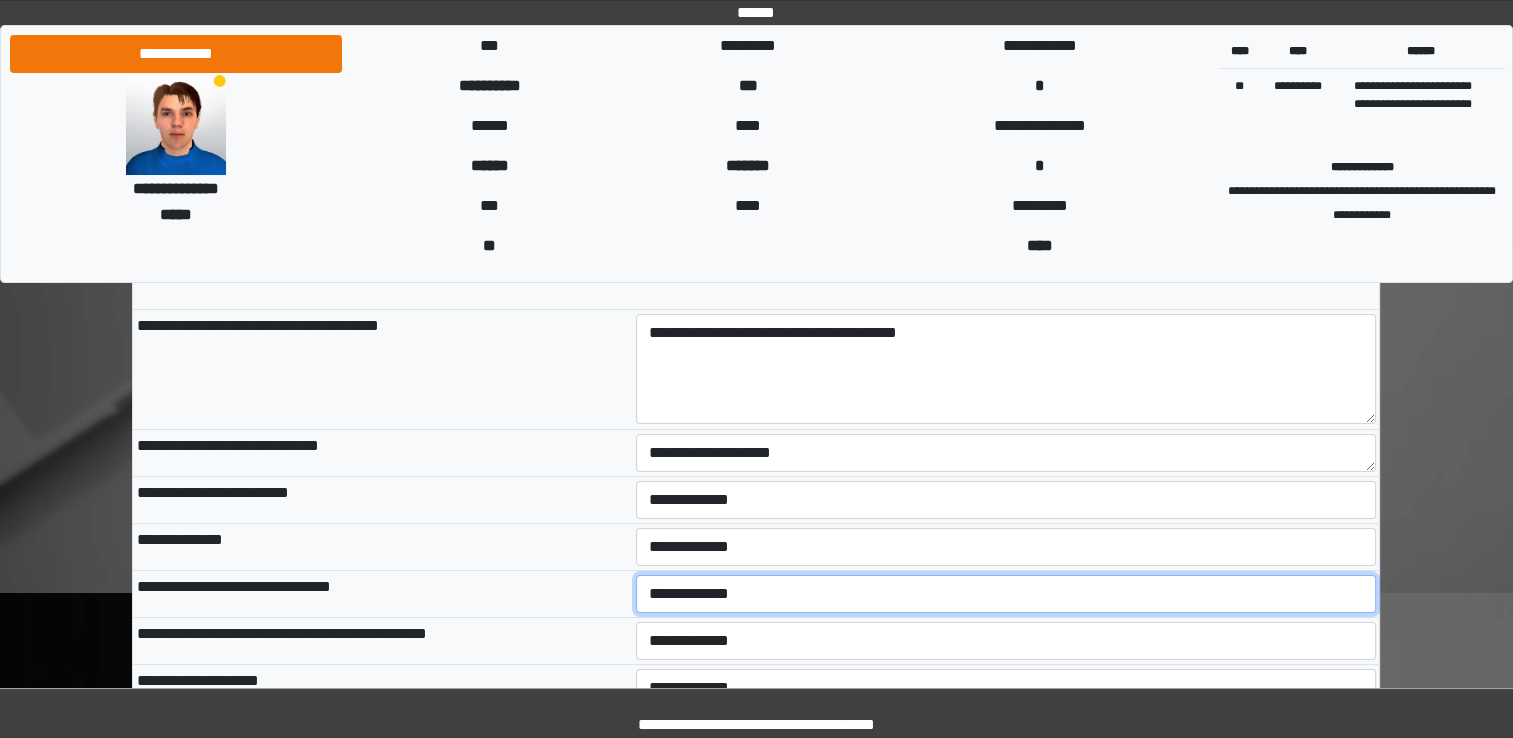 drag, startPoint x: 695, startPoint y: 590, endPoint x: 667, endPoint y: 666, distance: 80.99383 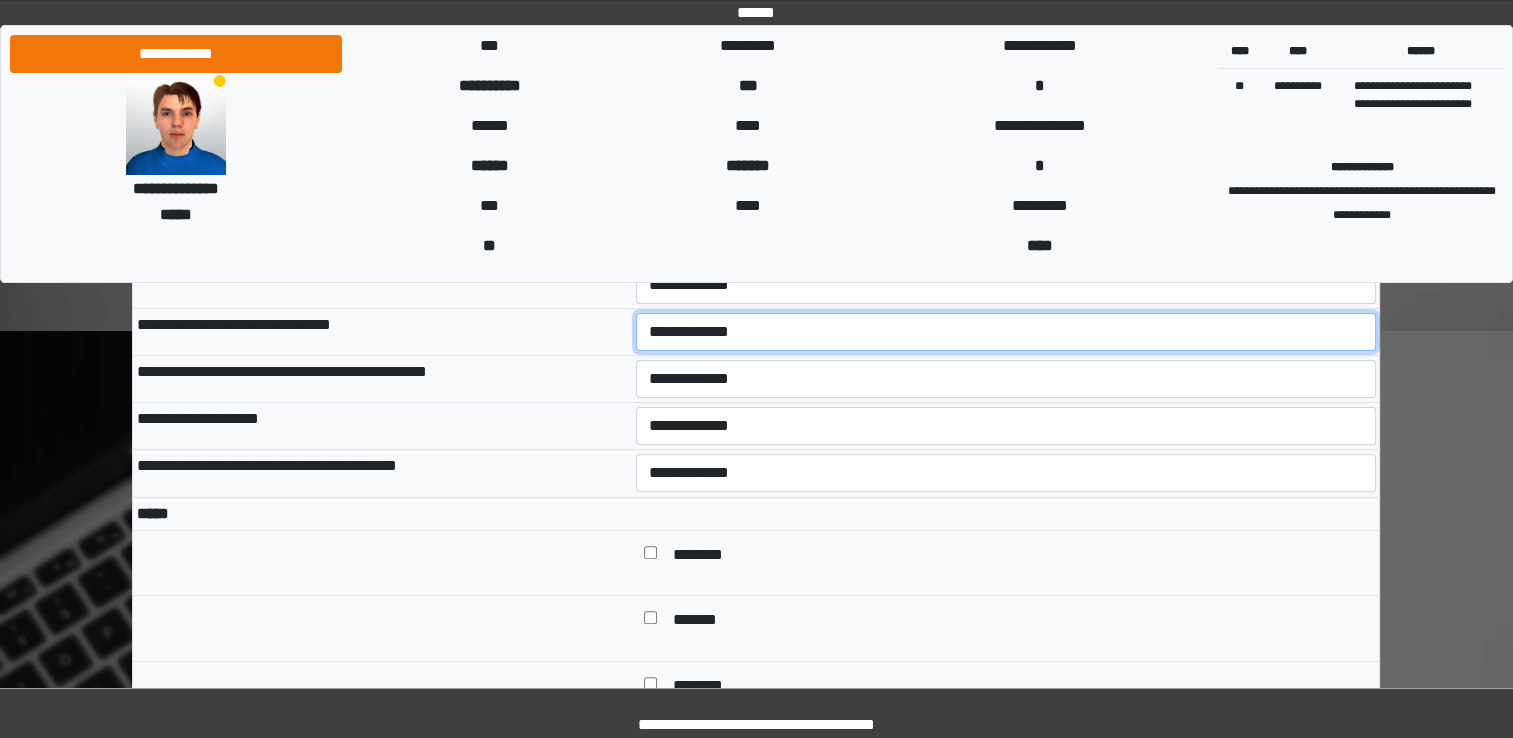 scroll, scrollTop: 529, scrollLeft: 0, axis: vertical 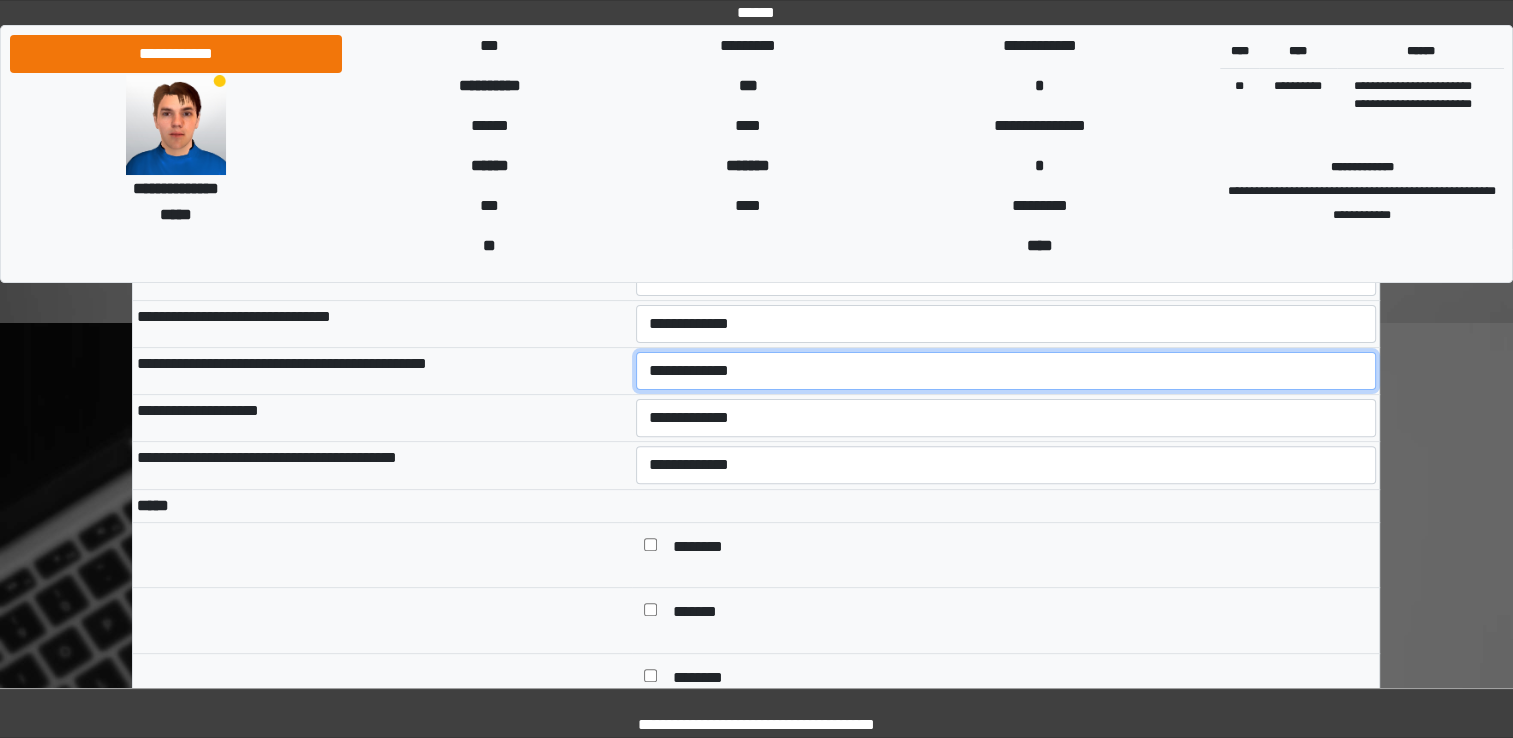 click on "**********" at bounding box center [1006, 371] 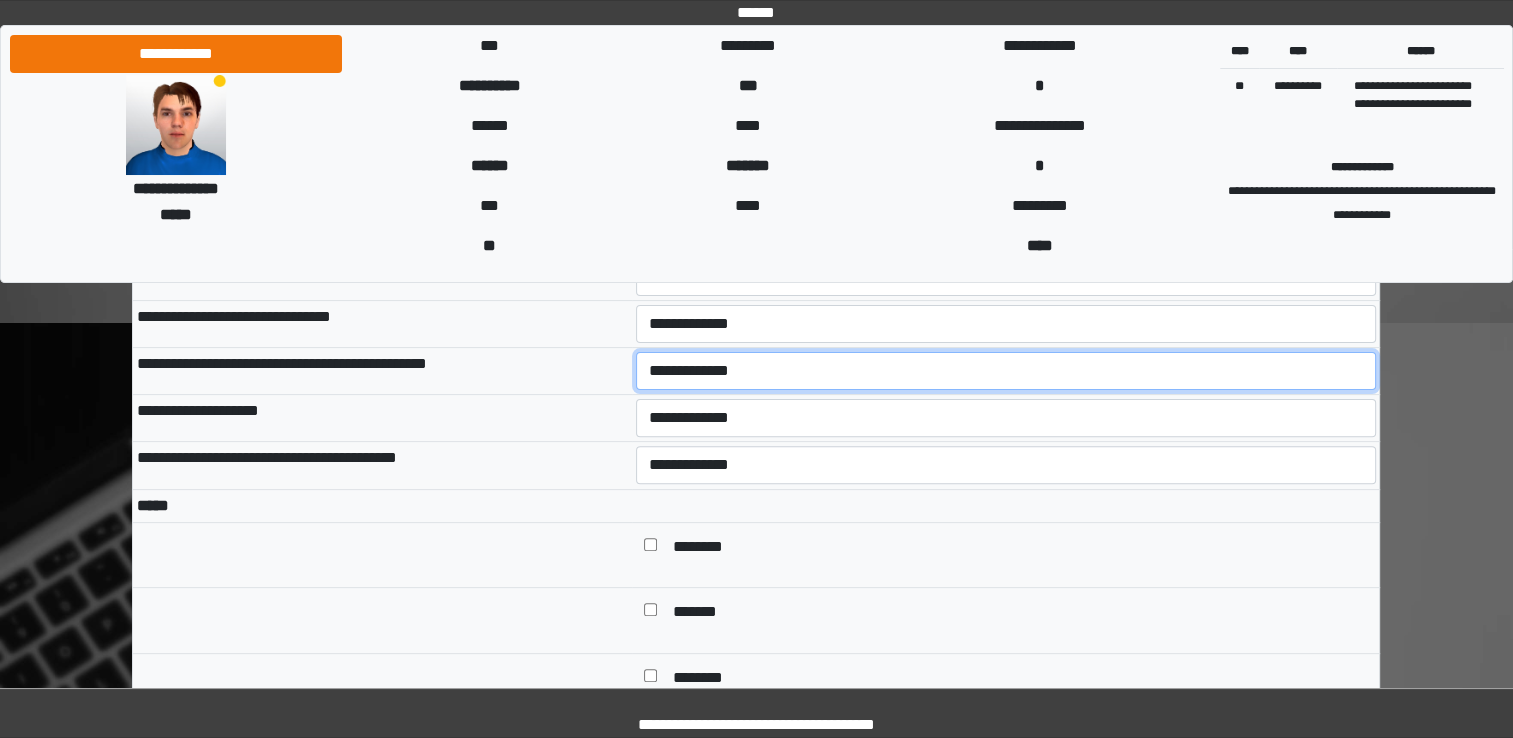 select on "*" 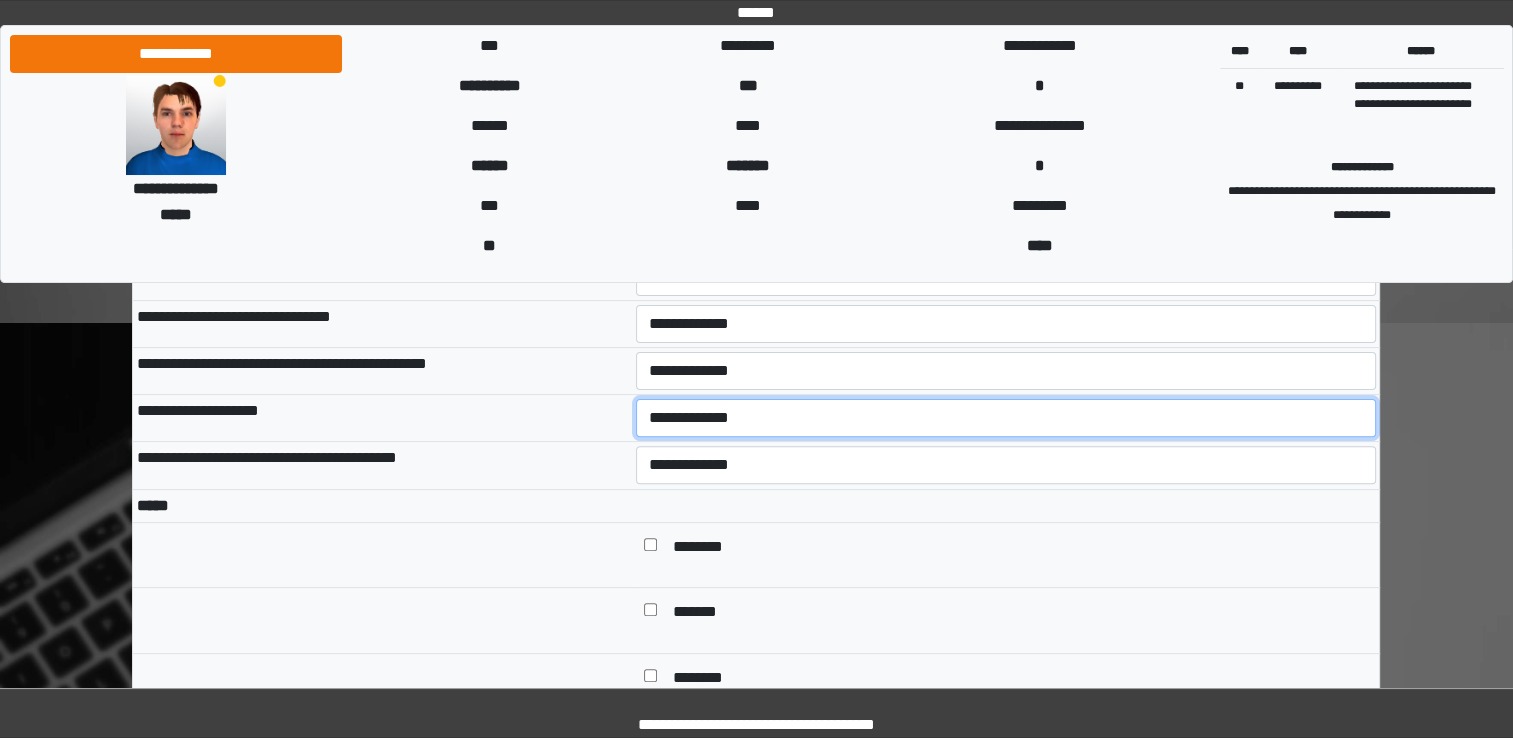 click on "**********" at bounding box center [1006, 418] 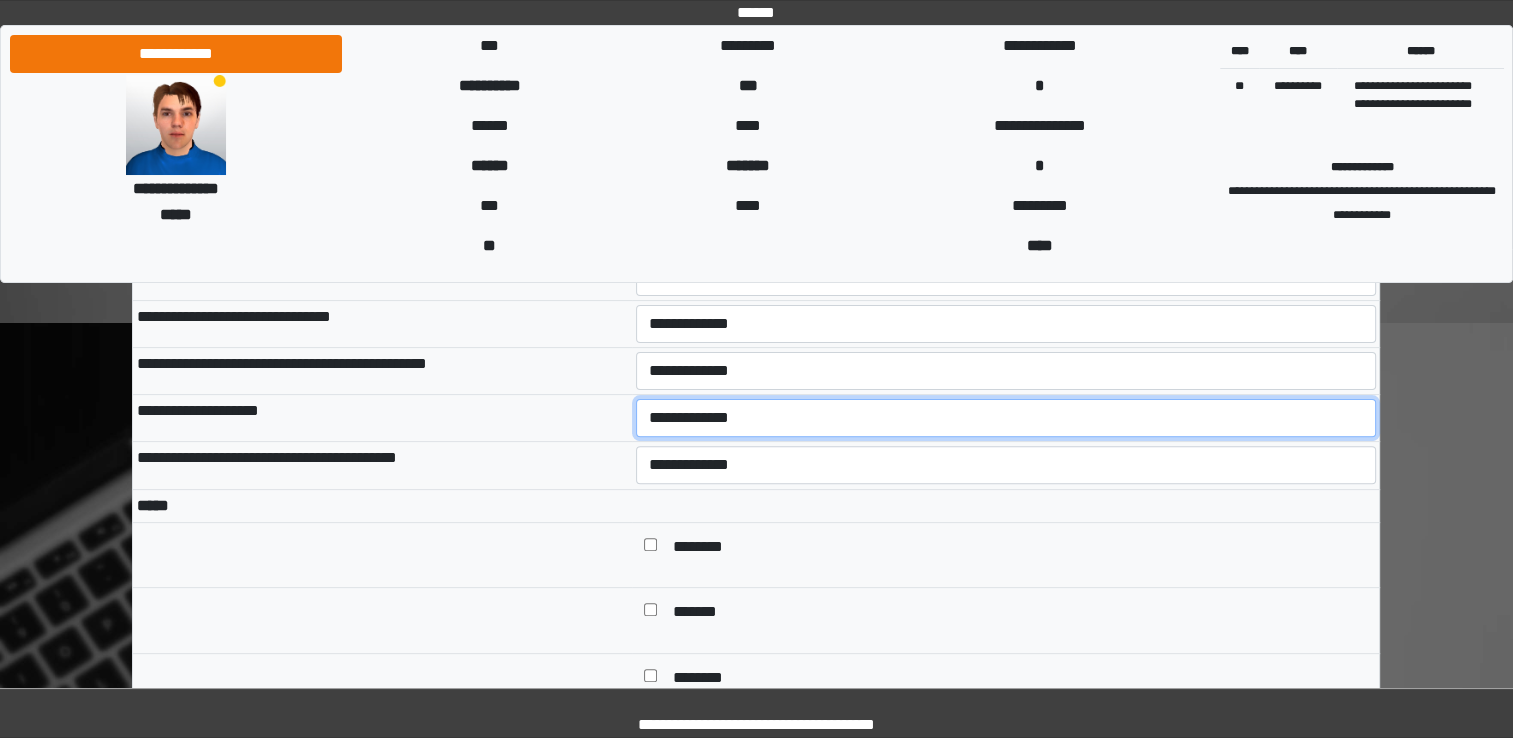 select on "*" 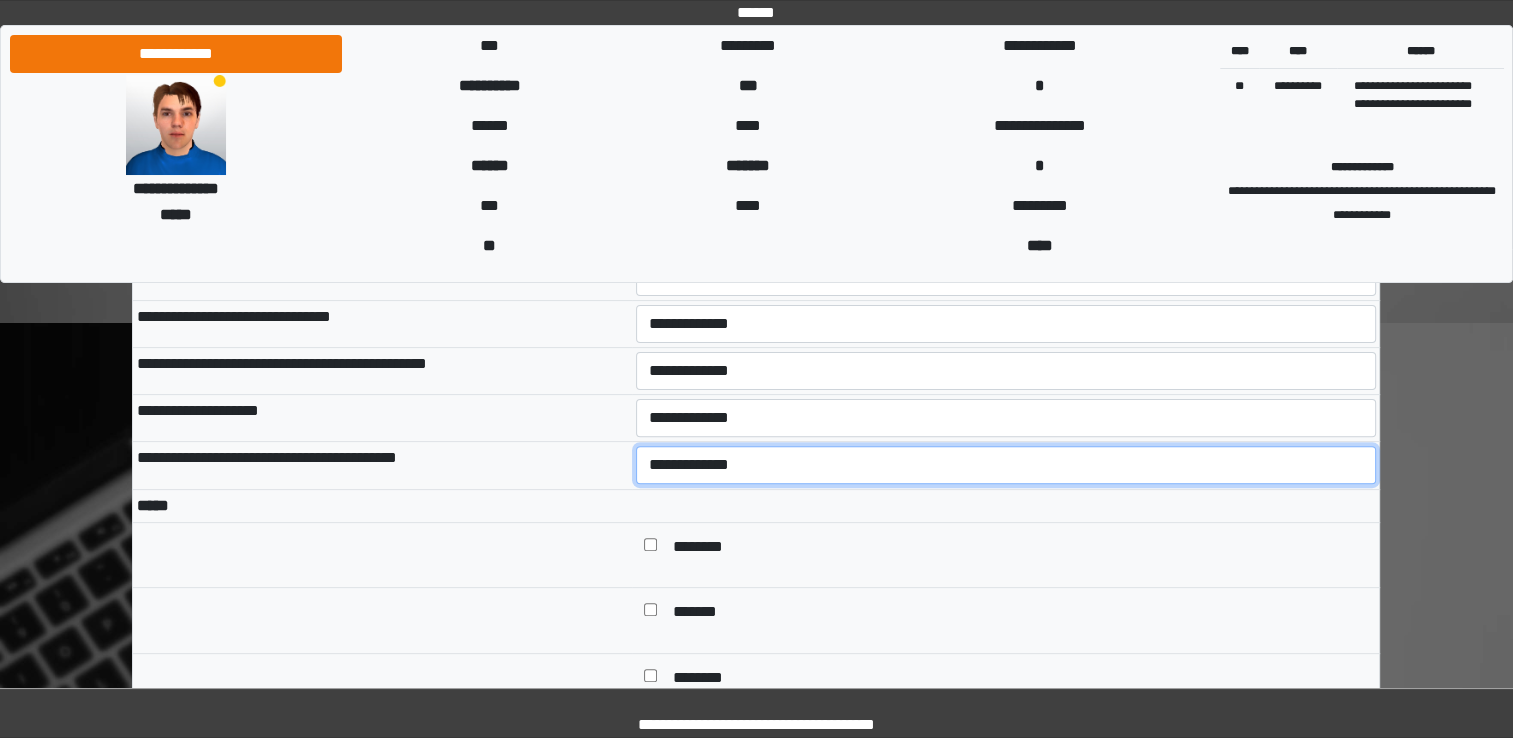 click on "**********" at bounding box center [1006, 465] 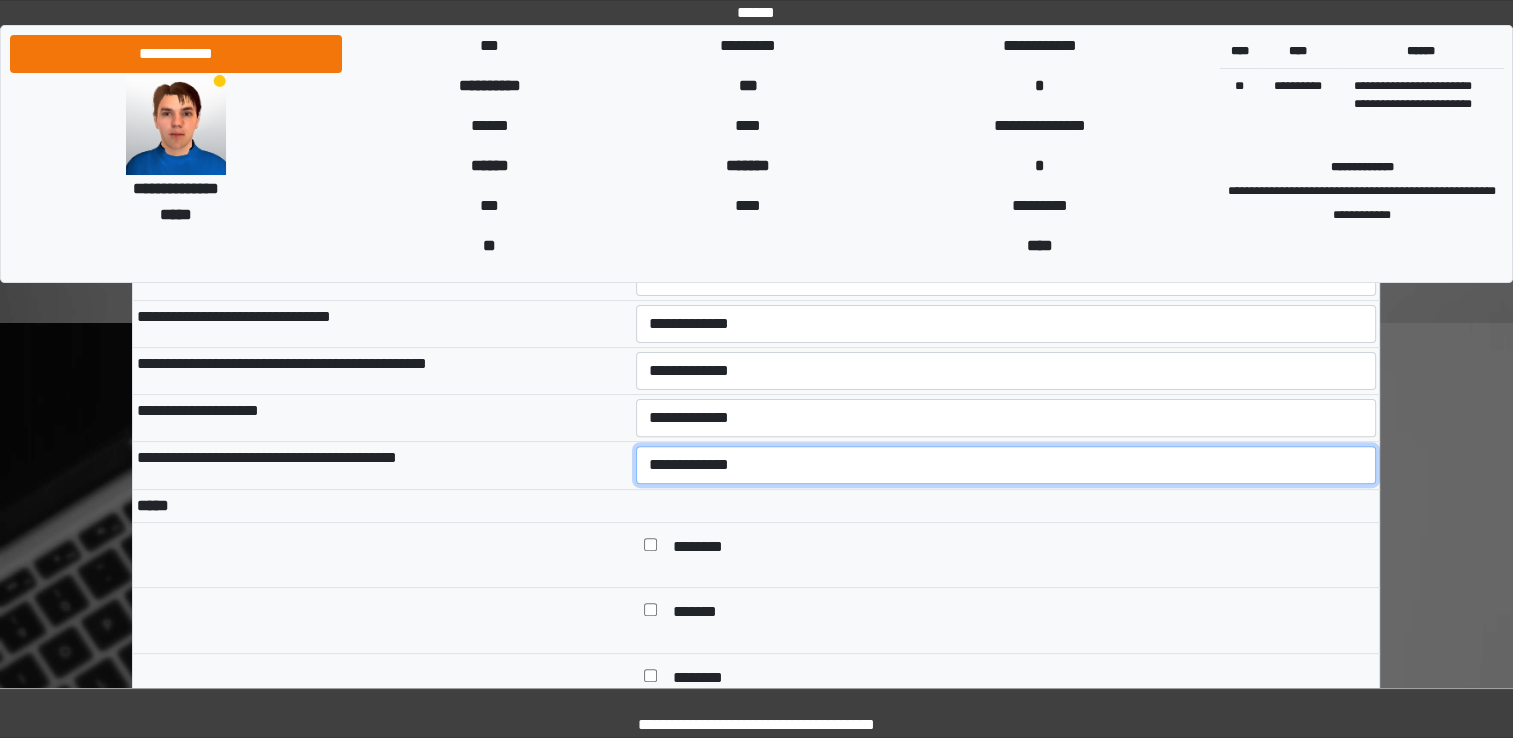 select on "*" 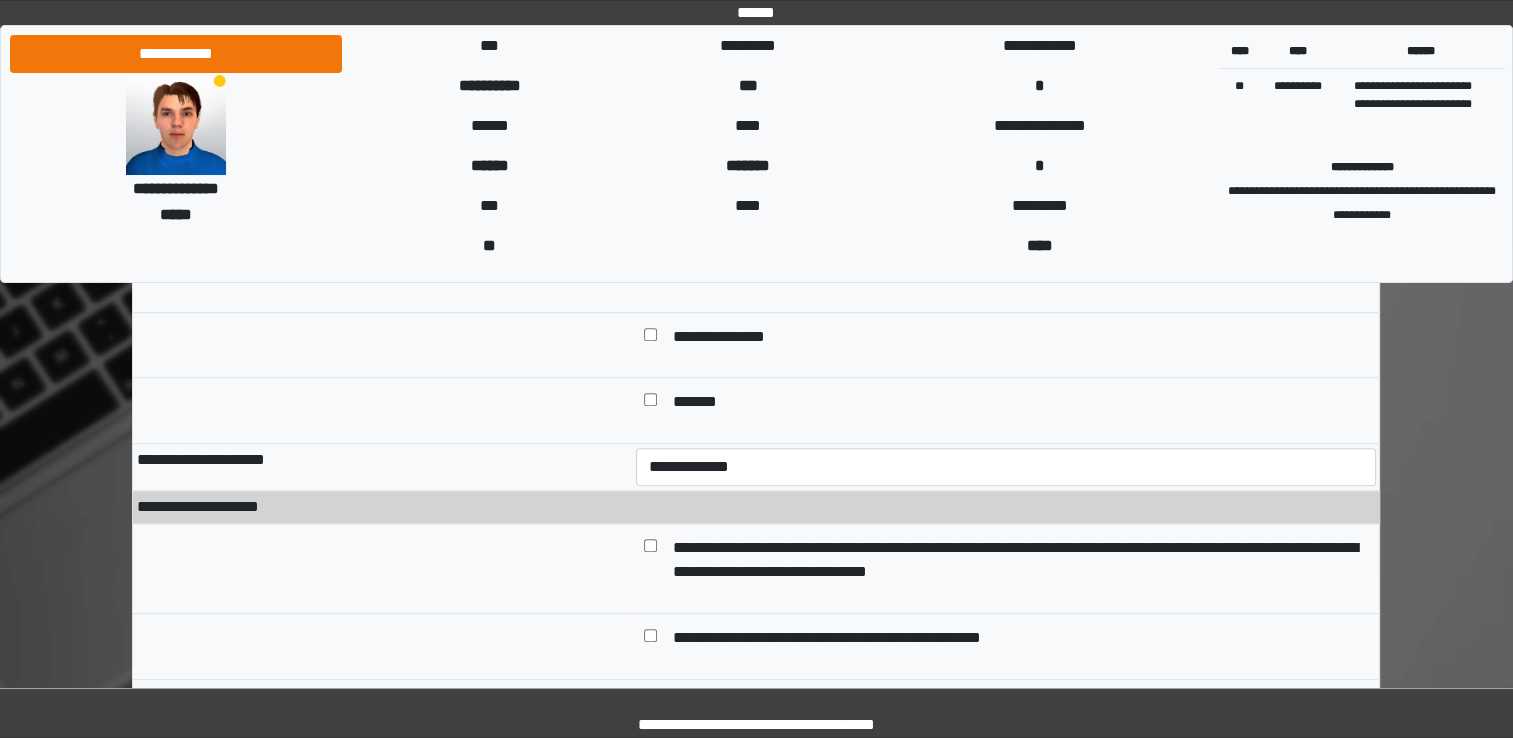 scroll, scrollTop: 938, scrollLeft: 0, axis: vertical 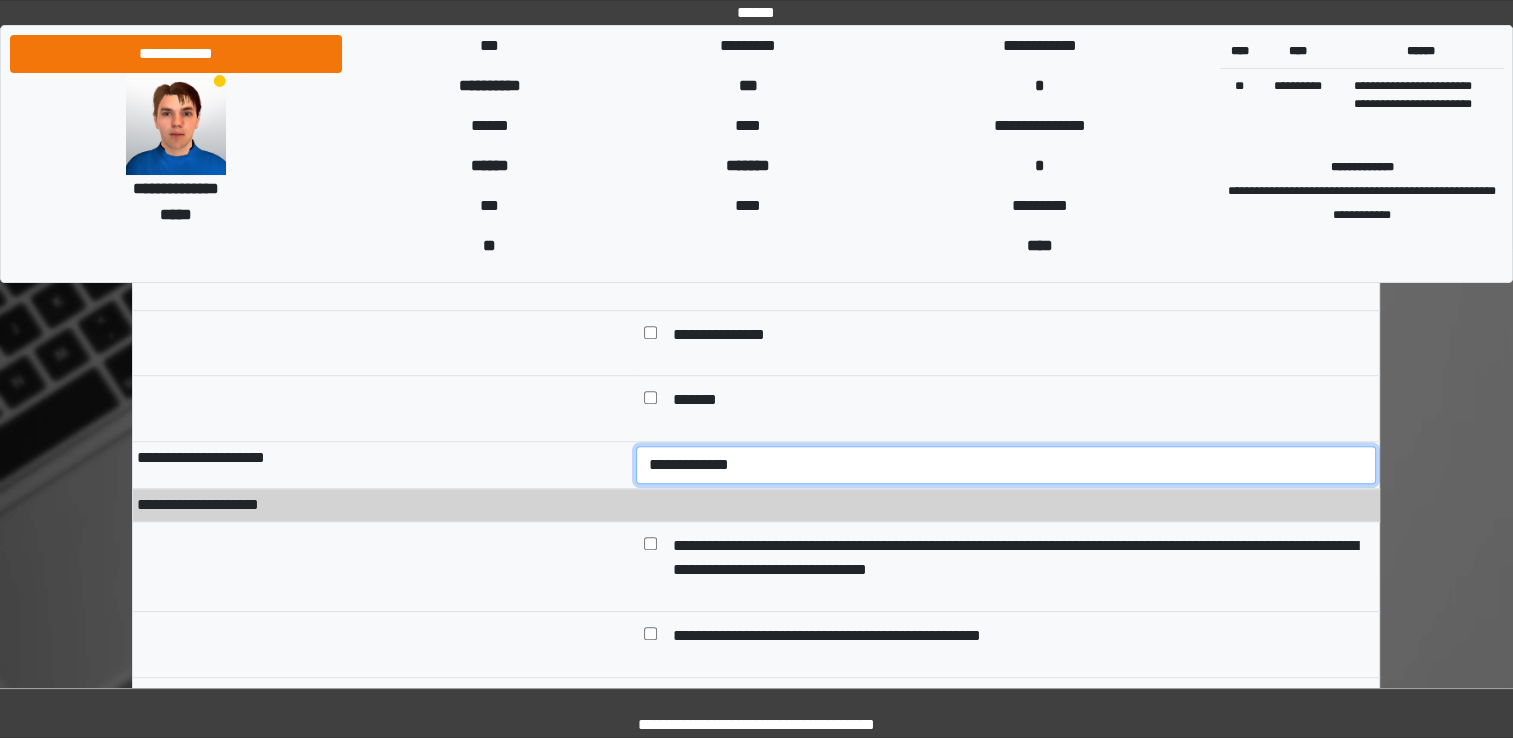 click on "**********" at bounding box center [1006, 465] 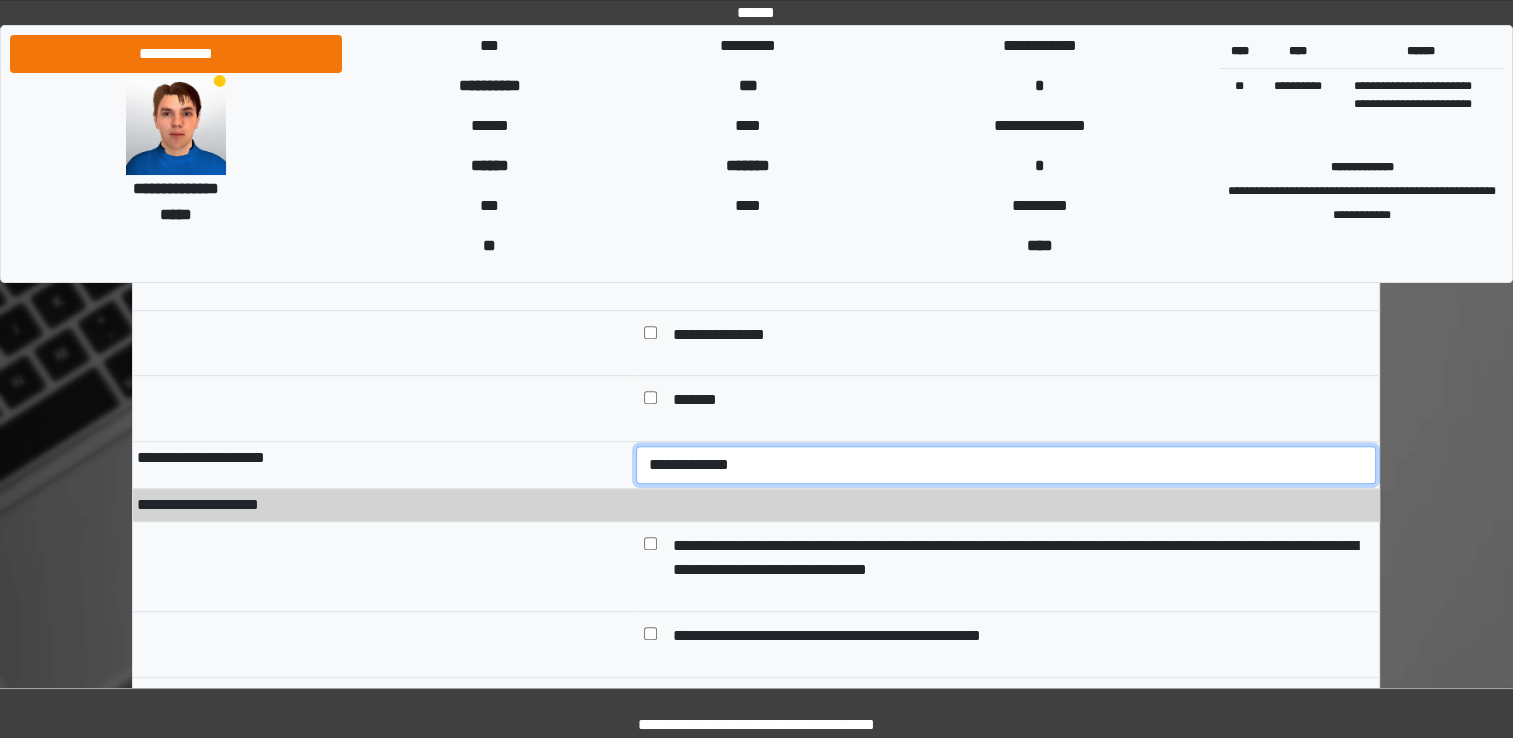 select on "*" 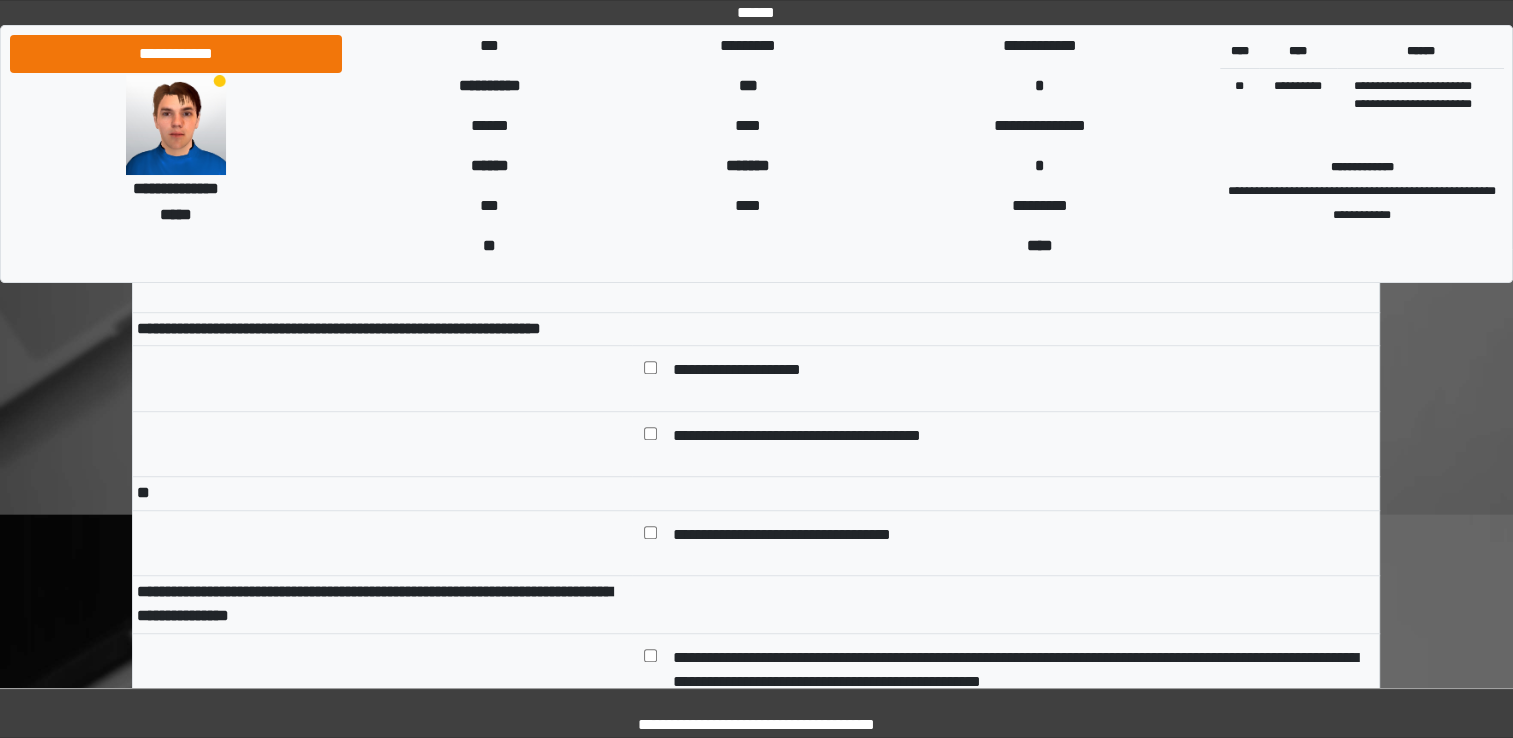 scroll, scrollTop: 1308, scrollLeft: 0, axis: vertical 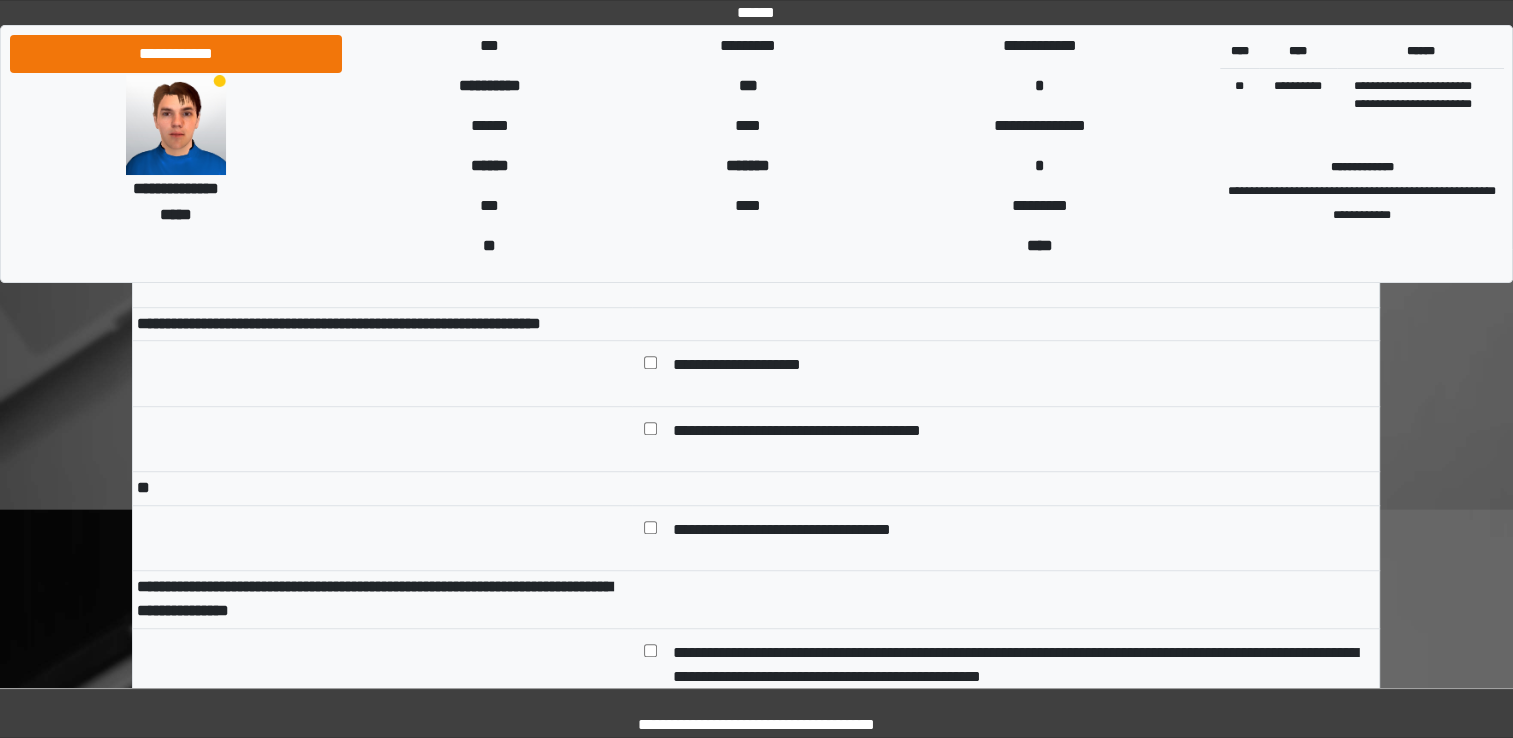 click at bounding box center [650, 365] 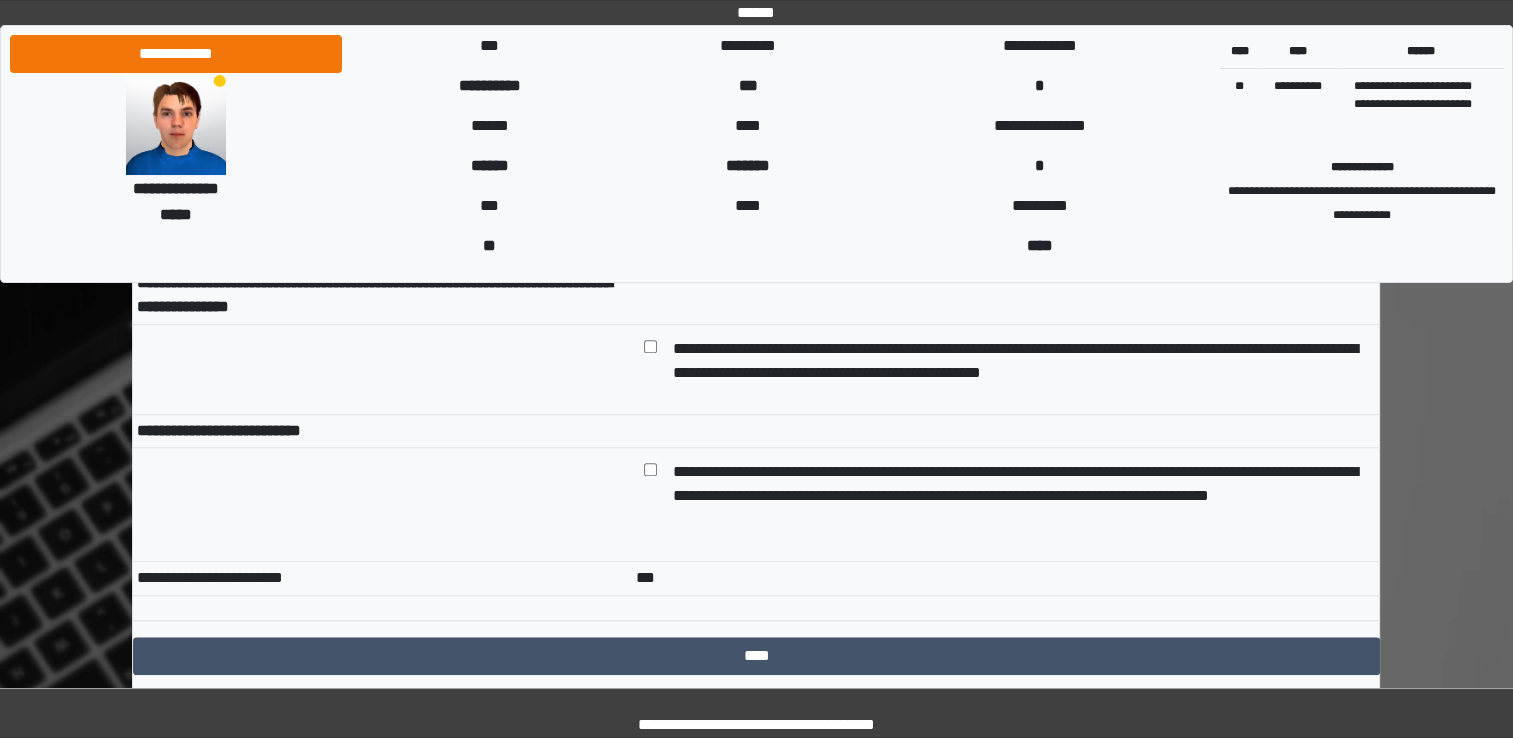scroll, scrollTop: 1617, scrollLeft: 0, axis: vertical 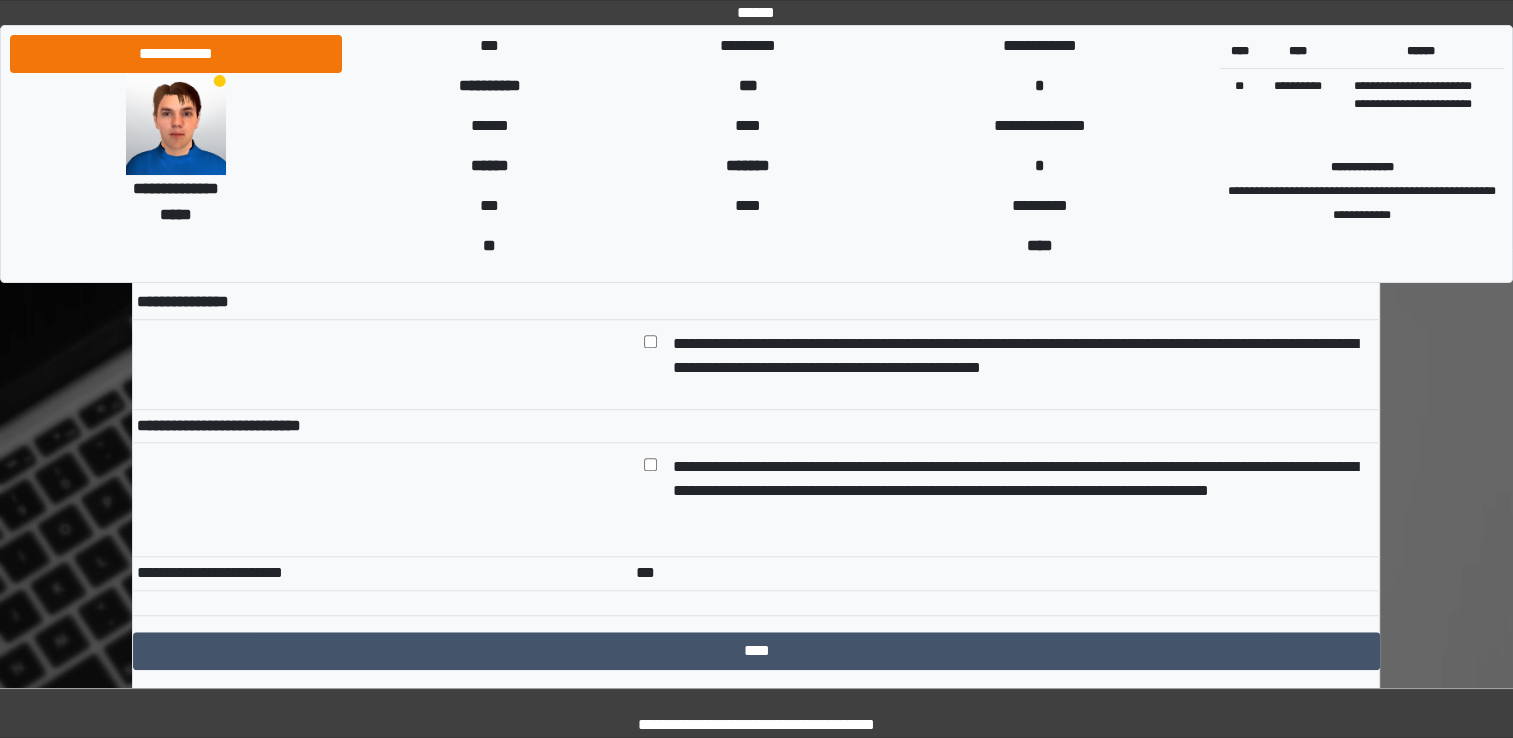 click at bounding box center [650, 491] 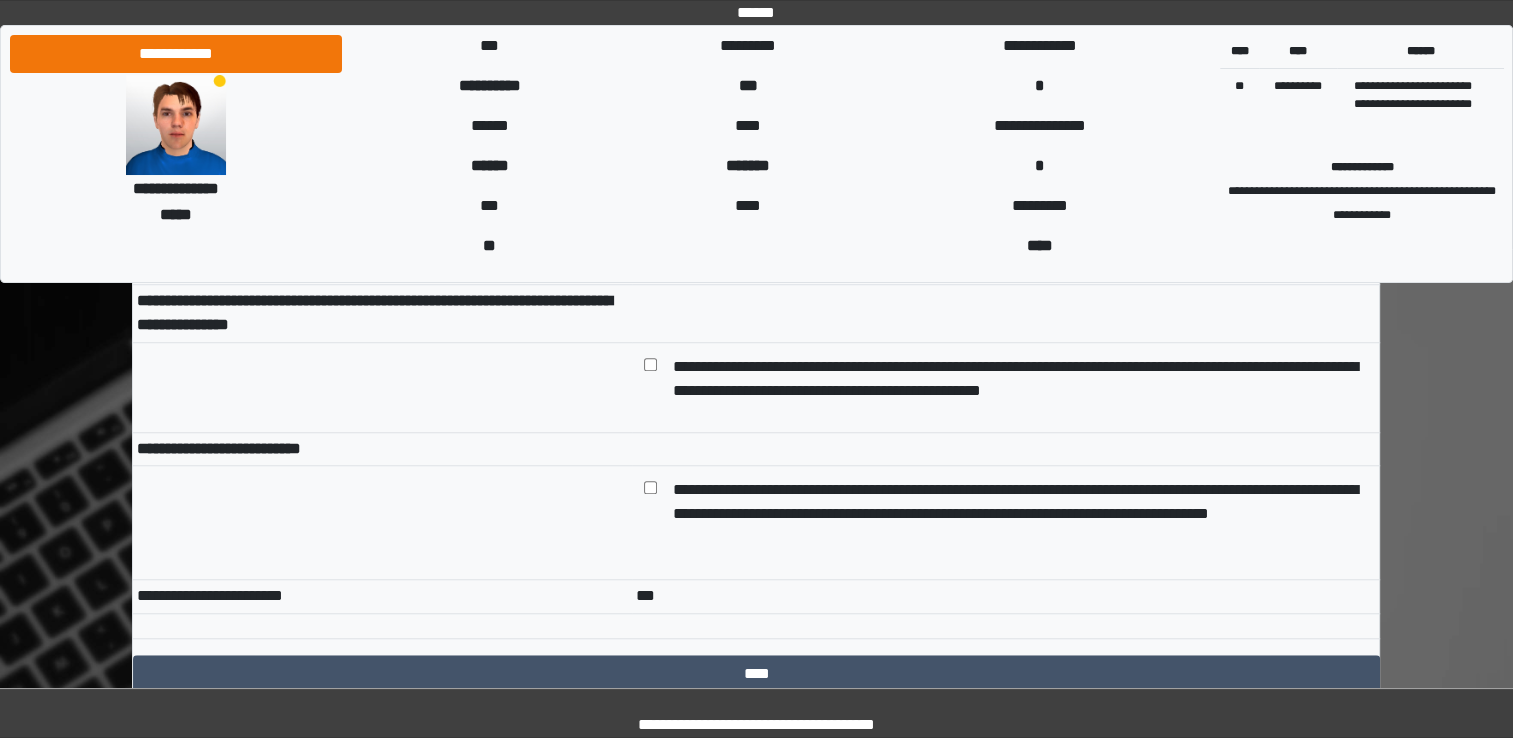 scroll, scrollTop: 1660, scrollLeft: 0, axis: vertical 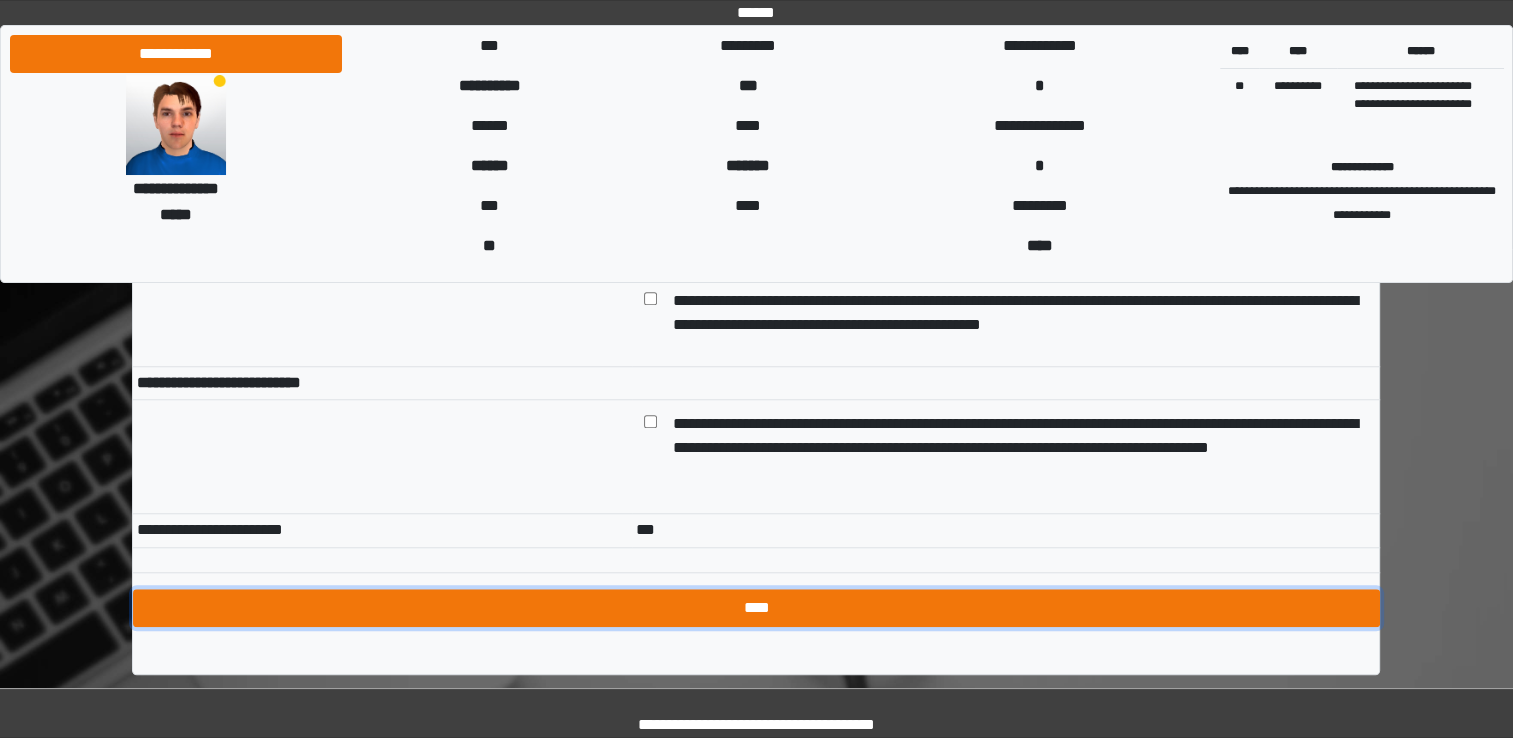 click on "****" at bounding box center [756, 608] 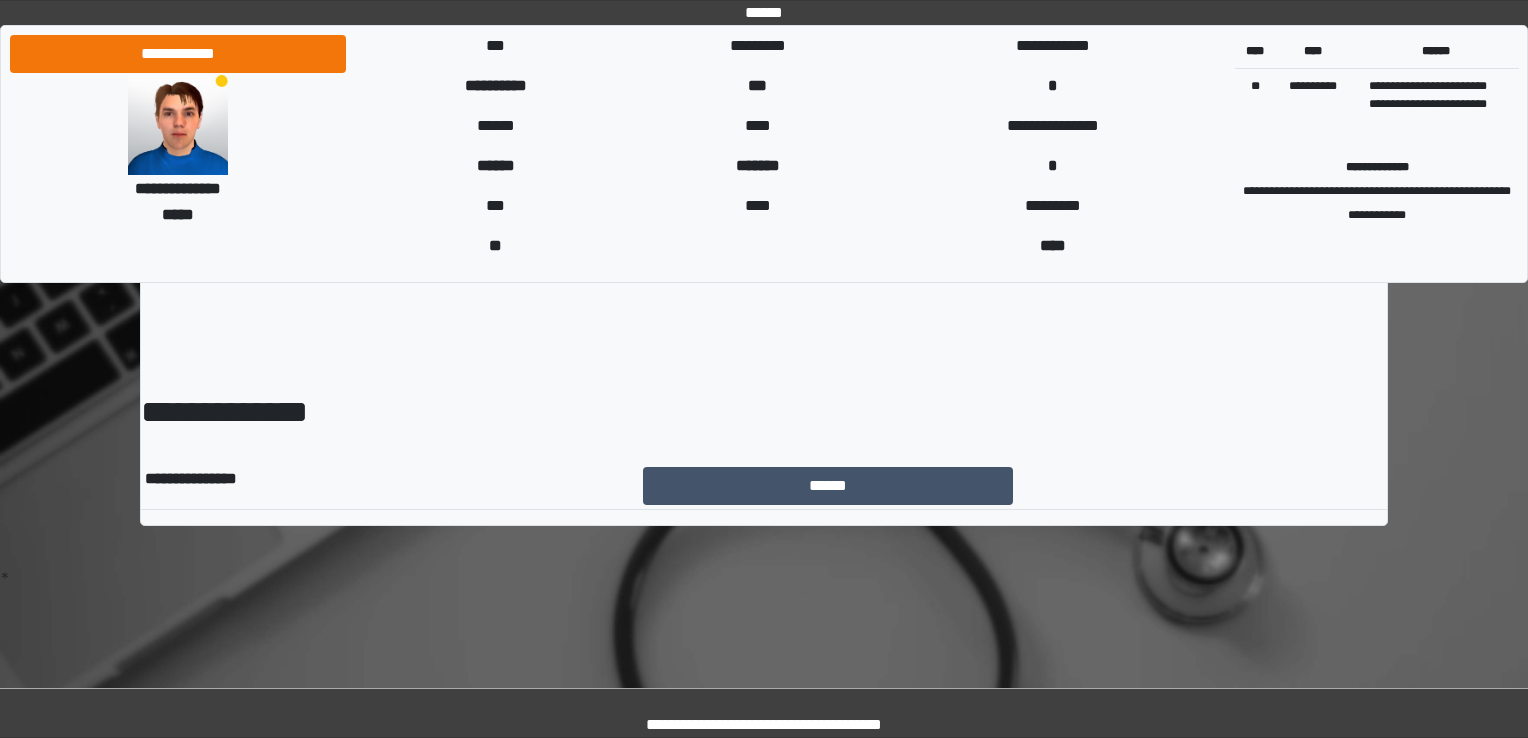 scroll, scrollTop: 0, scrollLeft: 0, axis: both 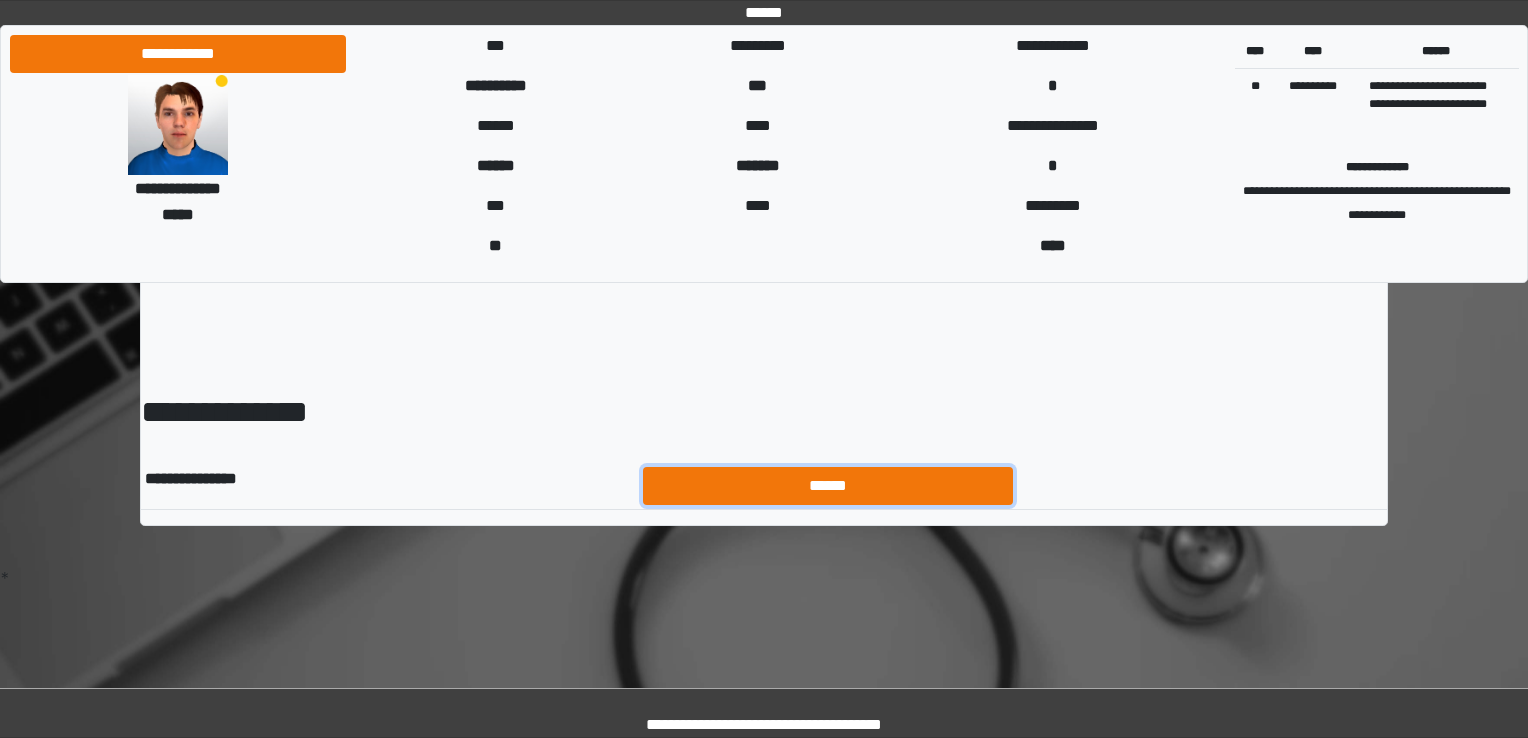 click on "******" at bounding box center [828, 486] 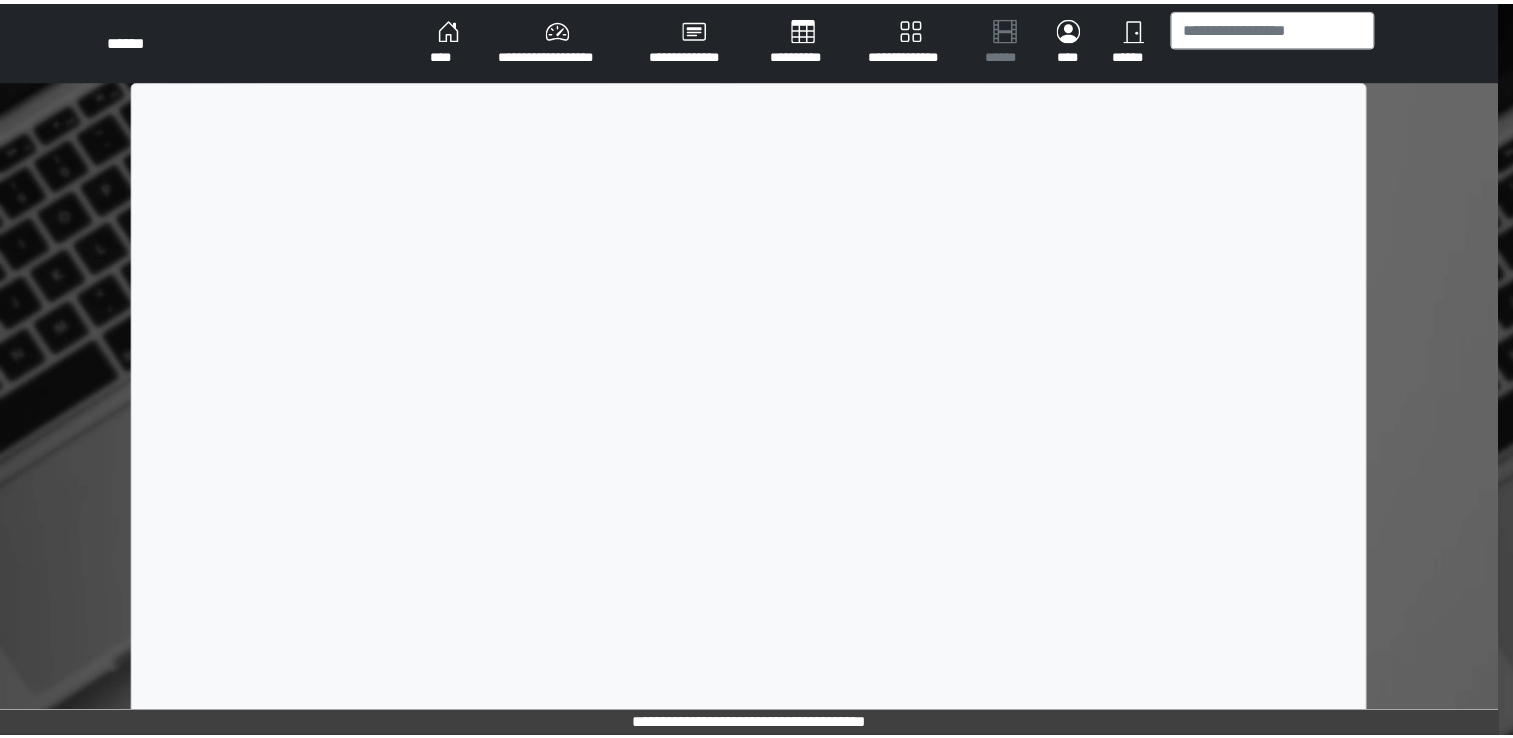 scroll, scrollTop: 0, scrollLeft: 0, axis: both 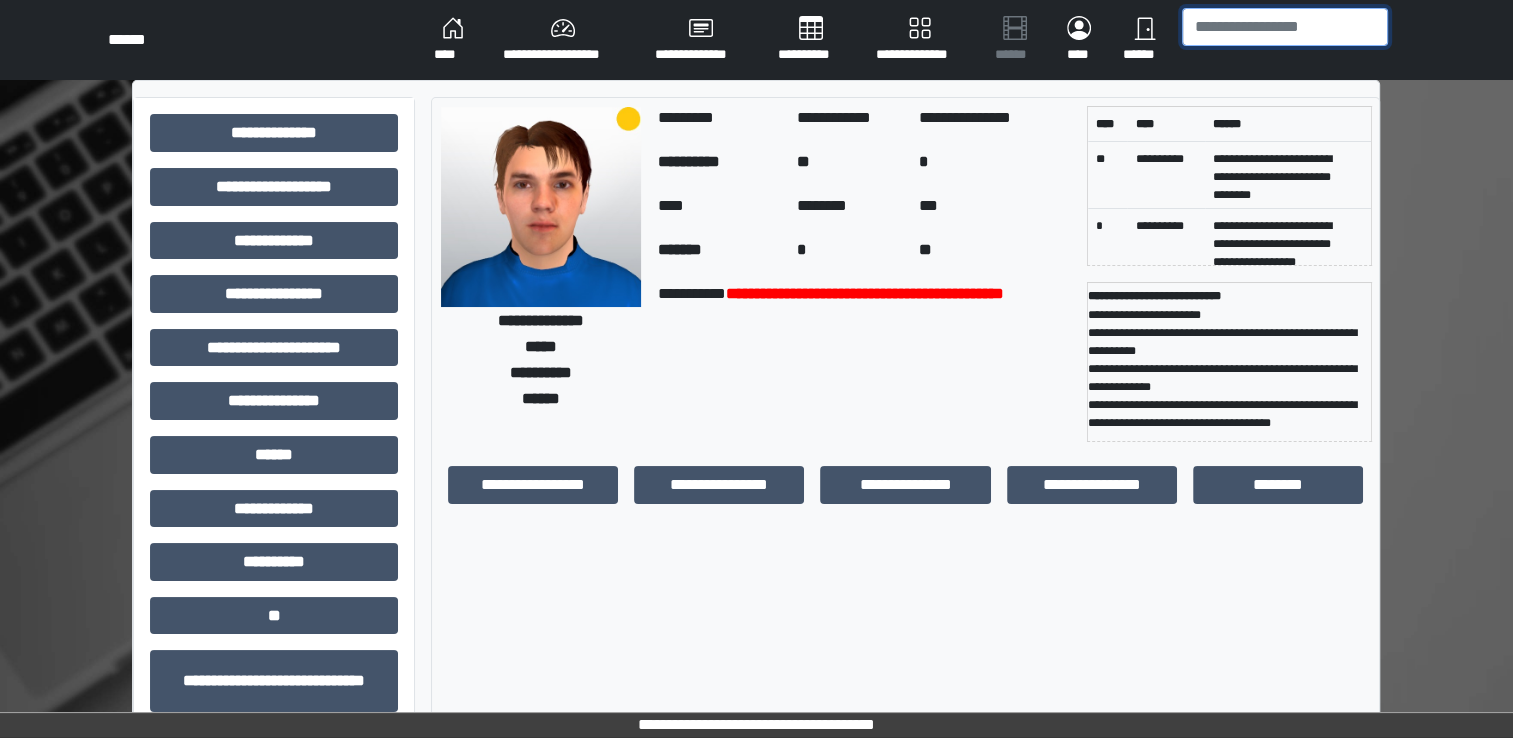 click at bounding box center (1285, 27) 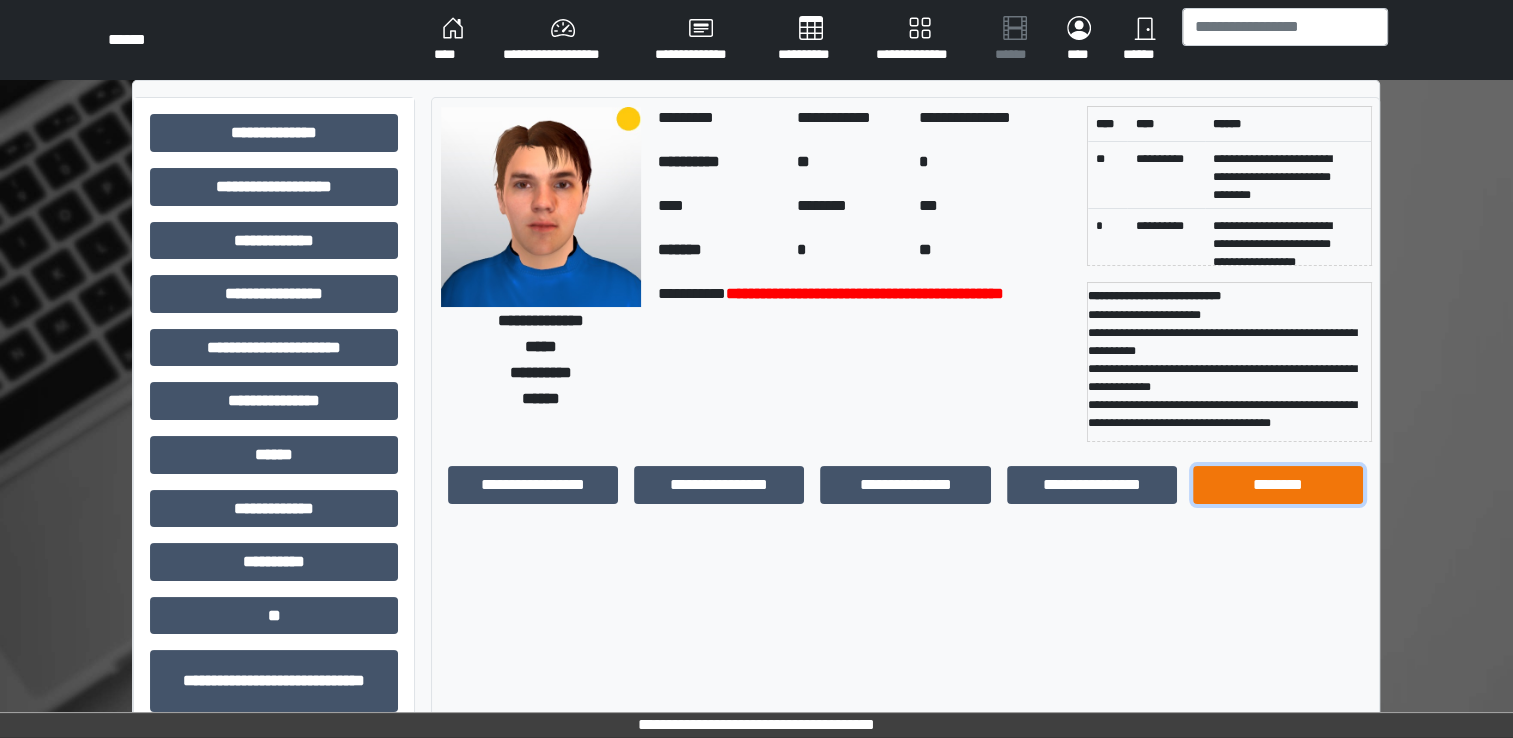 click on "********" at bounding box center (1278, 485) 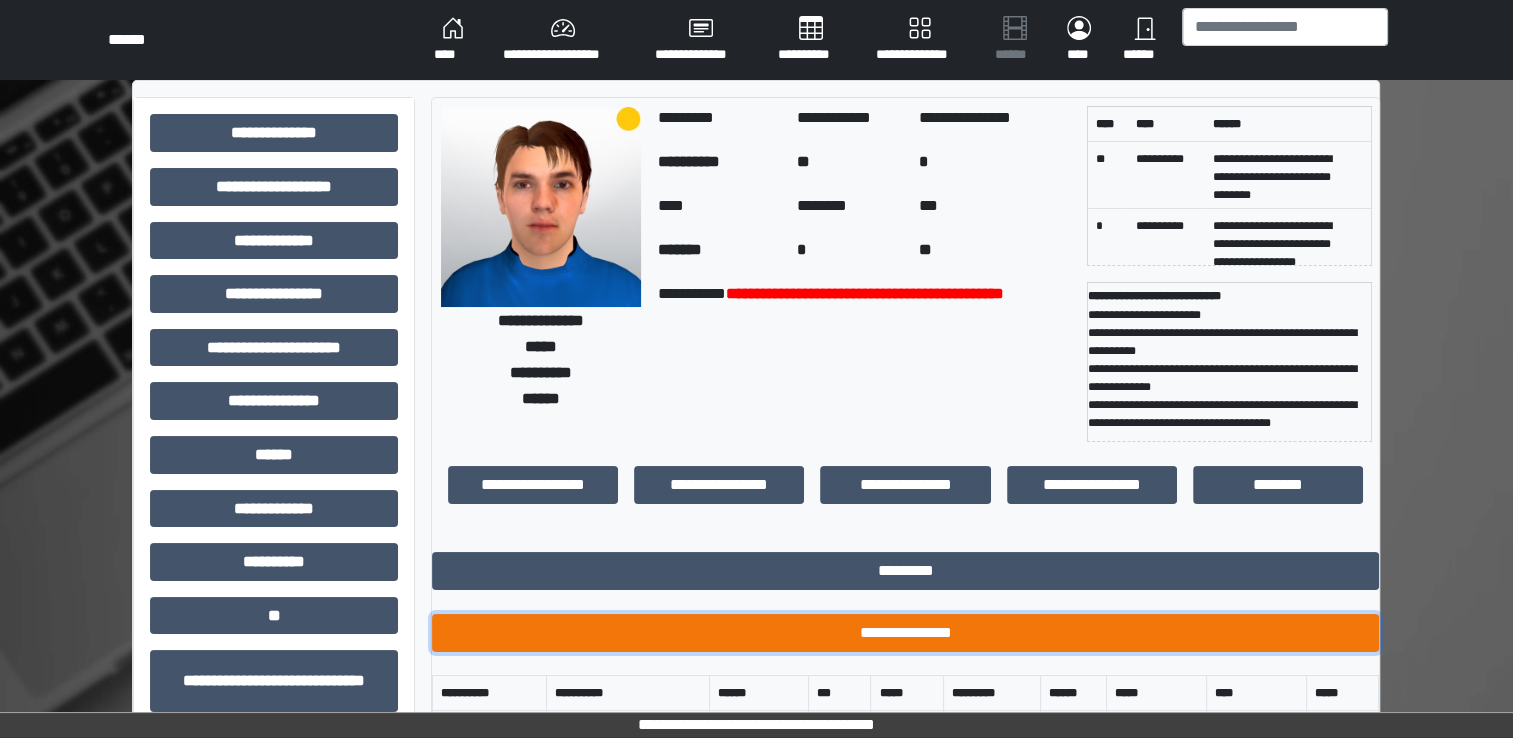 click on "**********" at bounding box center (905, 633) 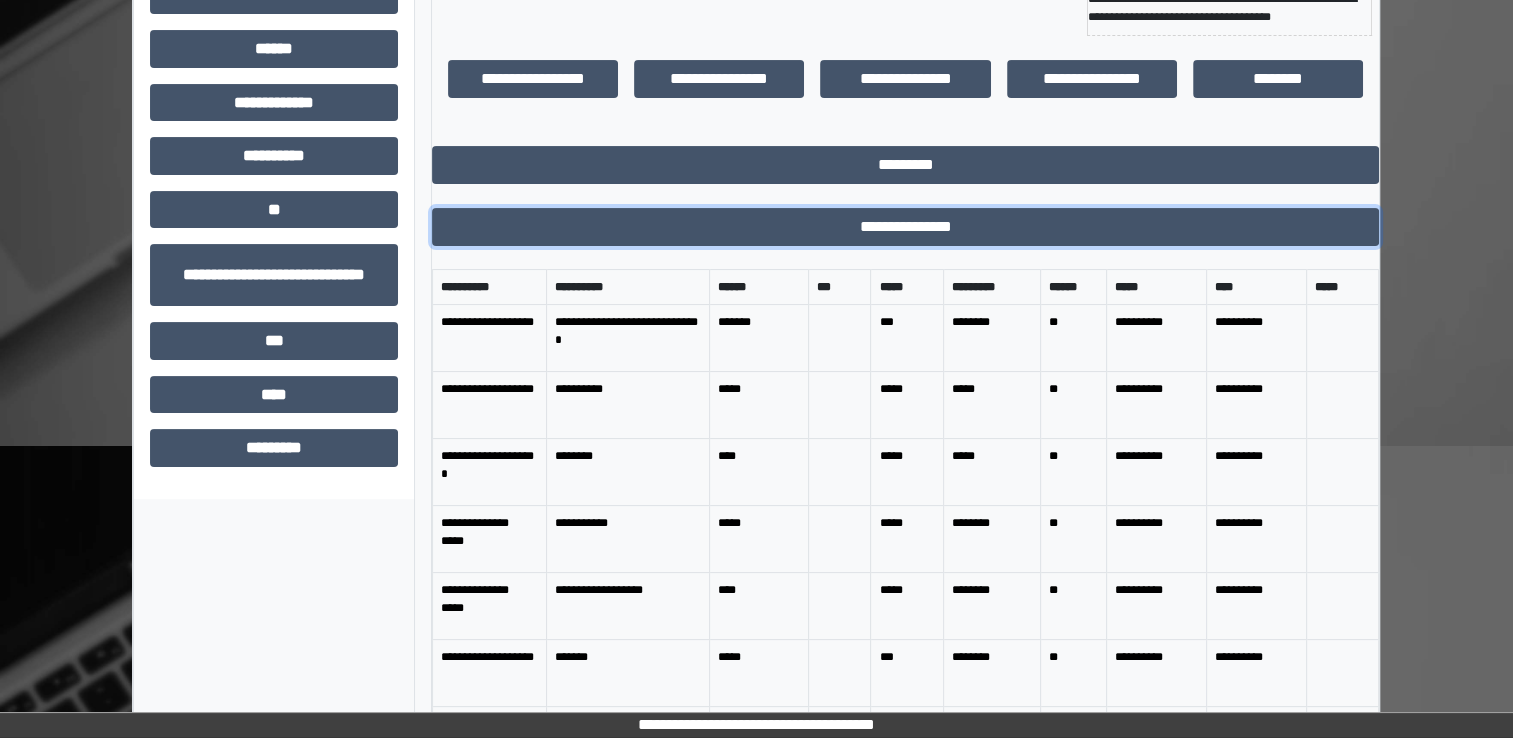 scroll, scrollTop: 434, scrollLeft: 0, axis: vertical 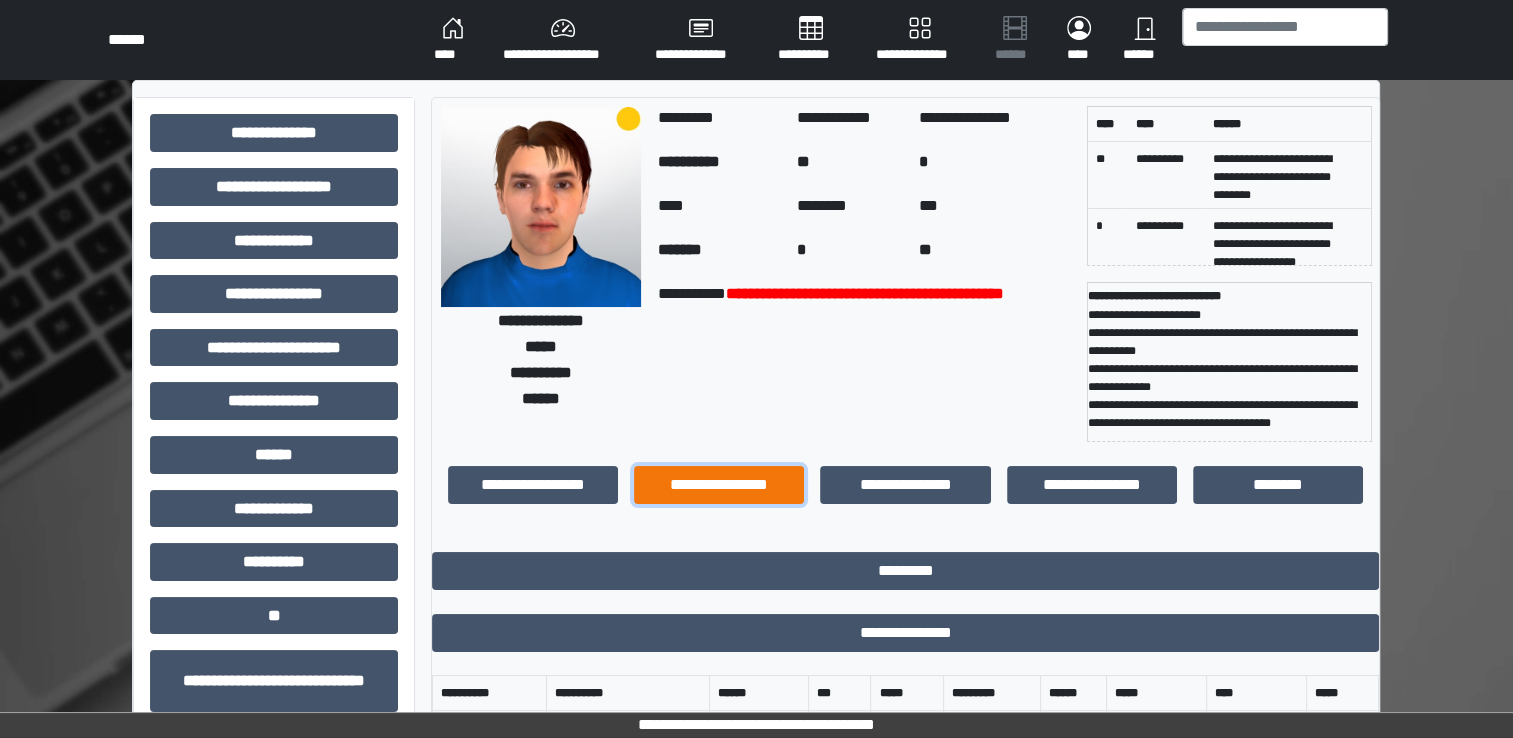 click on "**********" at bounding box center [719, 485] 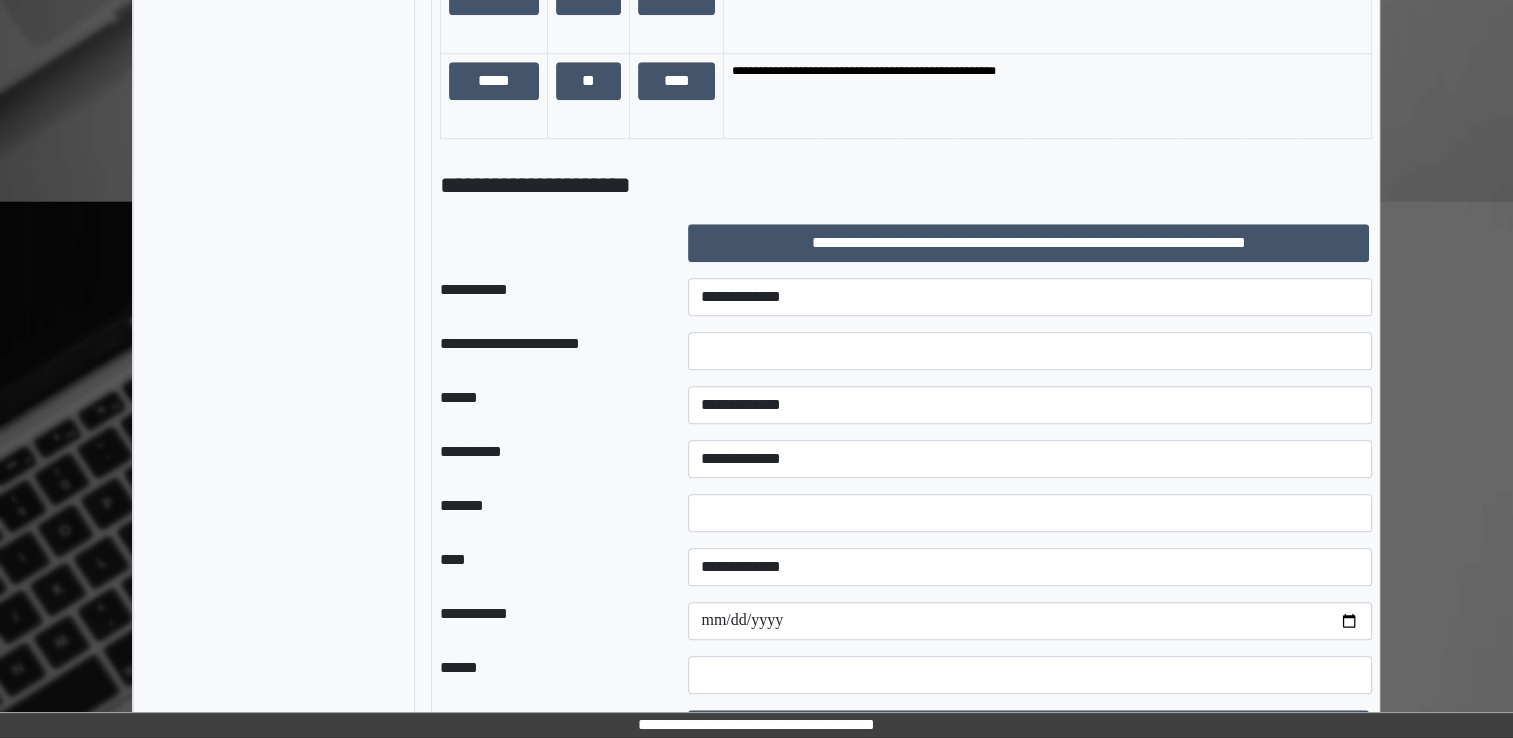 scroll, scrollTop: 1660, scrollLeft: 0, axis: vertical 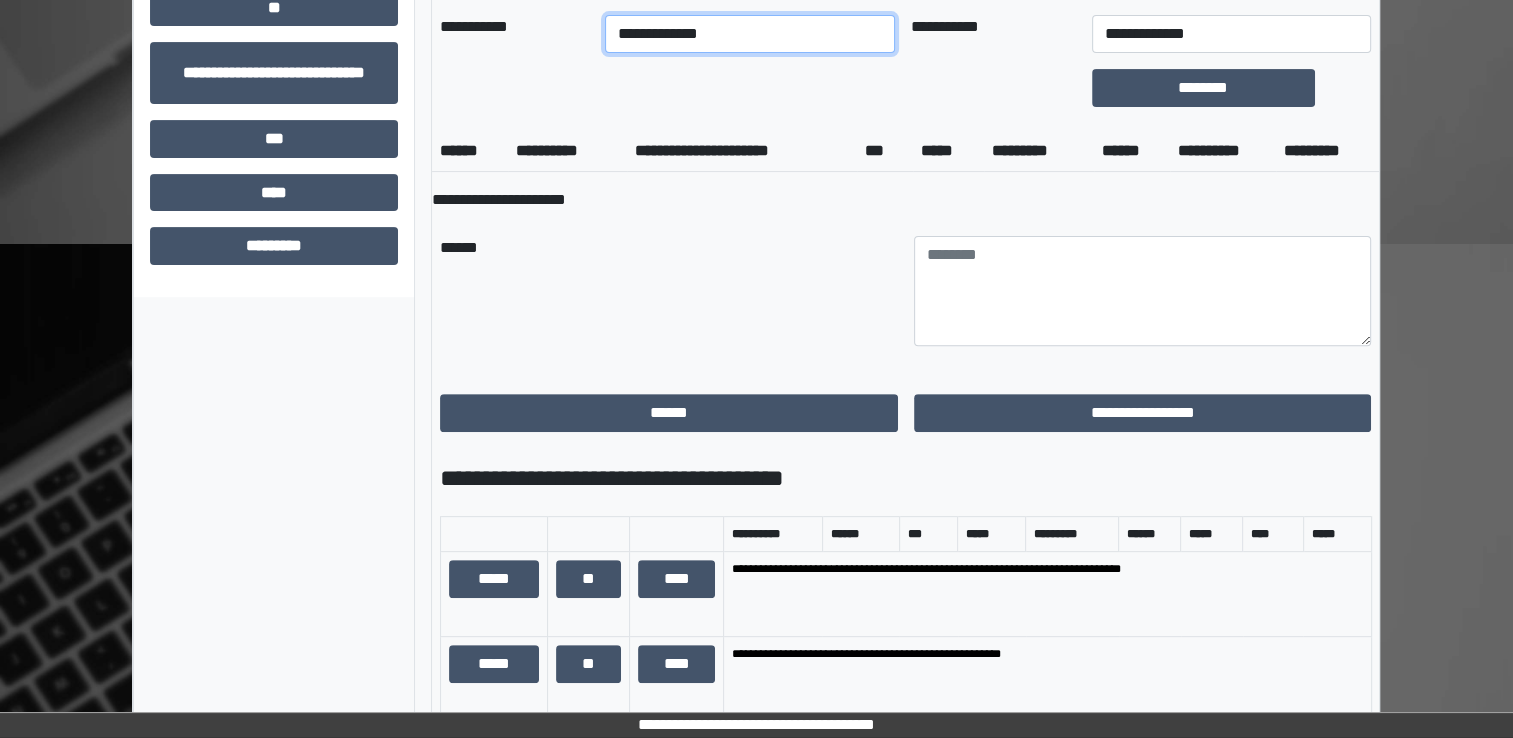 click on "**********" at bounding box center (750, 34) 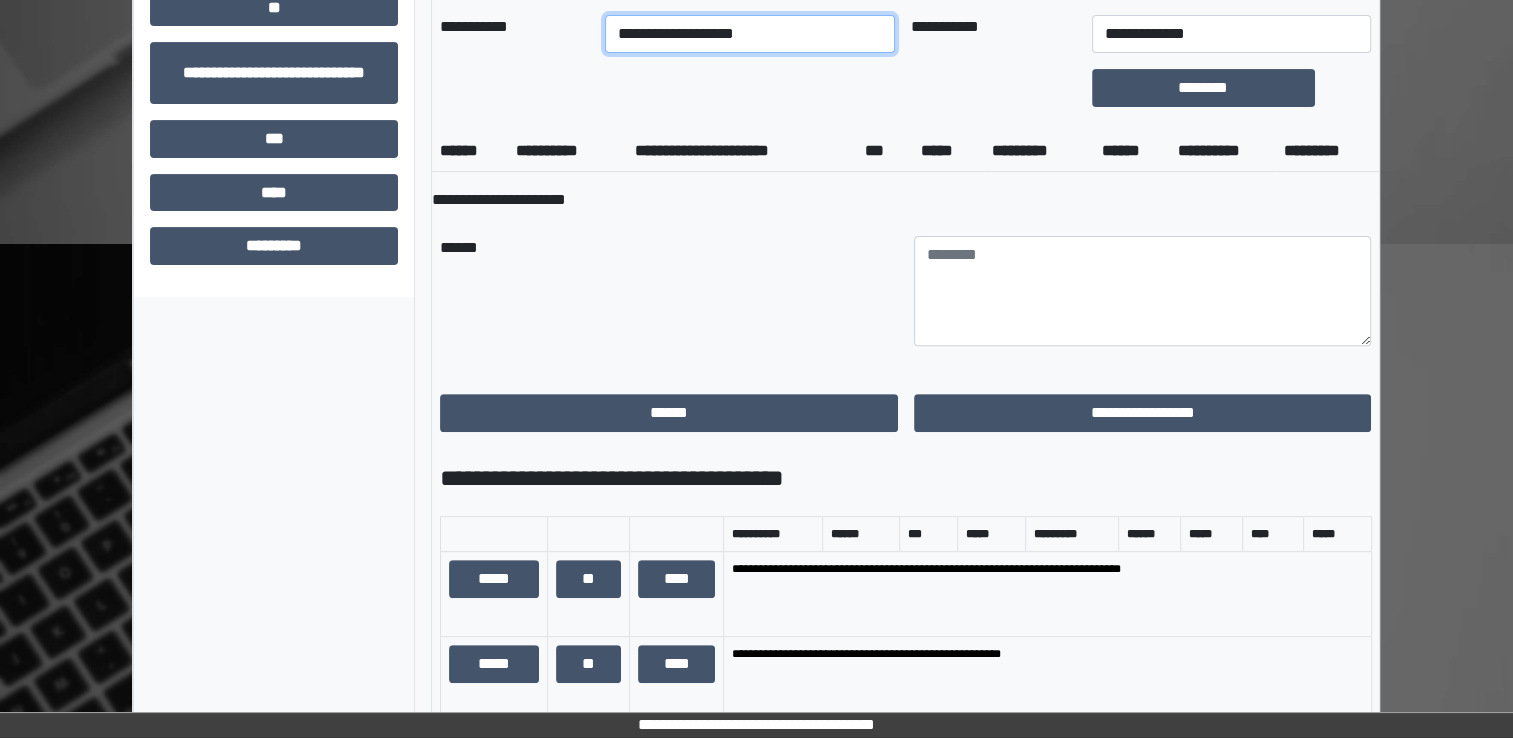 click on "**********" at bounding box center [750, 34] 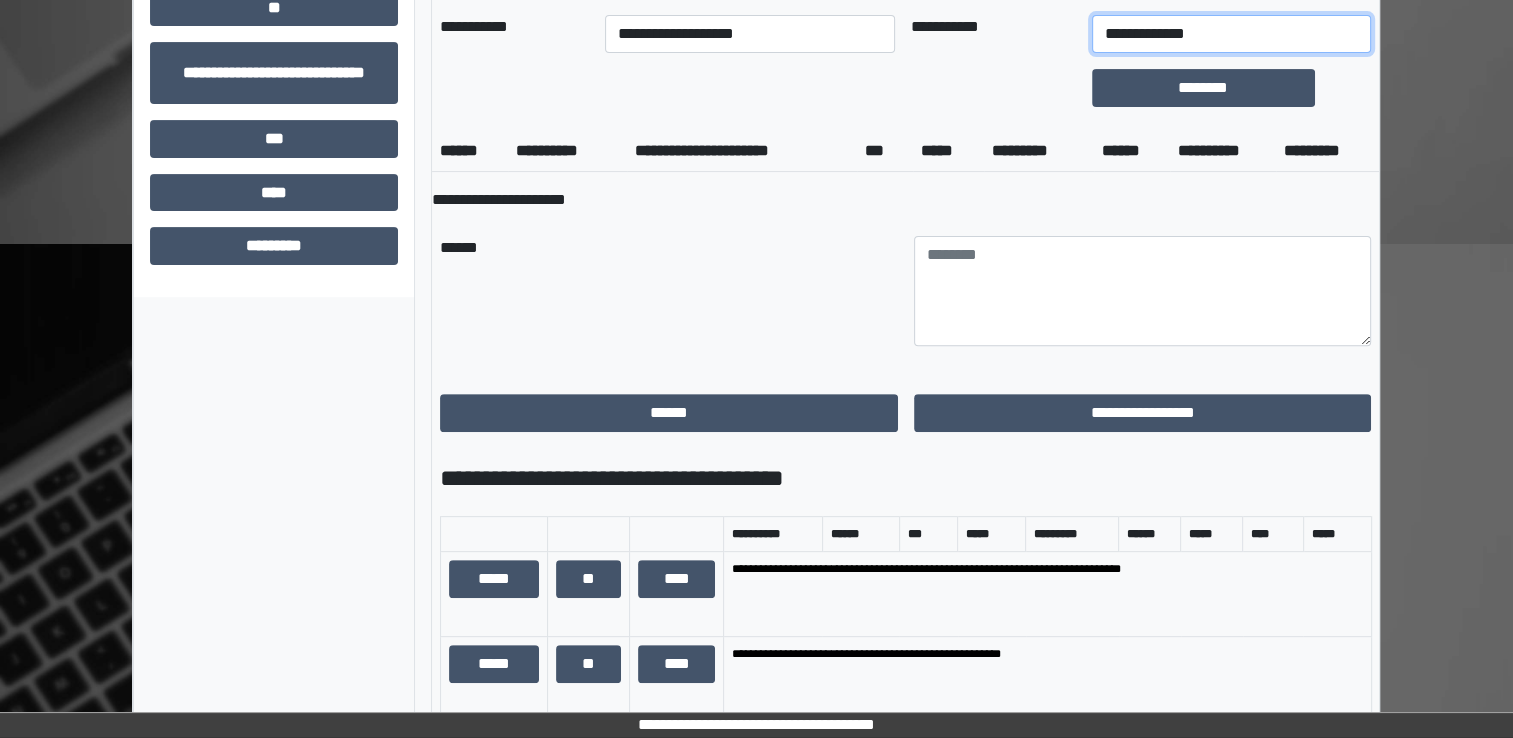 click on "**********" at bounding box center [1231, 34] 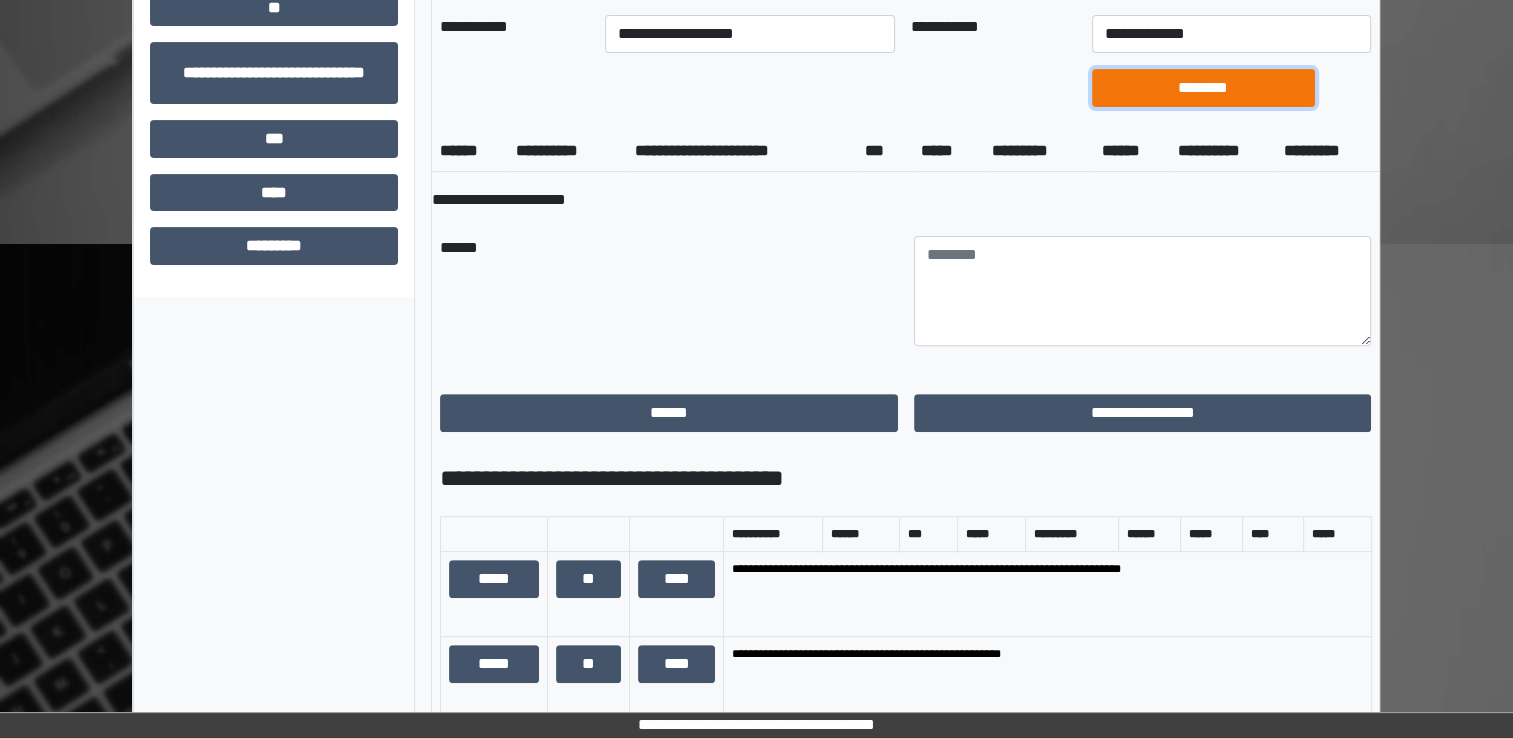 click on "********" at bounding box center [1203, 88] 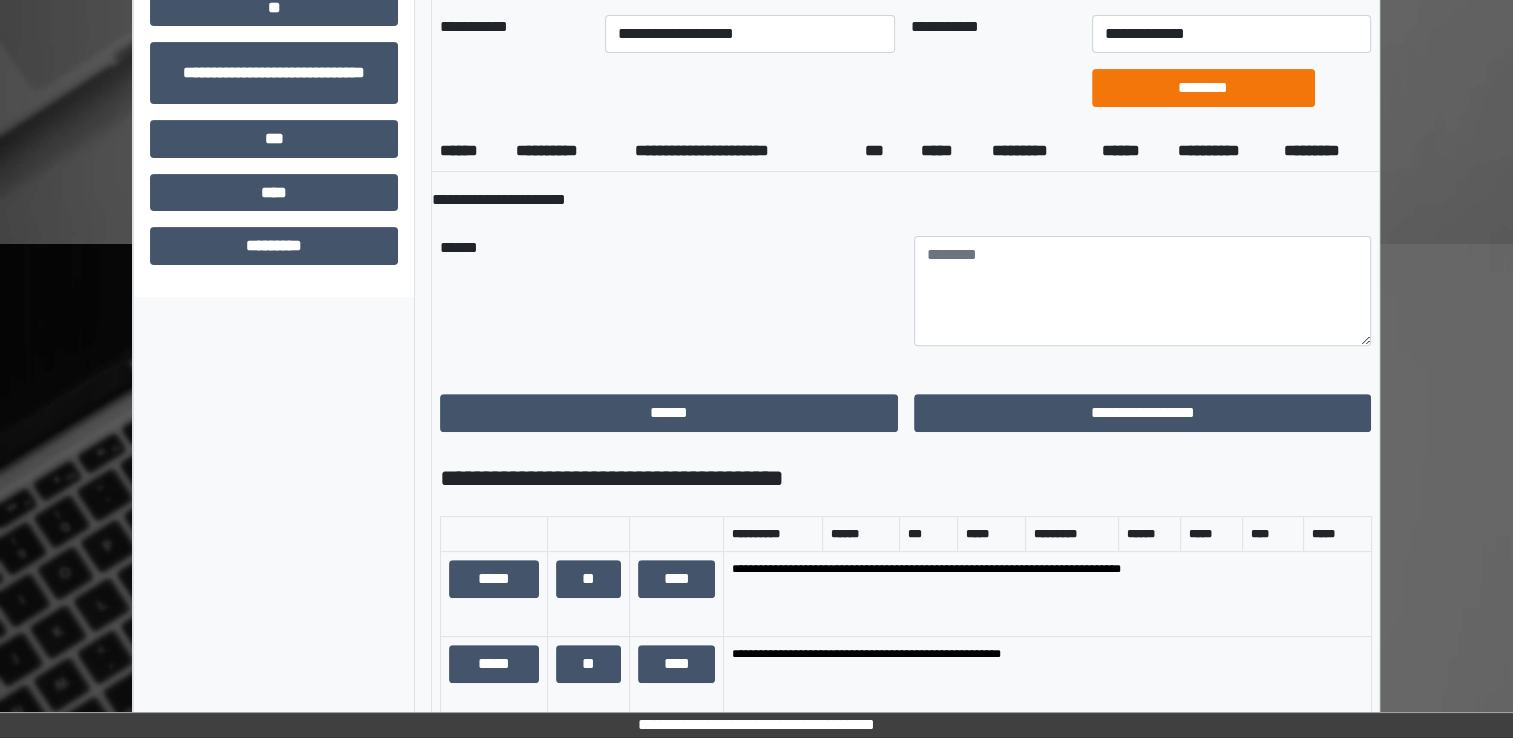 scroll, scrollTop: 184, scrollLeft: 0, axis: vertical 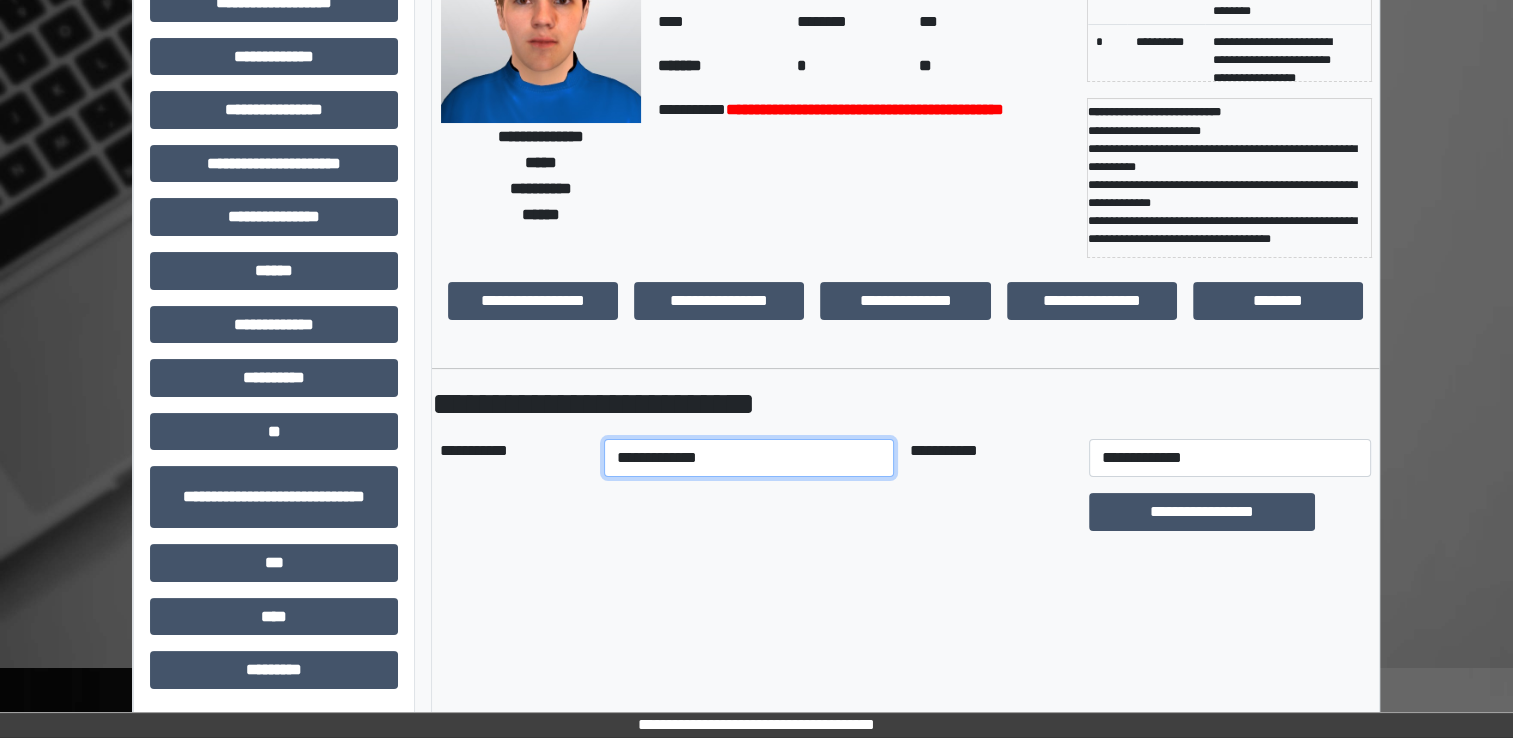 click on "**********" at bounding box center (749, 458) 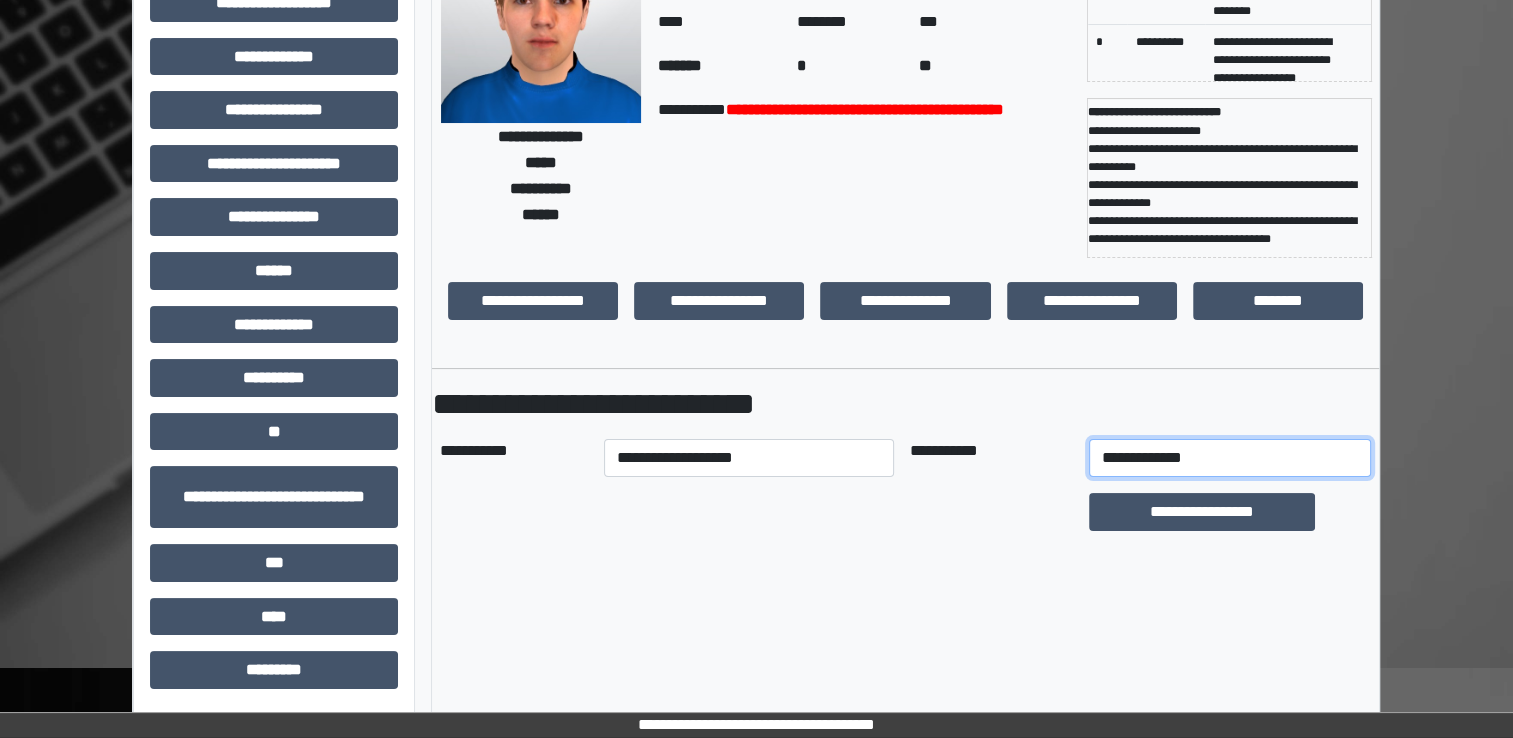 click on "**********" at bounding box center [1230, 458] 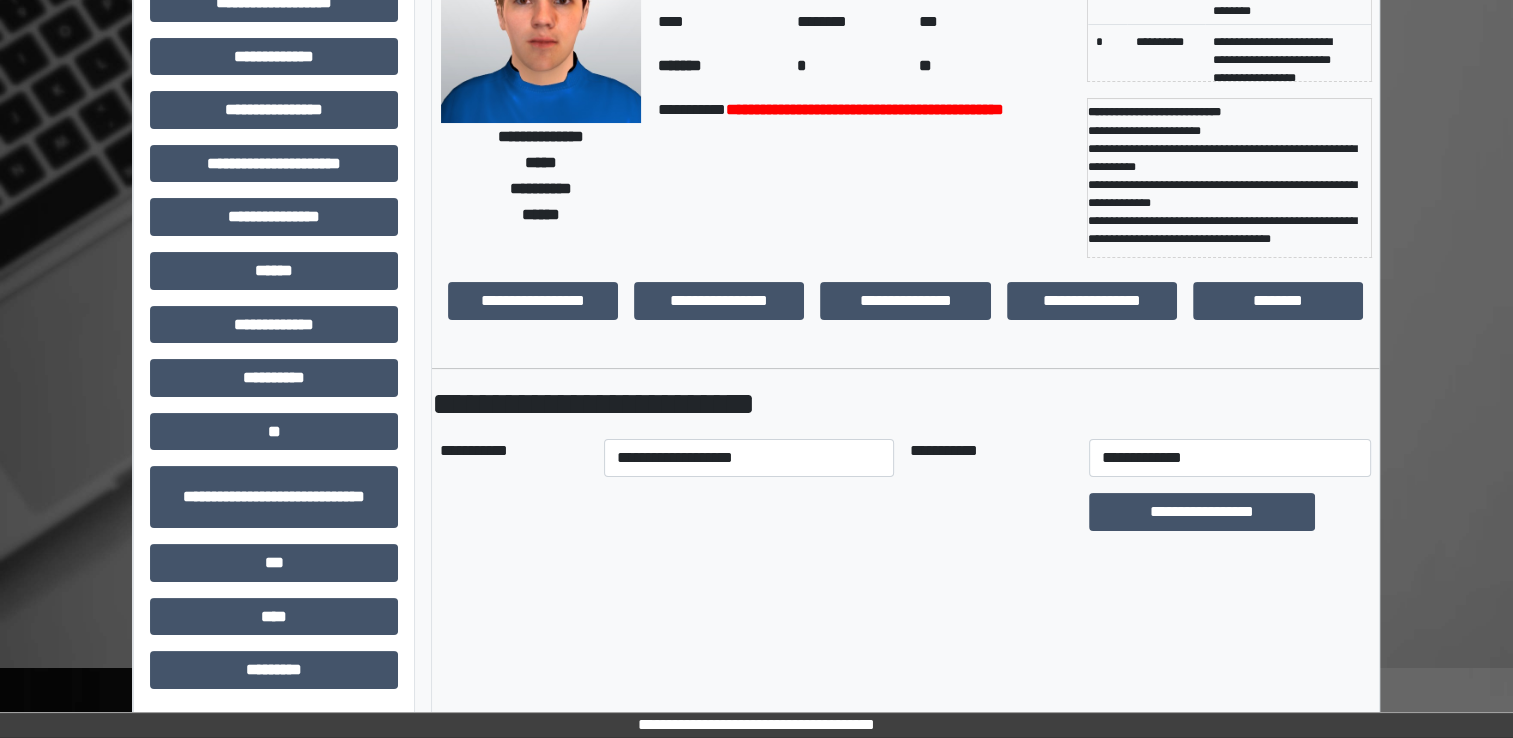 click on "**********" at bounding box center (905, 317) 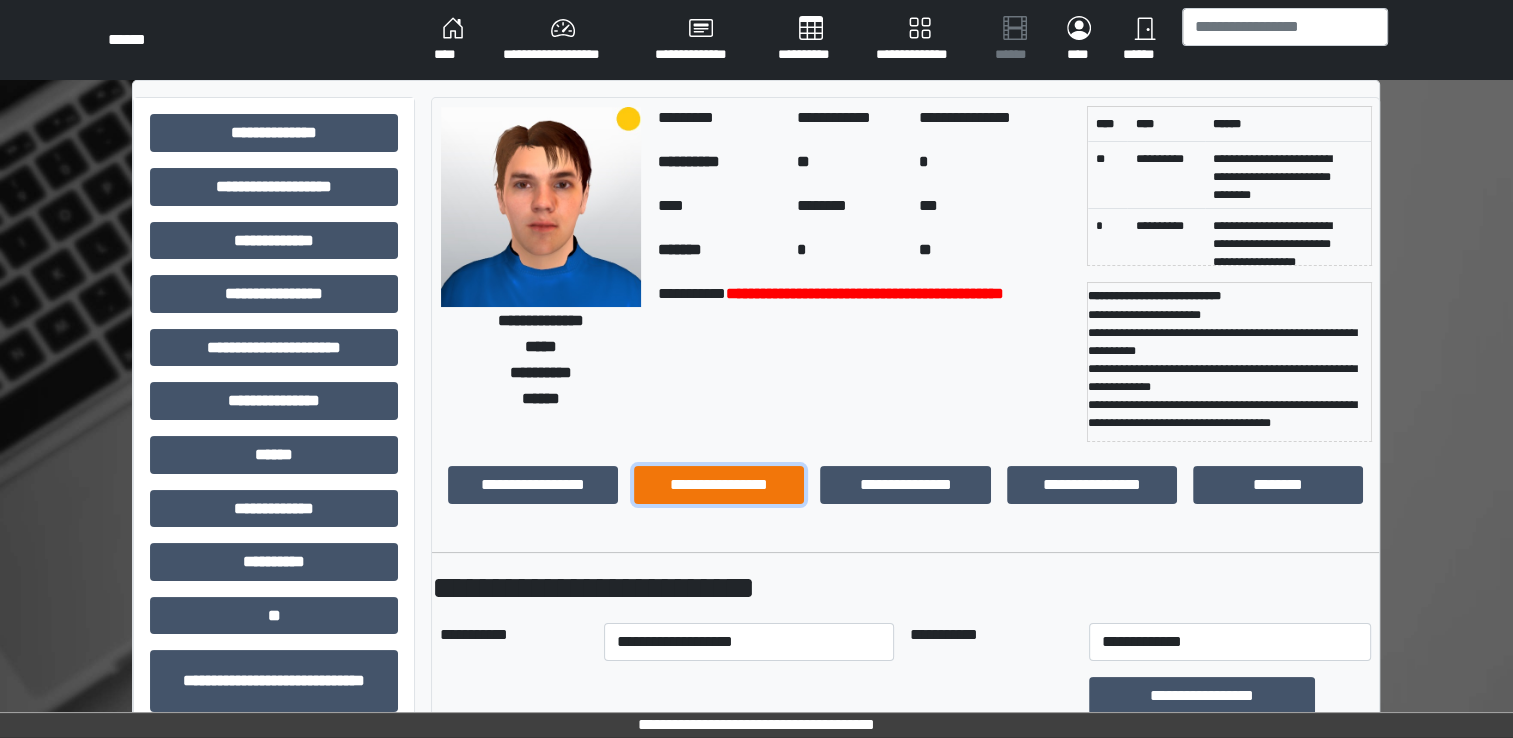 click on "**********" at bounding box center (719, 485) 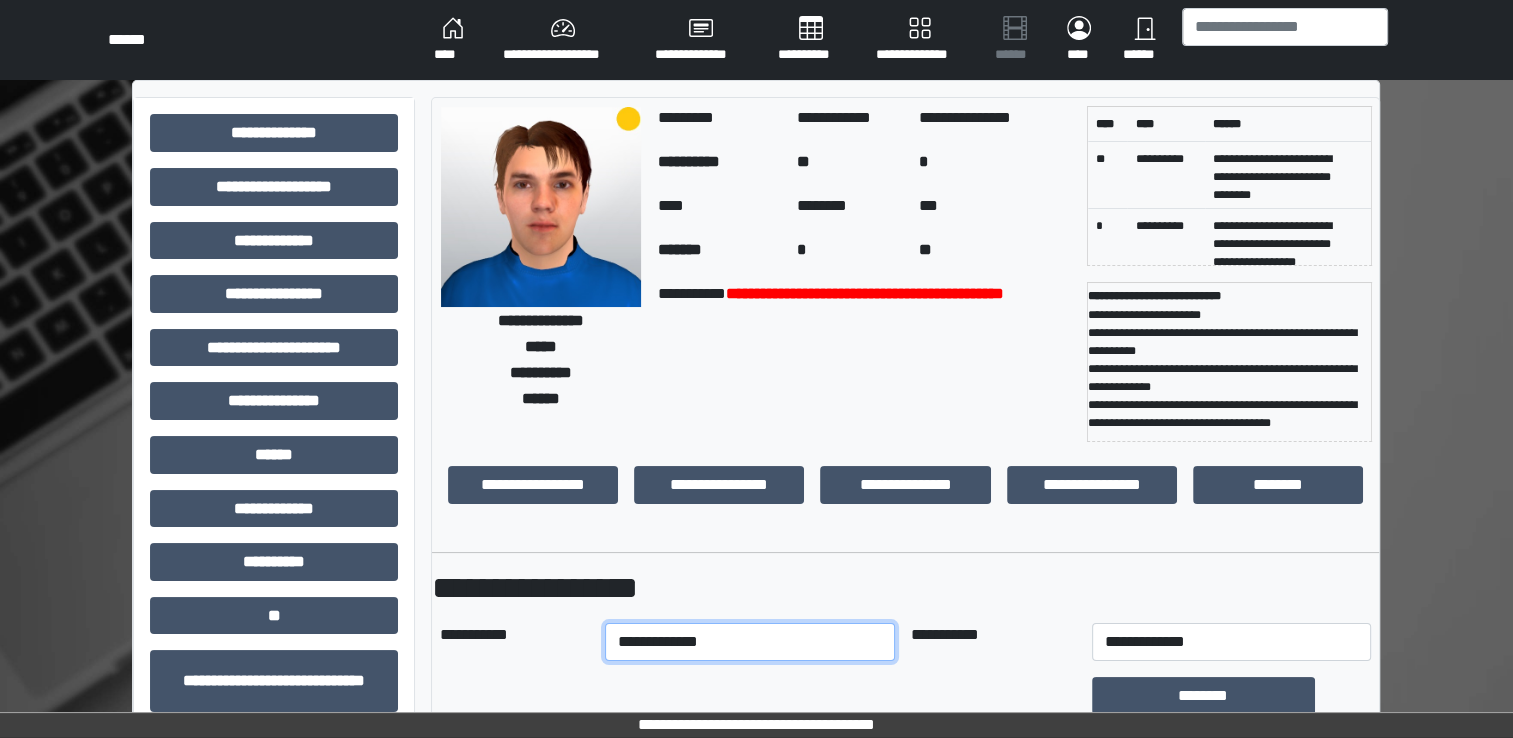 click on "**********" at bounding box center [750, 642] 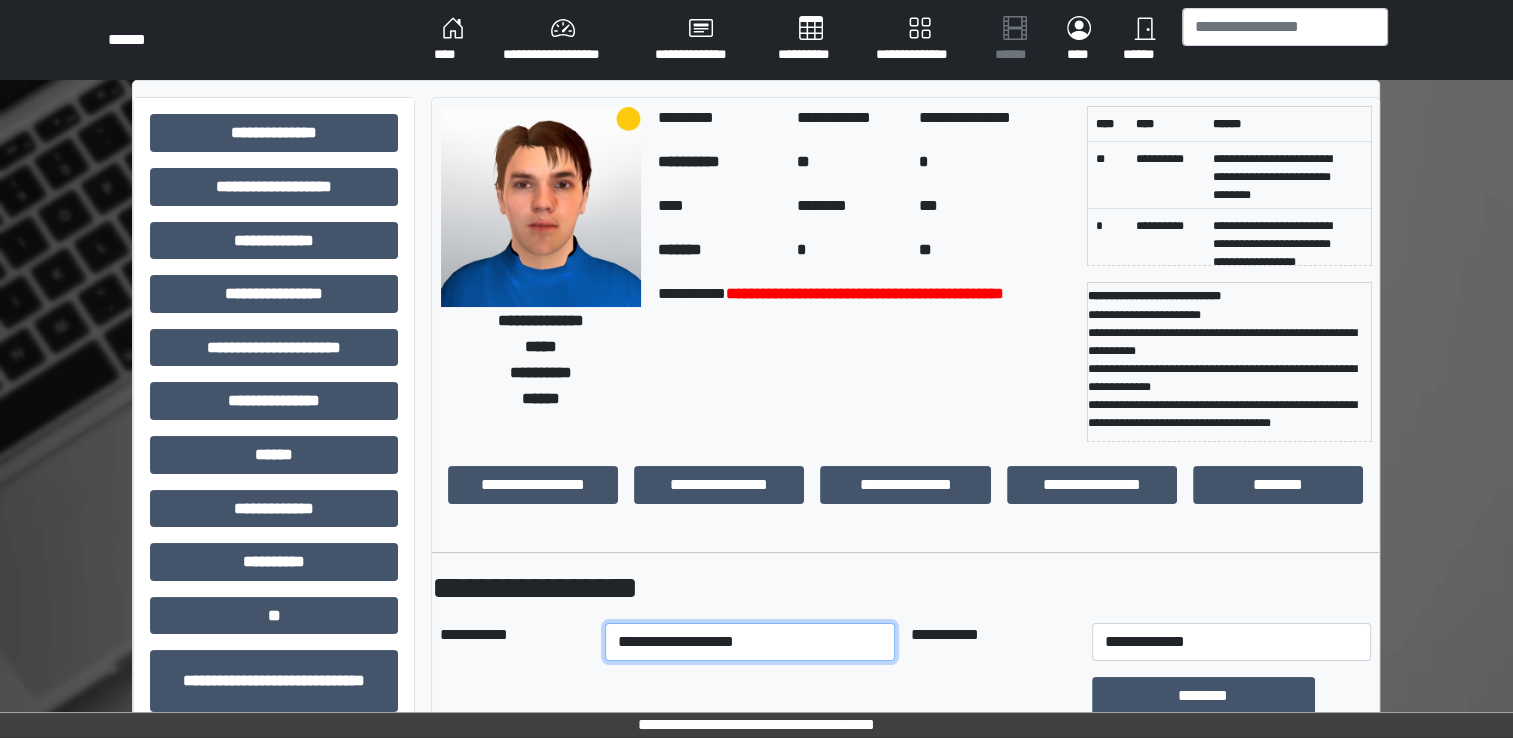 click on "**********" at bounding box center [750, 642] 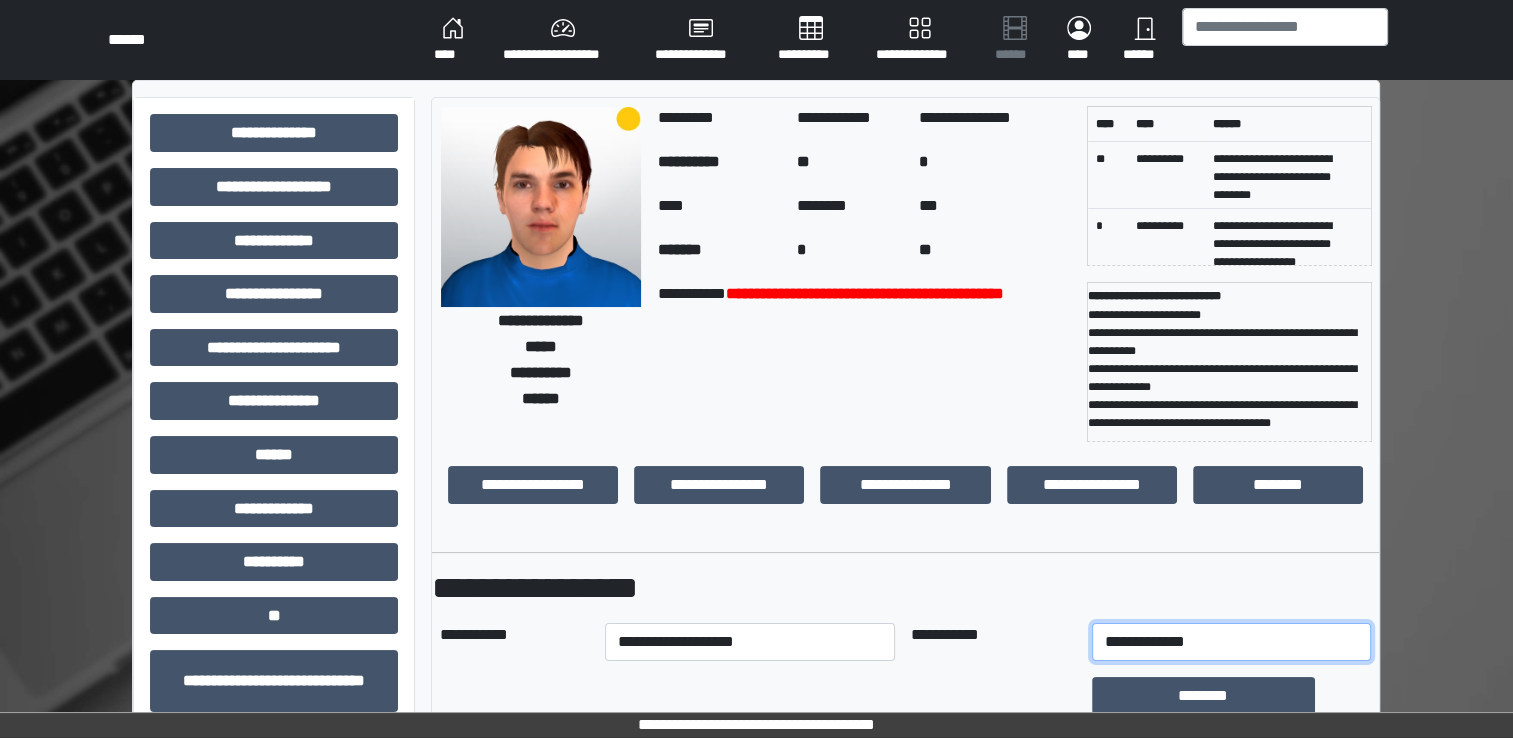 click on "**********" at bounding box center (1231, 642) 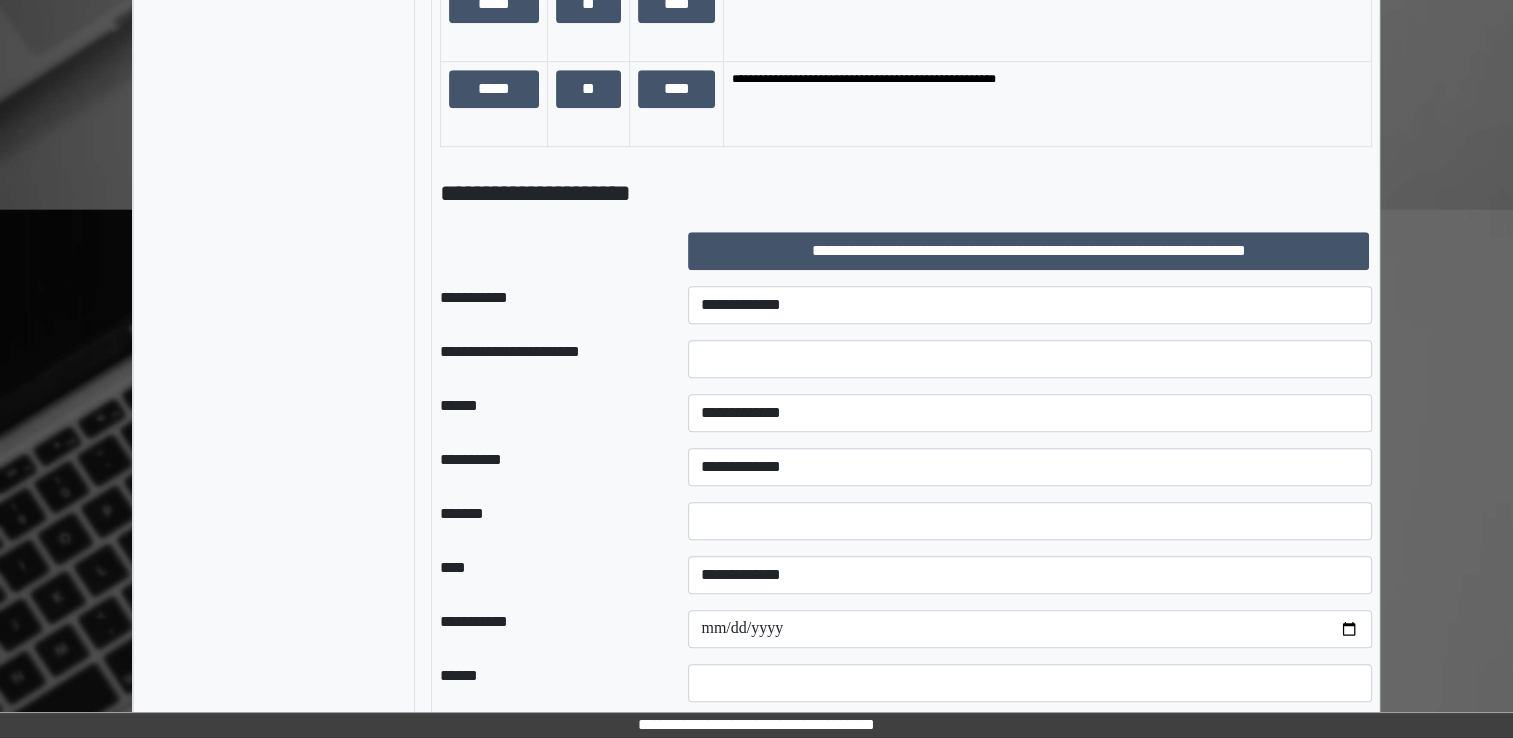 scroll, scrollTop: 1660, scrollLeft: 0, axis: vertical 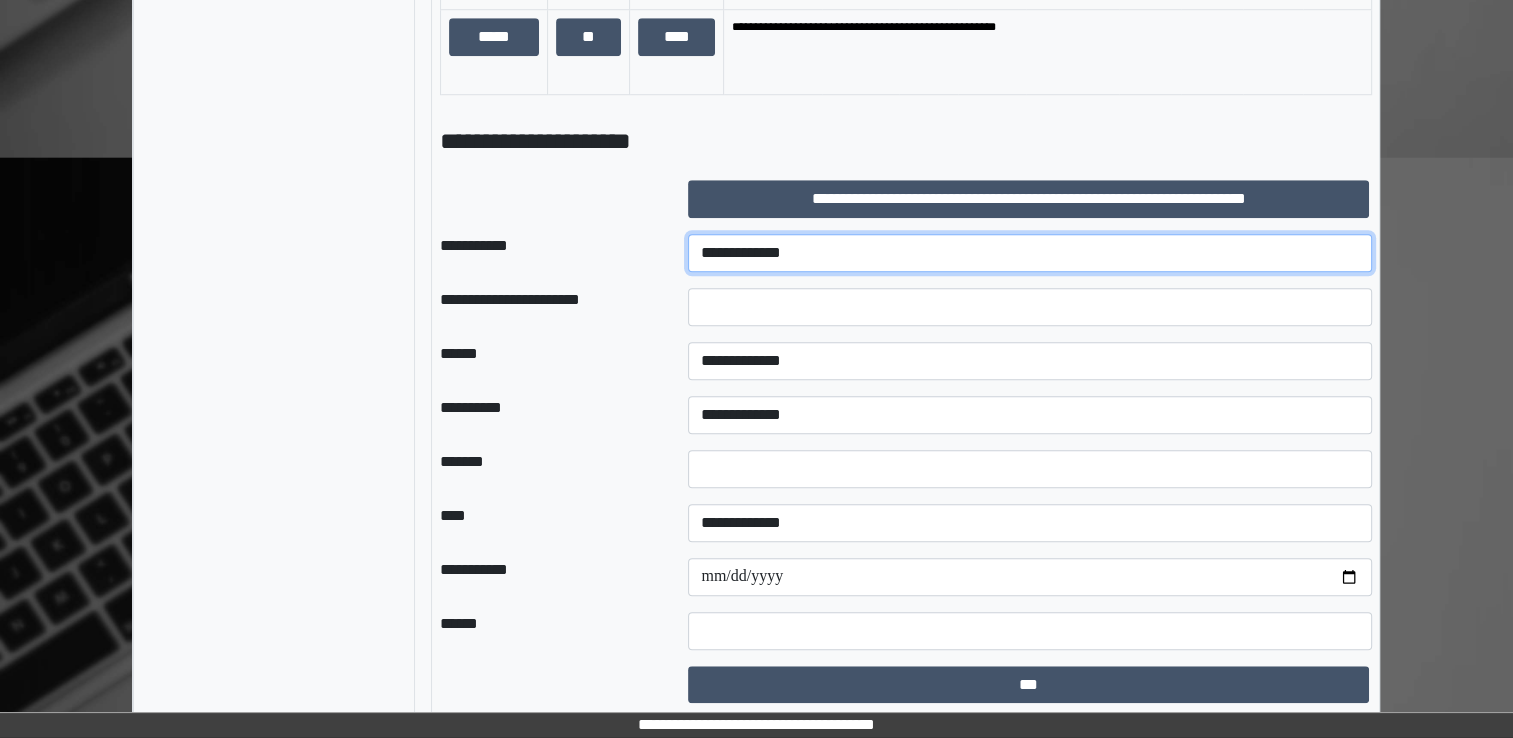 click on "**********" at bounding box center (1030, 253) 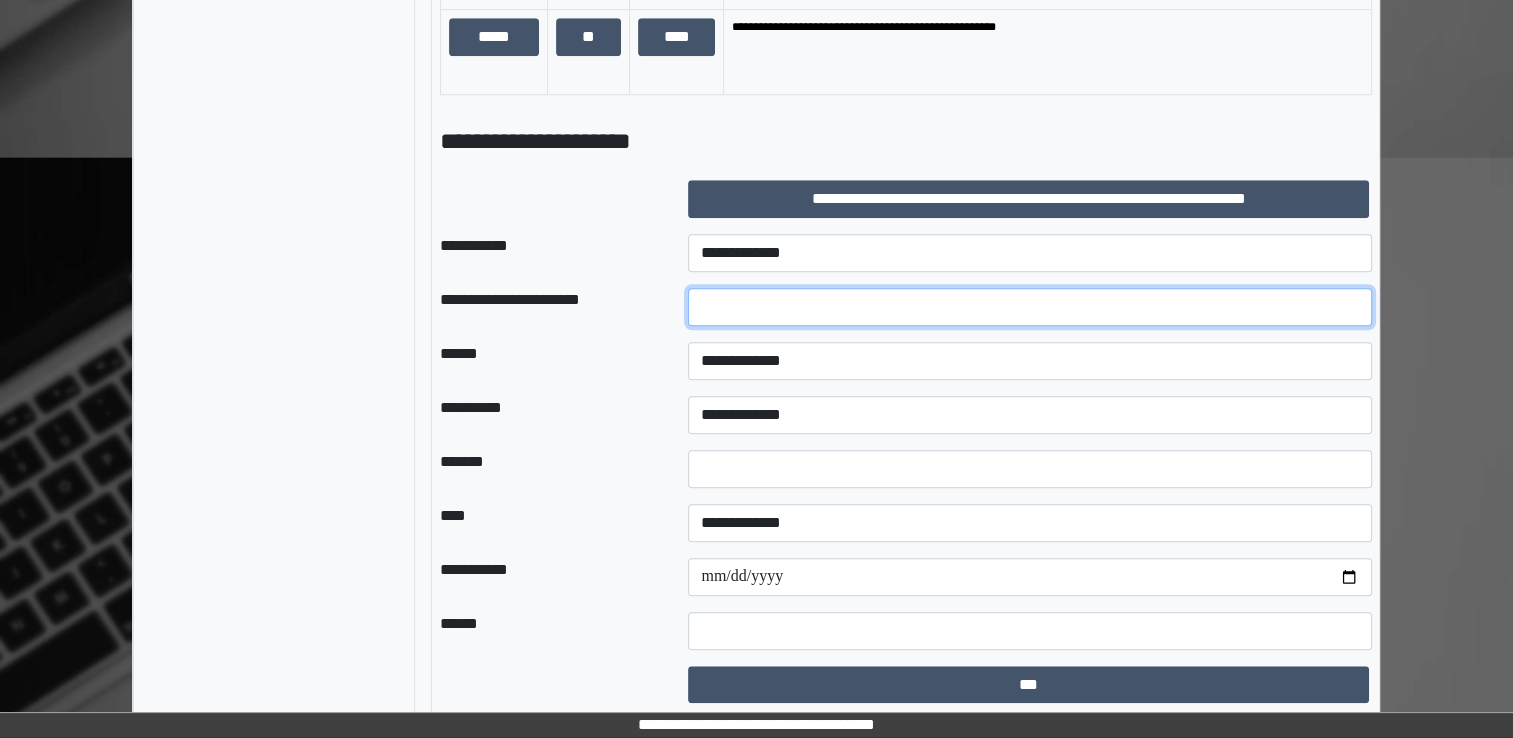 click at bounding box center (1030, 307) 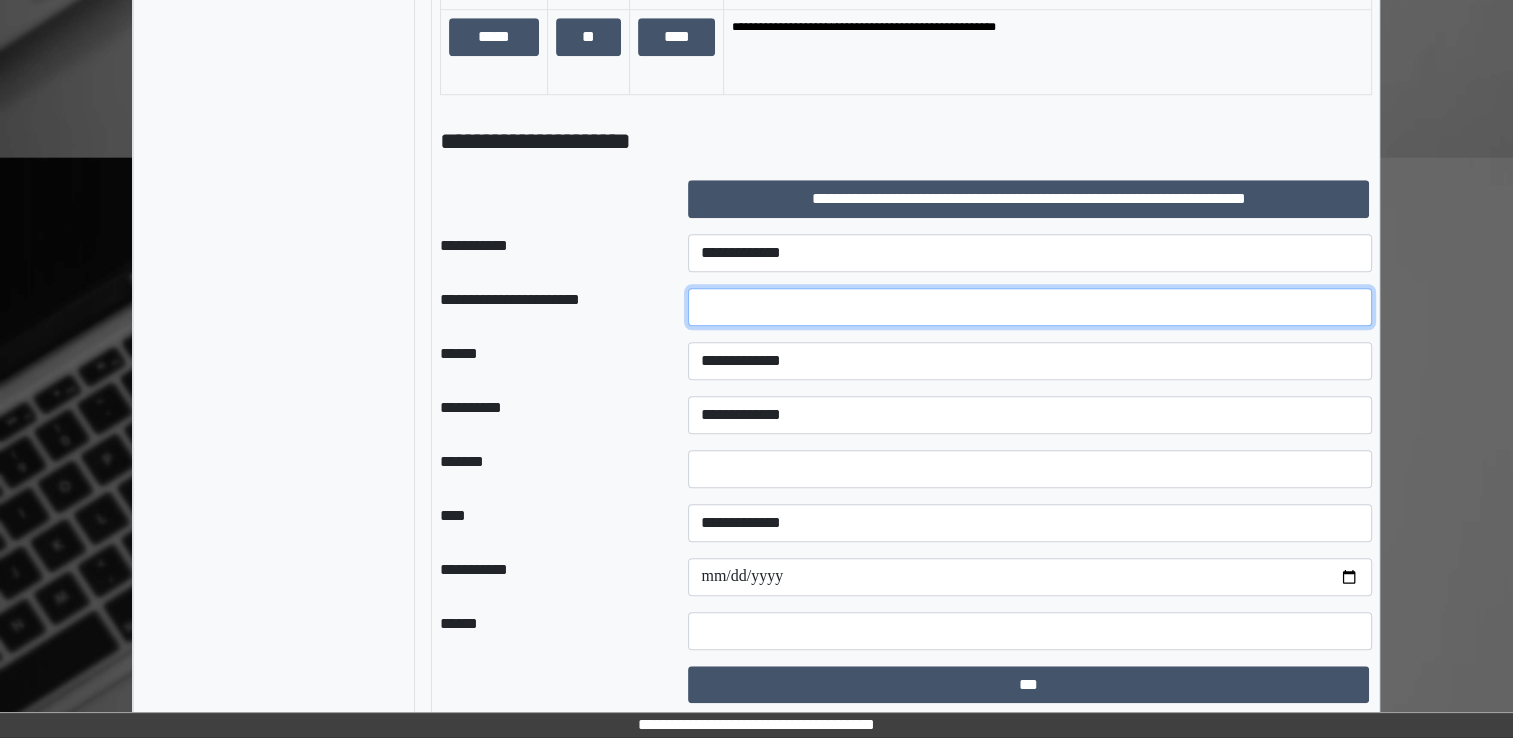 type on "******" 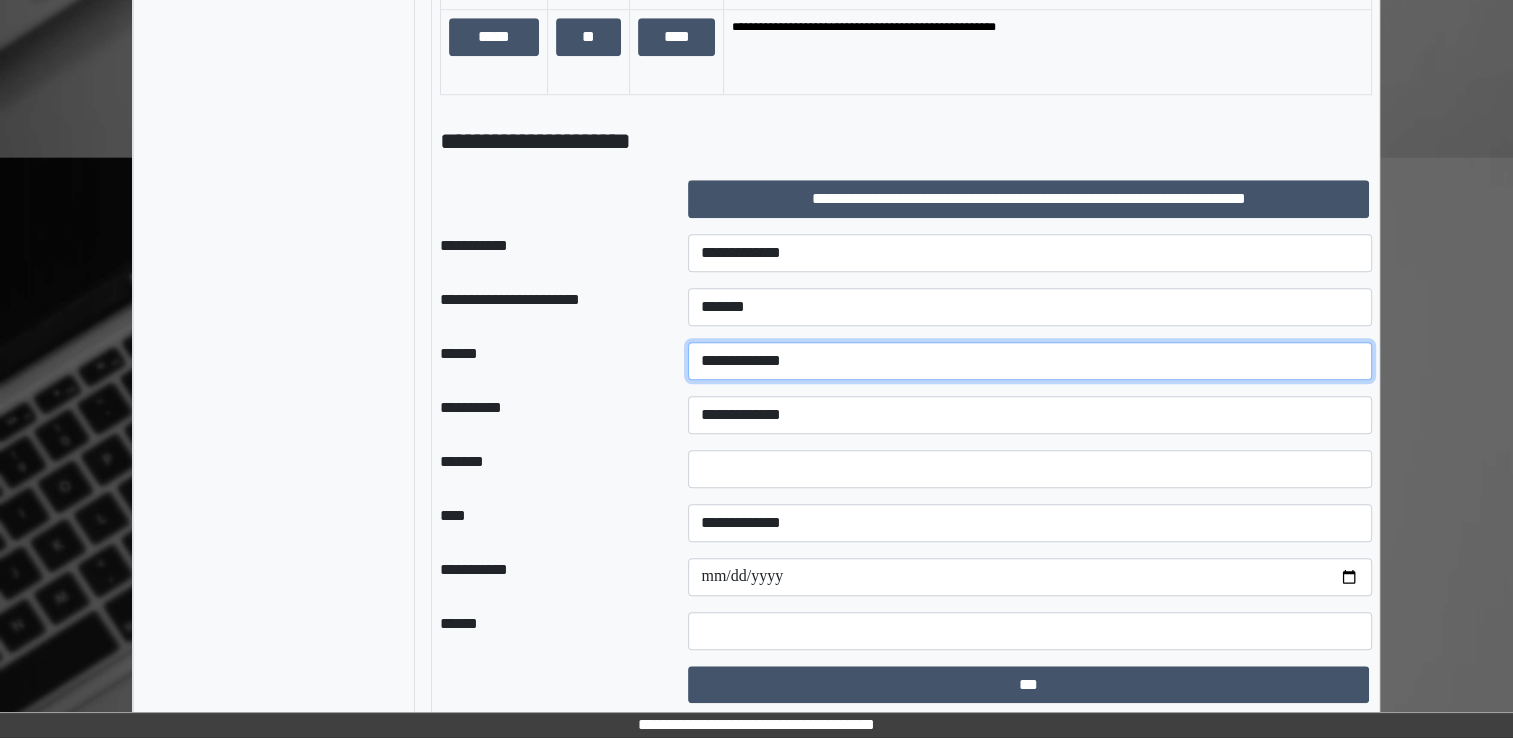 click on "**********" at bounding box center (1030, 361) 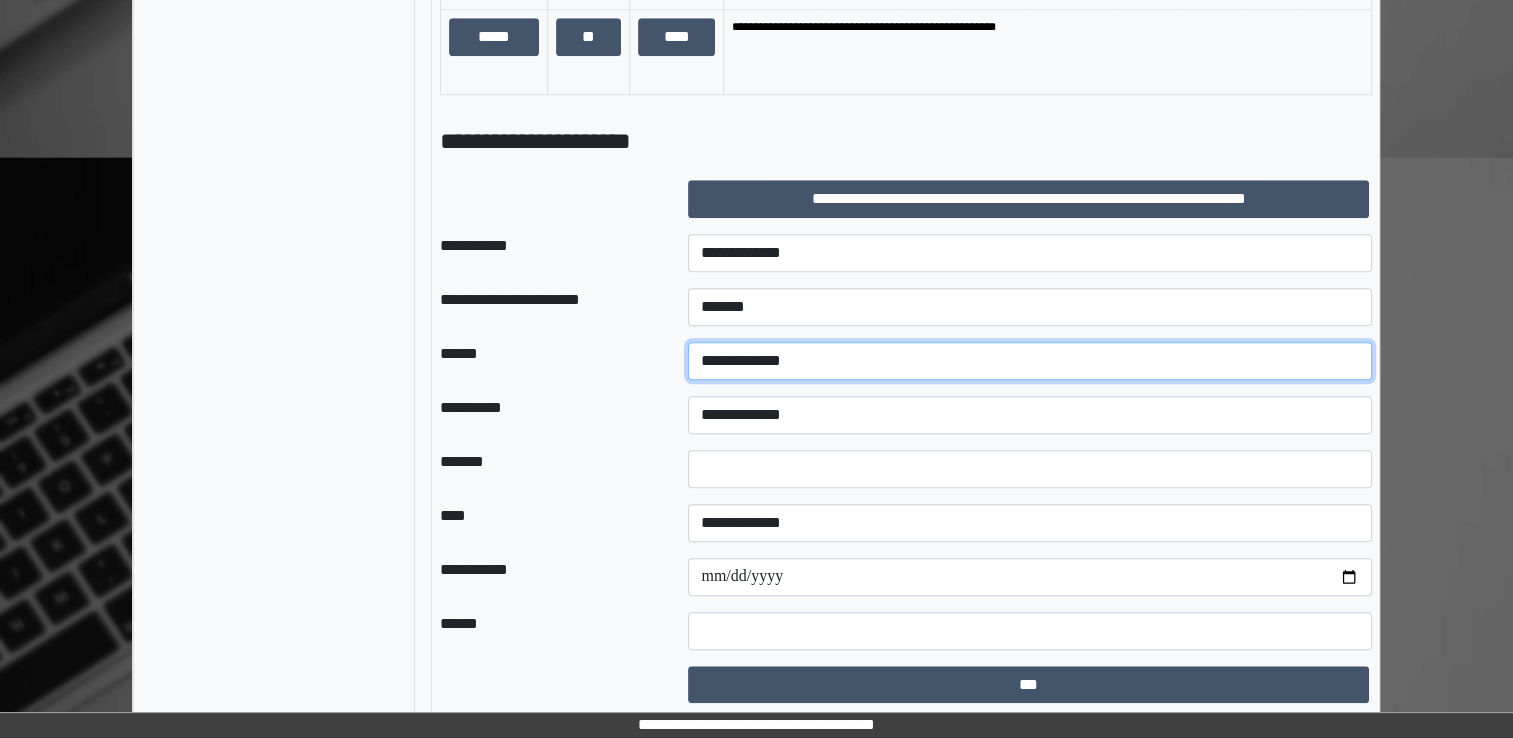 select on "*" 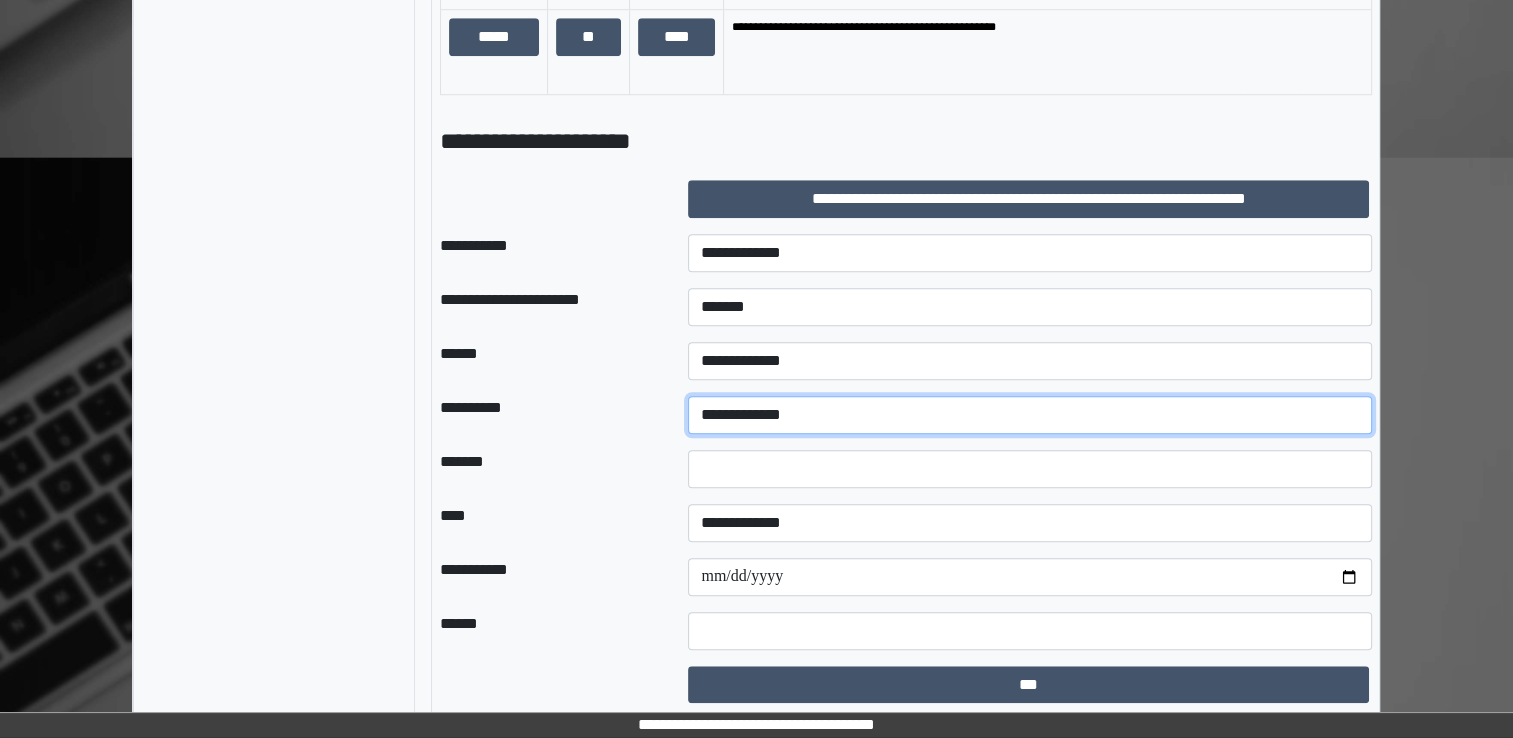 click on "**********" at bounding box center [1030, 415] 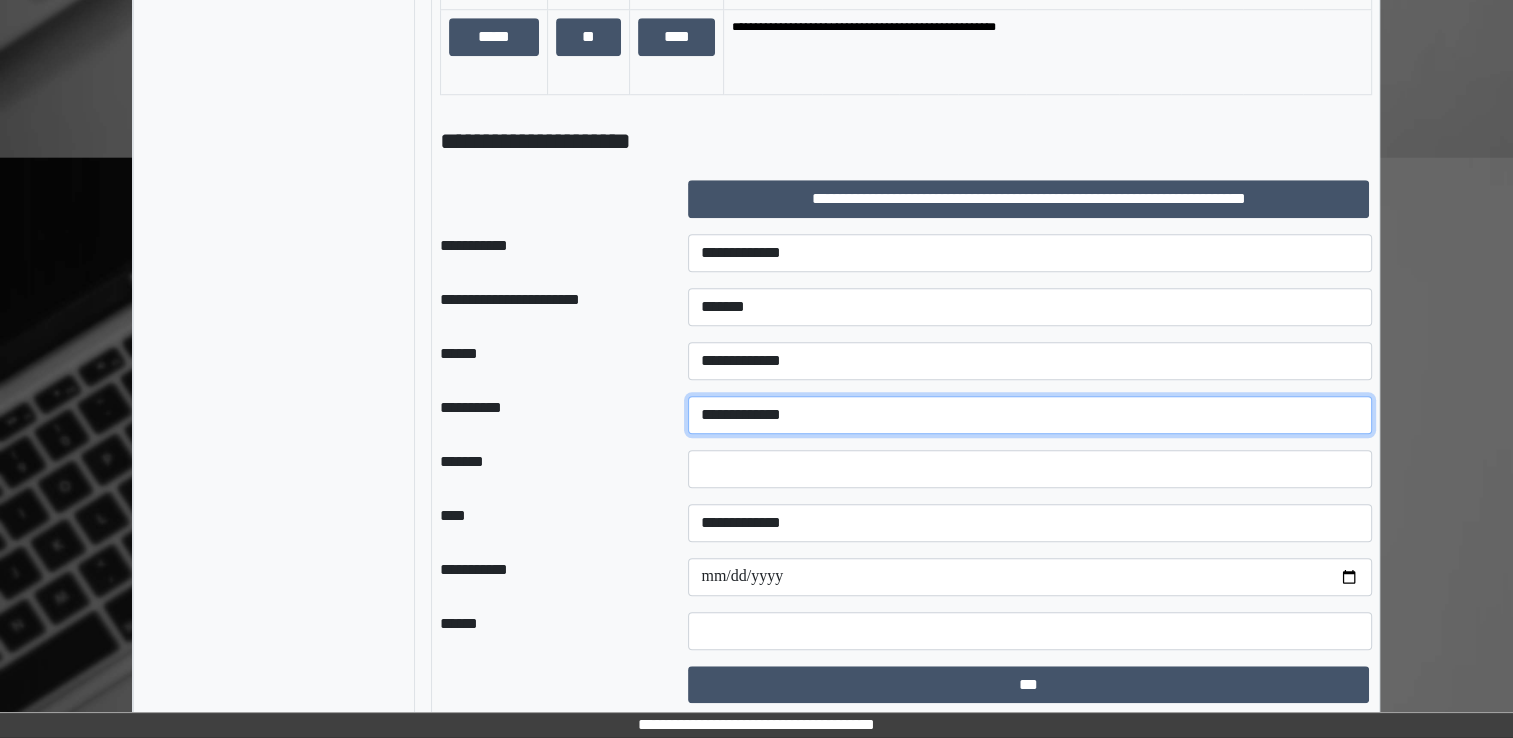 select on "**" 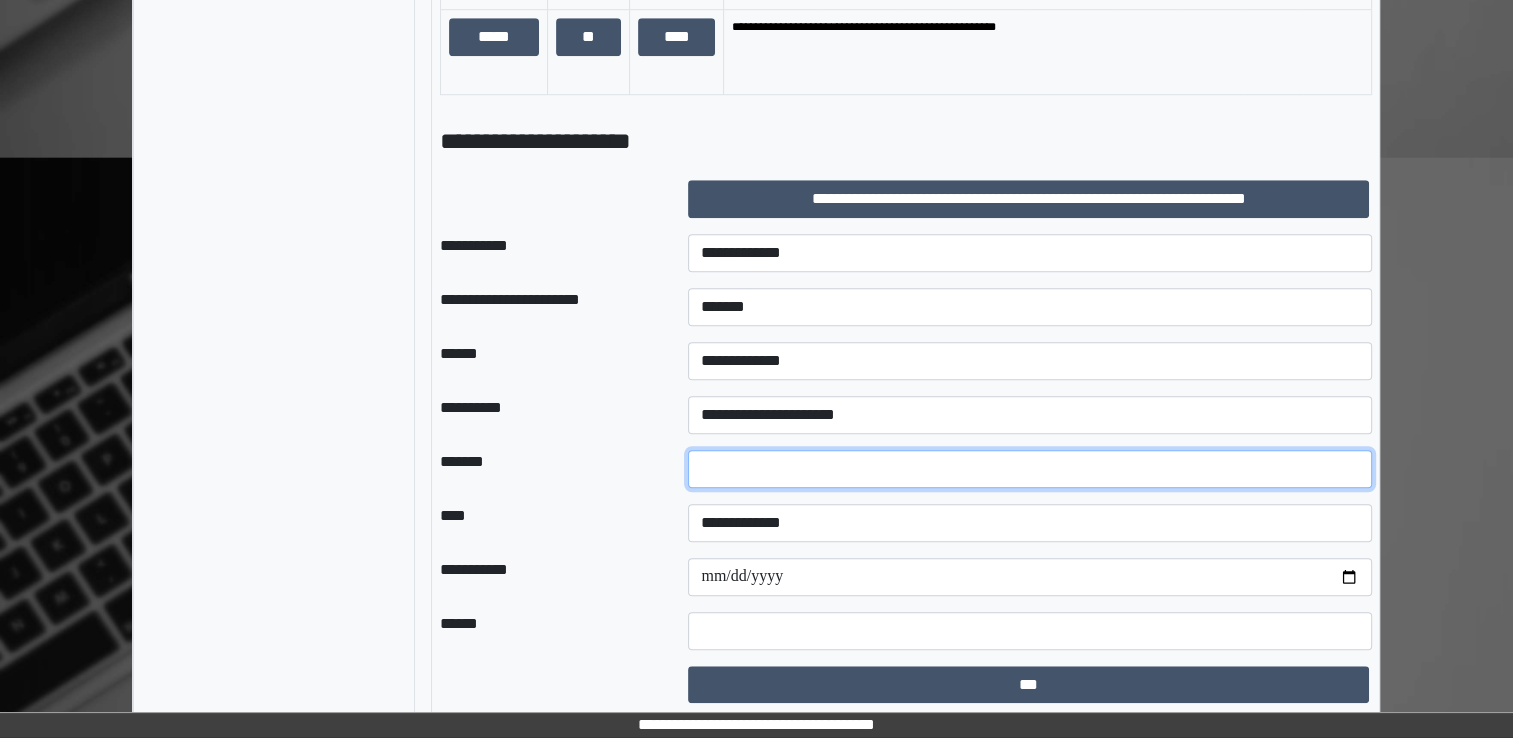 click at bounding box center [1030, 469] 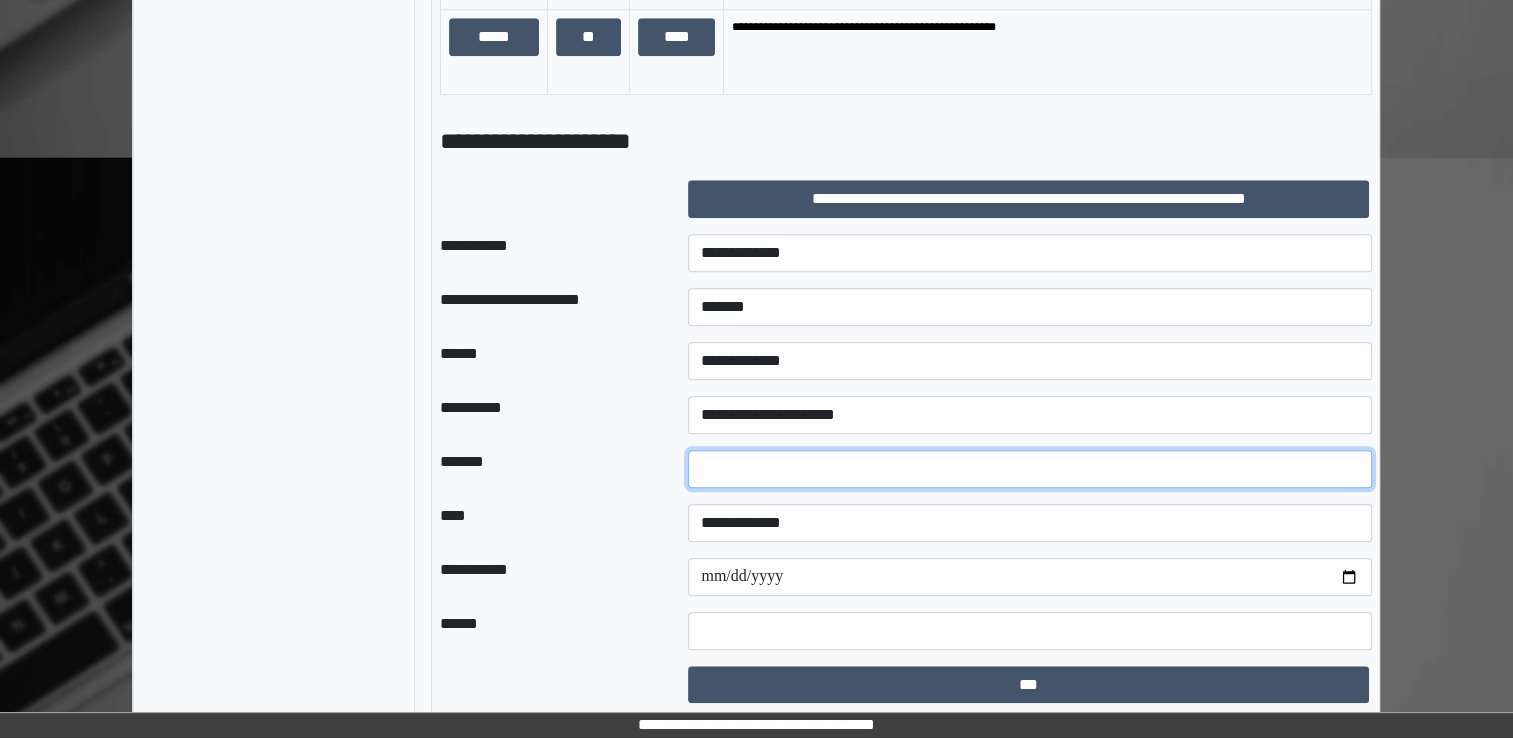type on "**" 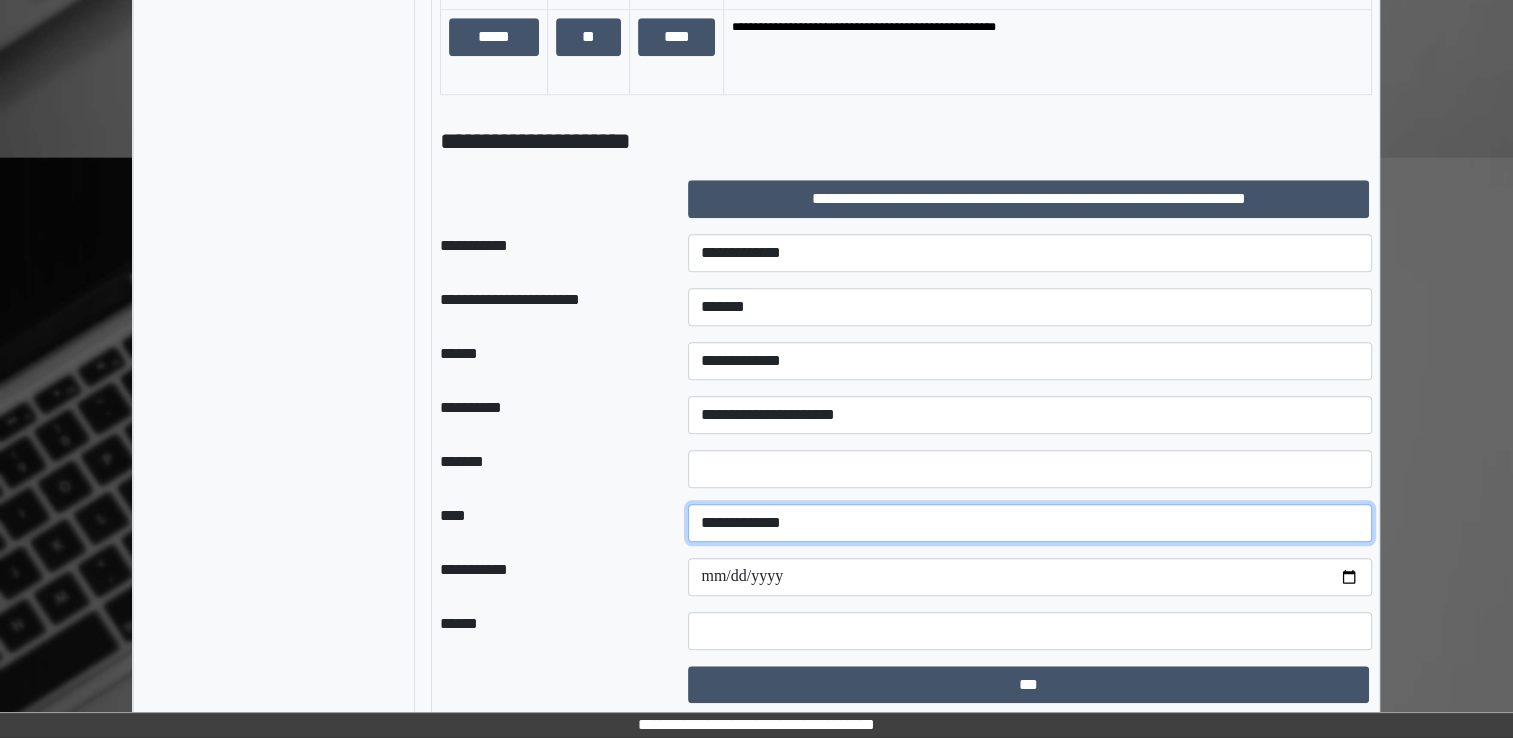 click on "**********" at bounding box center (1030, 523) 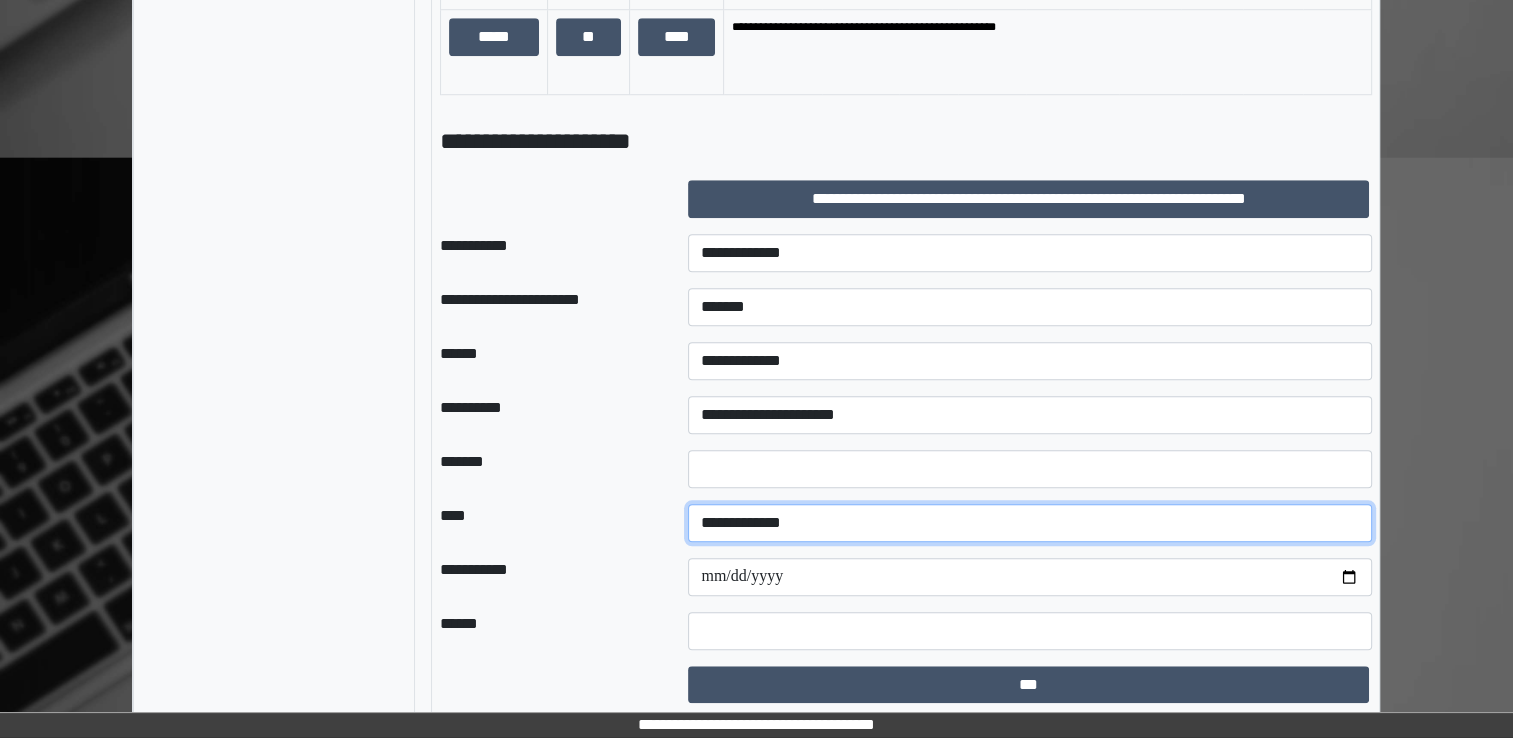 select on "*" 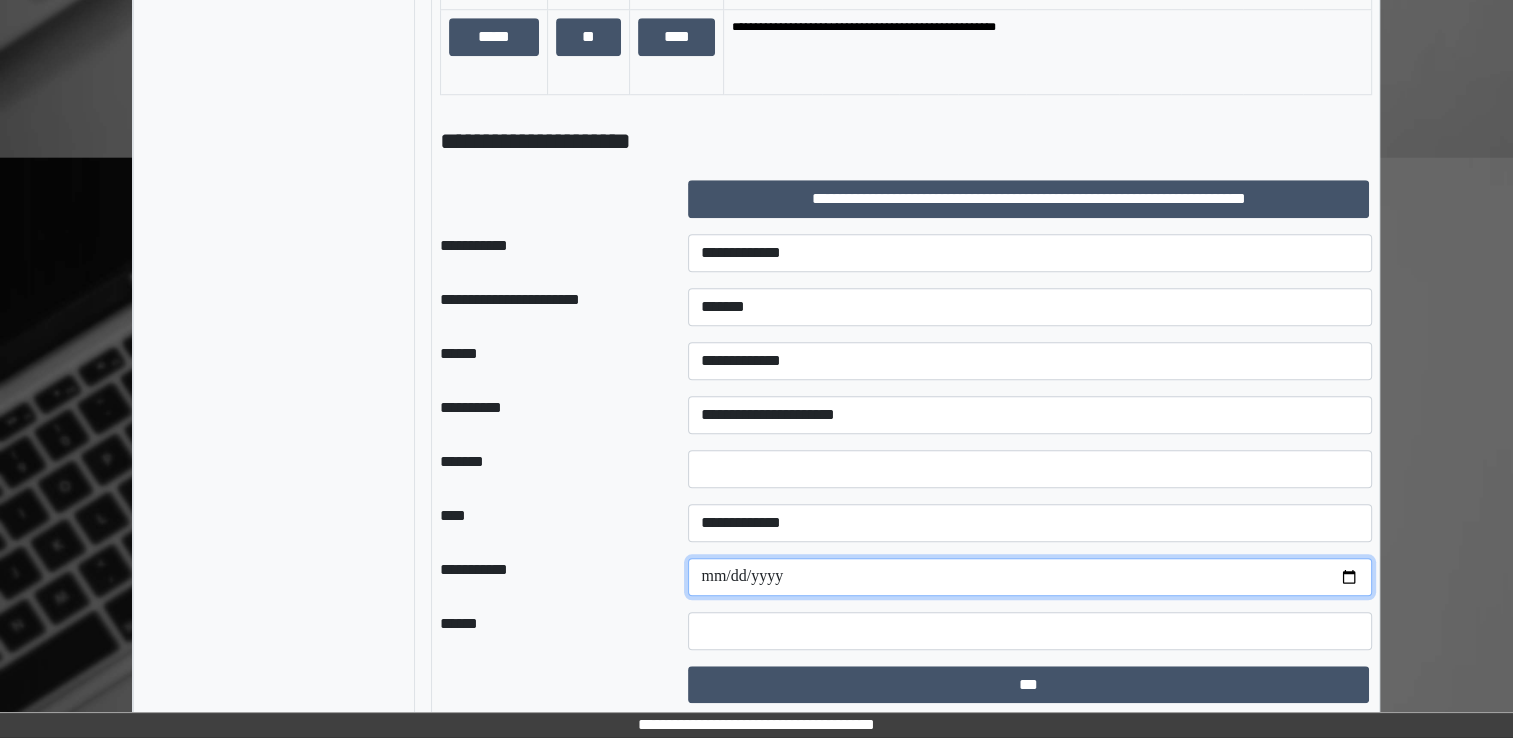 click at bounding box center [1030, 577] 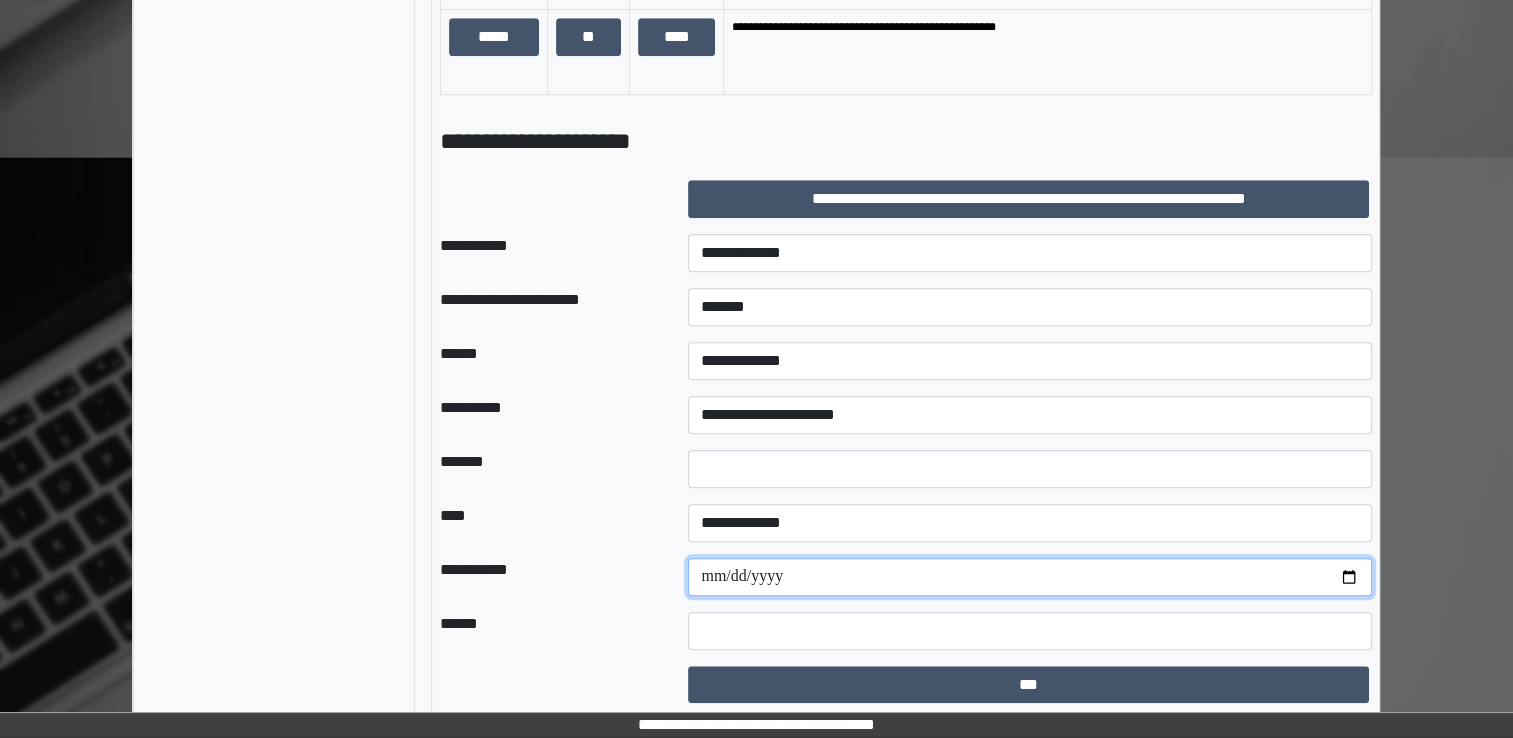 click at bounding box center (1030, 577) 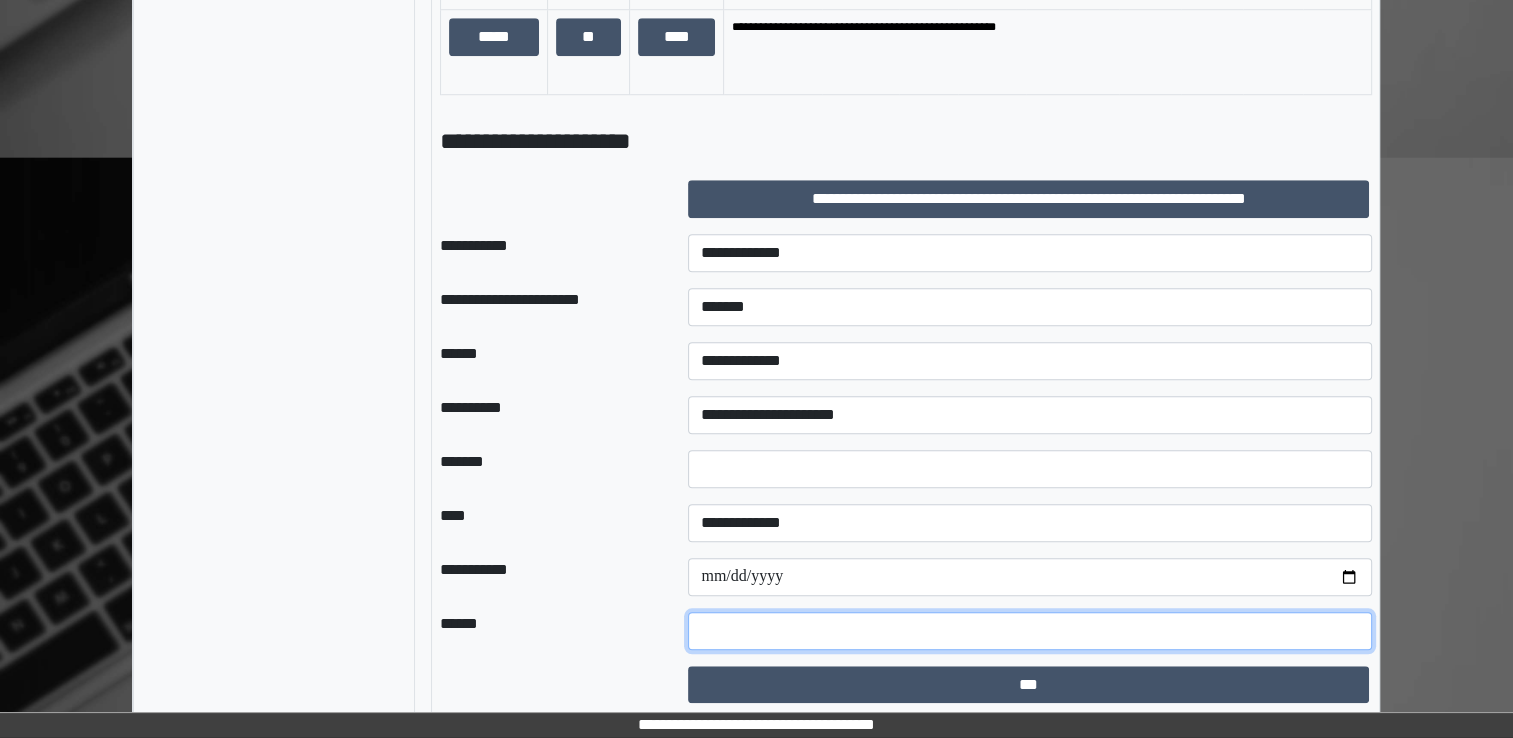 click at bounding box center (1030, 631) 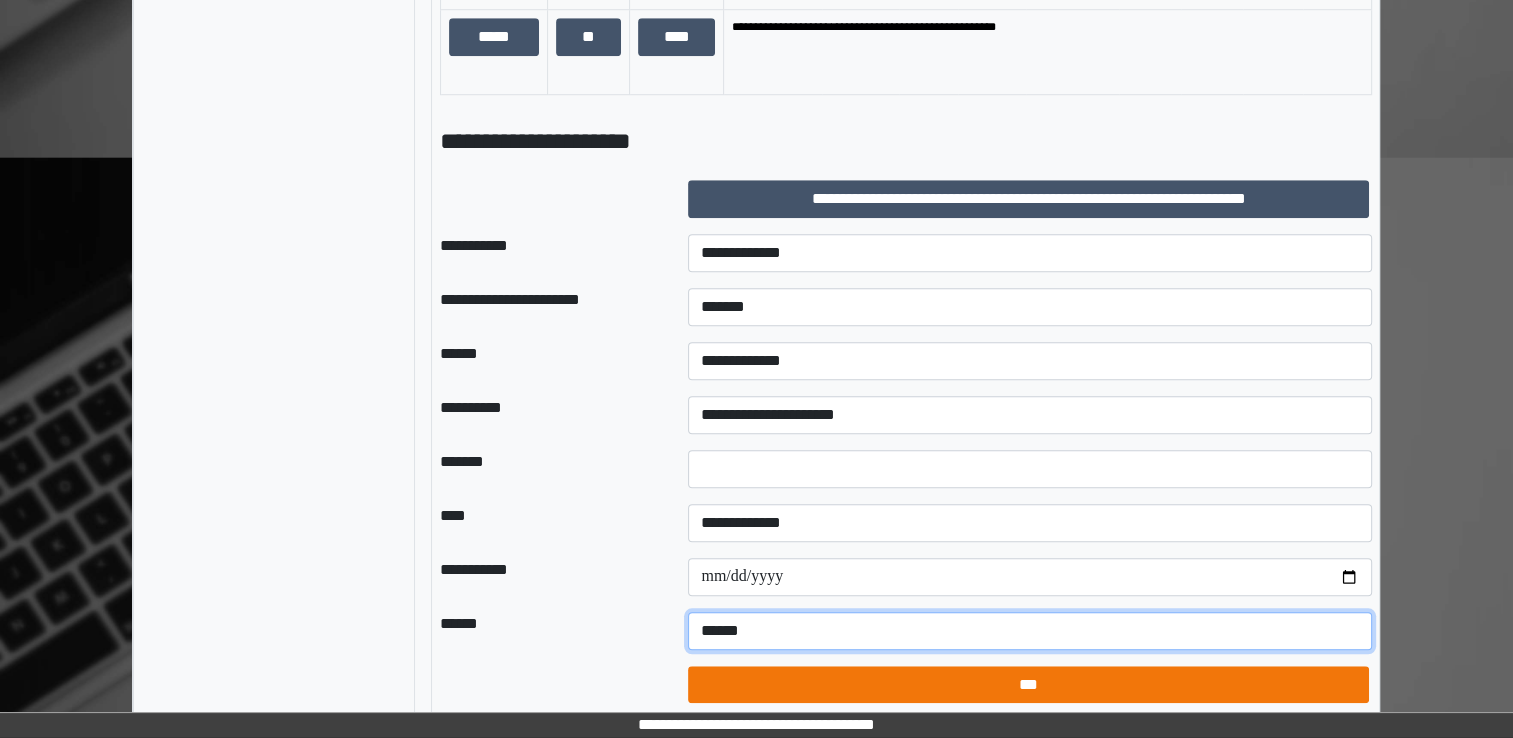 type on "******" 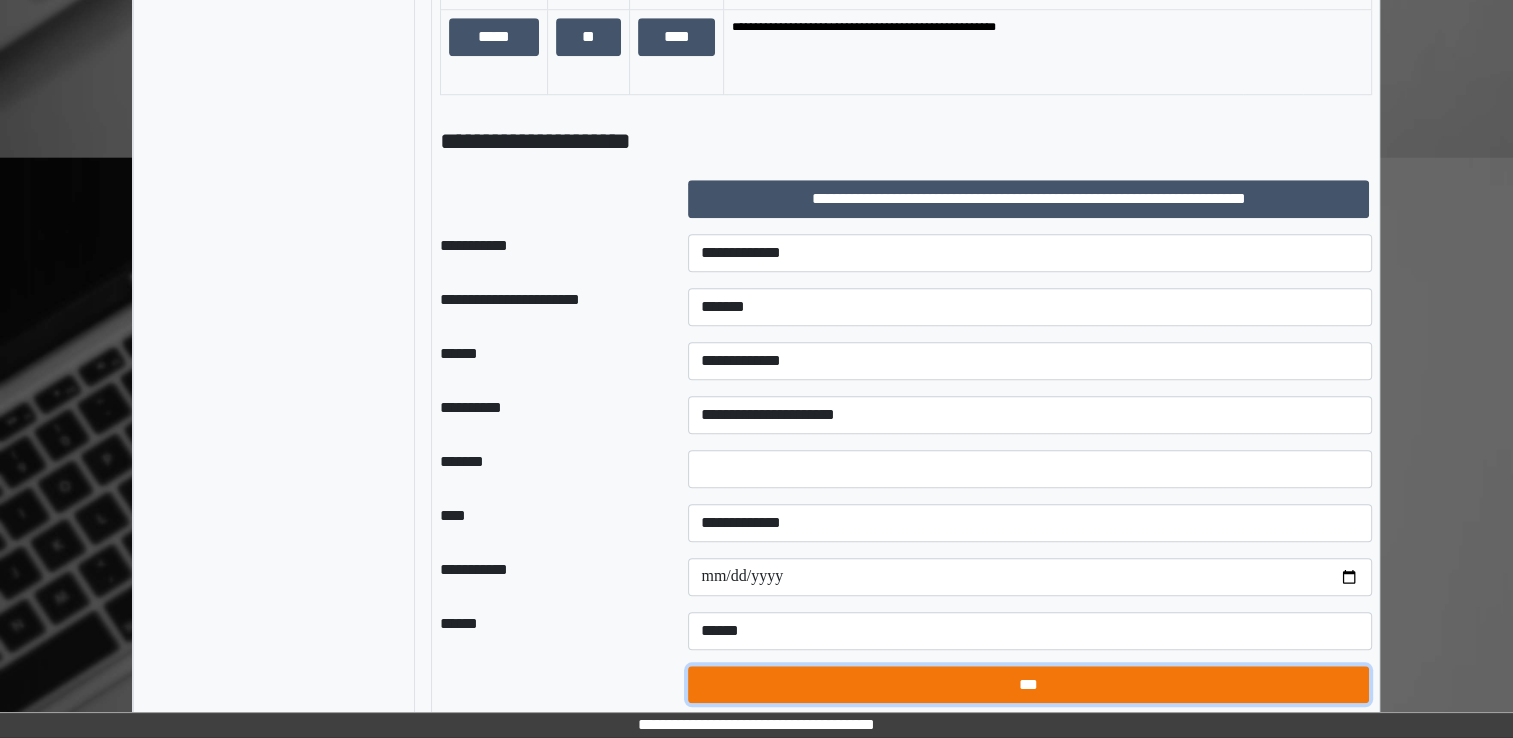 click on "***" at bounding box center [1028, 685] 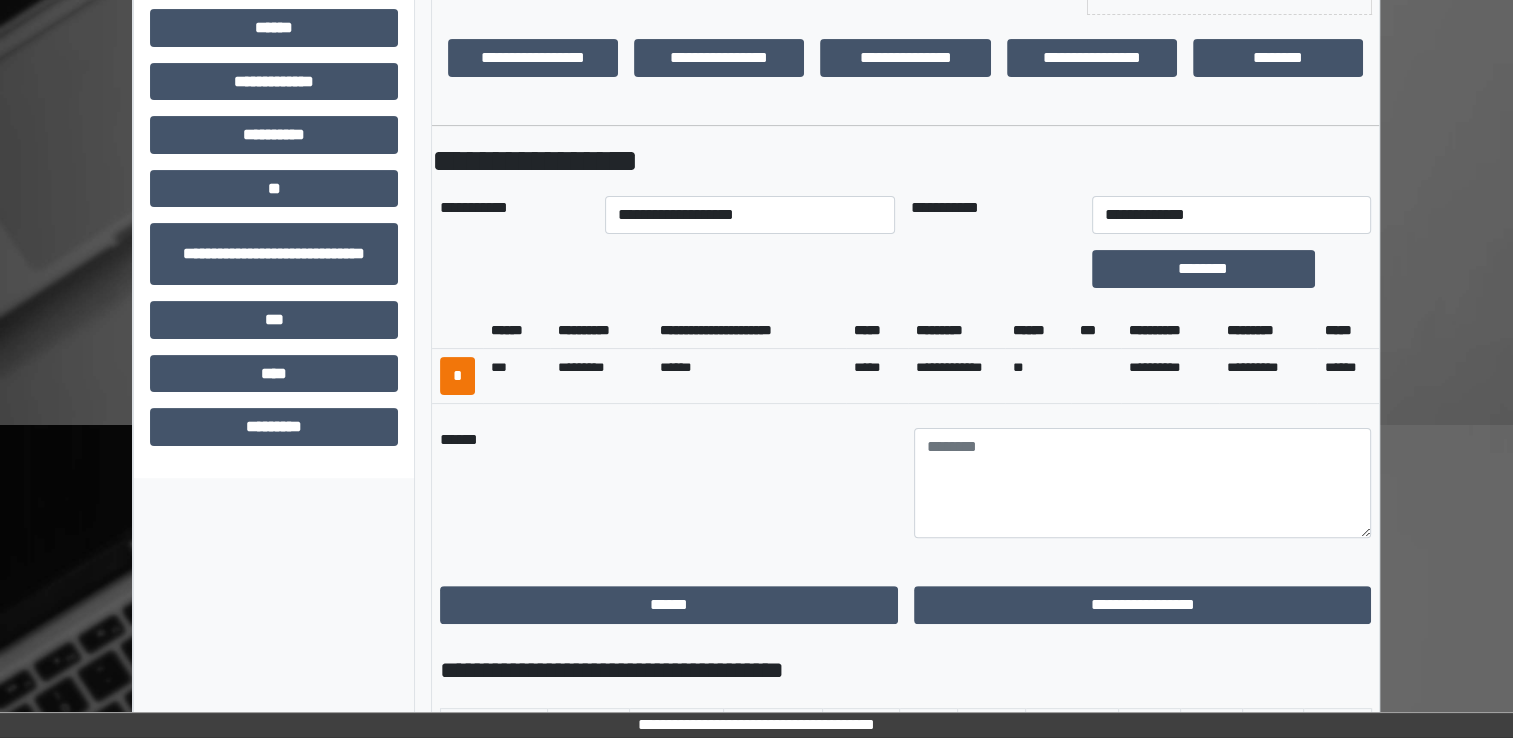scroll, scrollTop: 416, scrollLeft: 0, axis: vertical 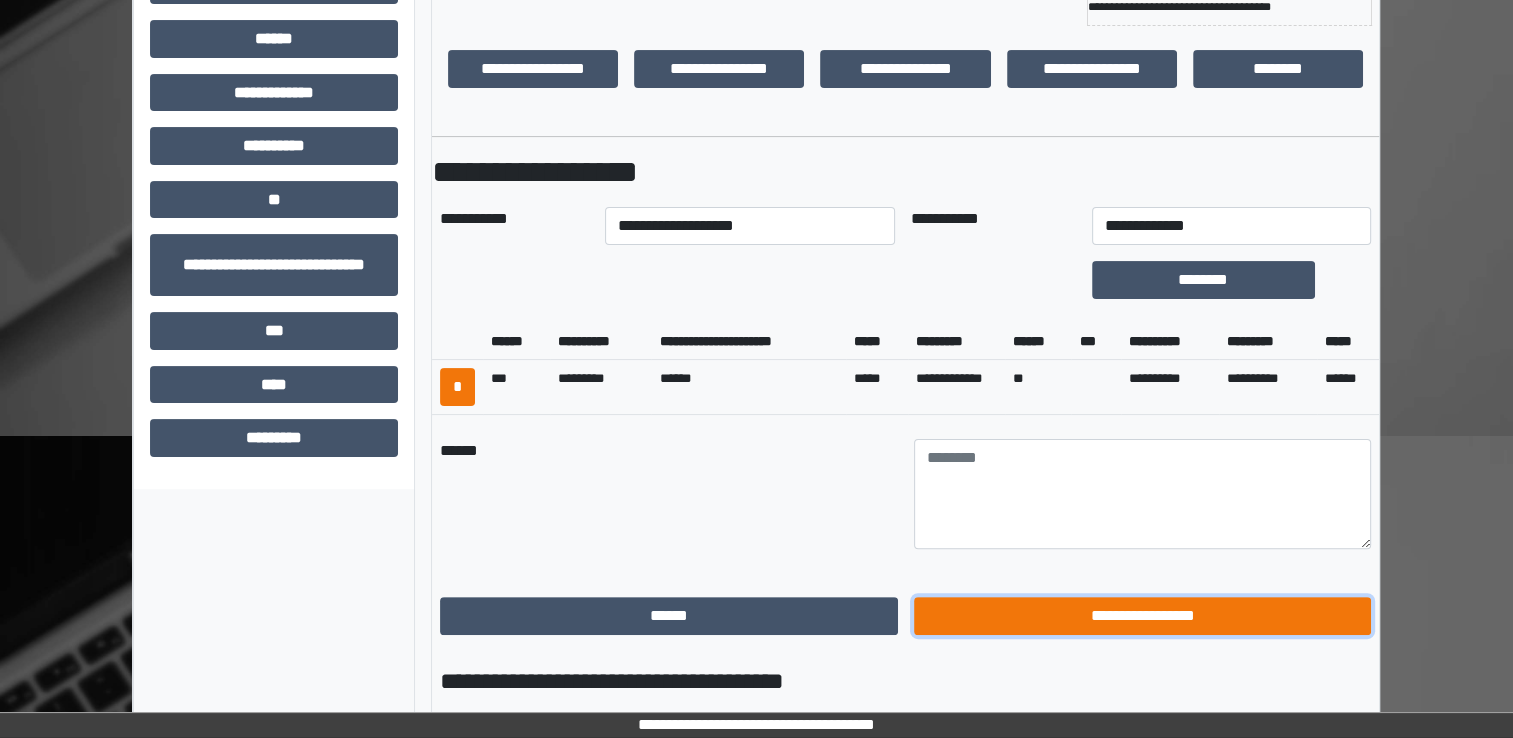 click on "**********" at bounding box center [1143, 616] 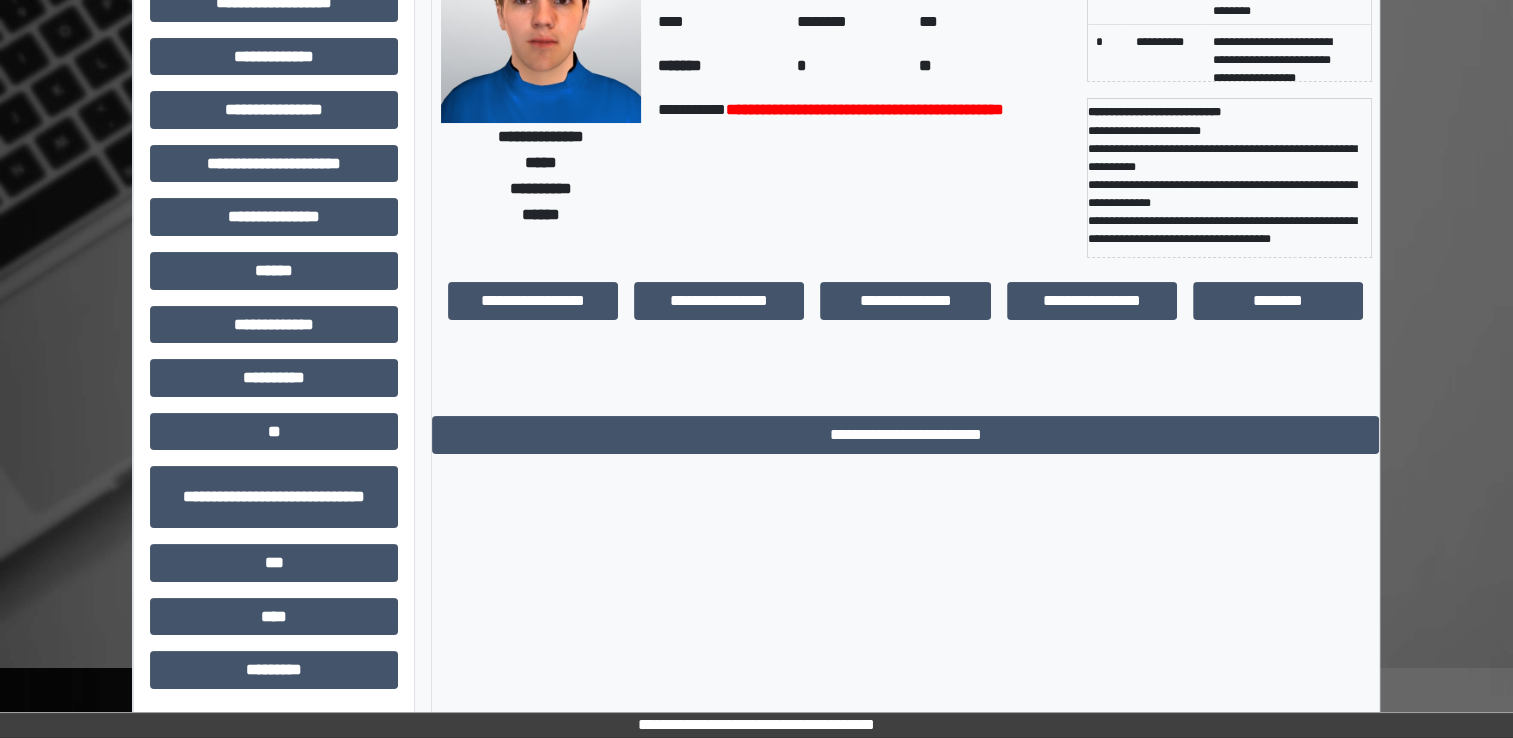 scroll, scrollTop: 0, scrollLeft: 0, axis: both 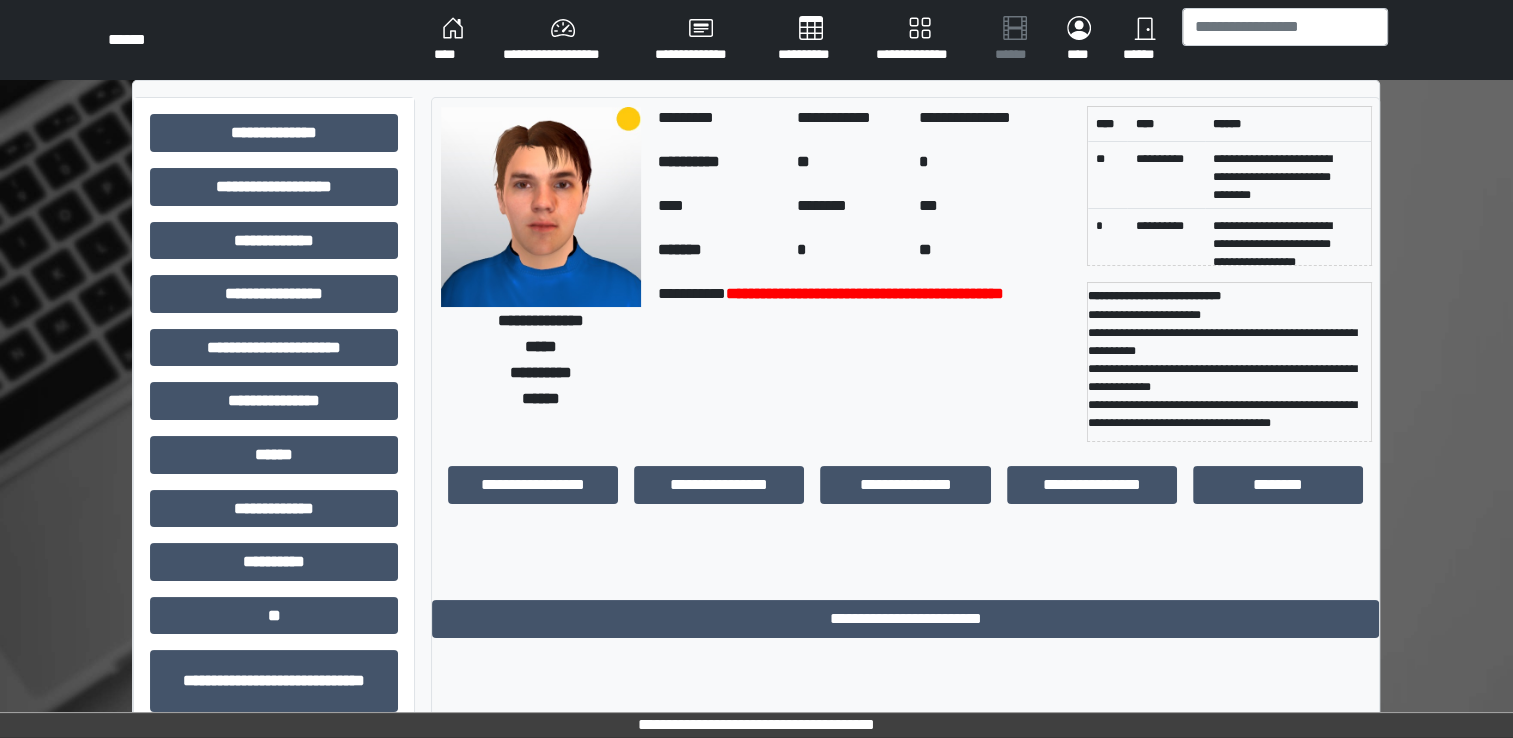 click on "****" at bounding box center [452, 40] 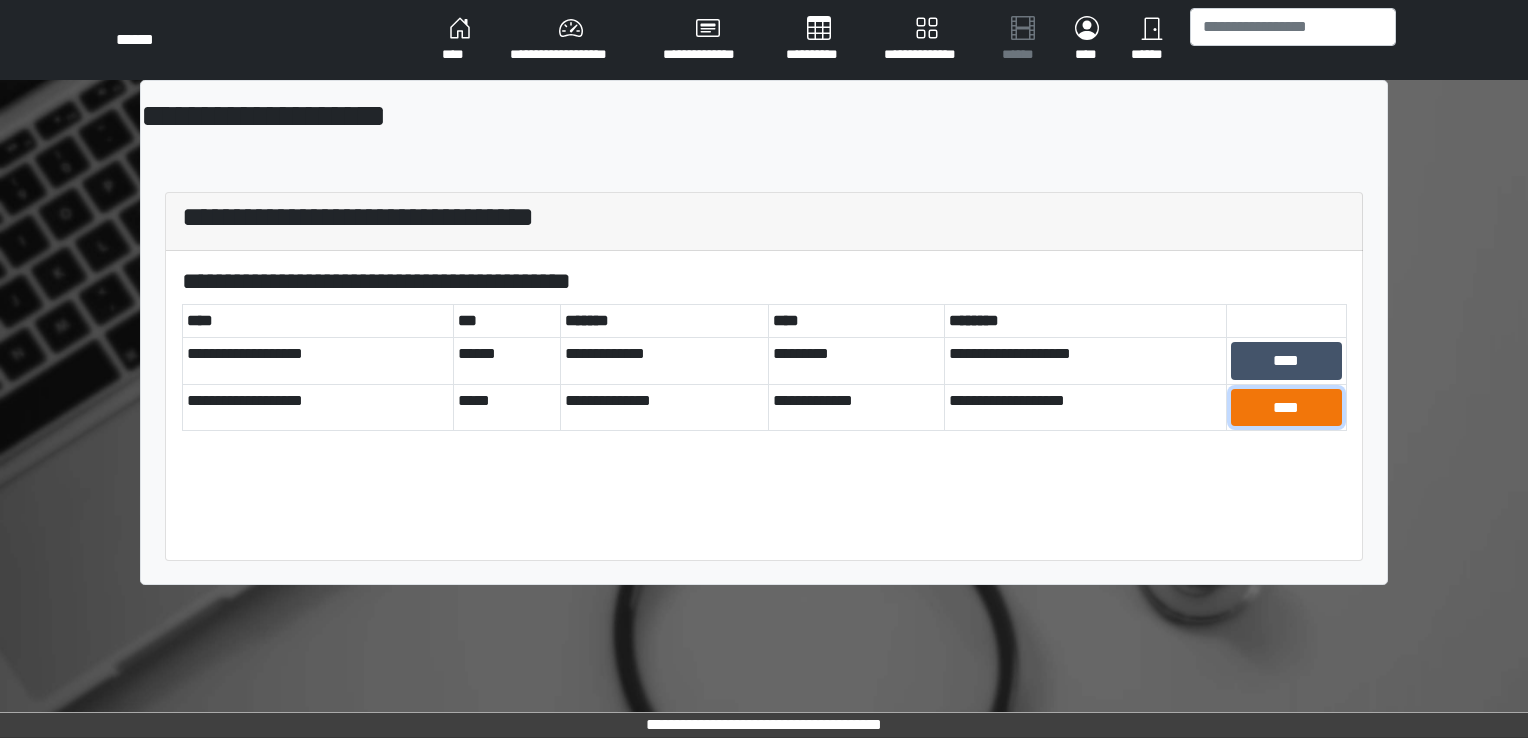 click on "****" at bounding box center [1286, 408] 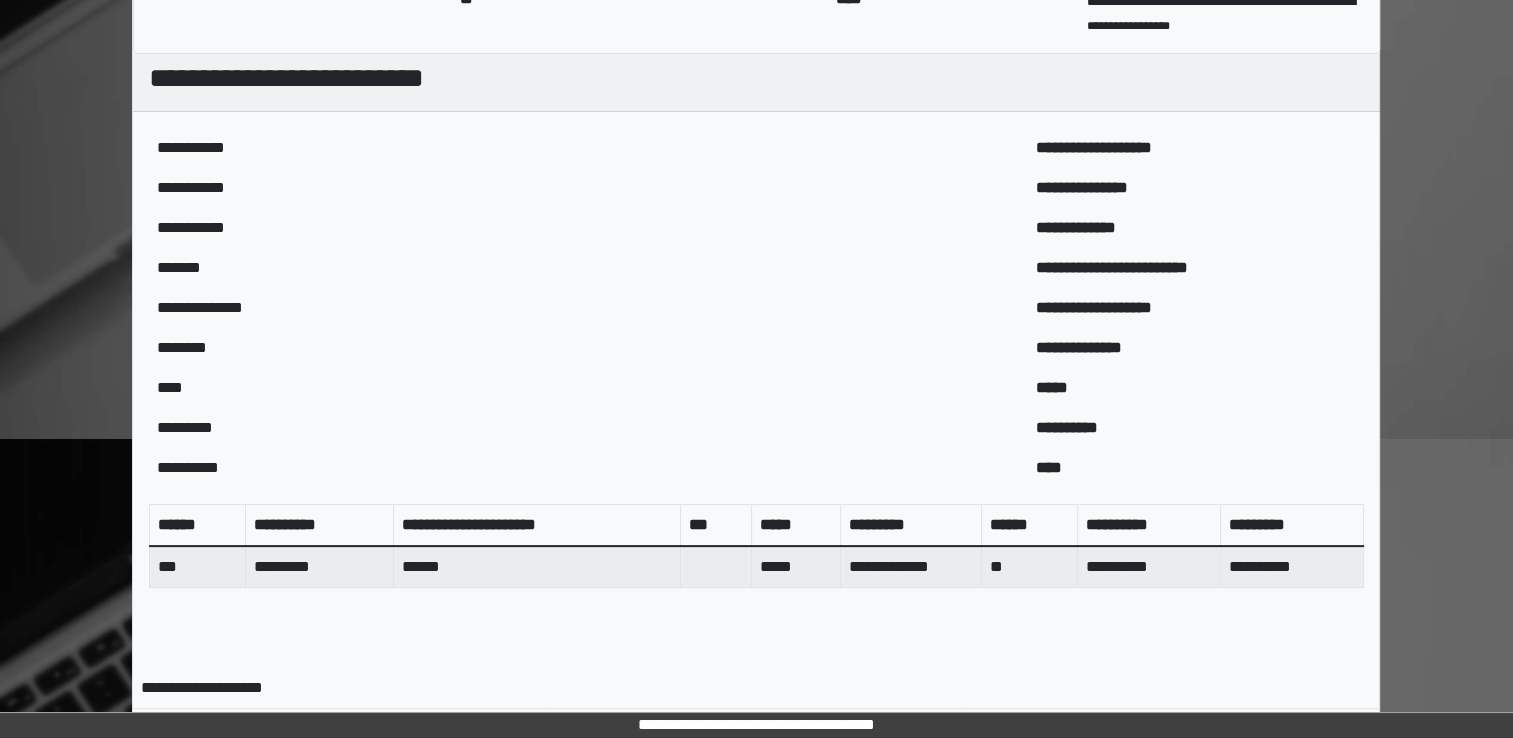 scroll, scrollTop: 644, scrollLeft: 0, axis: vertical 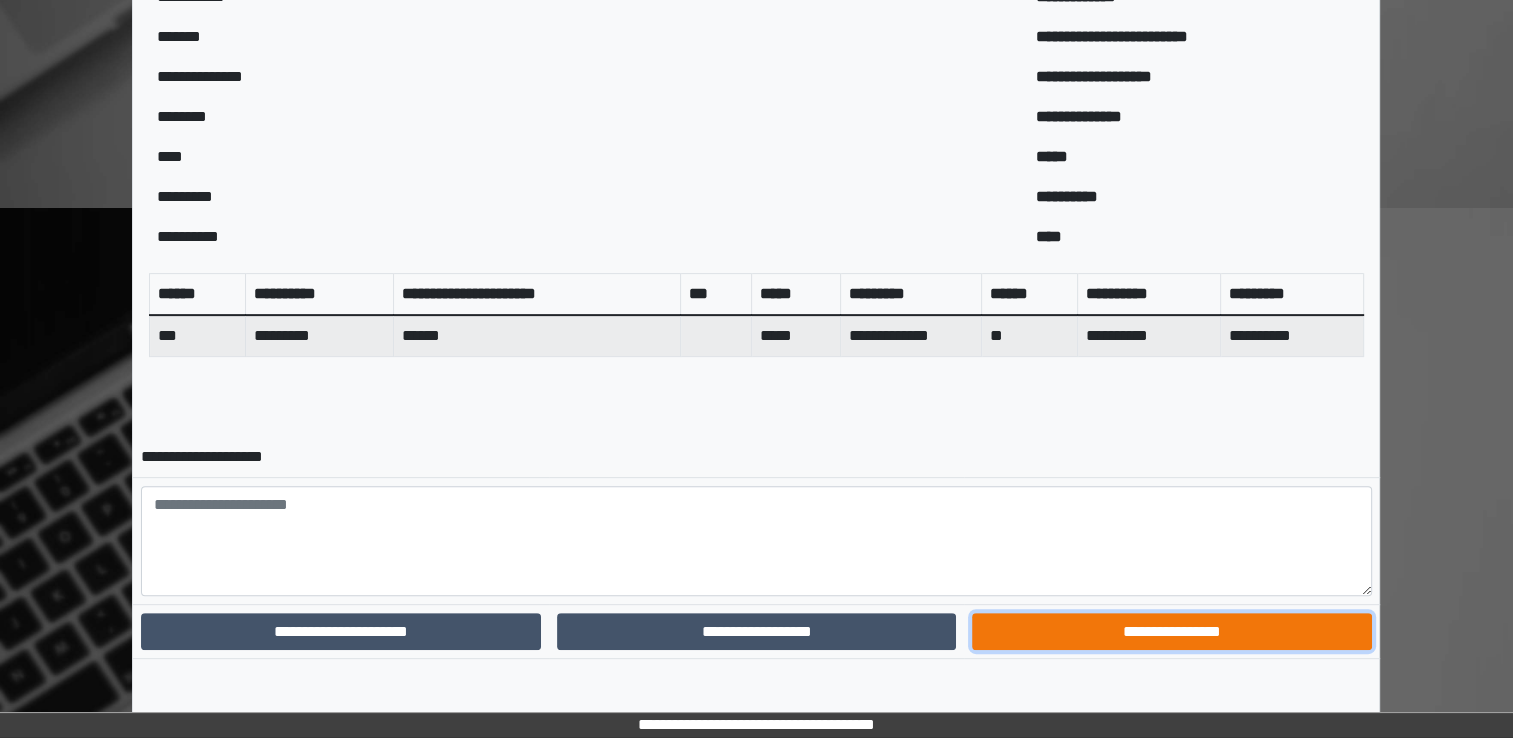 click on "**********" at bounding box center [1171, 632] 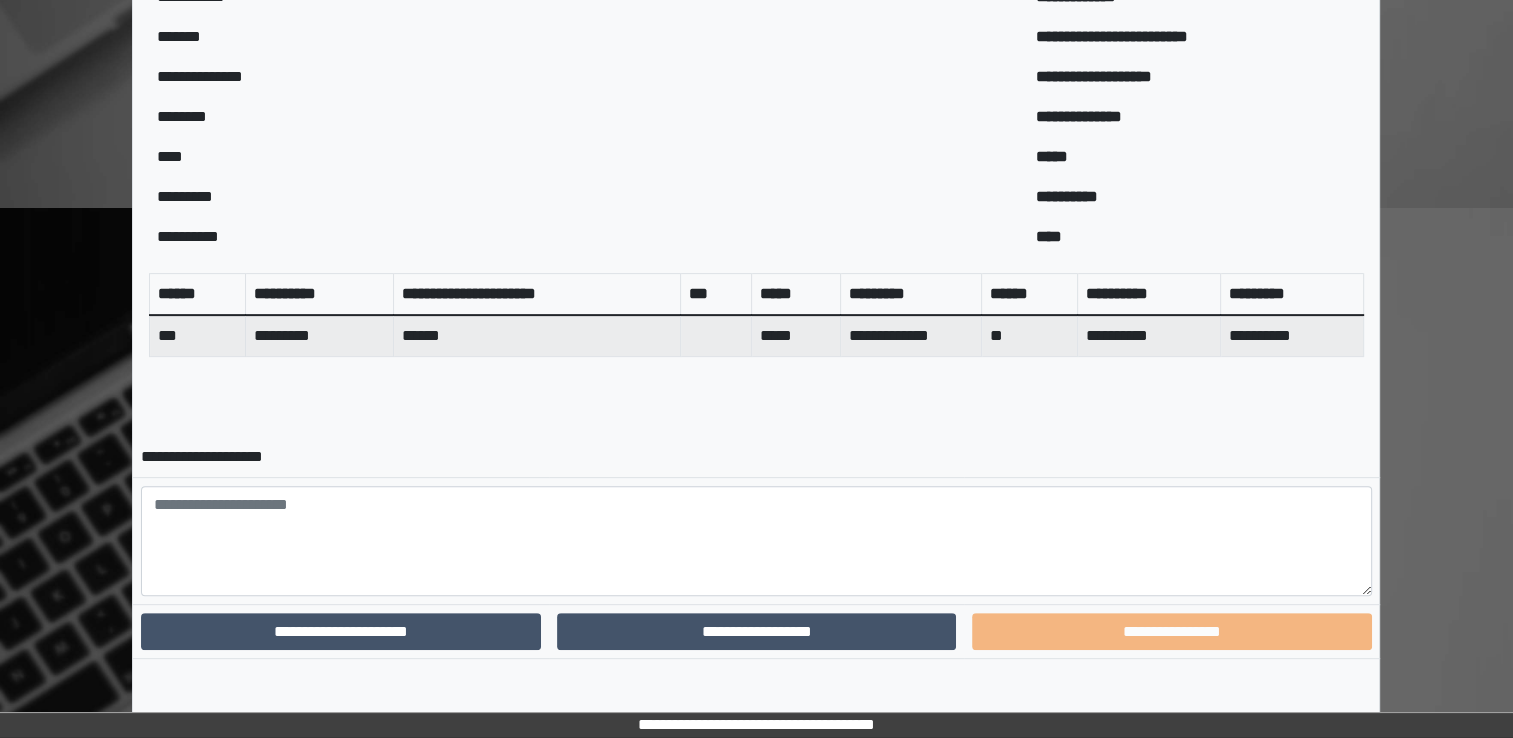 scroll, scrollTop: 559, scrollLeft: 0, axis: vertical 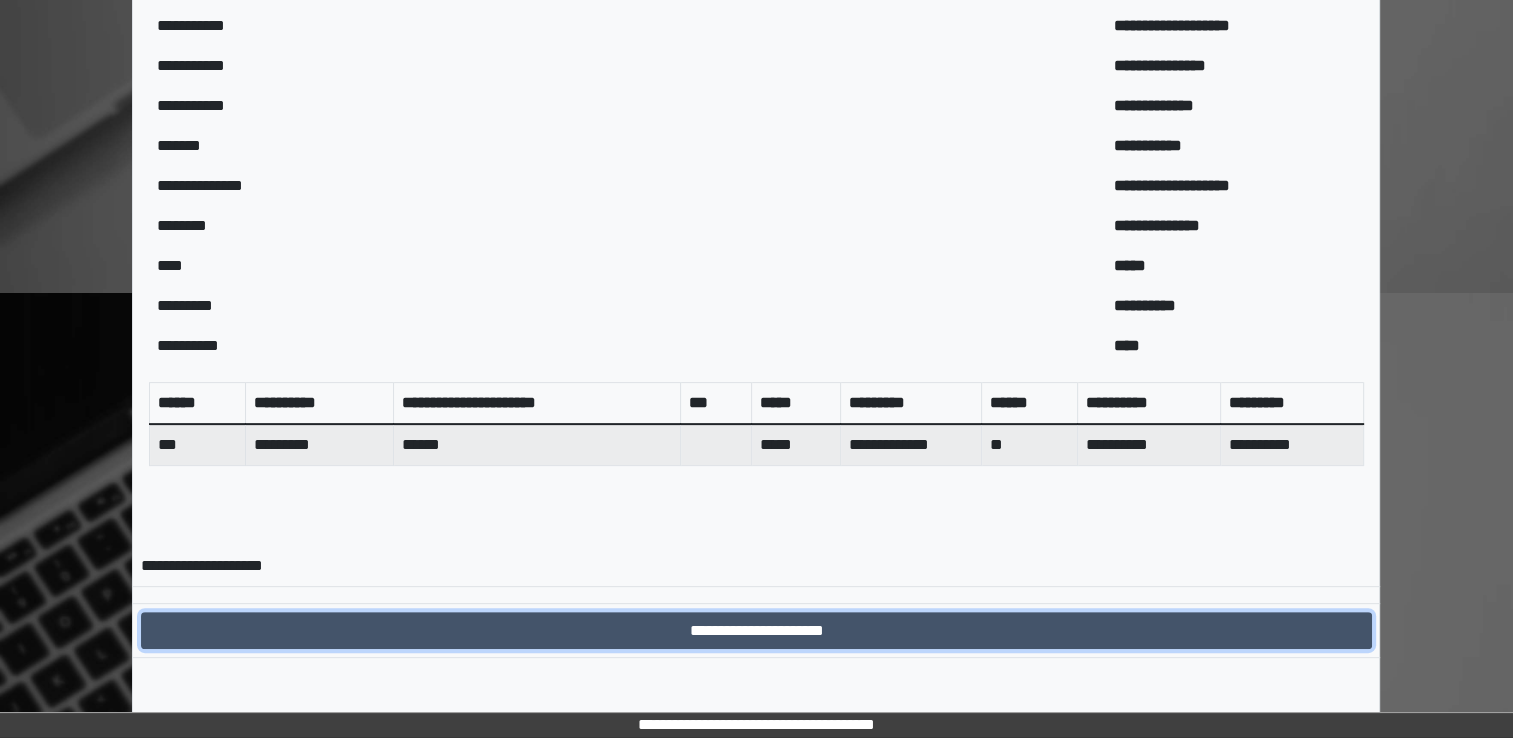 click on "**********" at bounding box center [756, 631] 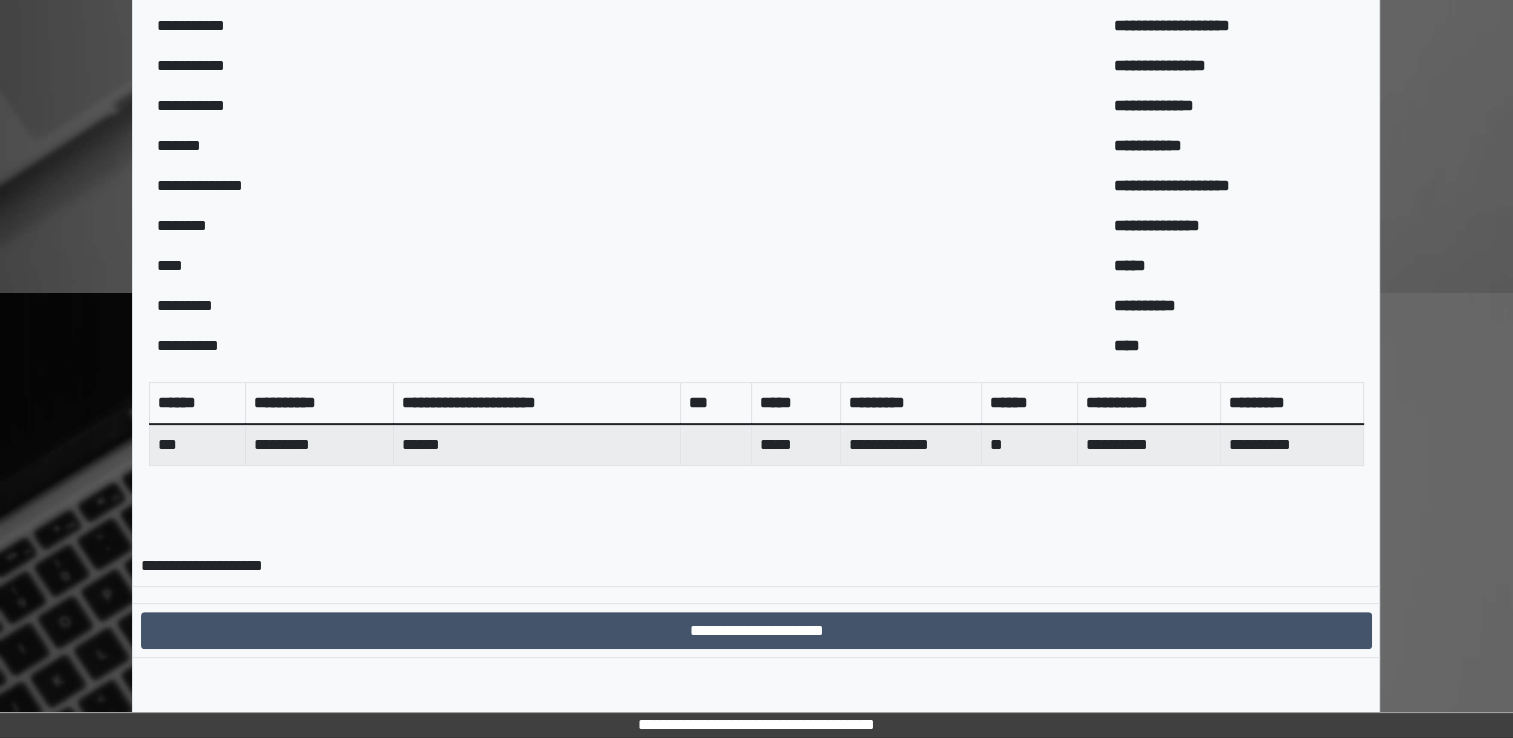 scroll, scrollTop: 0, scrollLeft: 0, axis: both 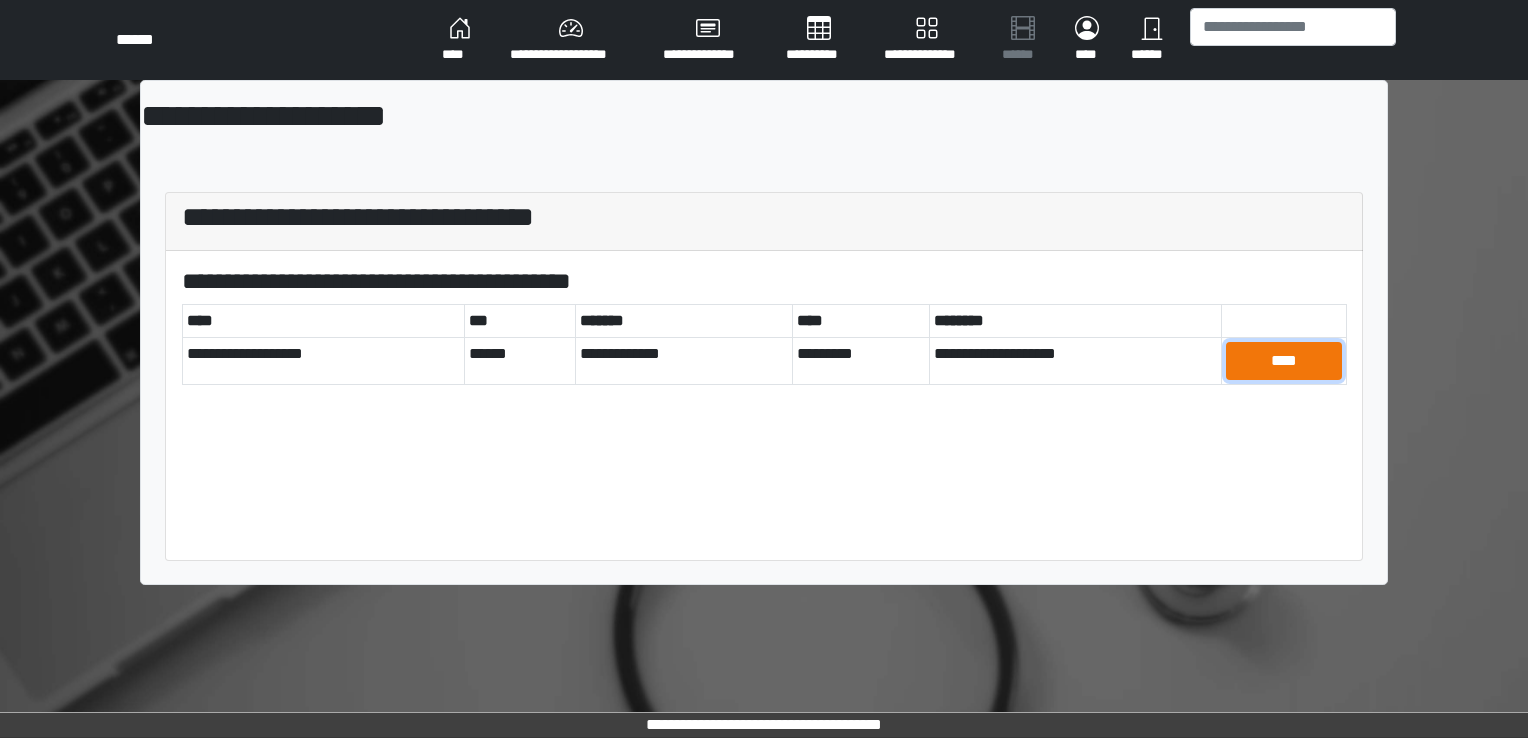 click on "****" at bounding box center [1284, 361] 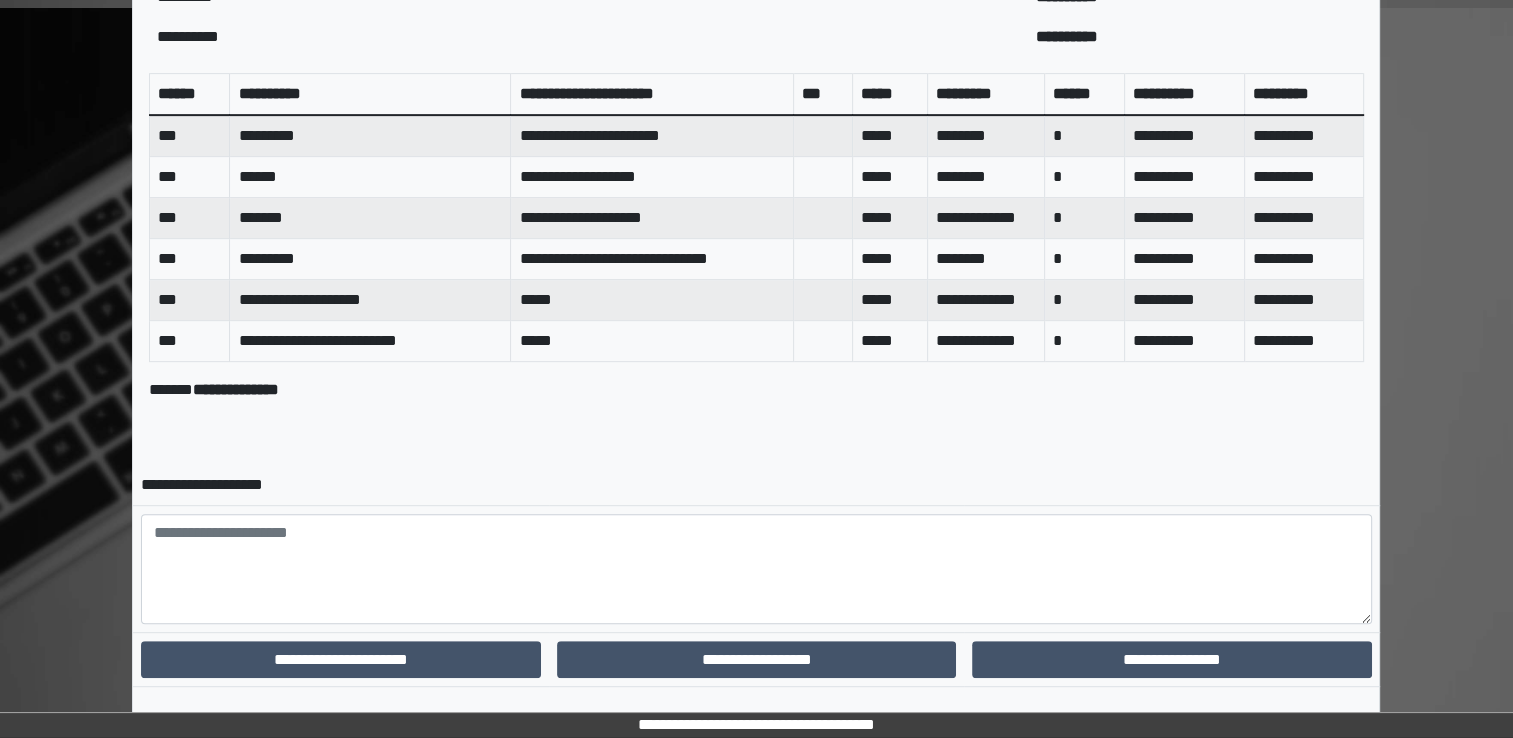 scroll, scrollTop: 872, scrollLeft: 0, axis: vertical 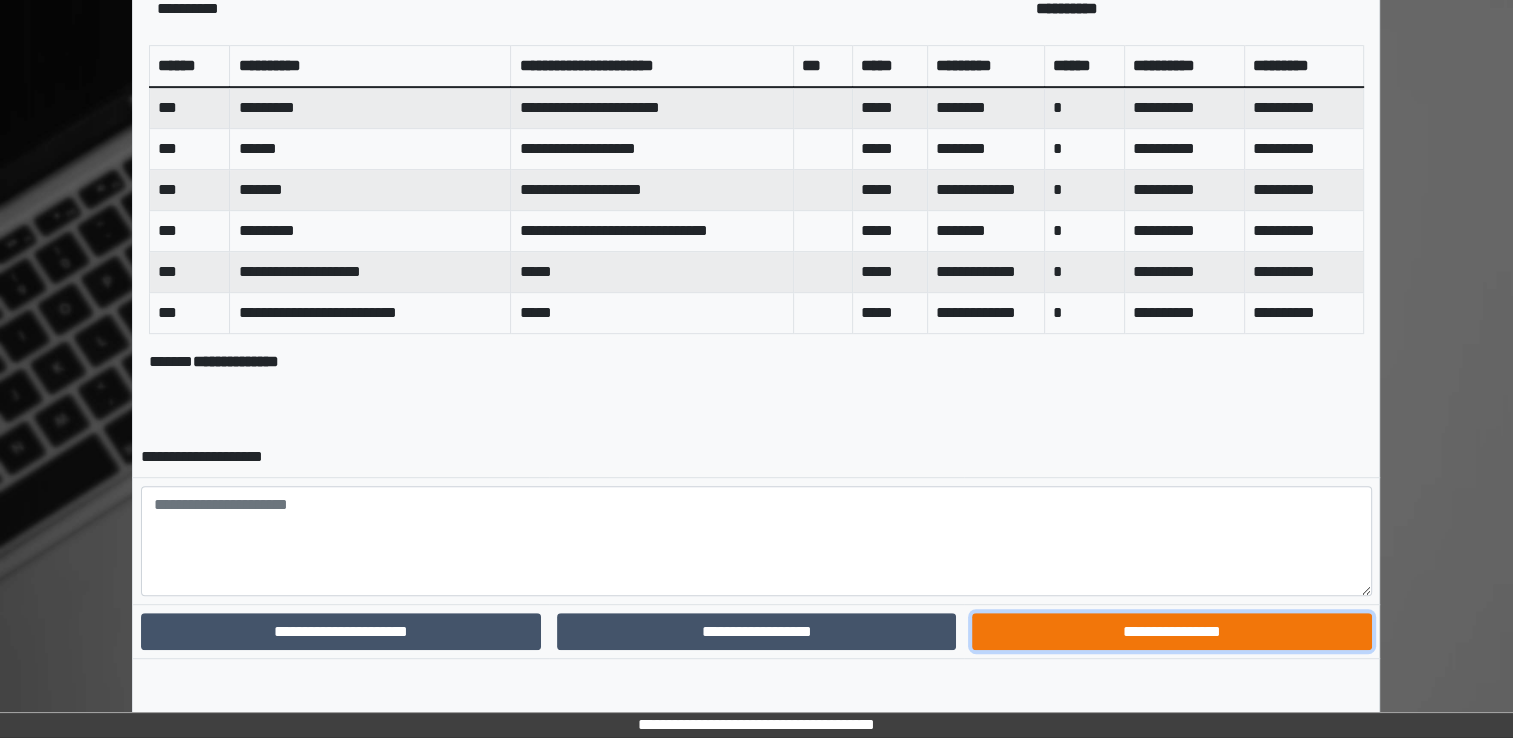click on "**********" at bounding box center [1171, 632] 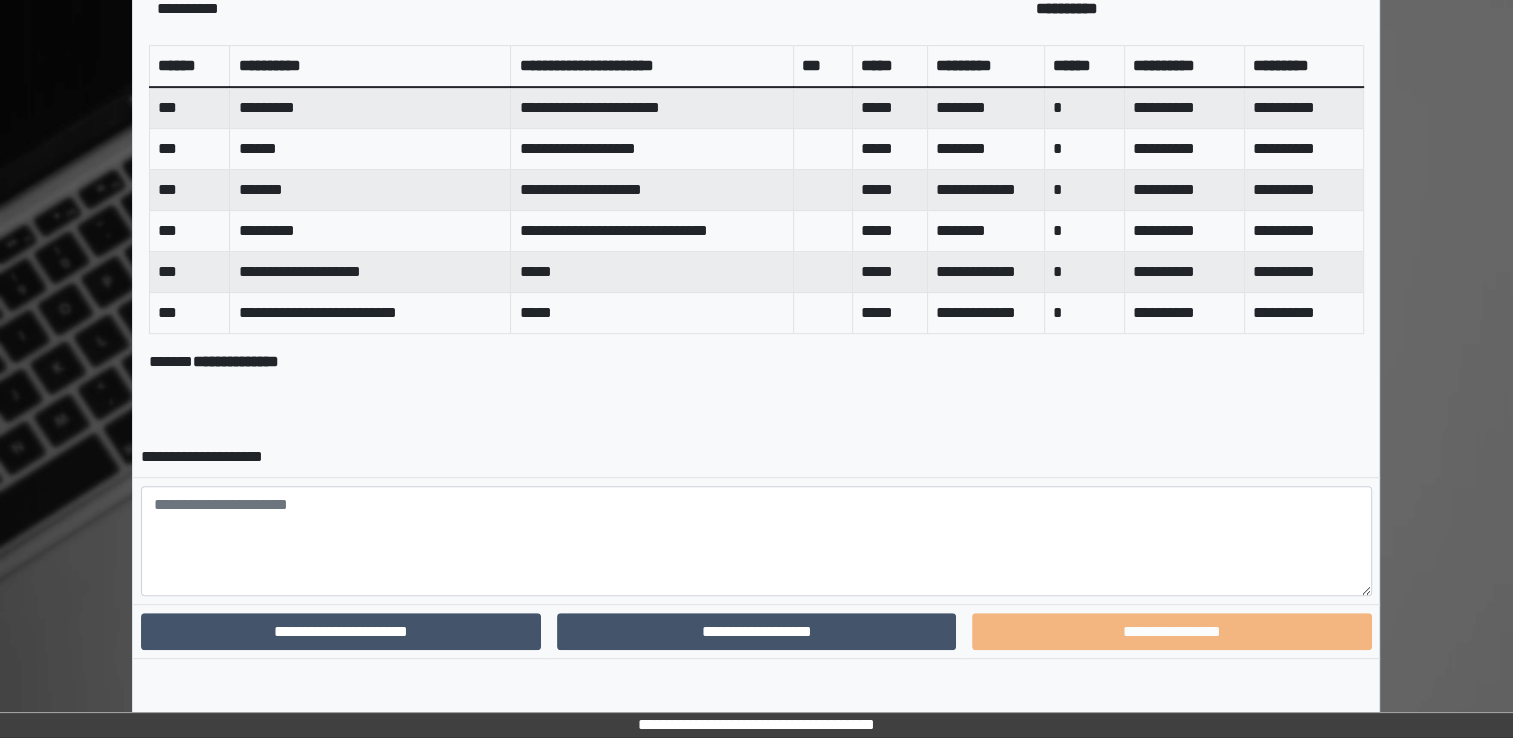 scroll, scrollTop: 787, scrollLeft: 0, axis: vertical 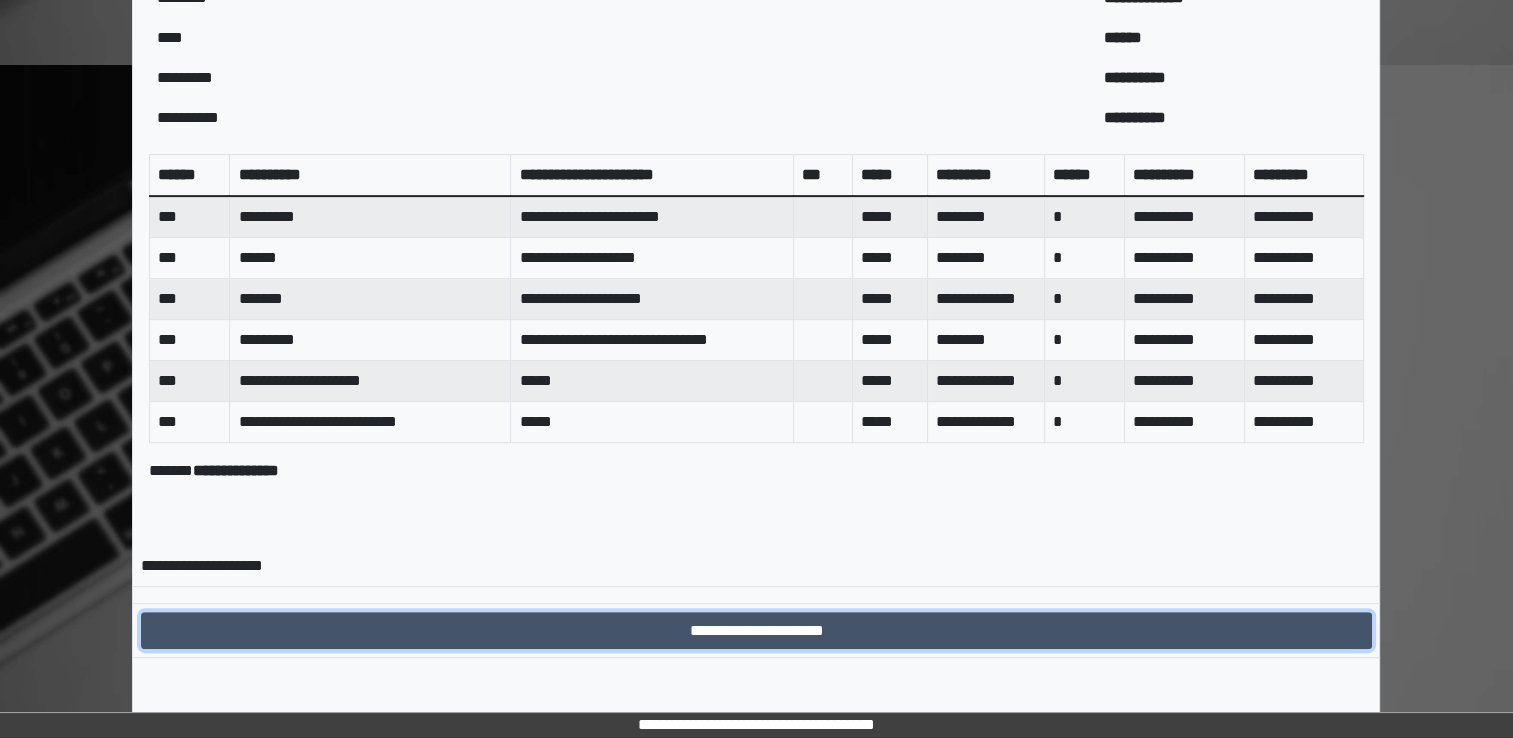 click on "**********" at bounding box center (756, 631) 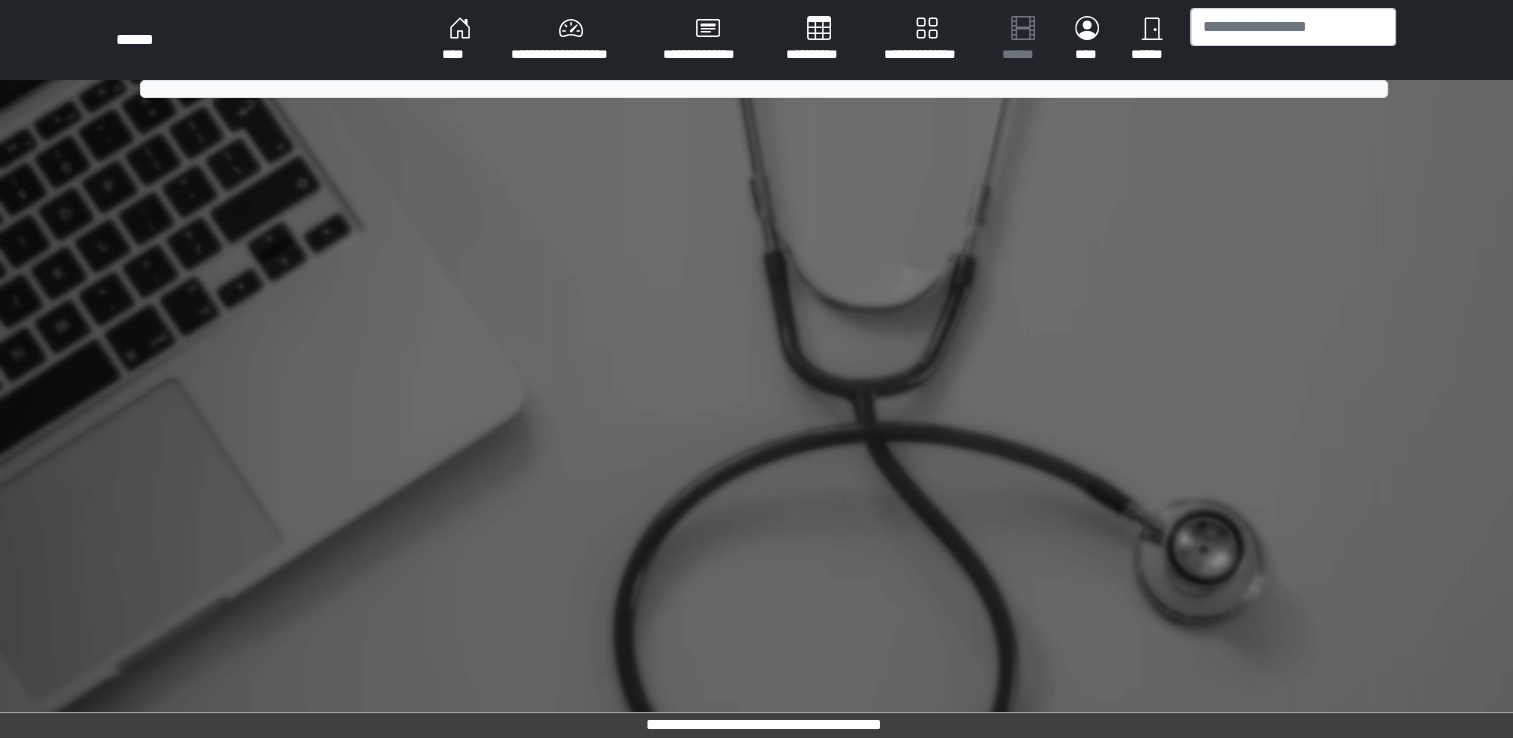 scroll, scrollTop: 0, scrollLeft: 0, axis: both 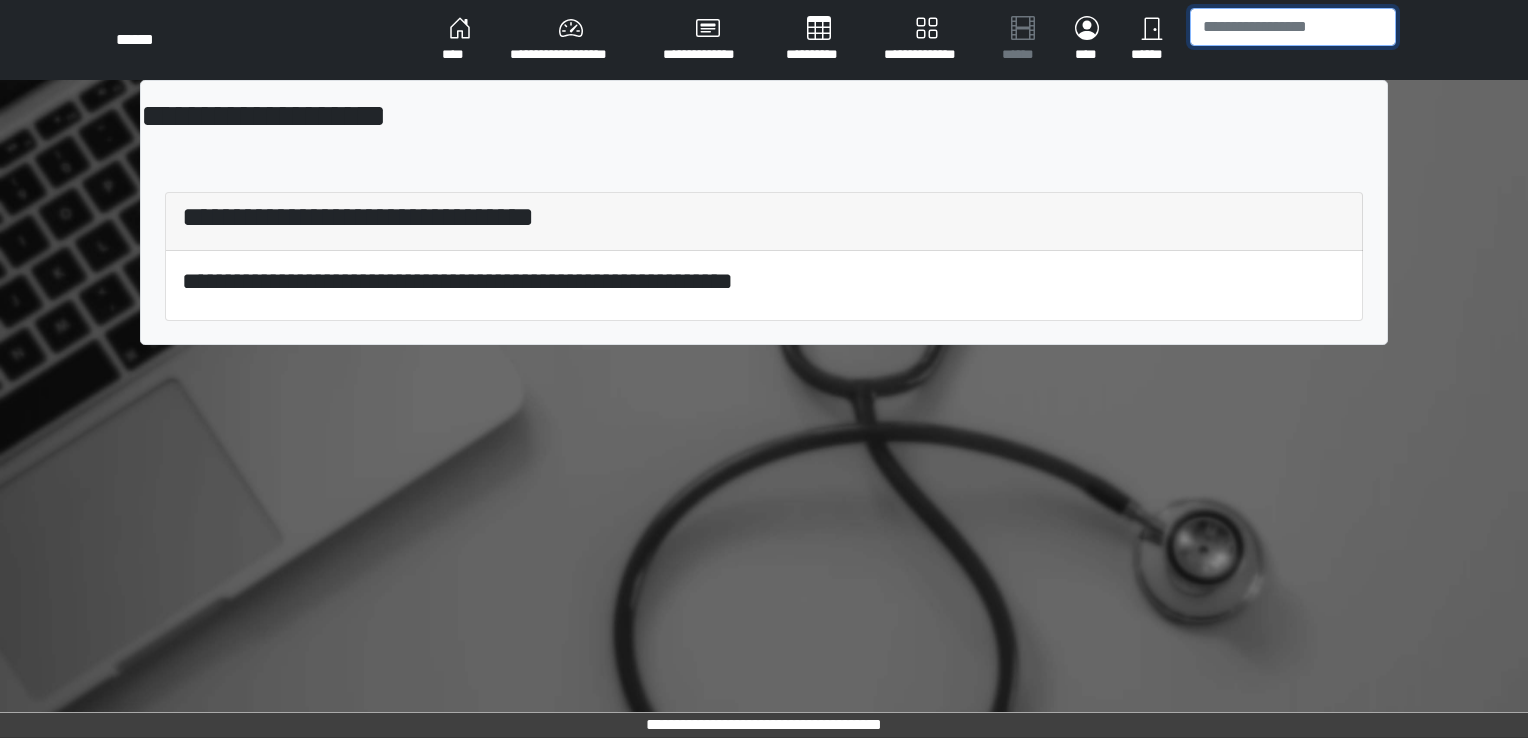 click at bounding box center (1293, 27) 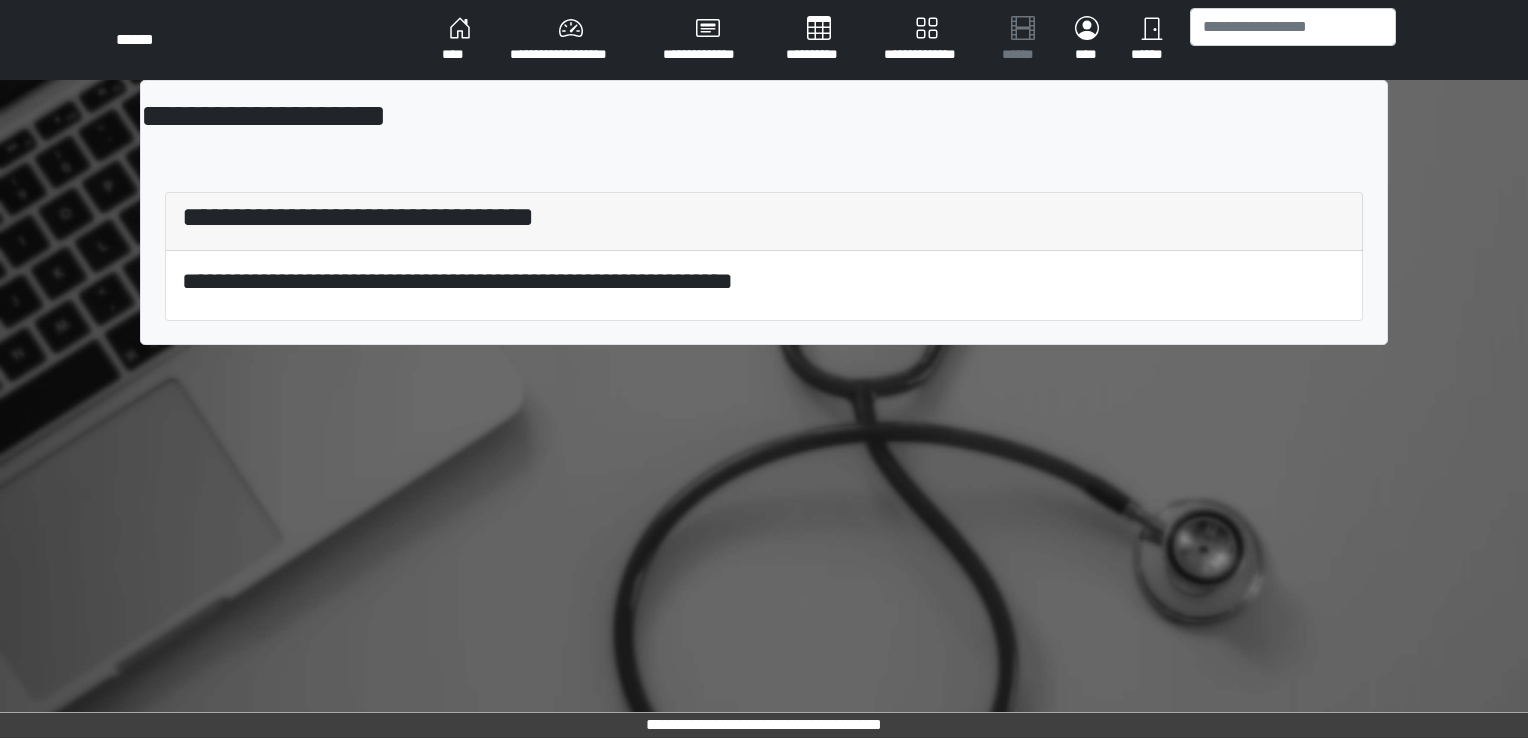 click at bounding box center (1293, 40) 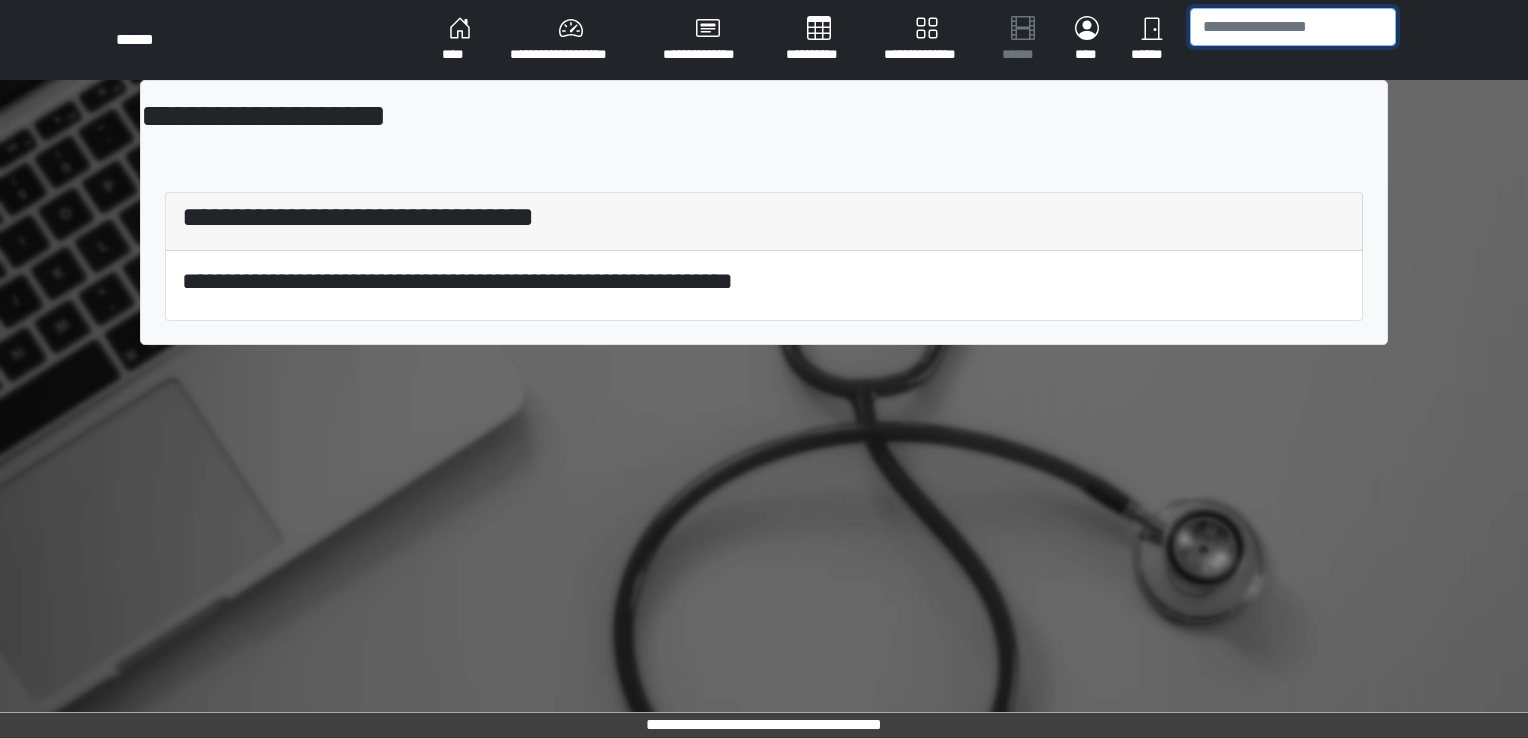 click at bounding box center (1293, 27) 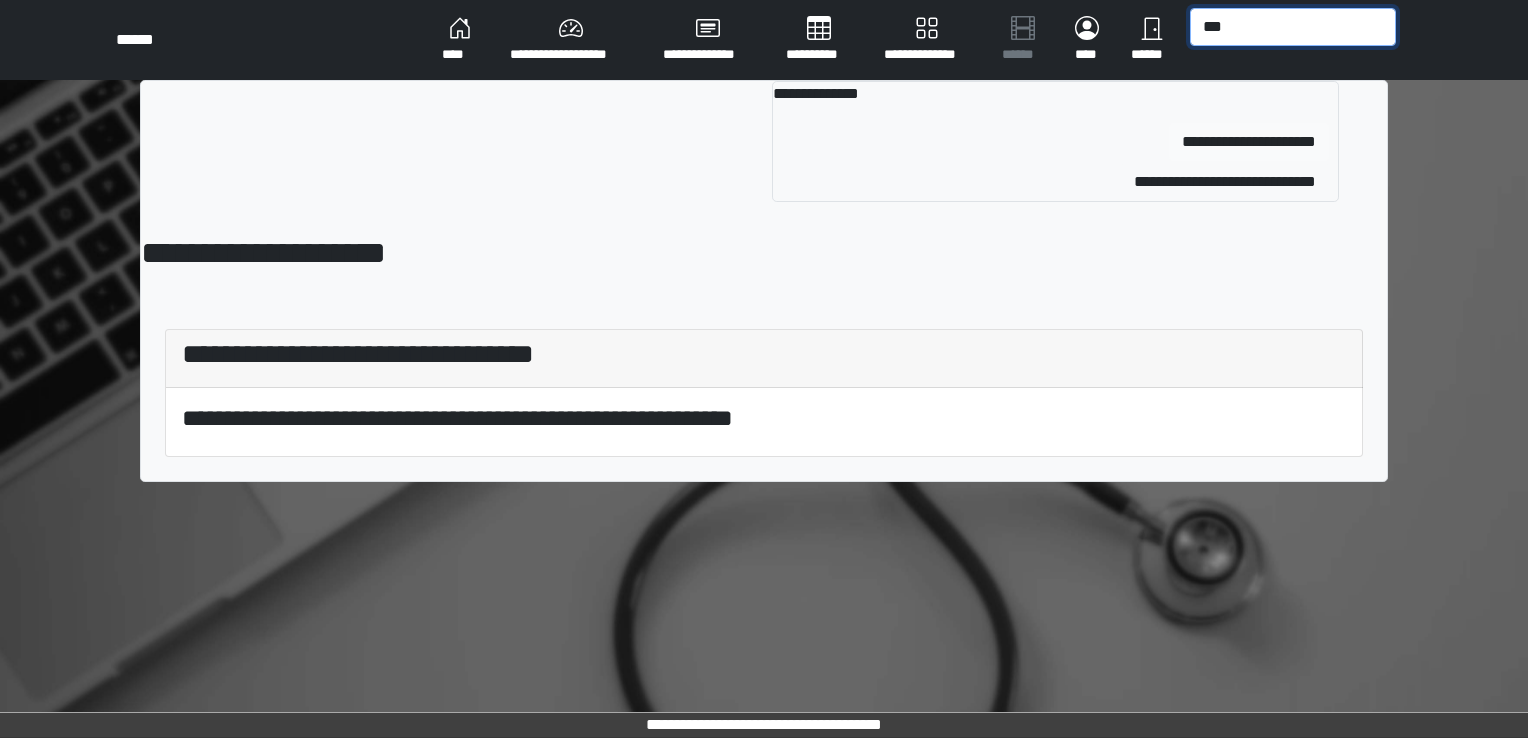 type on "***" 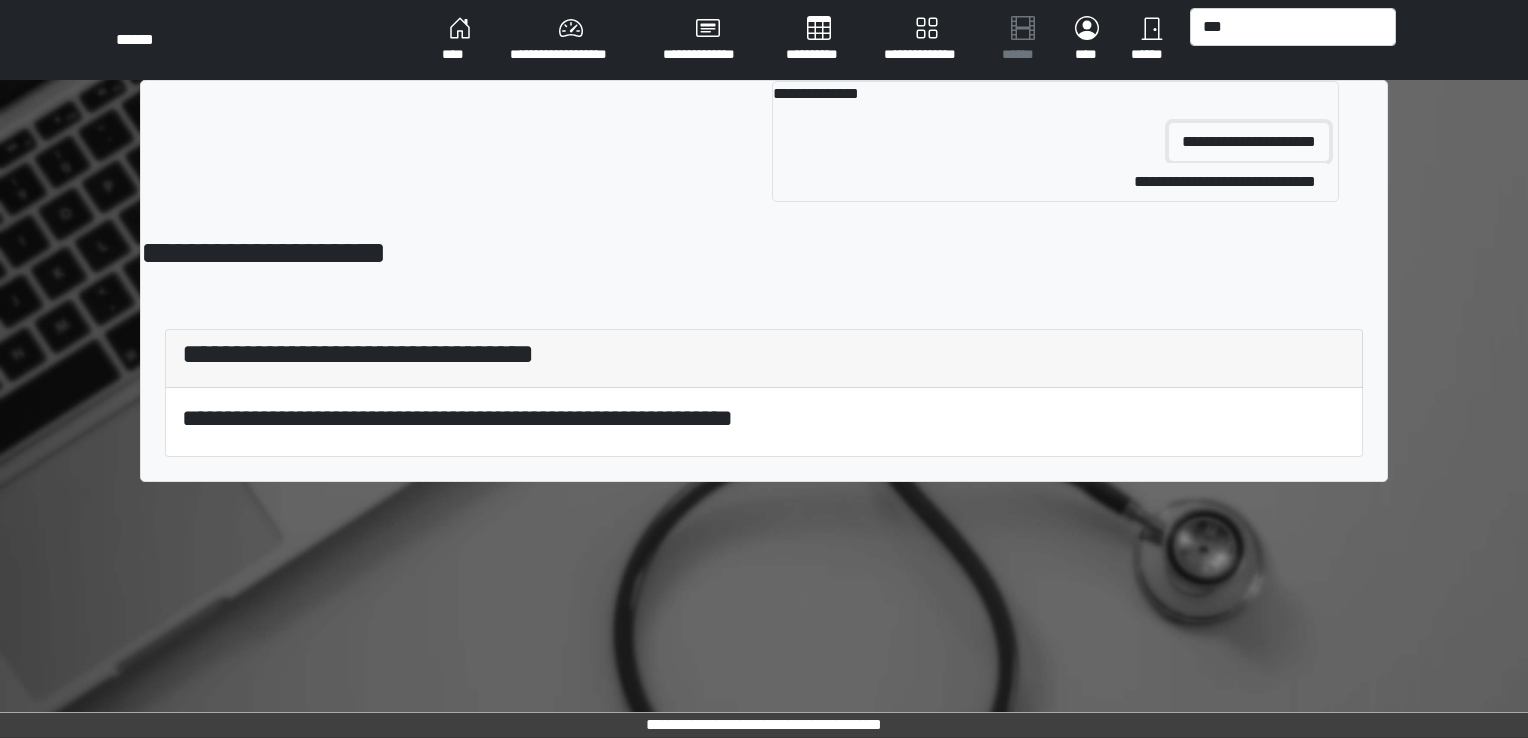 click on "**********" at bounding box center (1249, 142) 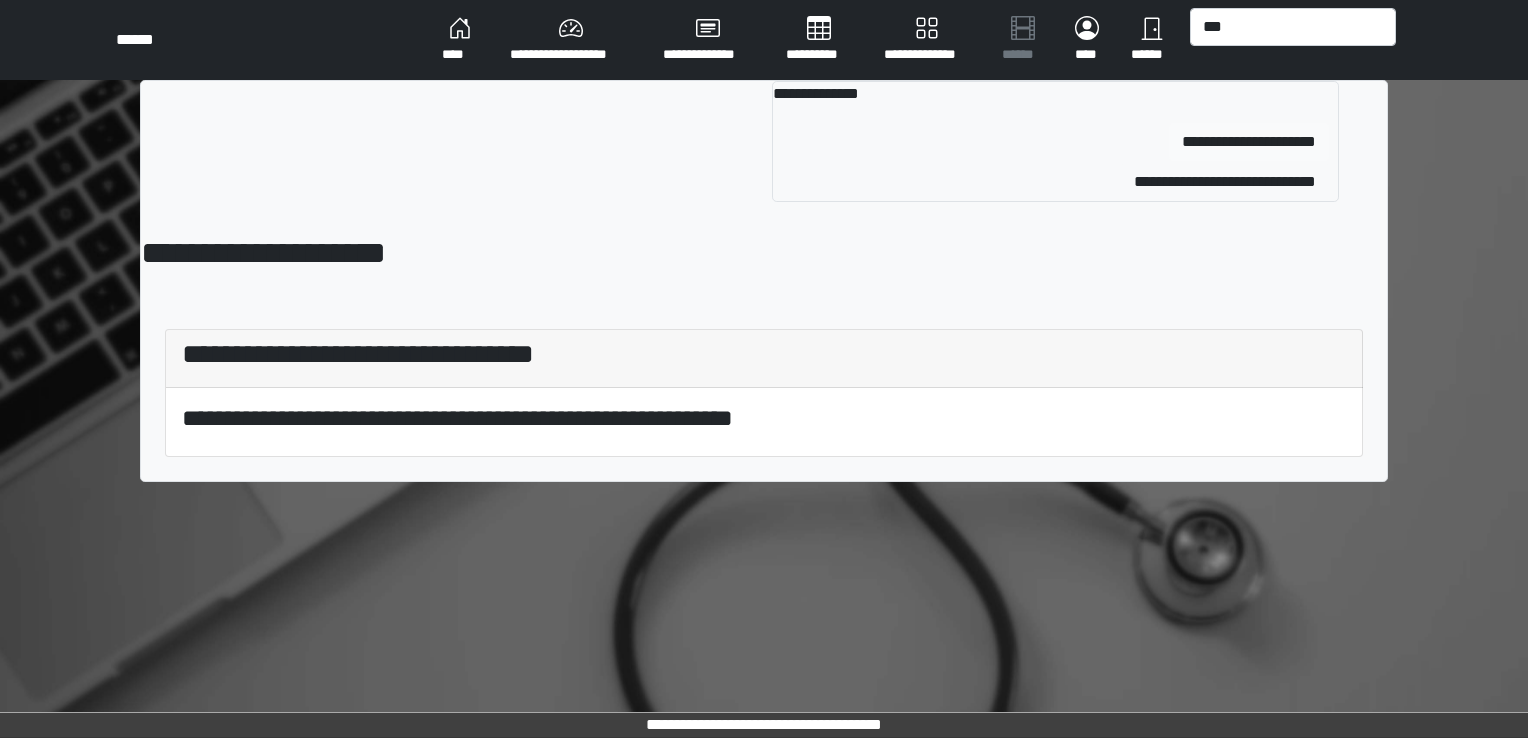 type 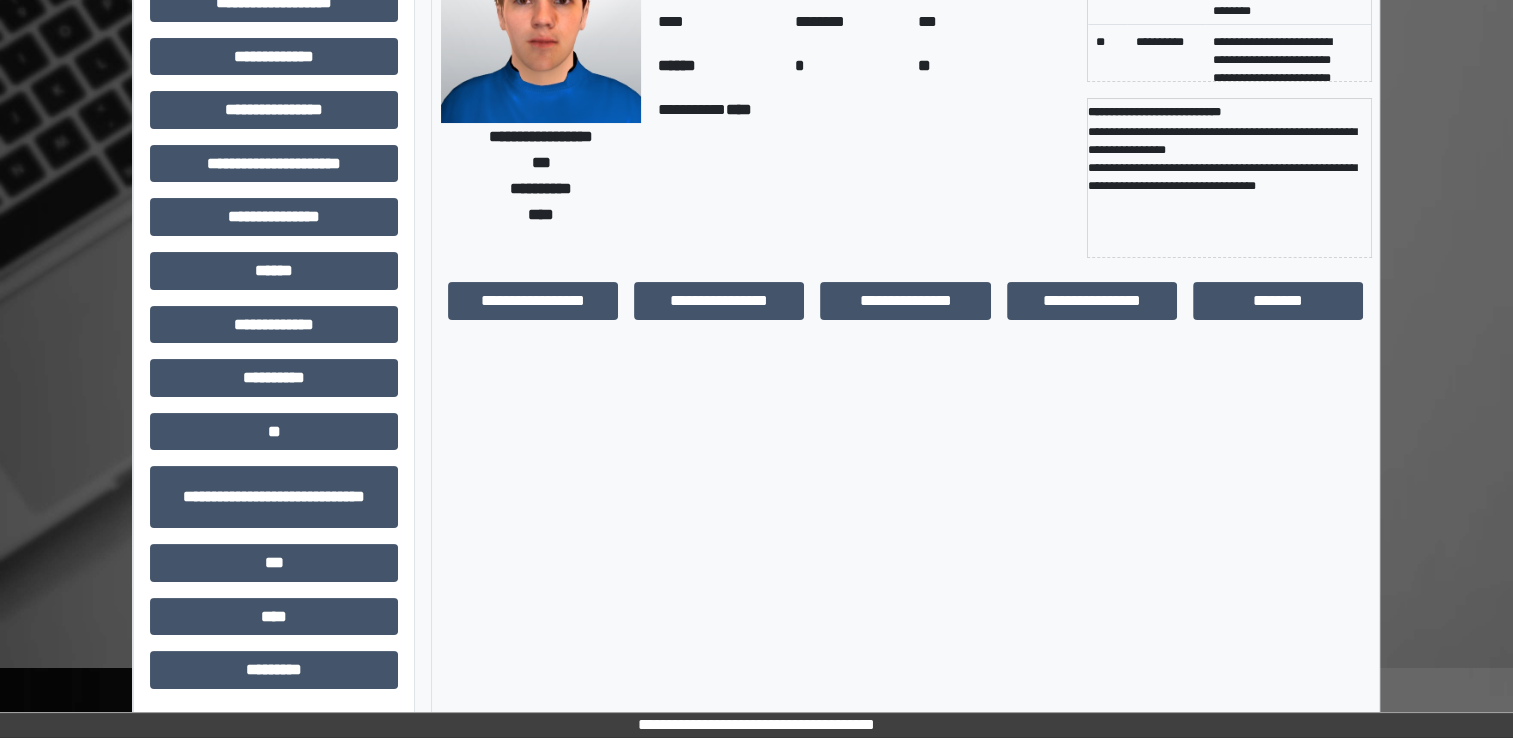 scroll, scrollTop: 0, scrollLeft: 0, axis: both 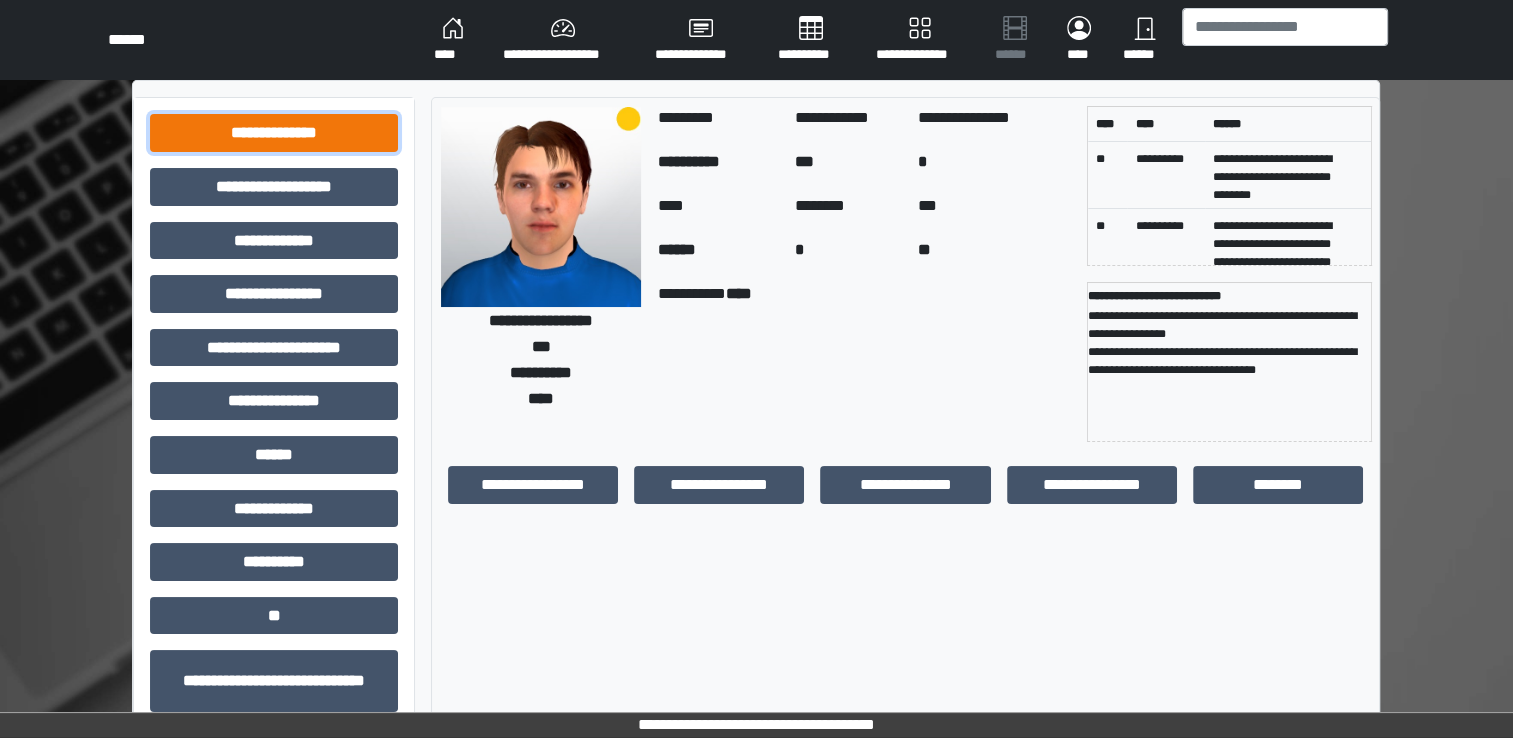 click on "**********" at bounding box center (274, 133) 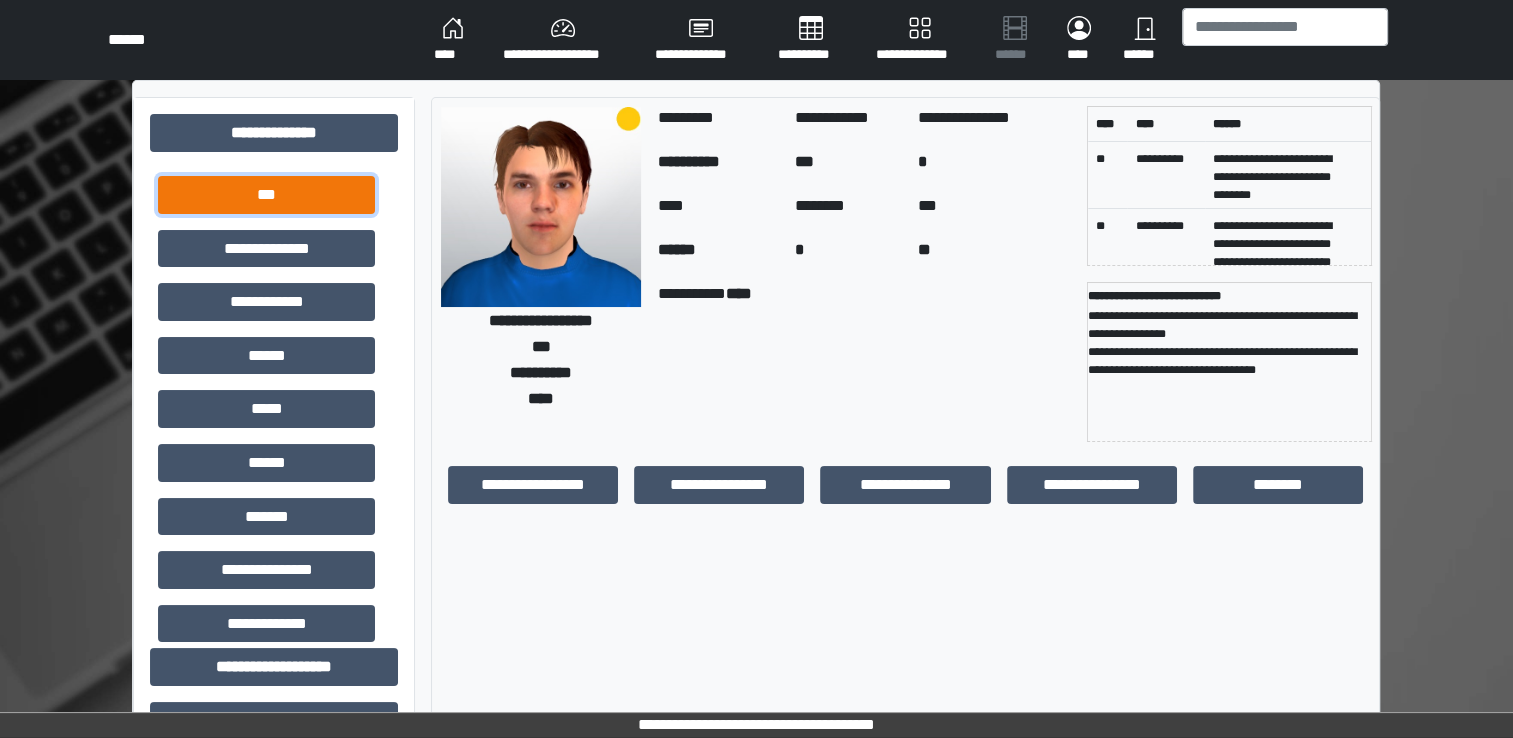click on "***" at bounding box center [266, 195] 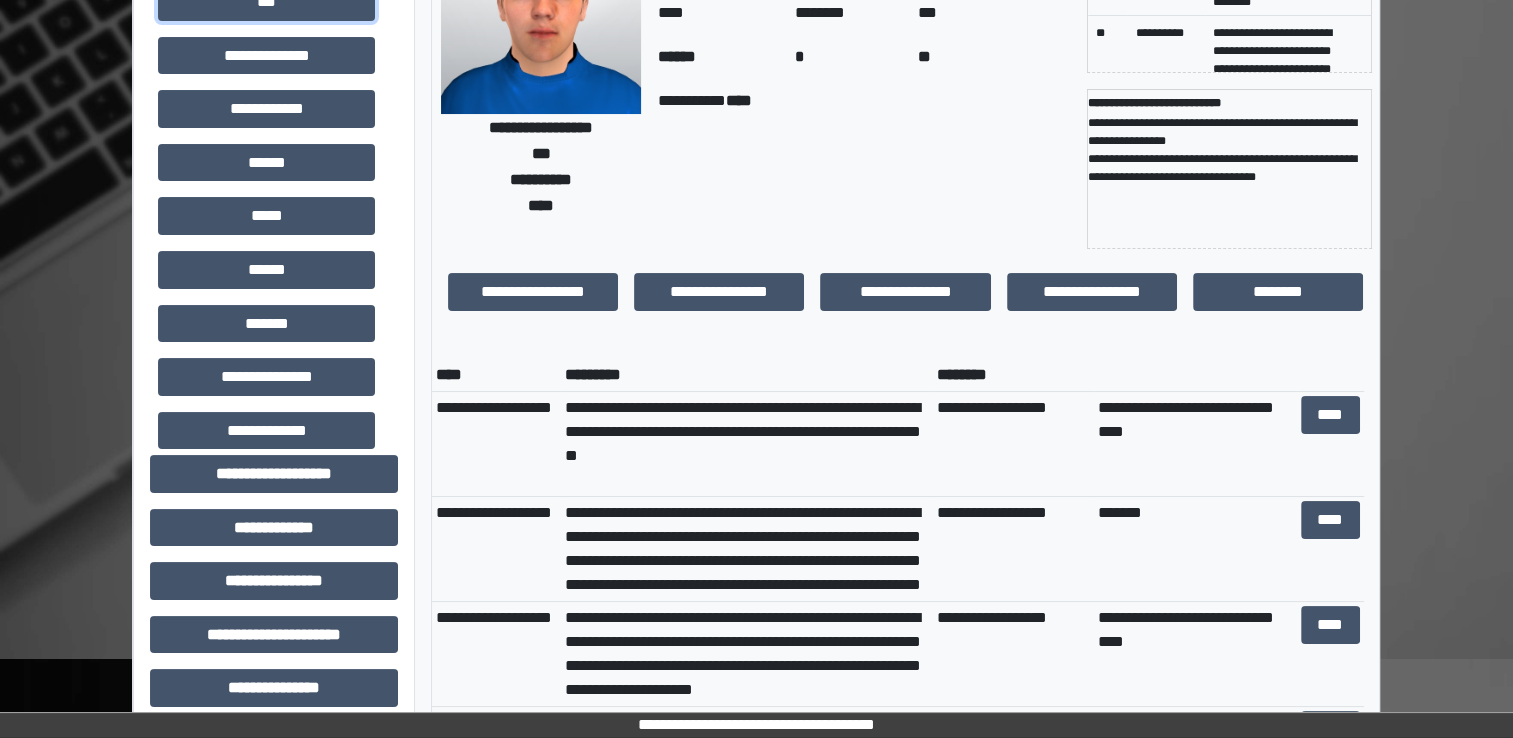 scroll, scrollTop: 196, scrollLeft: 0, axis: vertical 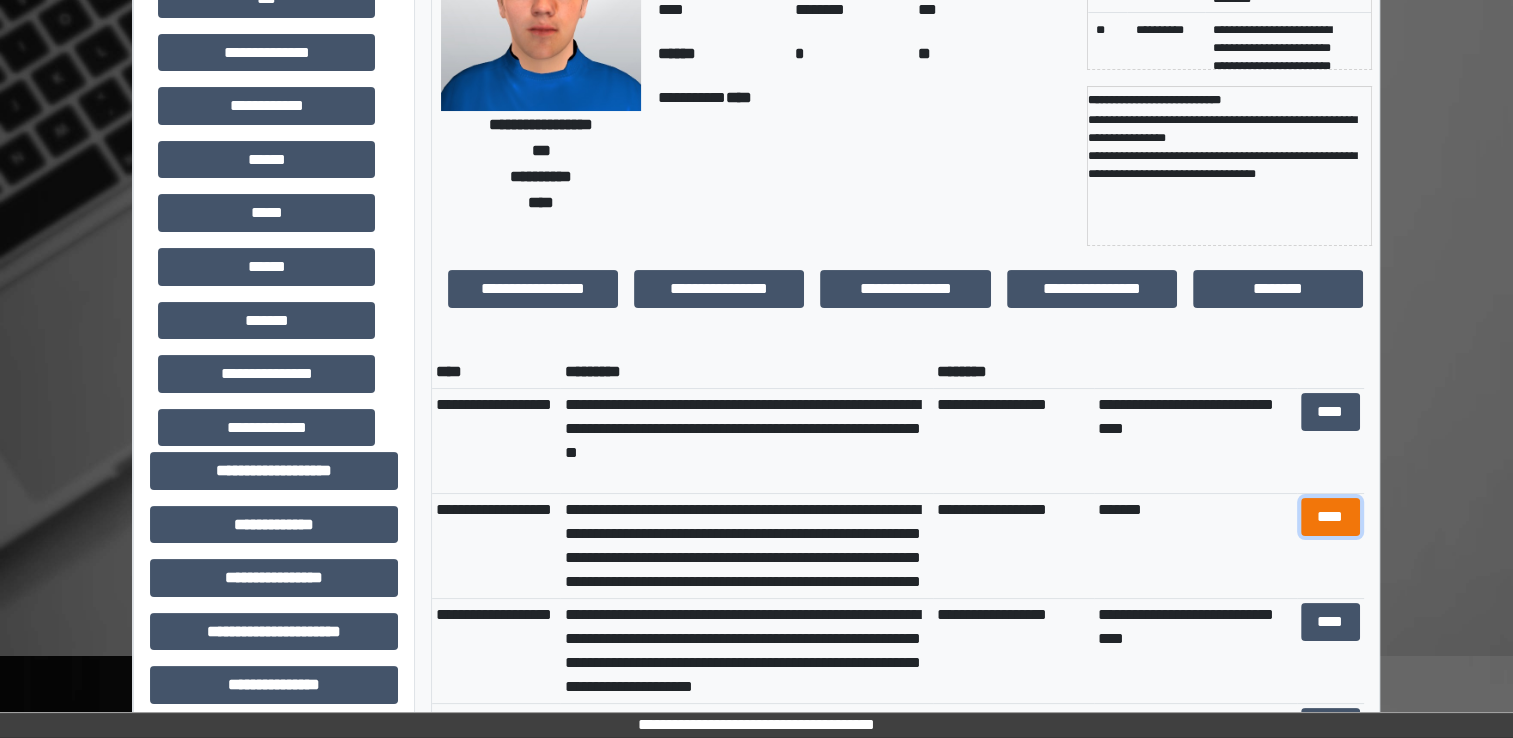 click on "****" at bounding box center [1330, 517] 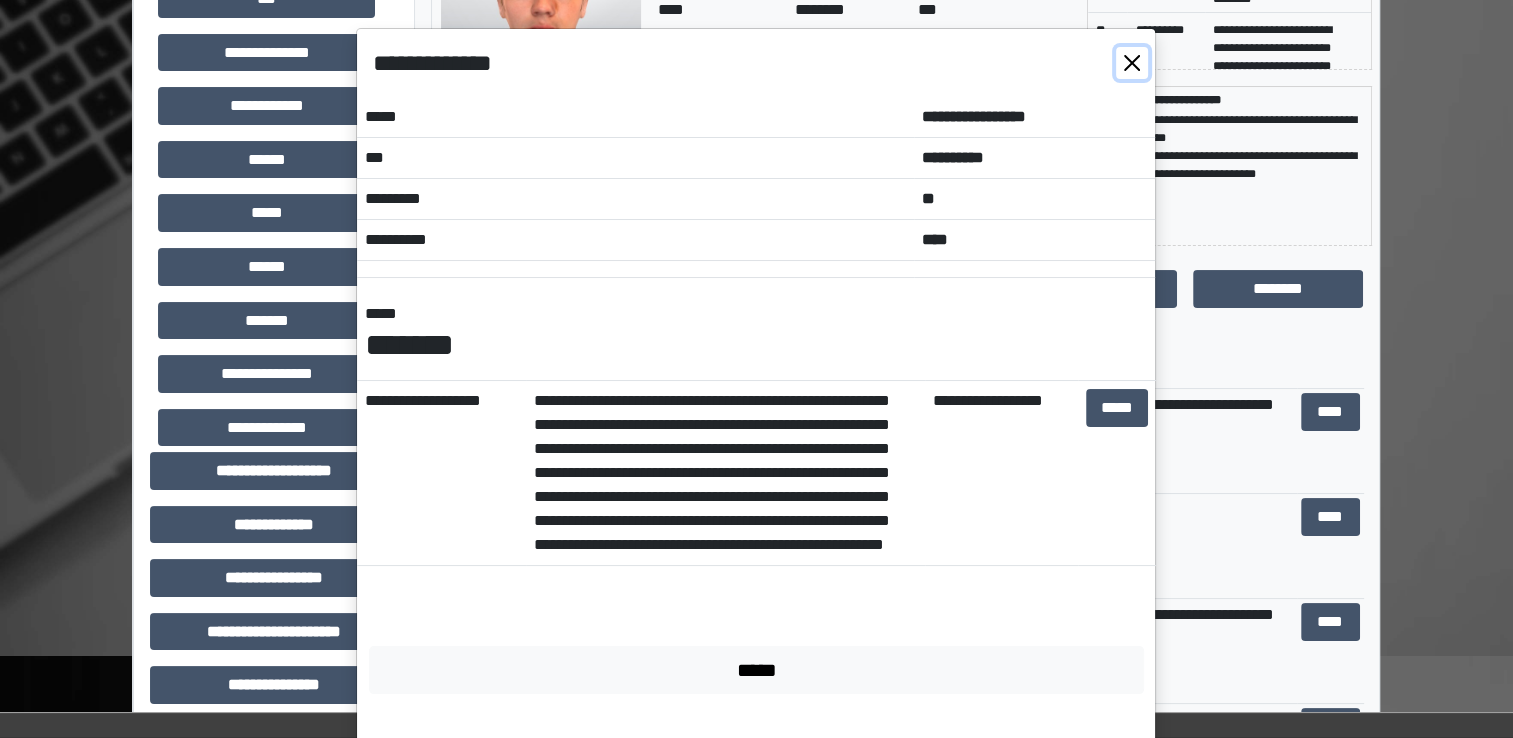 click at bounding box center [1132, 63] 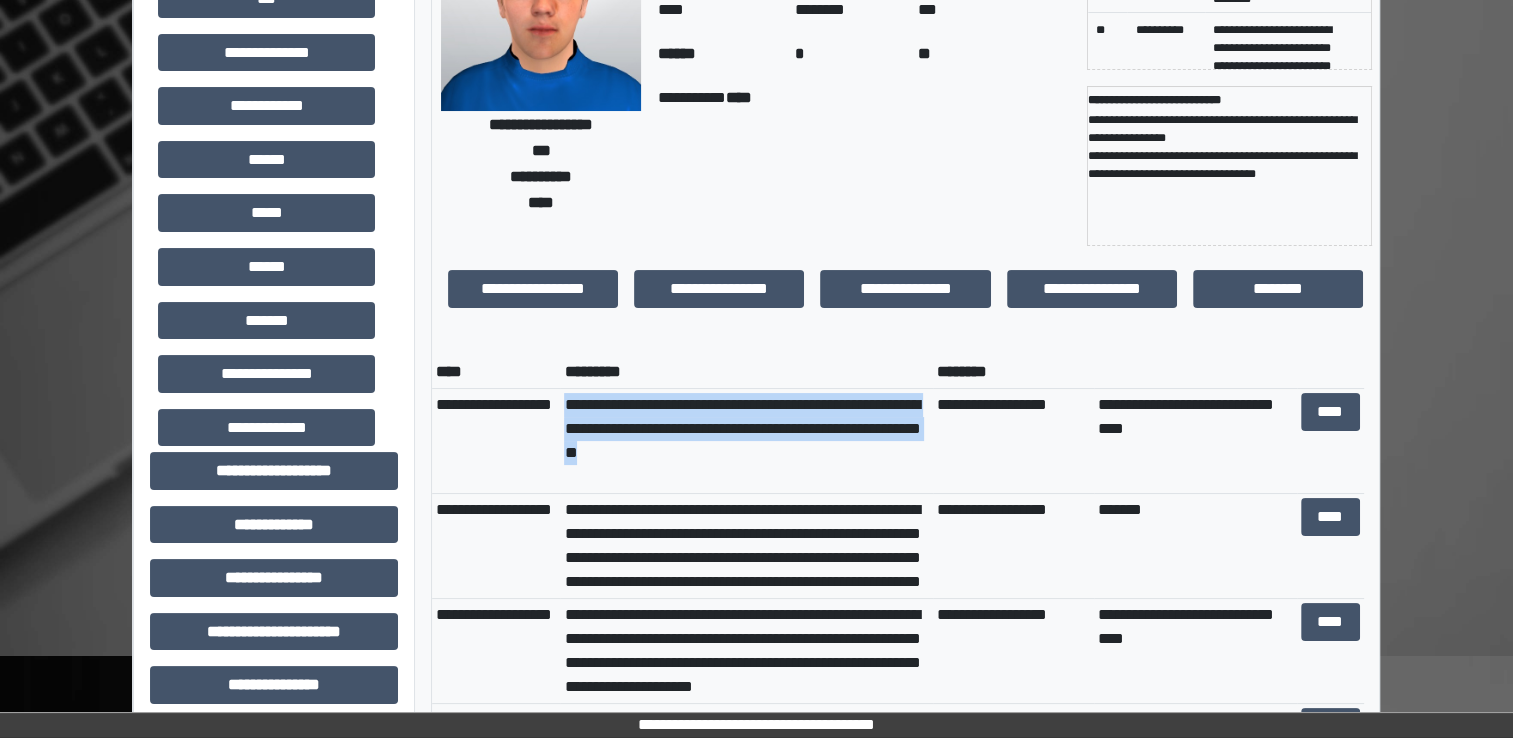 drag, startPoint x: 773, startPoint y: 452, endPoint x: 561, endPoint y: 402, distance: 217.81644 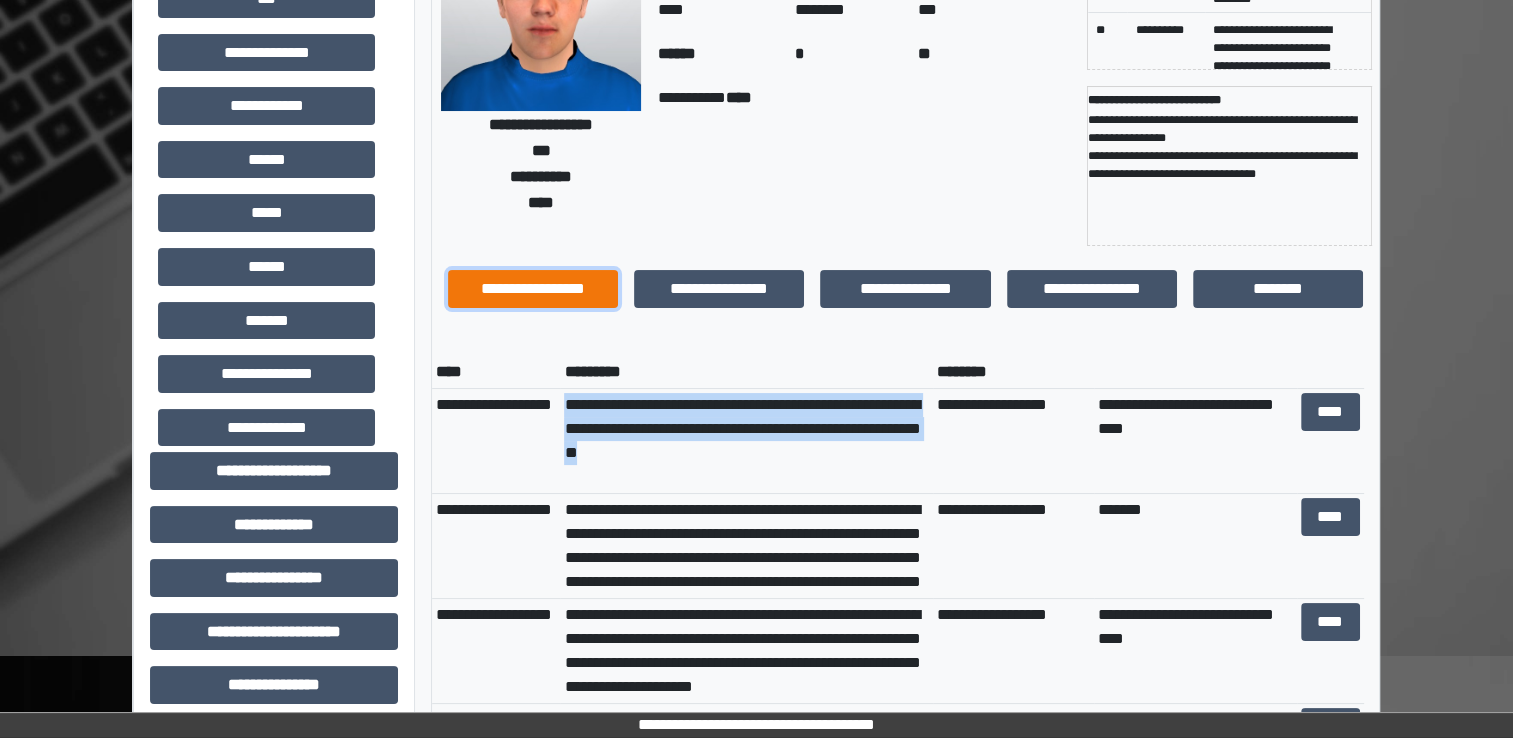 click on "**********" at bounding box center [533, 289] 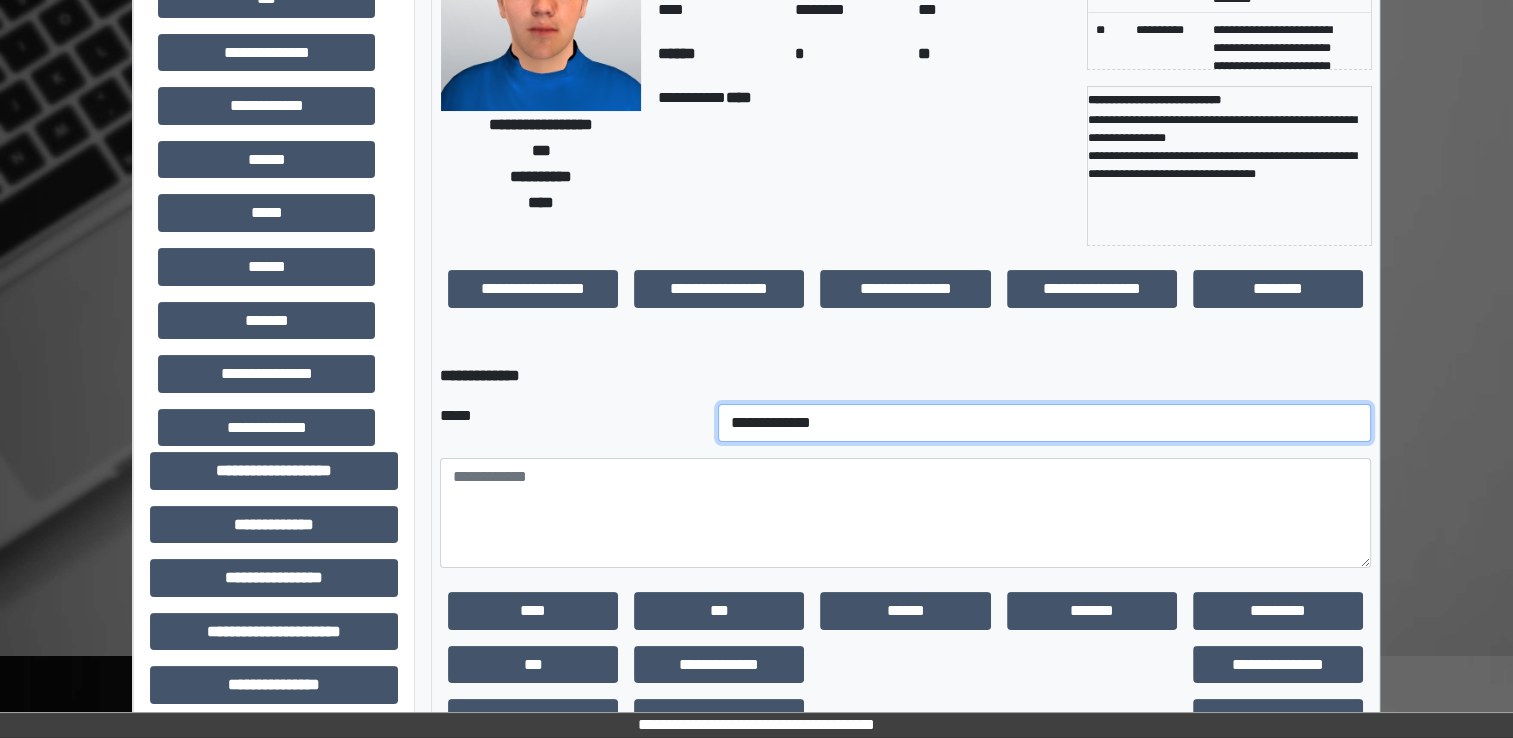 click on "**********" at bounding box center [1045, 423] 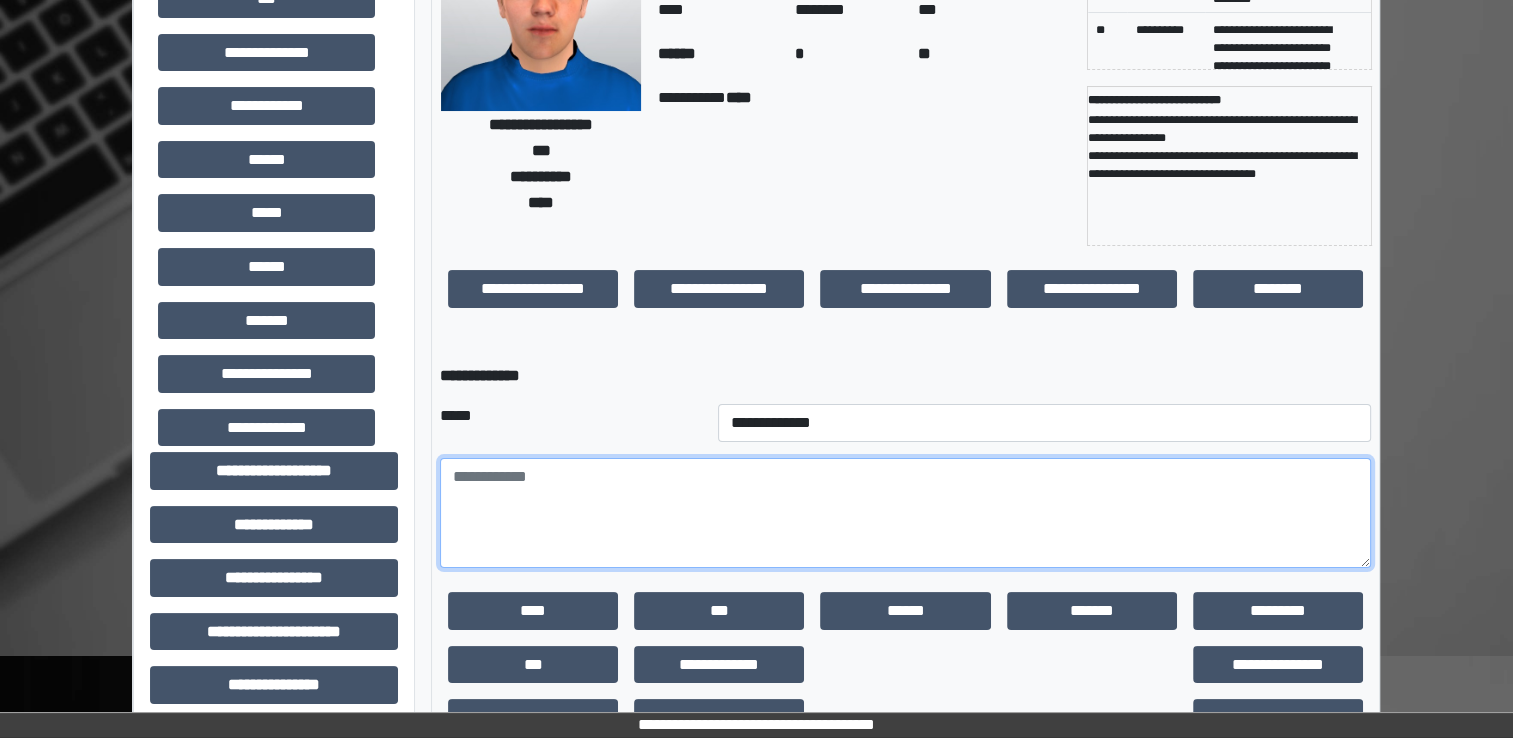 click at bounding box center (905, 513) 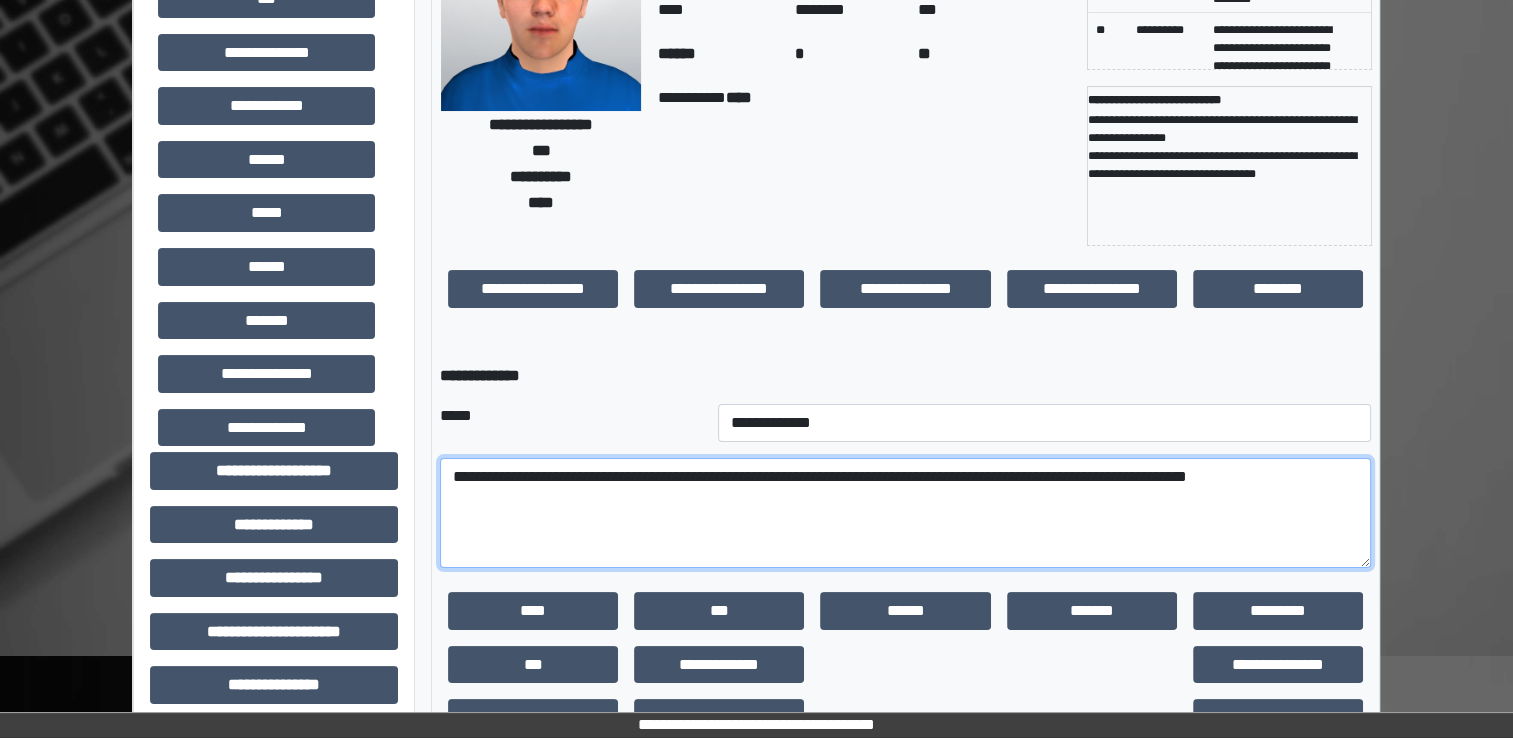 drag, startPoint x: 857, startPoint y: 478, endPoint x: 441, endPoint y: 454, distance: 416.69174 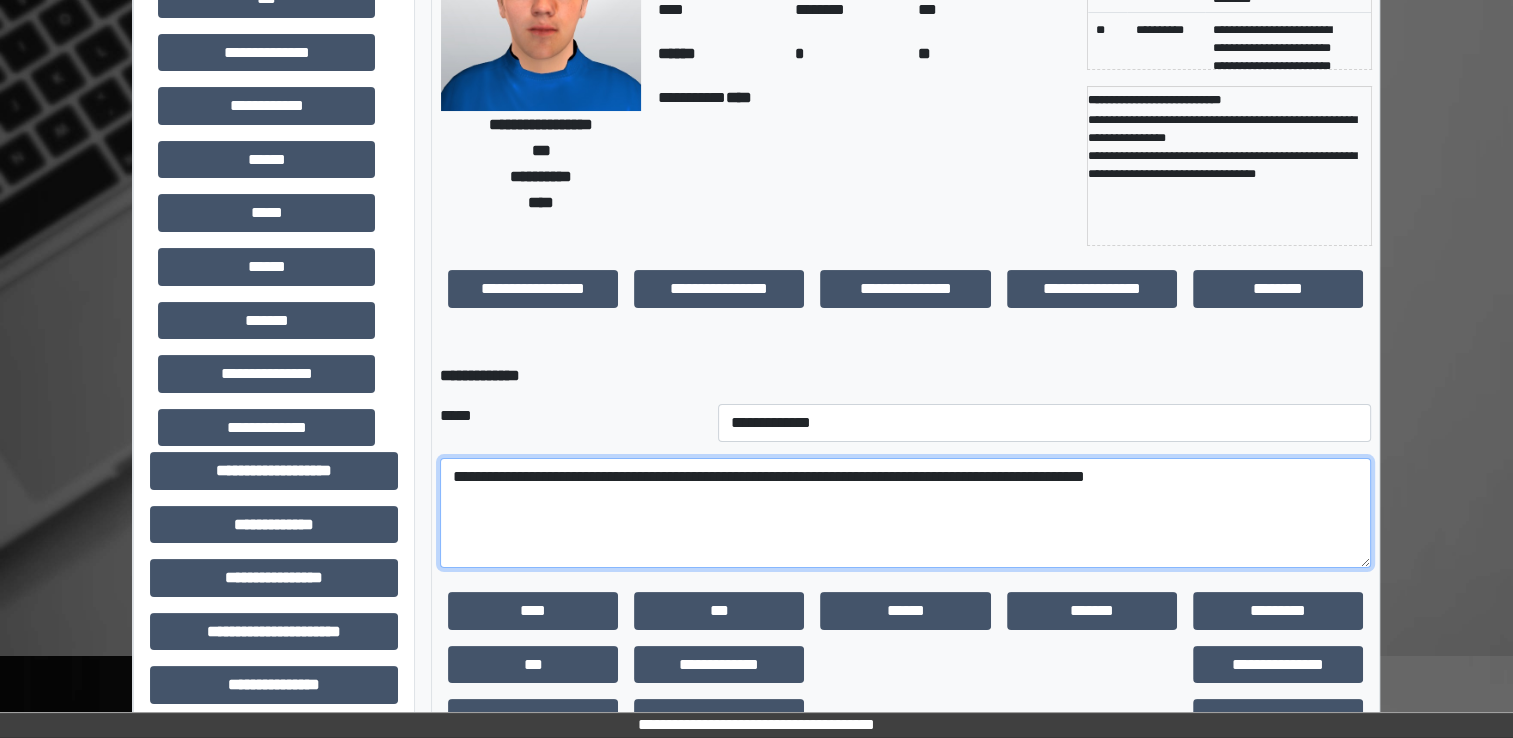 click on "**********" at bounding box center (905, 513) 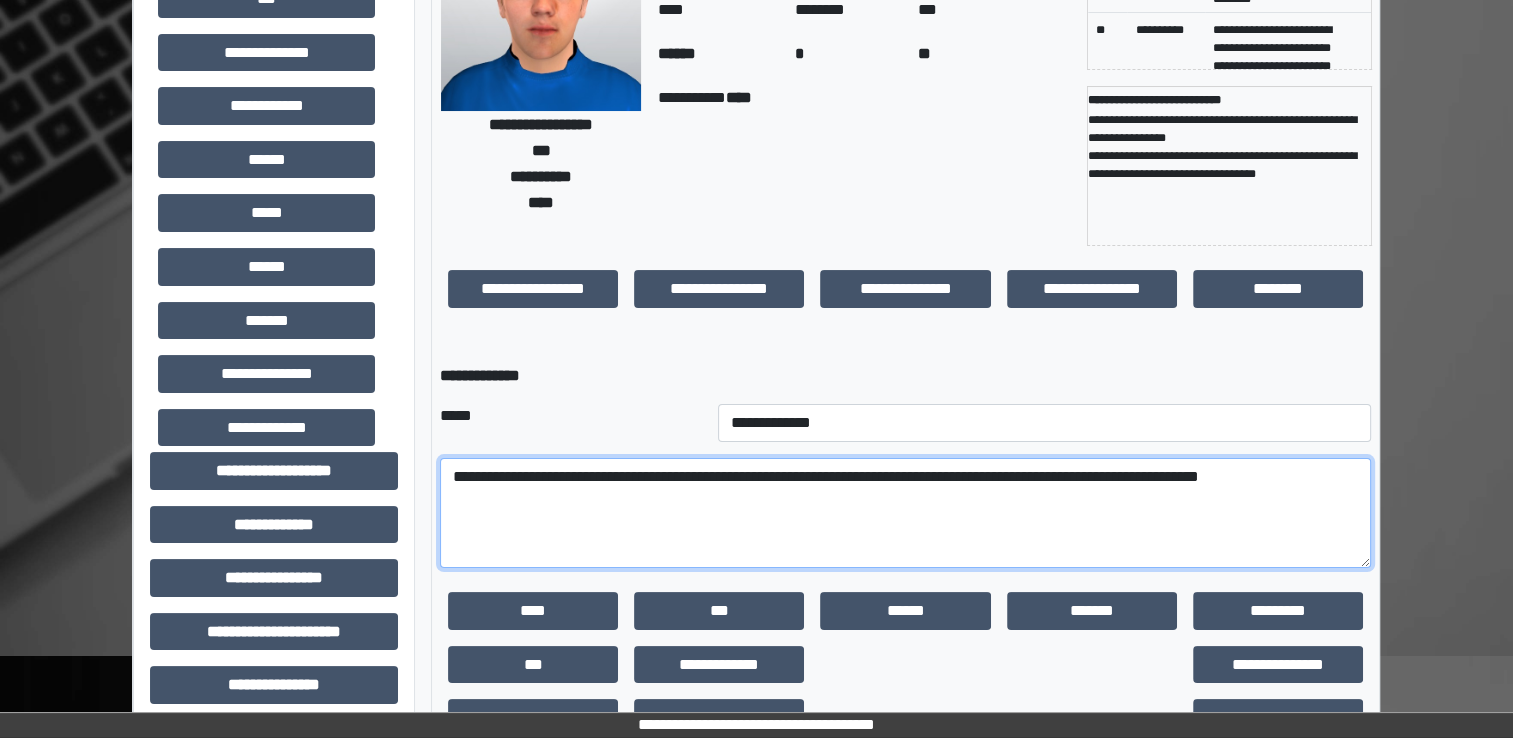 click on "**********" at bounding box center (905, 513) 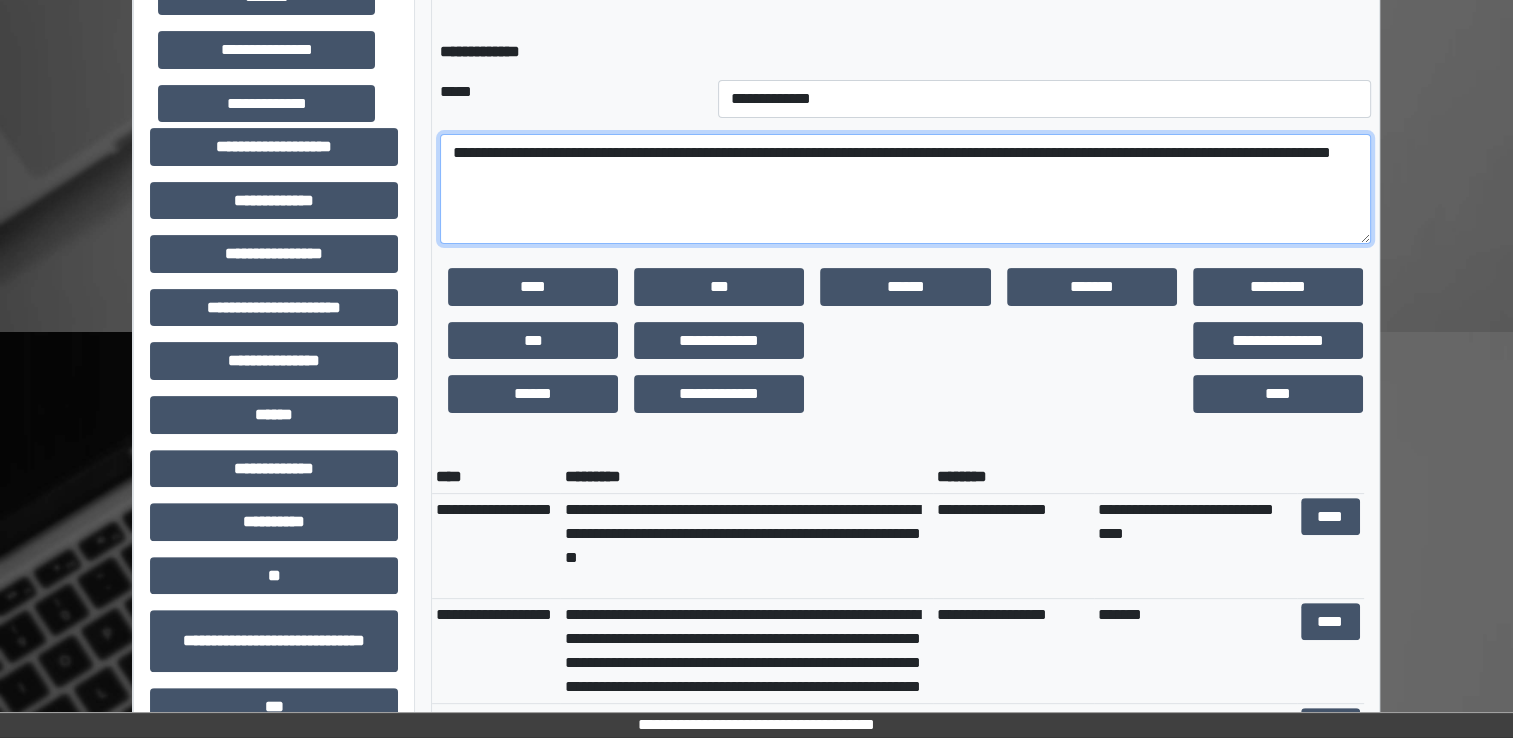 scroll, scrollTop: 562, scrollLeft: 0, axis: vertical 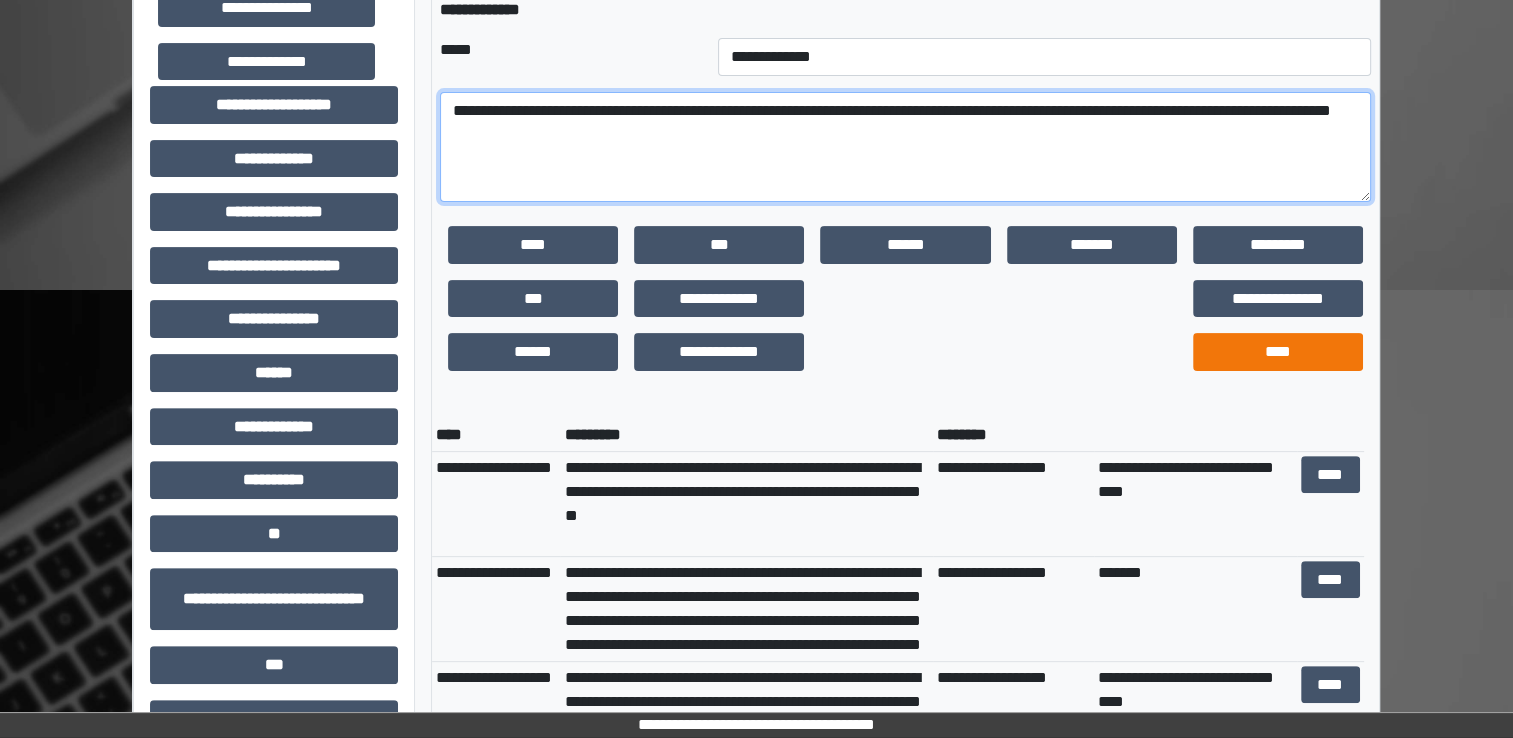 type on "**********" 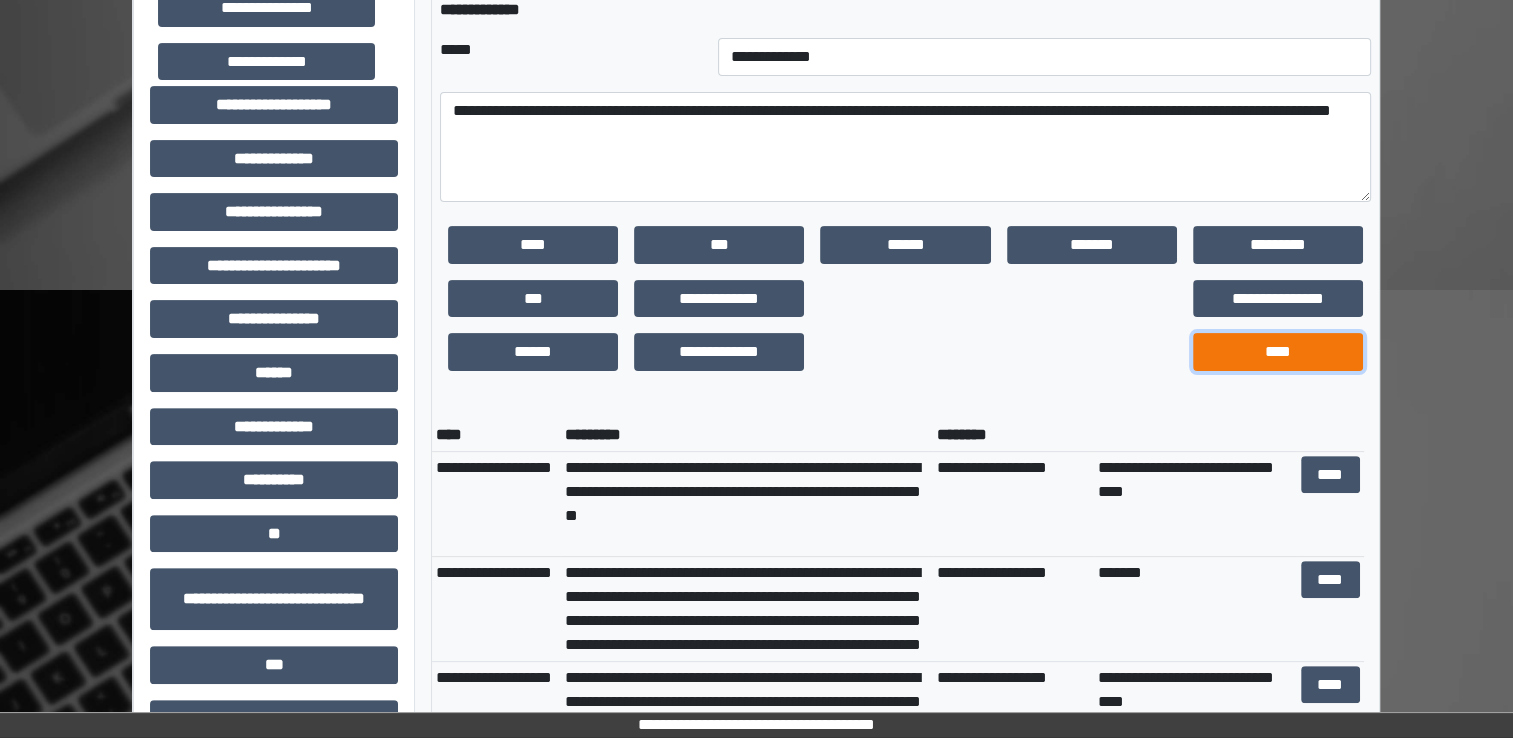 click on "****" at bounding box center (1278, 352) 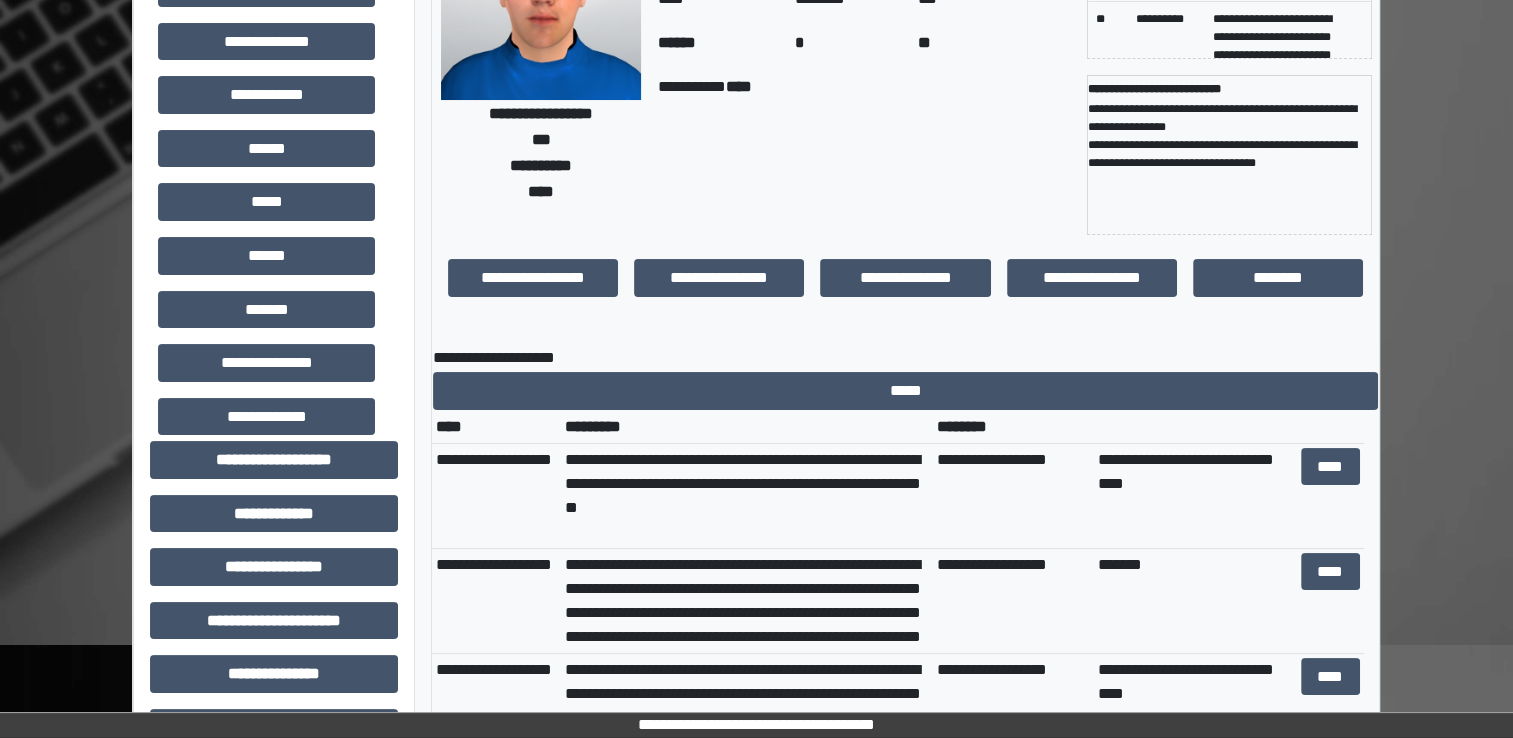 scroll, scrollTop: 205, scrollLeft: 0, axis: vertical 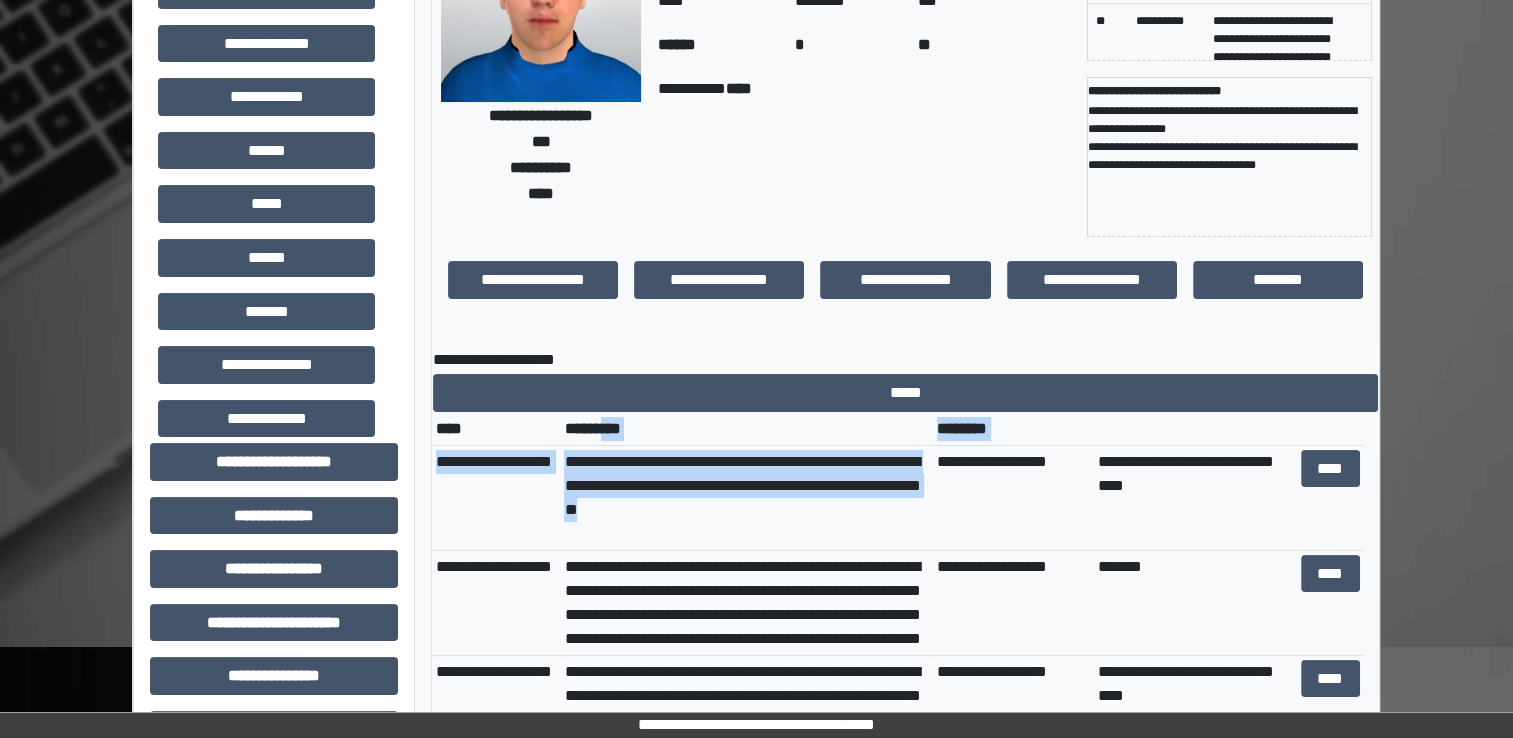 drag, startPoint x: 772, startPoint y: 512, endPoint x: 620, endPoint y: 427, distance: 174.15224 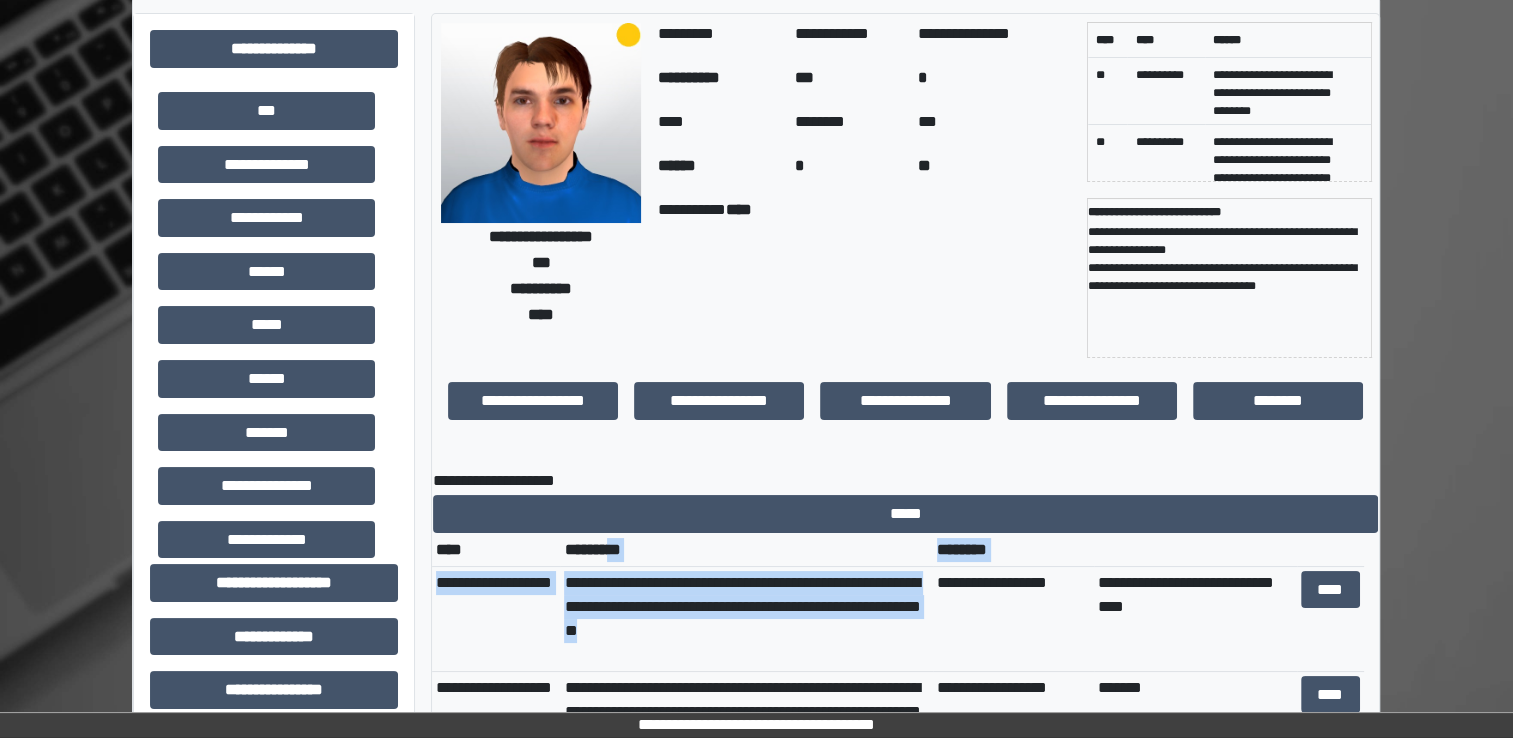 scroll, scrollTop: 0, scrollLeft: 0, axis: both 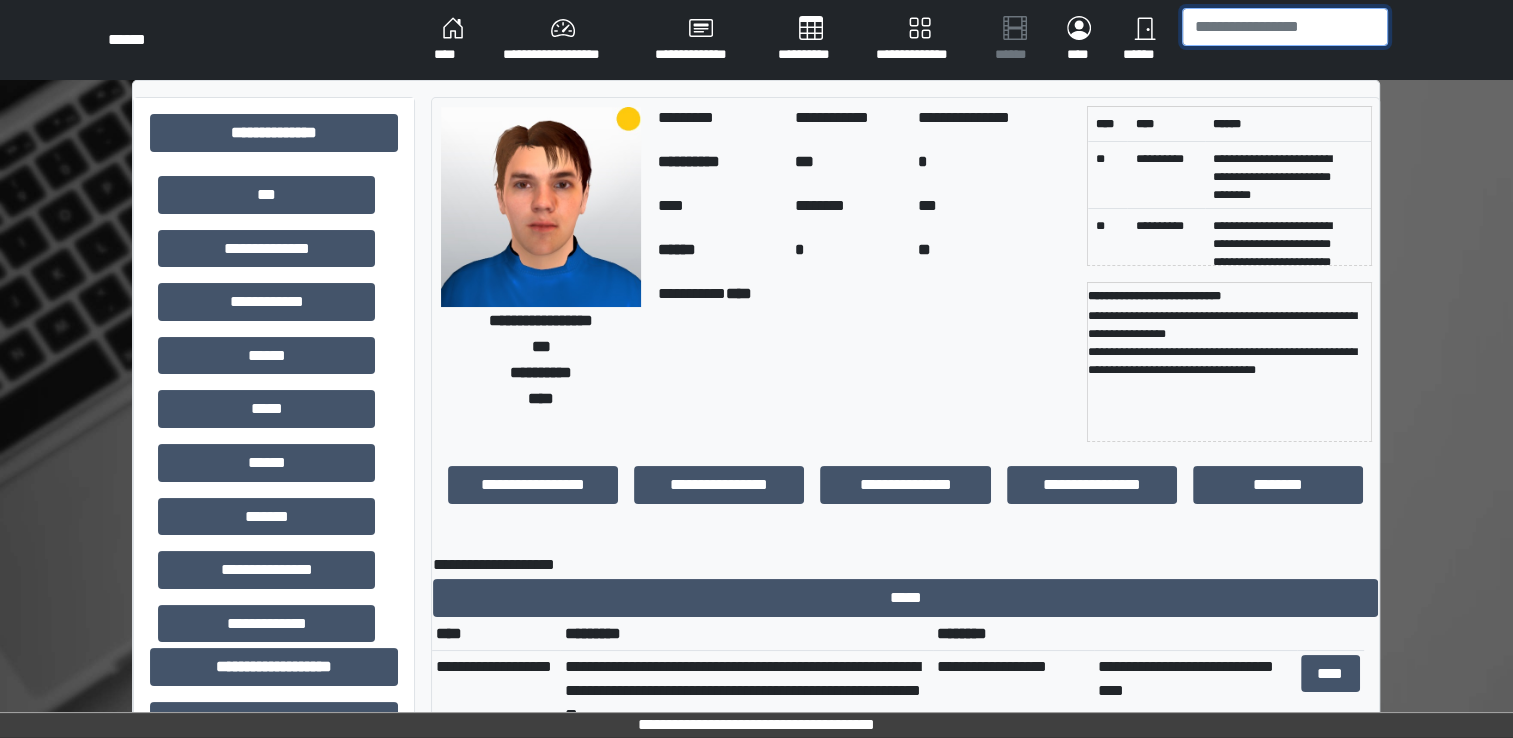 click at bounding box center (1285, 27) 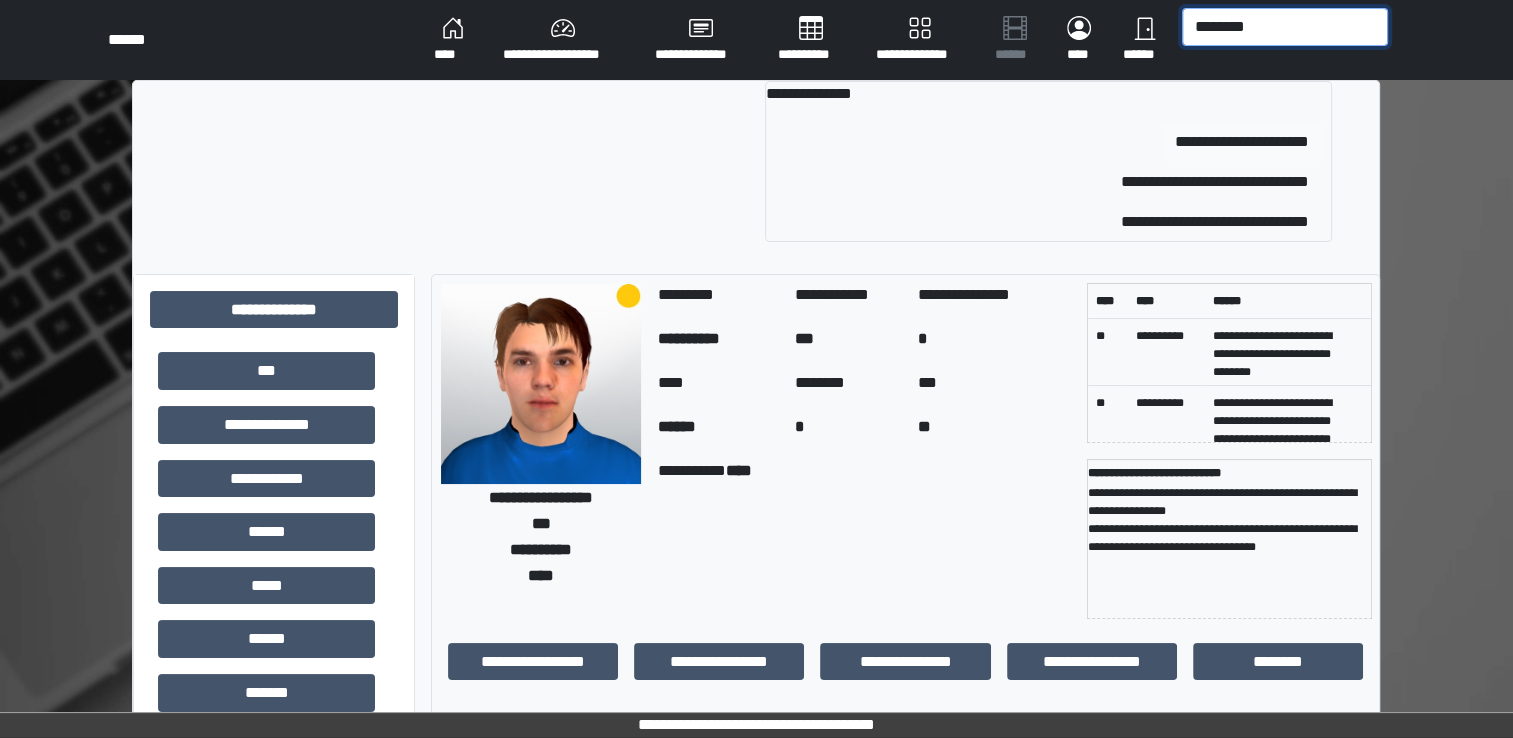 type on "********" 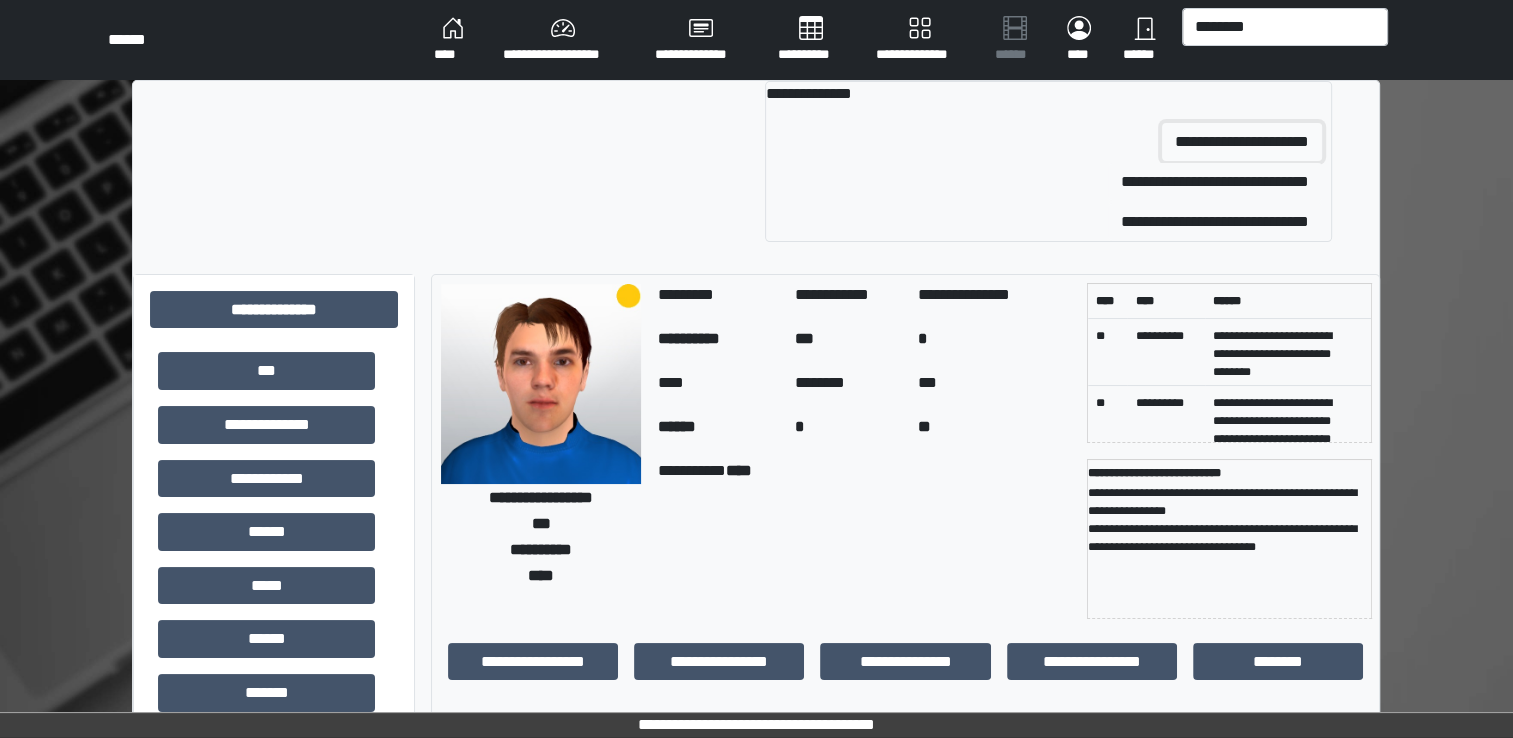 click on "**********" at bounding box center [1242, 142] 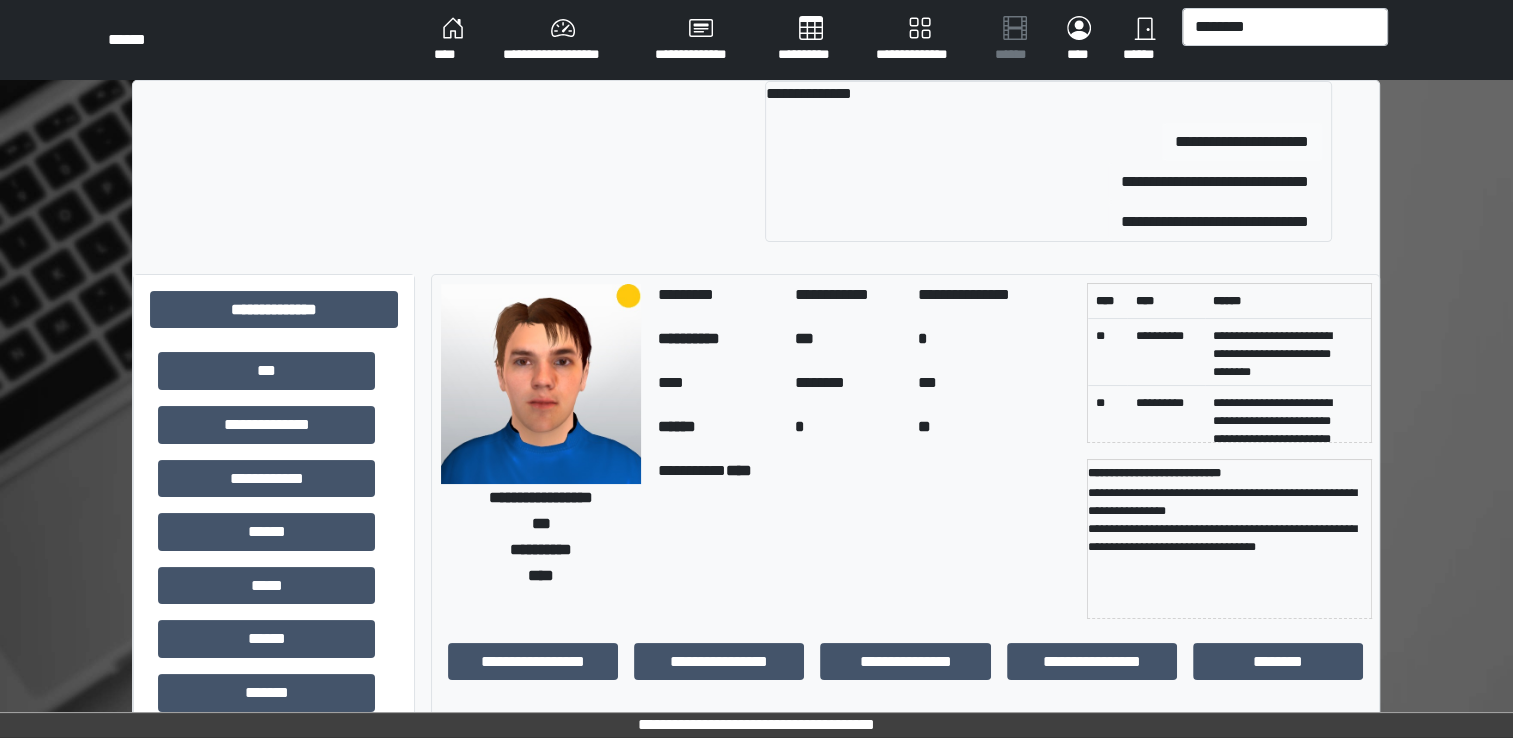 type 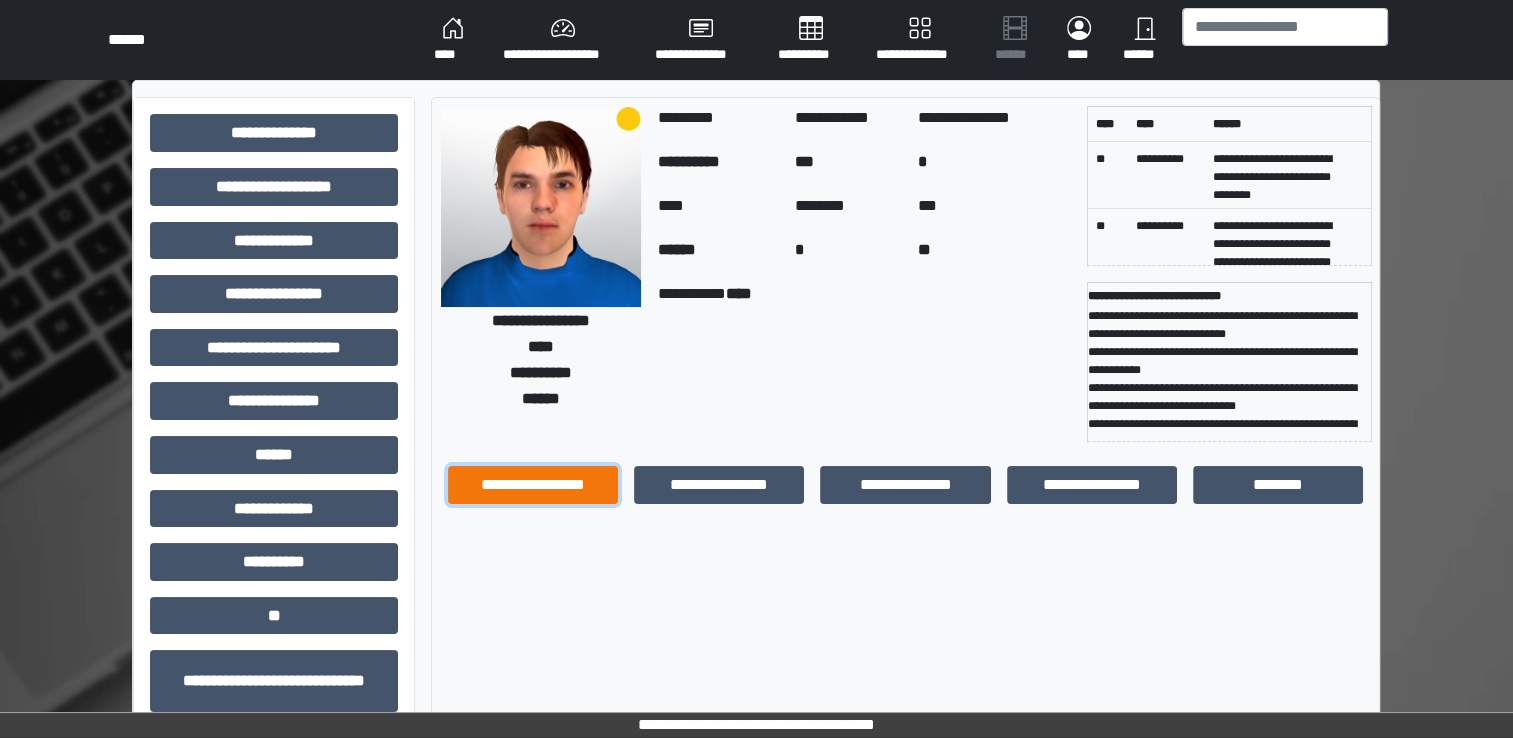 click on "**********" at bounding box center [533, 485] 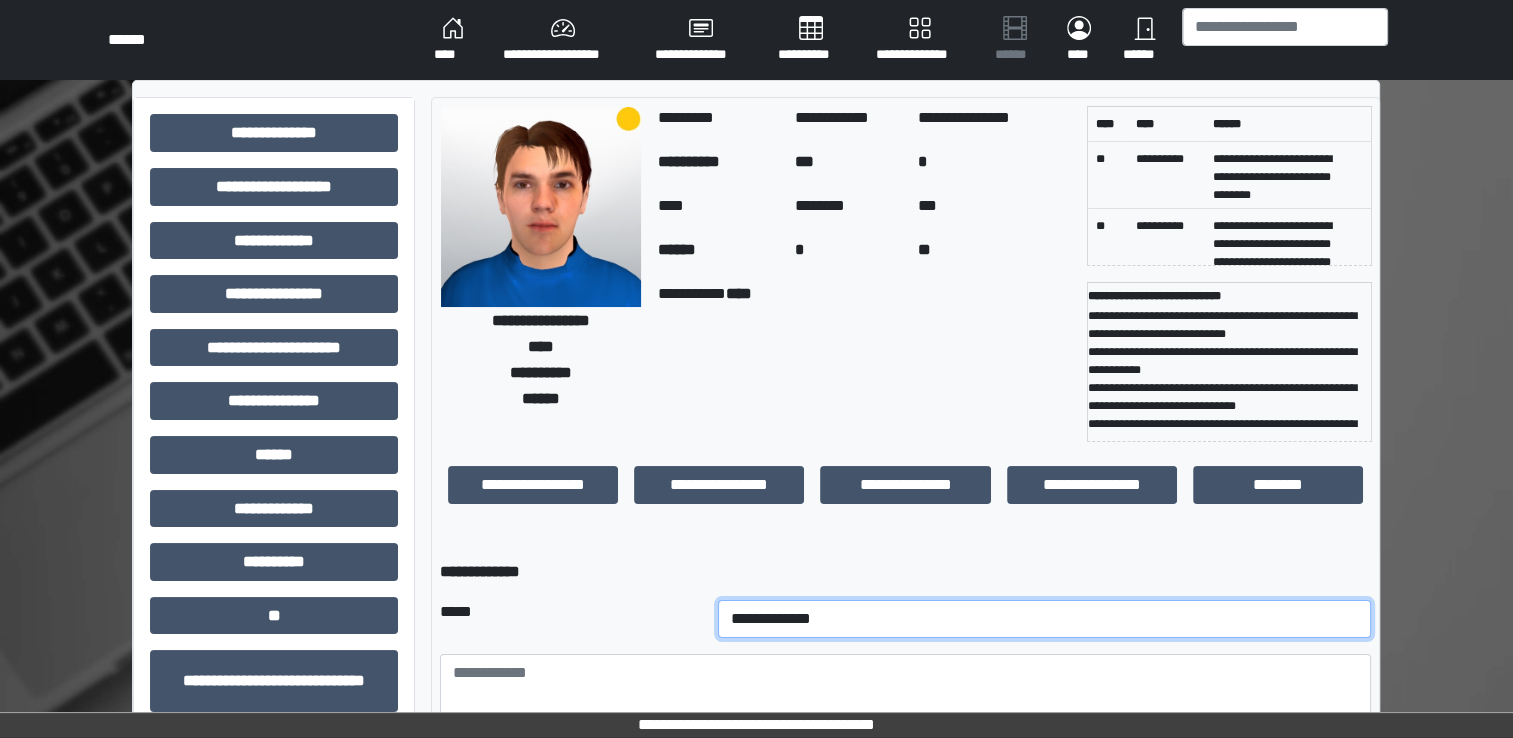 click on "**********" at bounding box center (1045, 619) 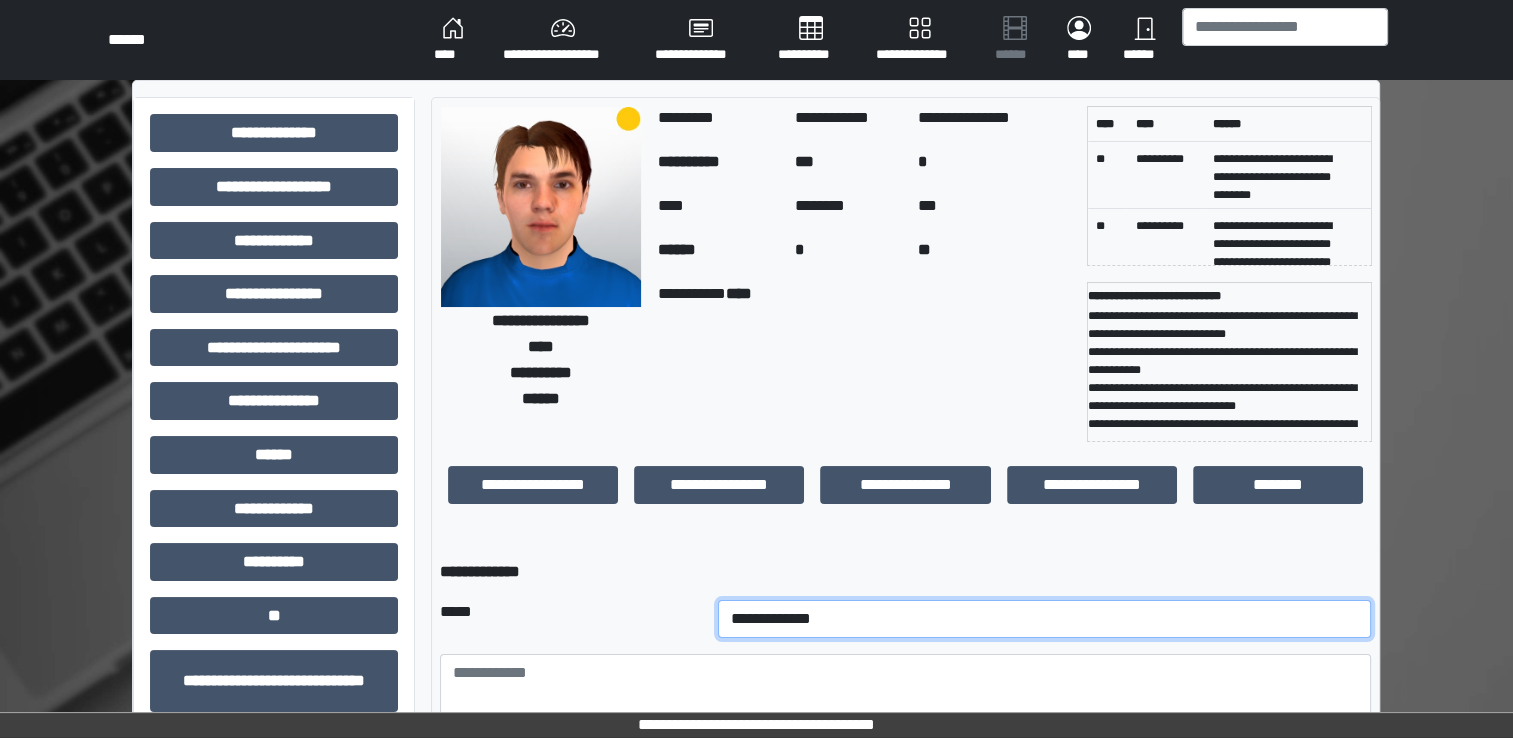 select on "*" 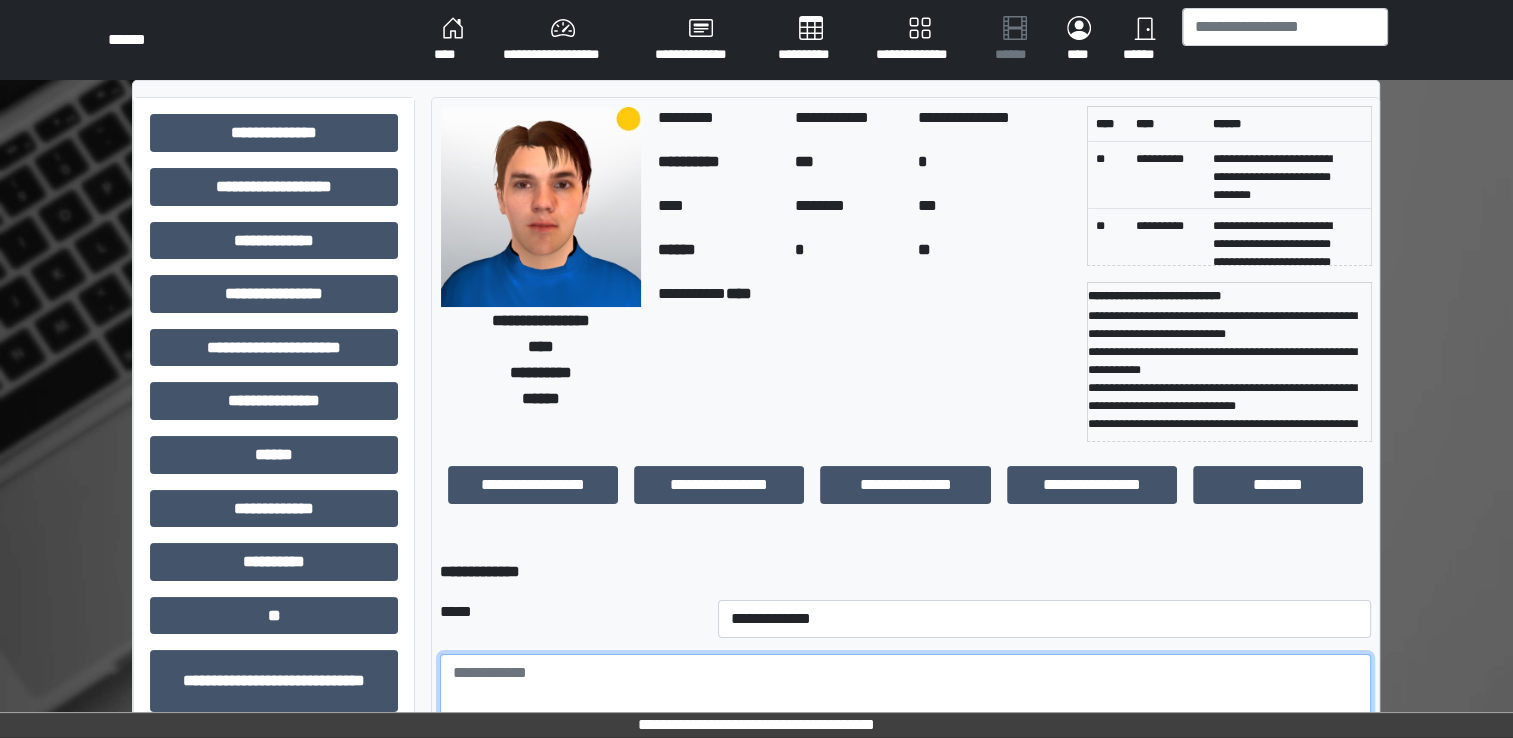 paste on "**********" 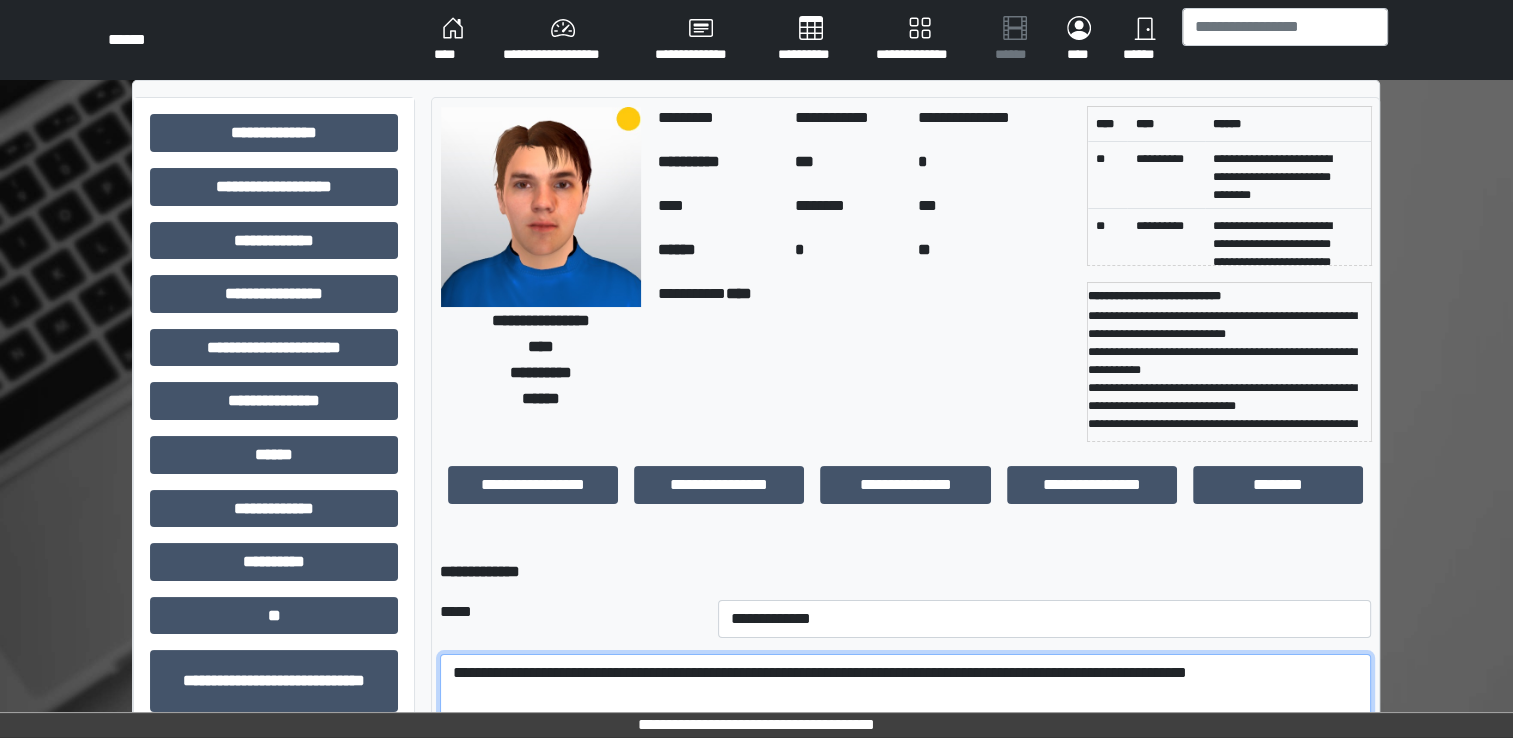 click on "**********" at bounding box center [905, 709] 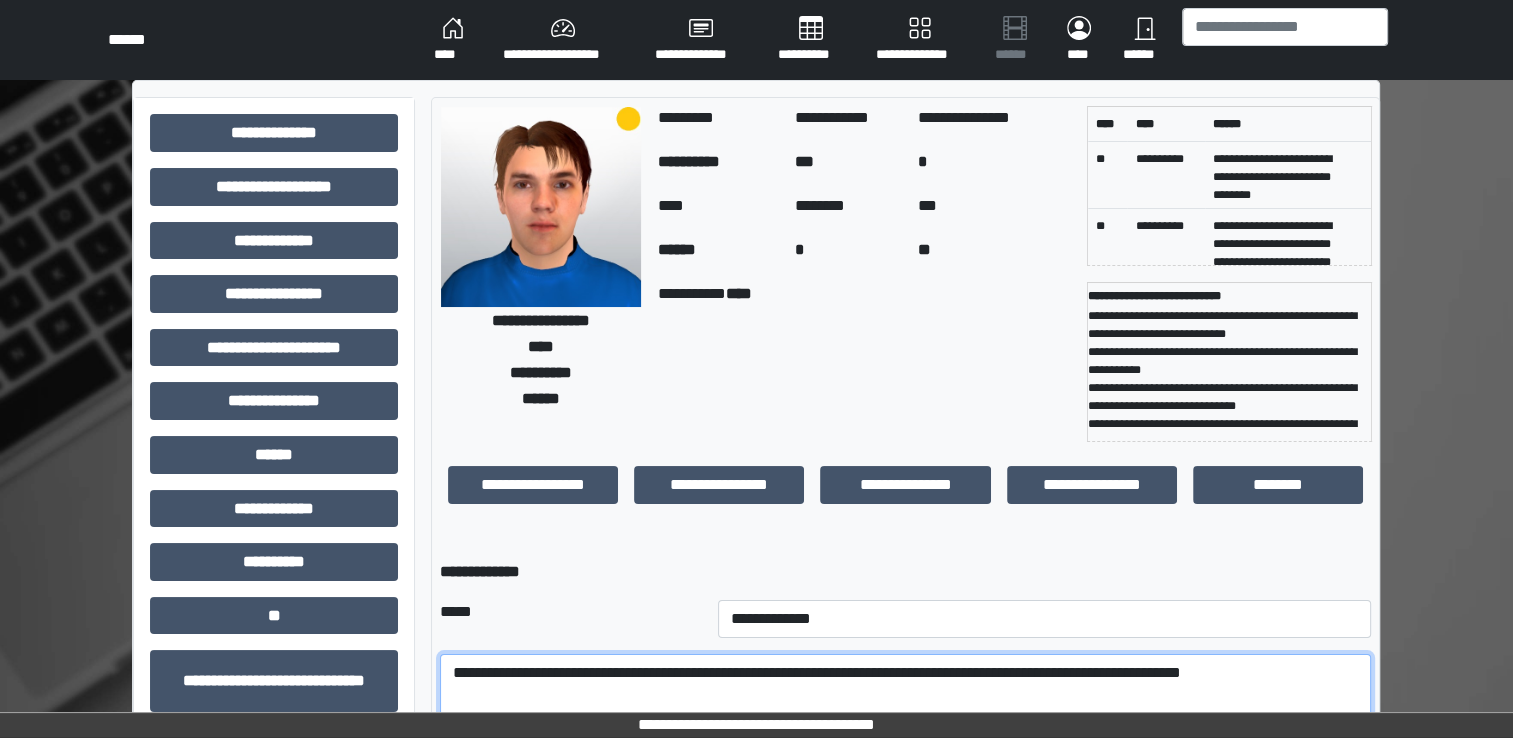 click on "**********" at bounding box center [905, 709] 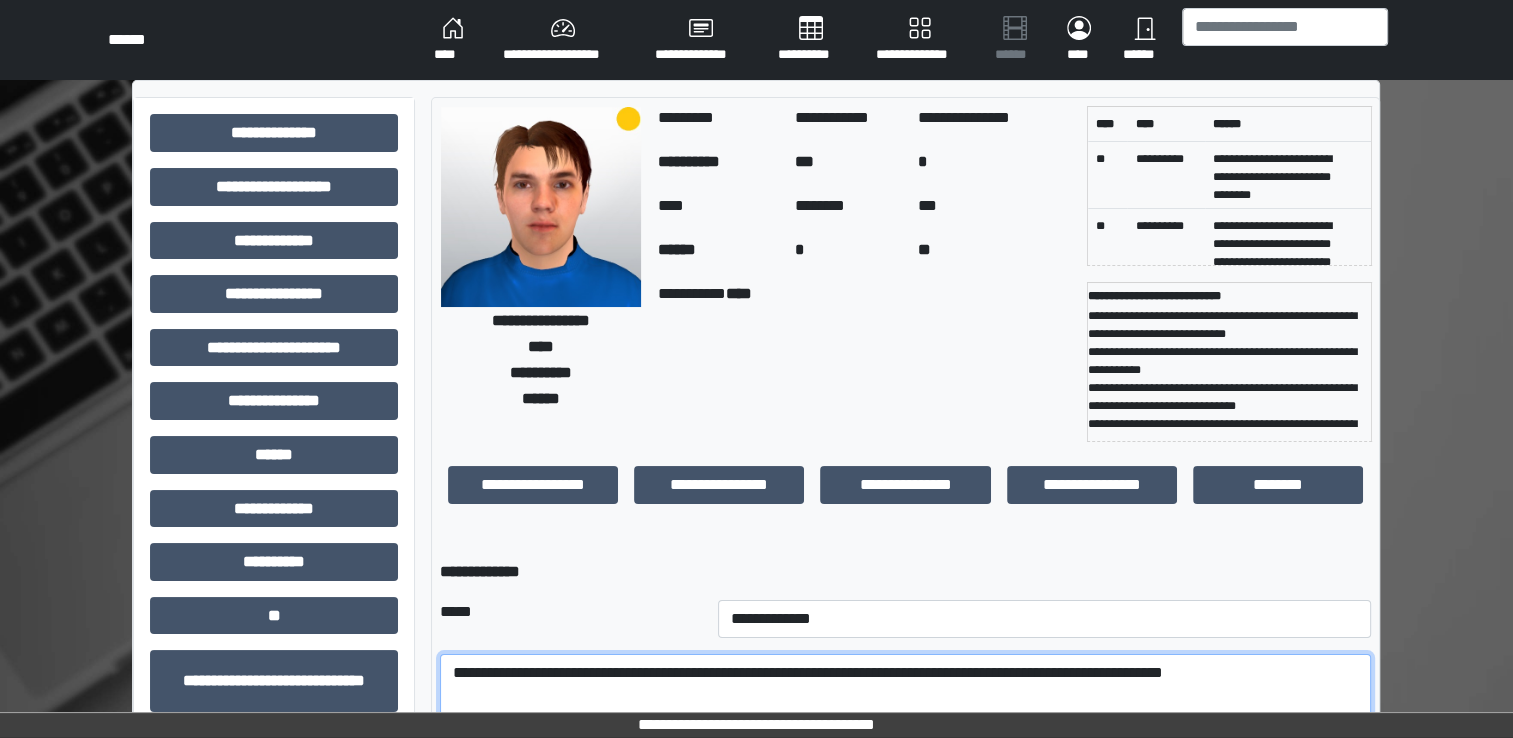 click on "**********" at bounding box center (905, 709) 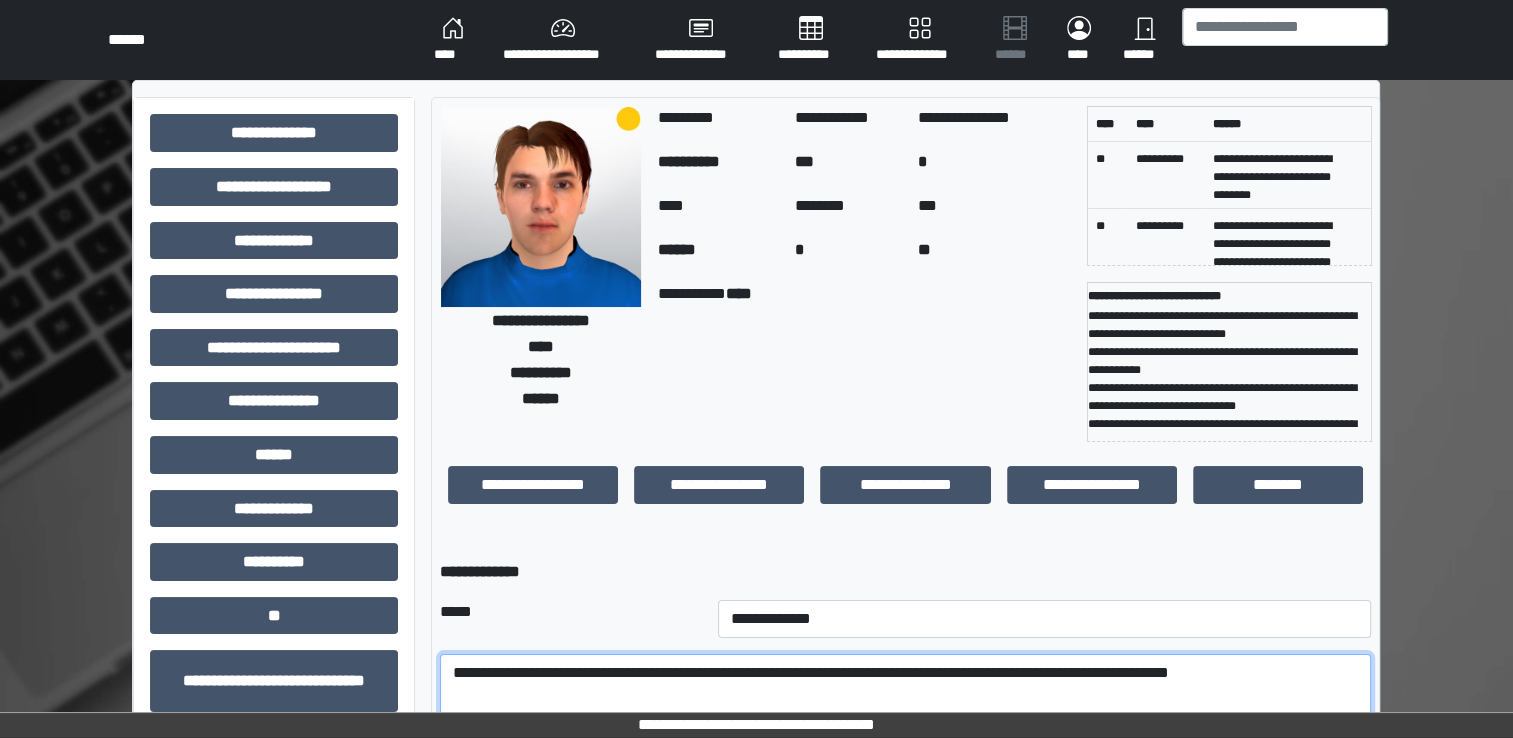 drag, startPoint x: 1112, startPoint y: 671, endPoint x: 1312, endPoint y: 651, distance: 200.99751 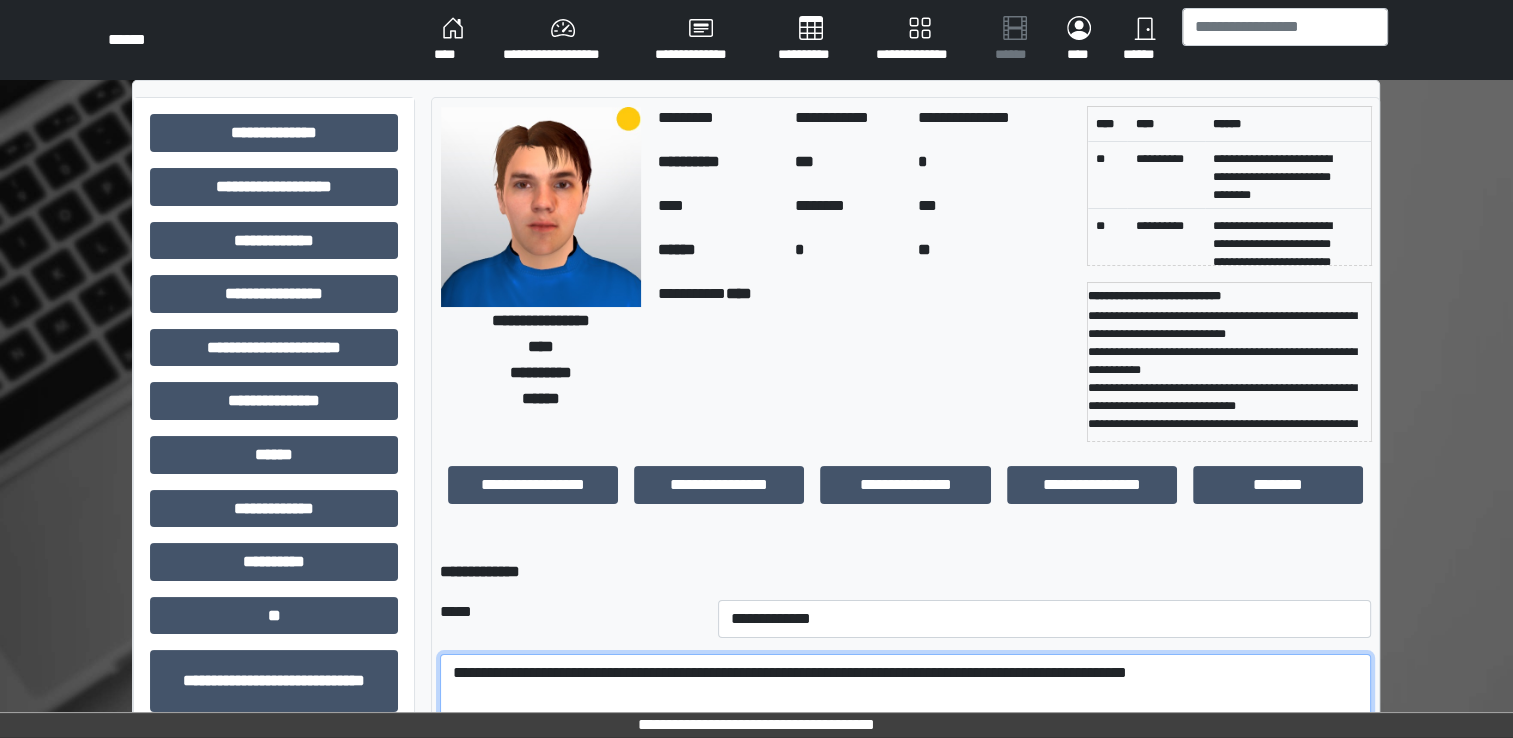 click on "**********" at bounding box center [905, 709] 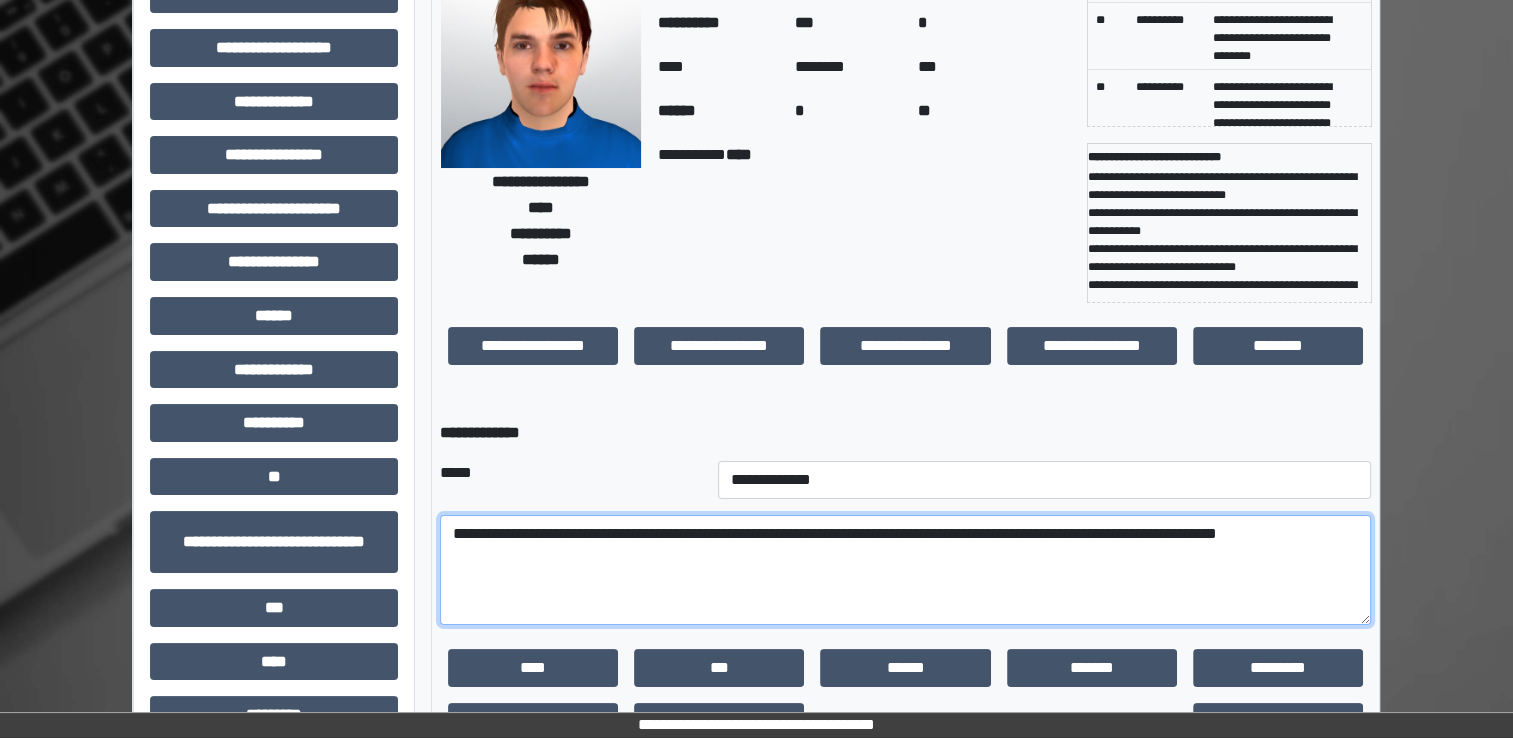 scroll, scrollTop: 144, scrollLeft: 0, axis: vertical 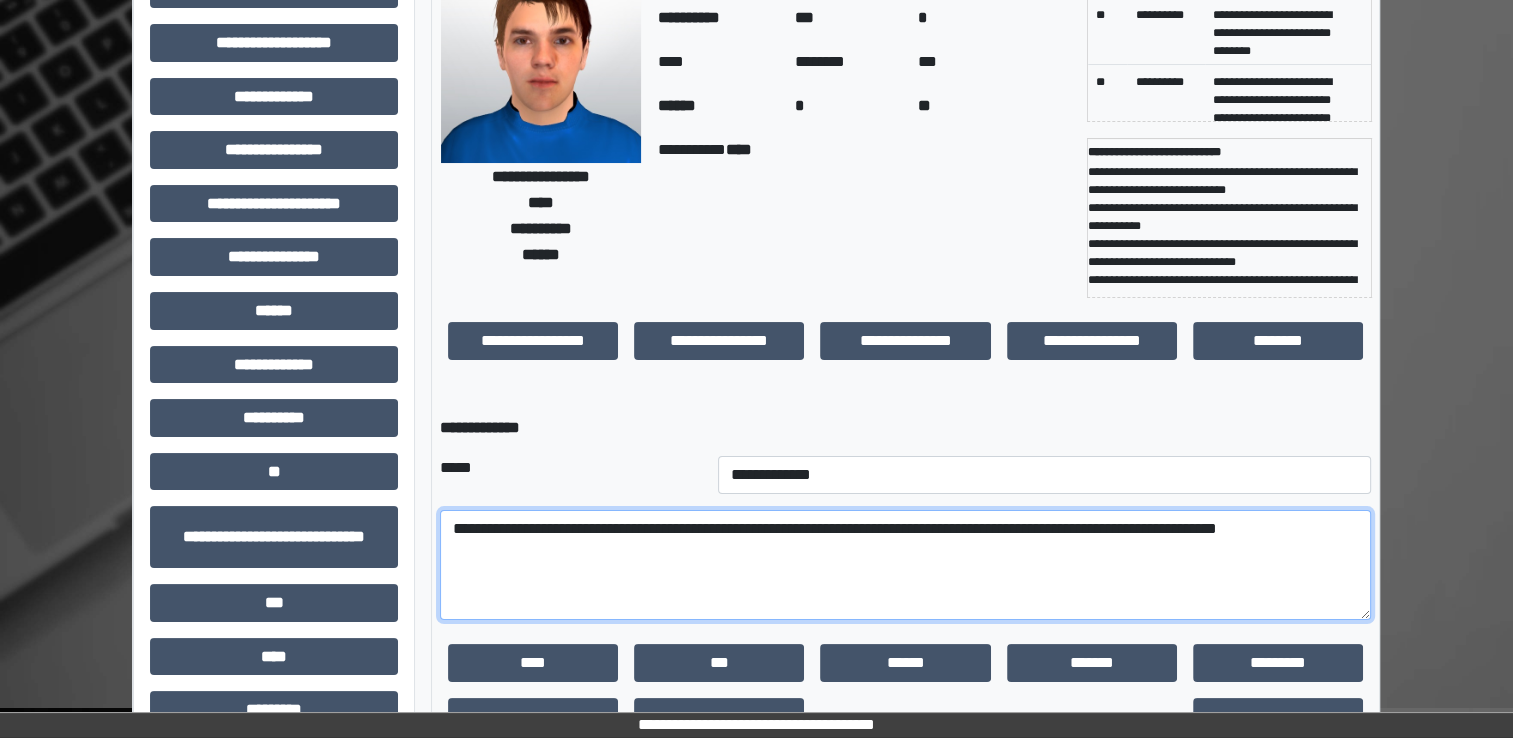 click on "**********" at bounding box center [905, 565] 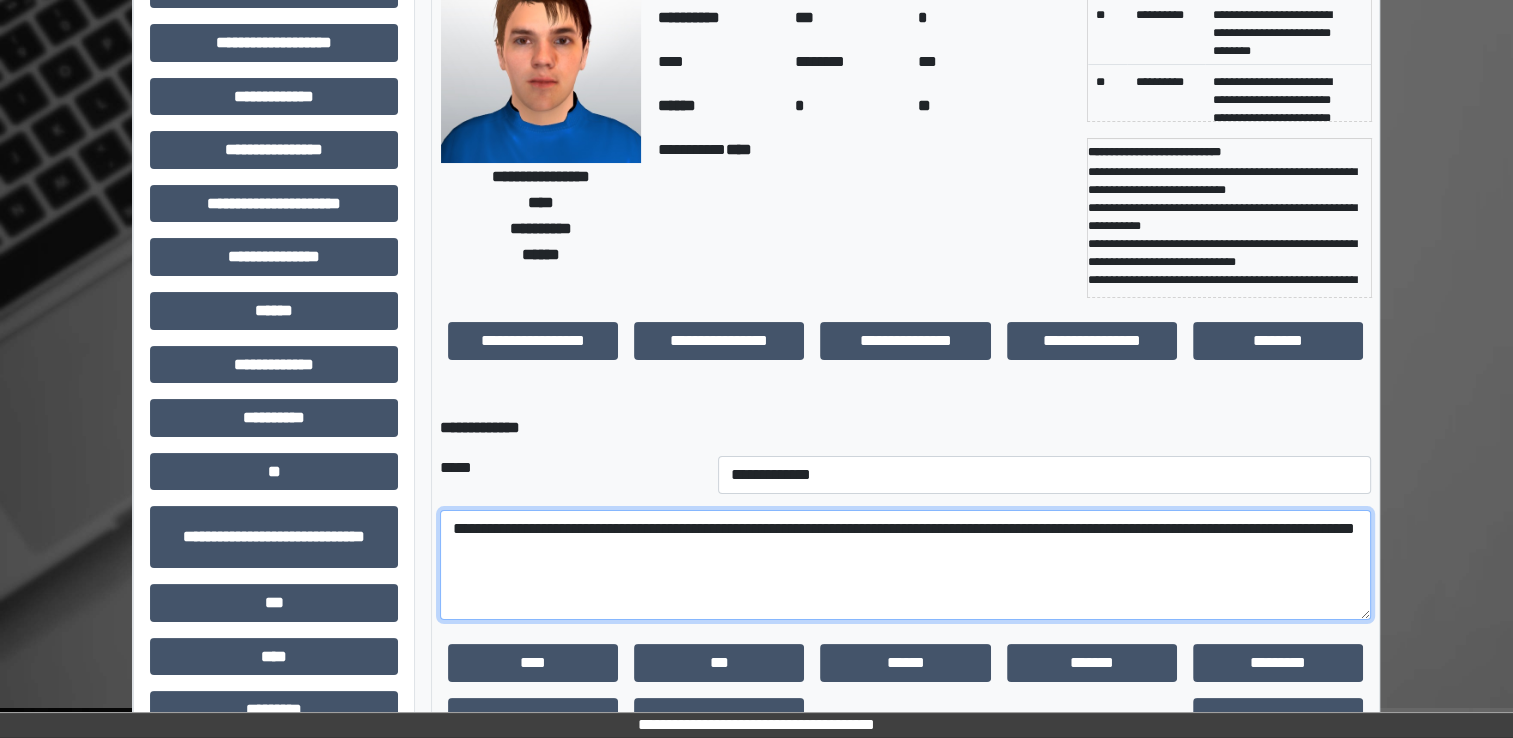scroll, scrollTop: 259, scrollLeft: 0, axis: vertical 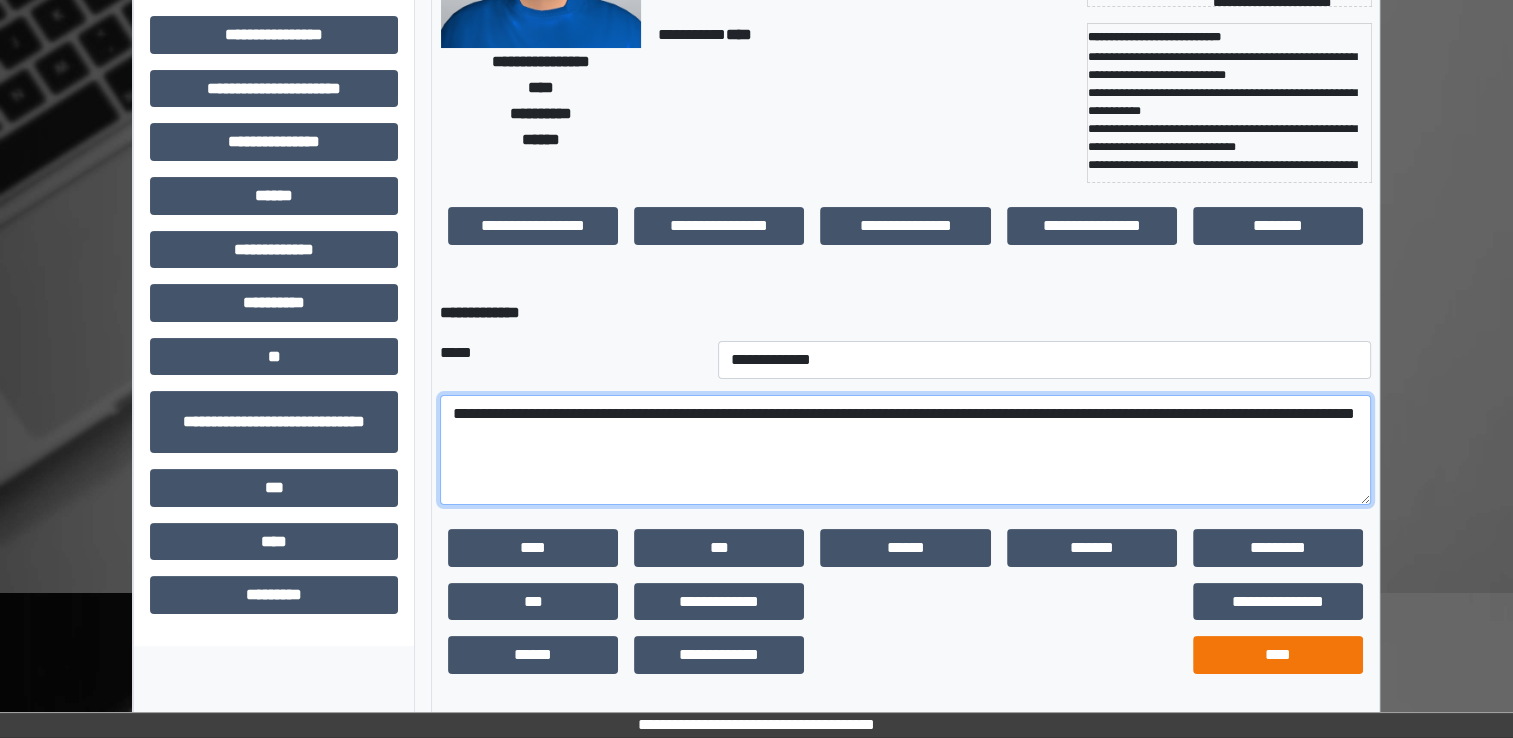 type on "**********" 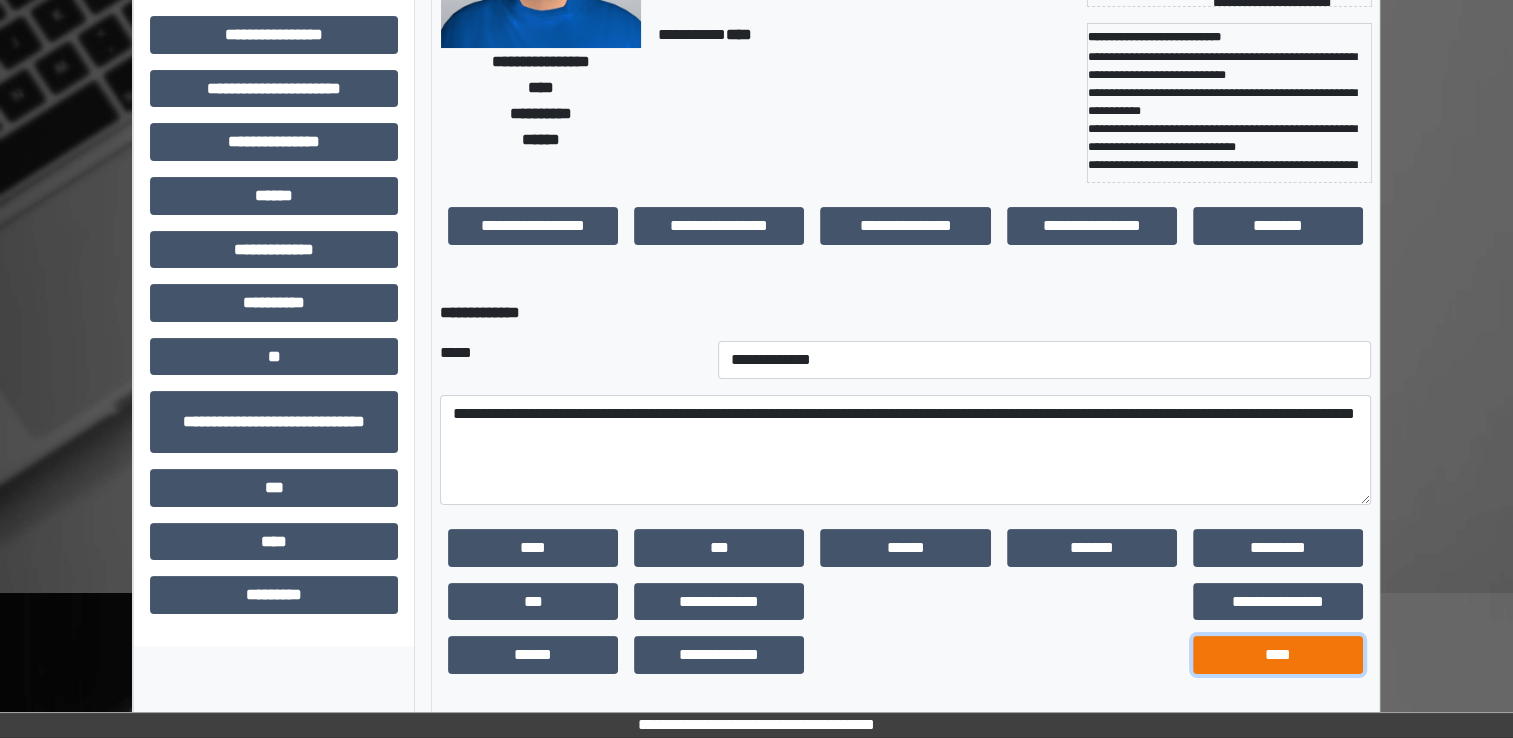 click on "****" at bounding box center [1278, 655] 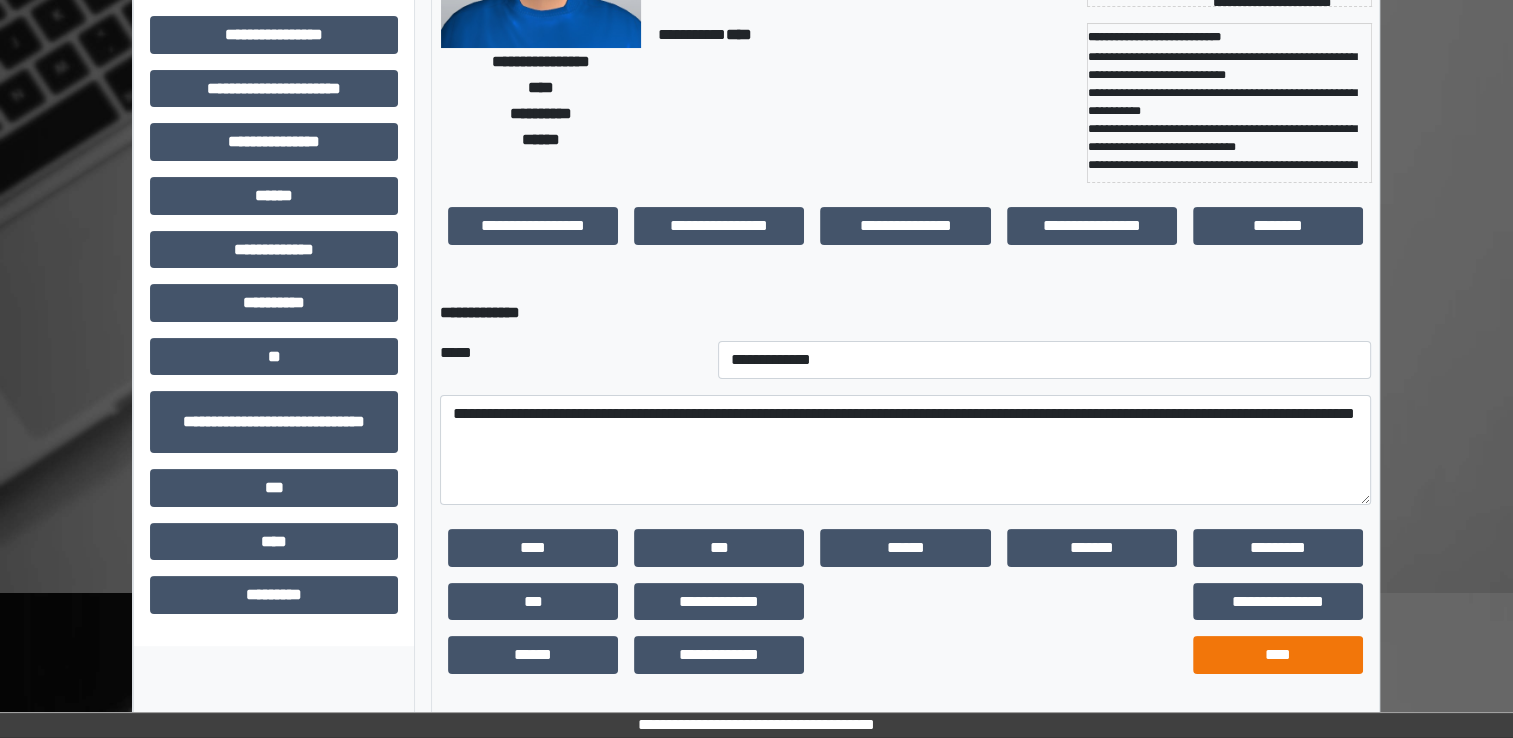 scroll, scrollTop: 184, scrollLeft: 0, axis: vertical 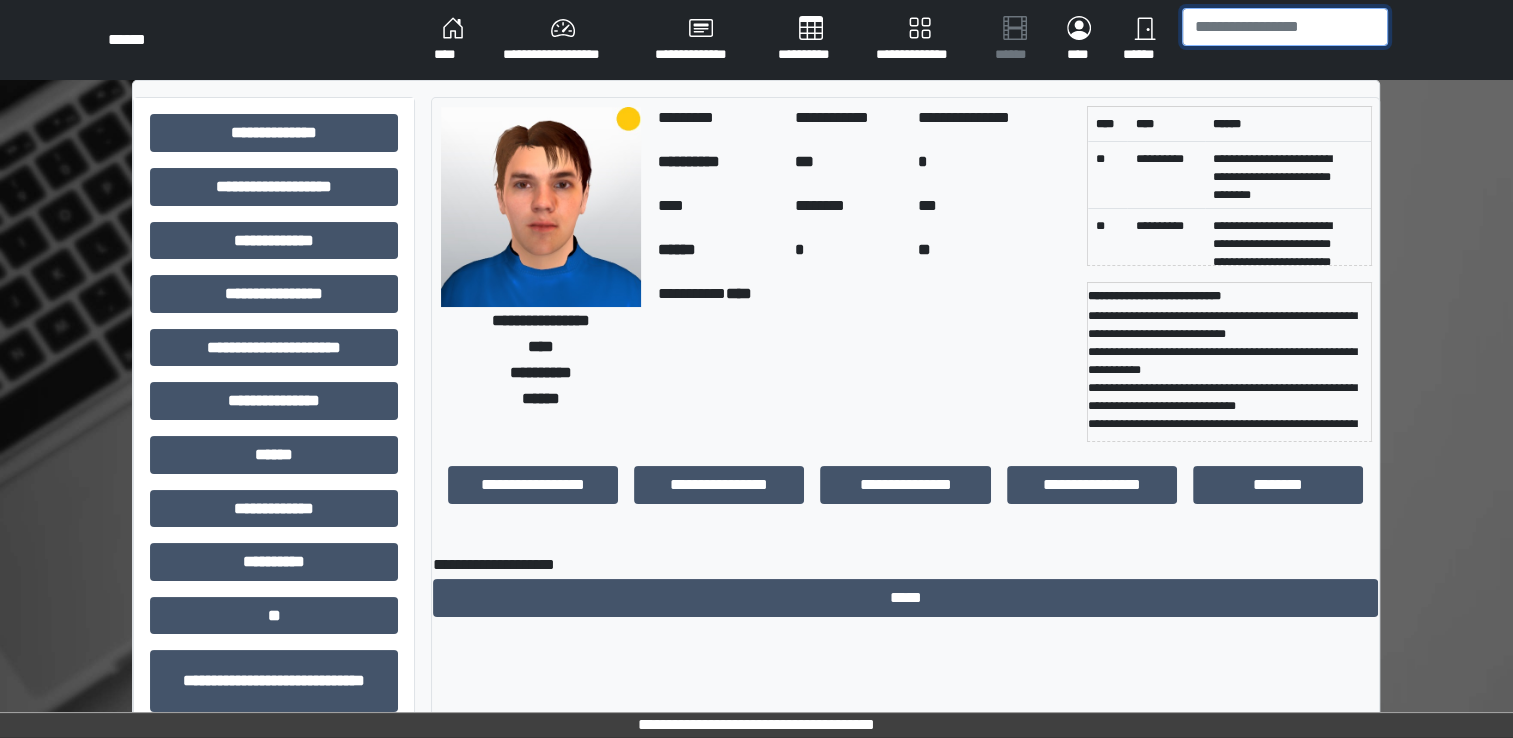 click at bounding box center (1285, 27) 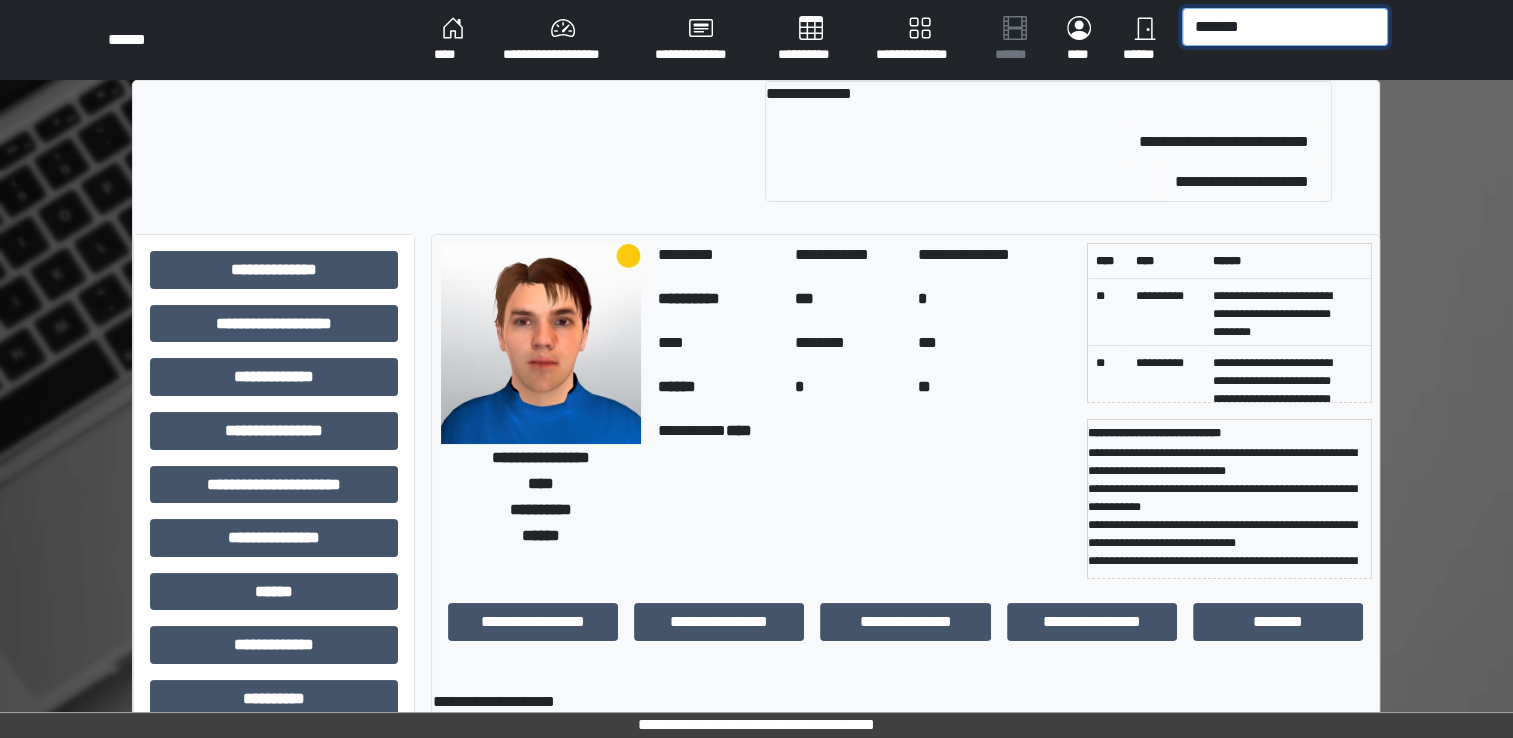 type on "*******" 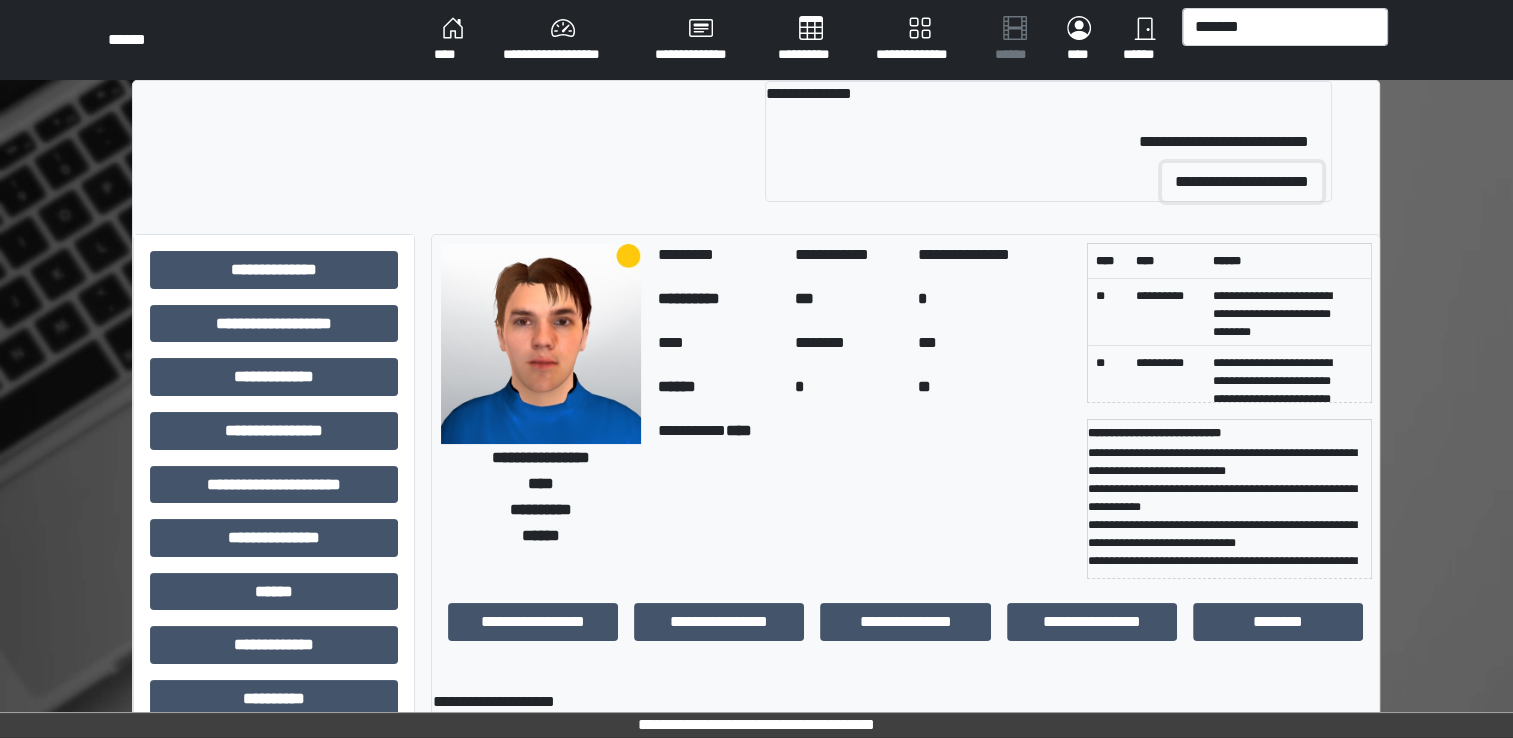 click on "**********" at bounding box center (1242, 182) 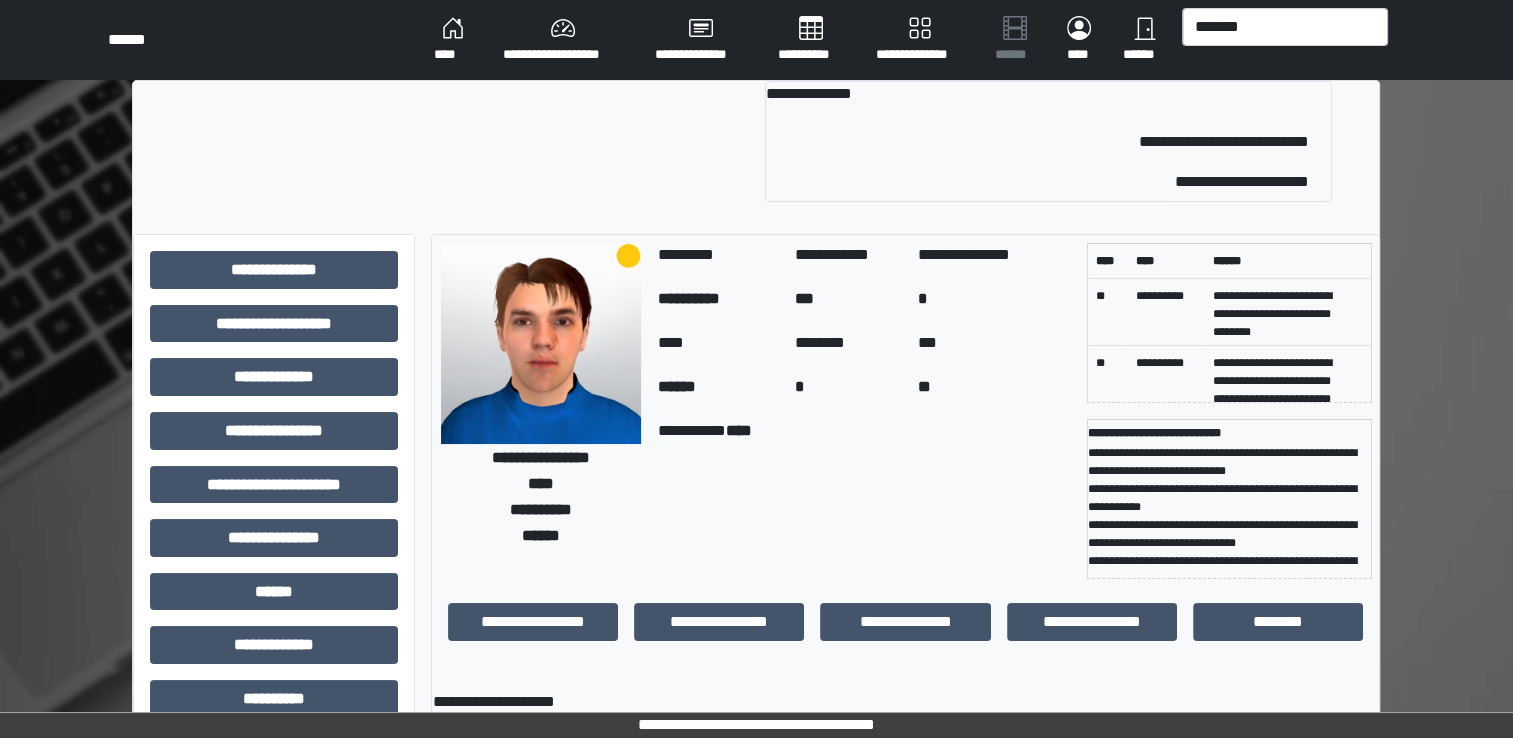 type 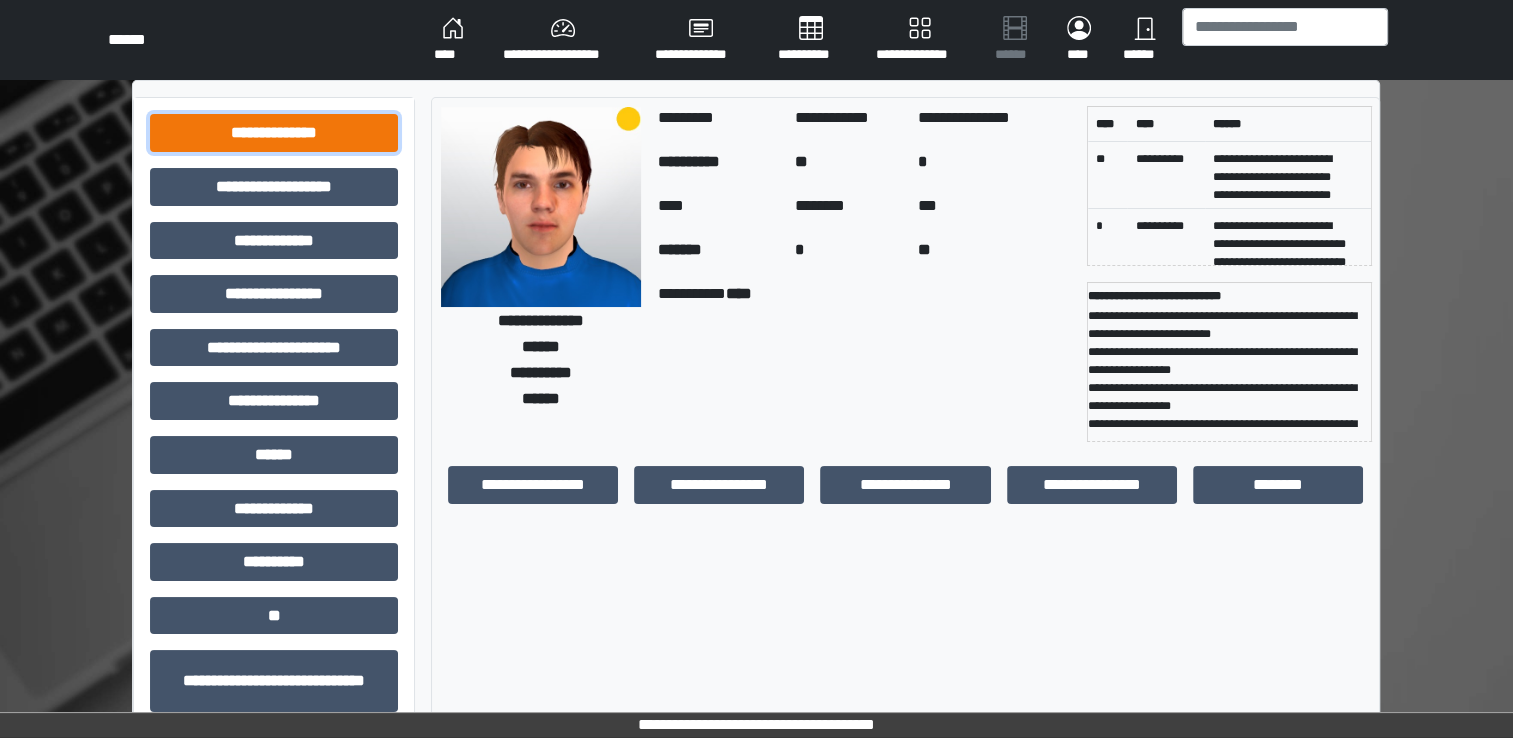 click on "**********" at bounding box center (274, 133) 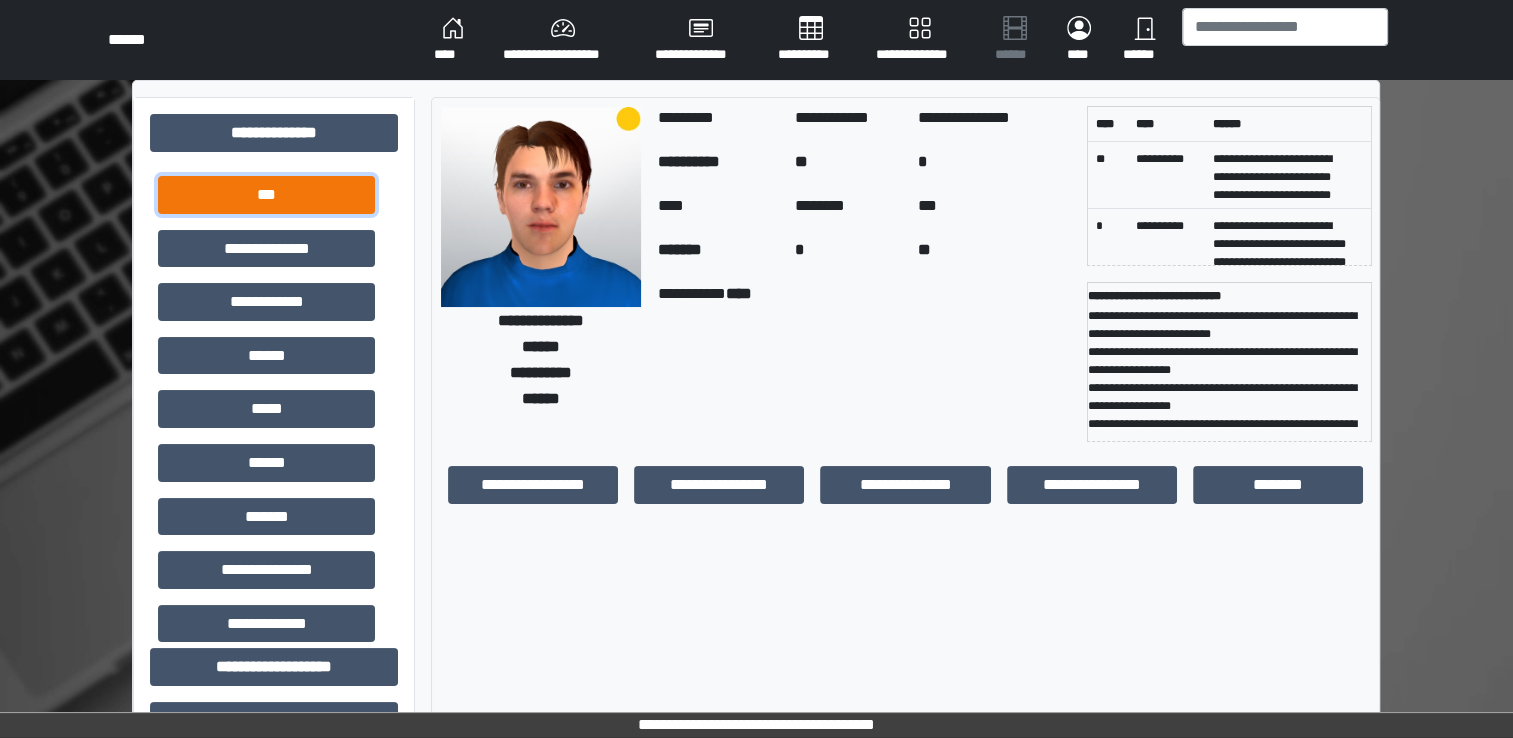 click on "***" at bounding box center (266, 195) 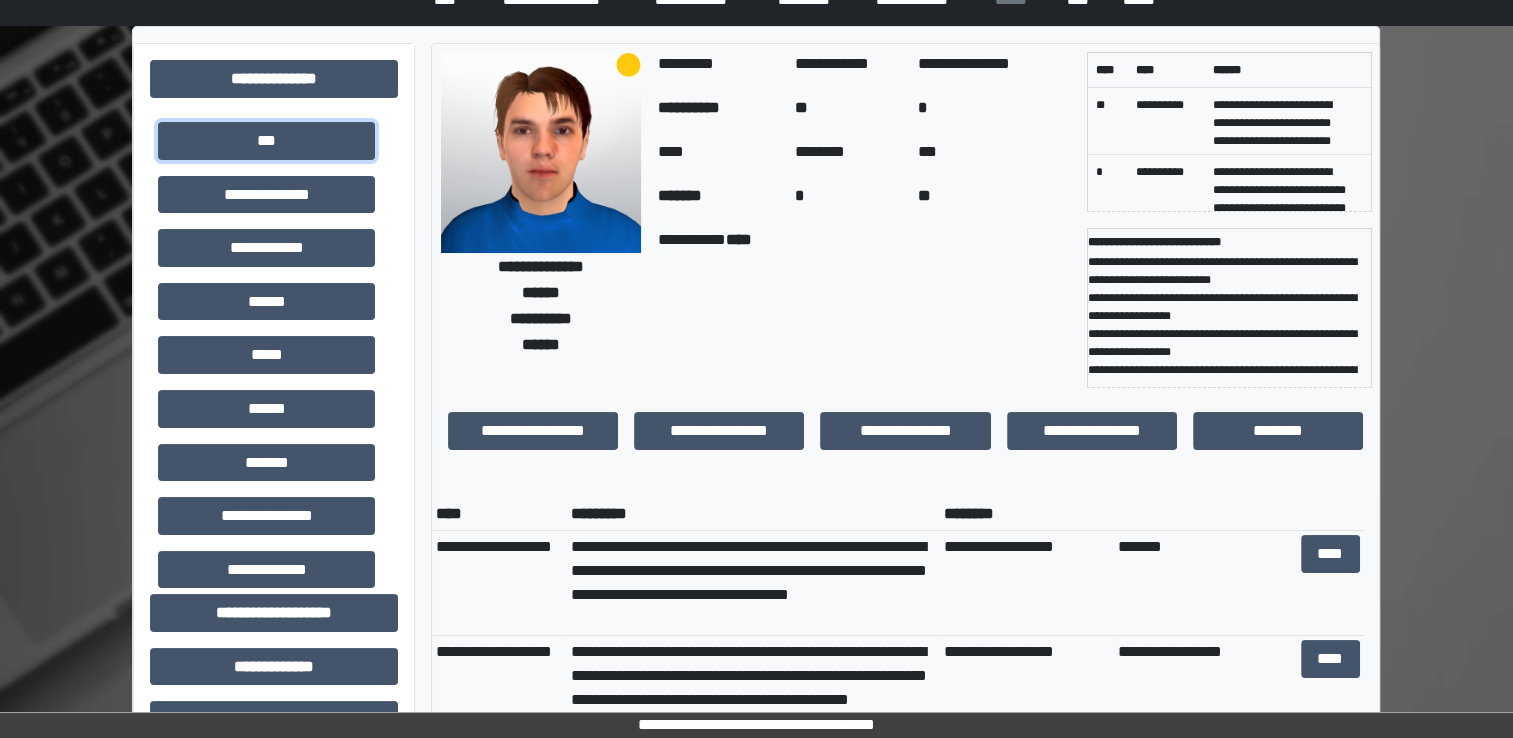 scroll, scrollTop: 0, scrollLeft: 0, axis: both 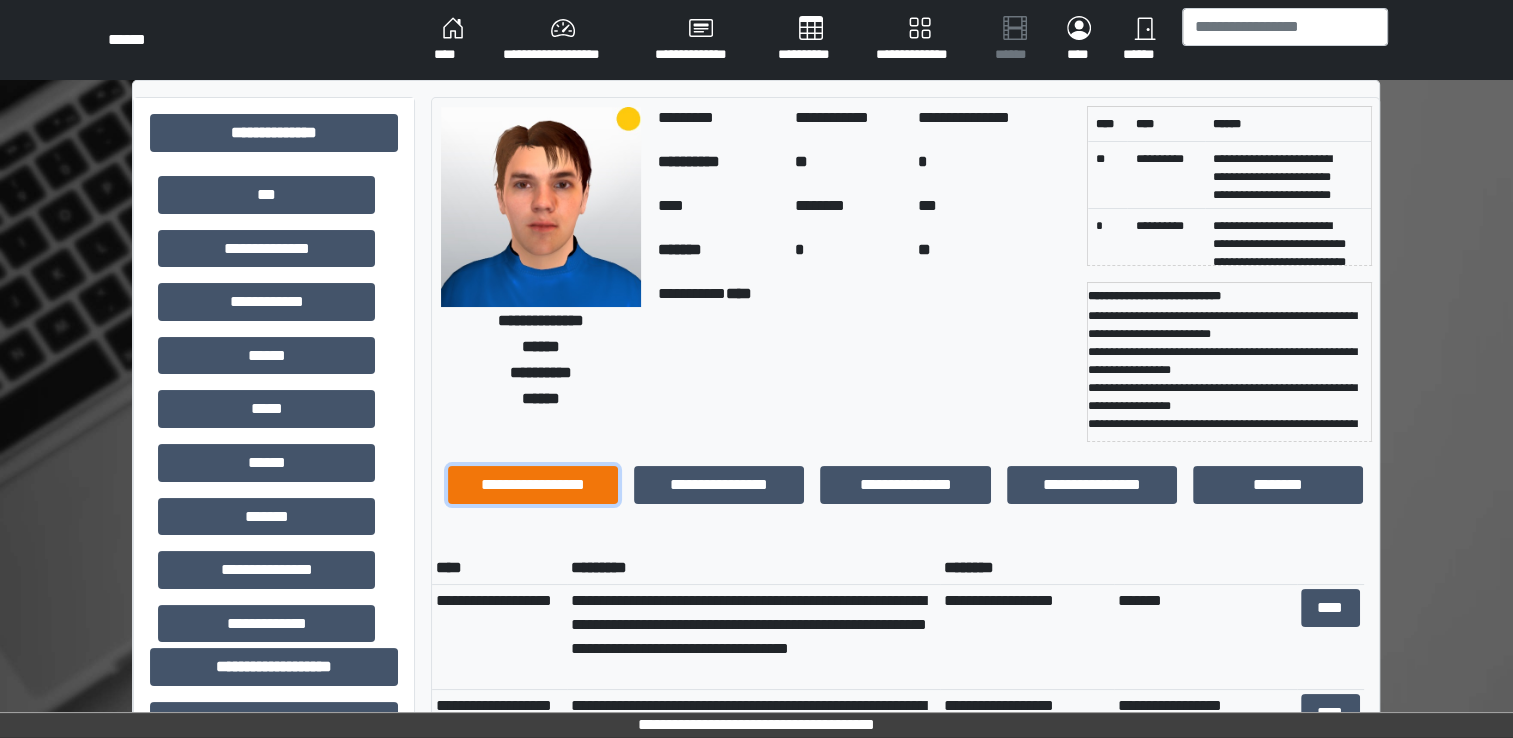 click on "**********" at bounding box center [533, 485] 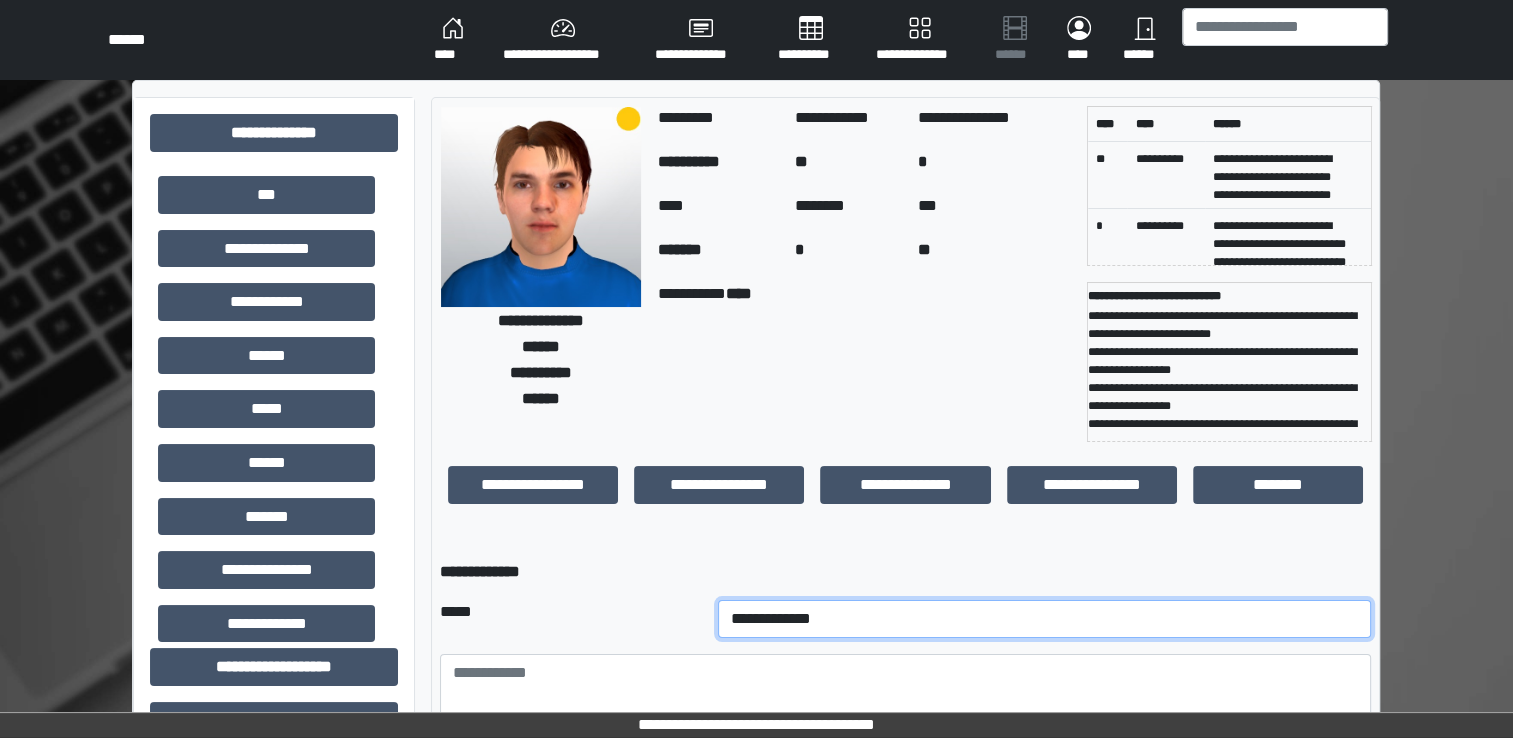 click on "**********" at bounding box center [1045, 619] 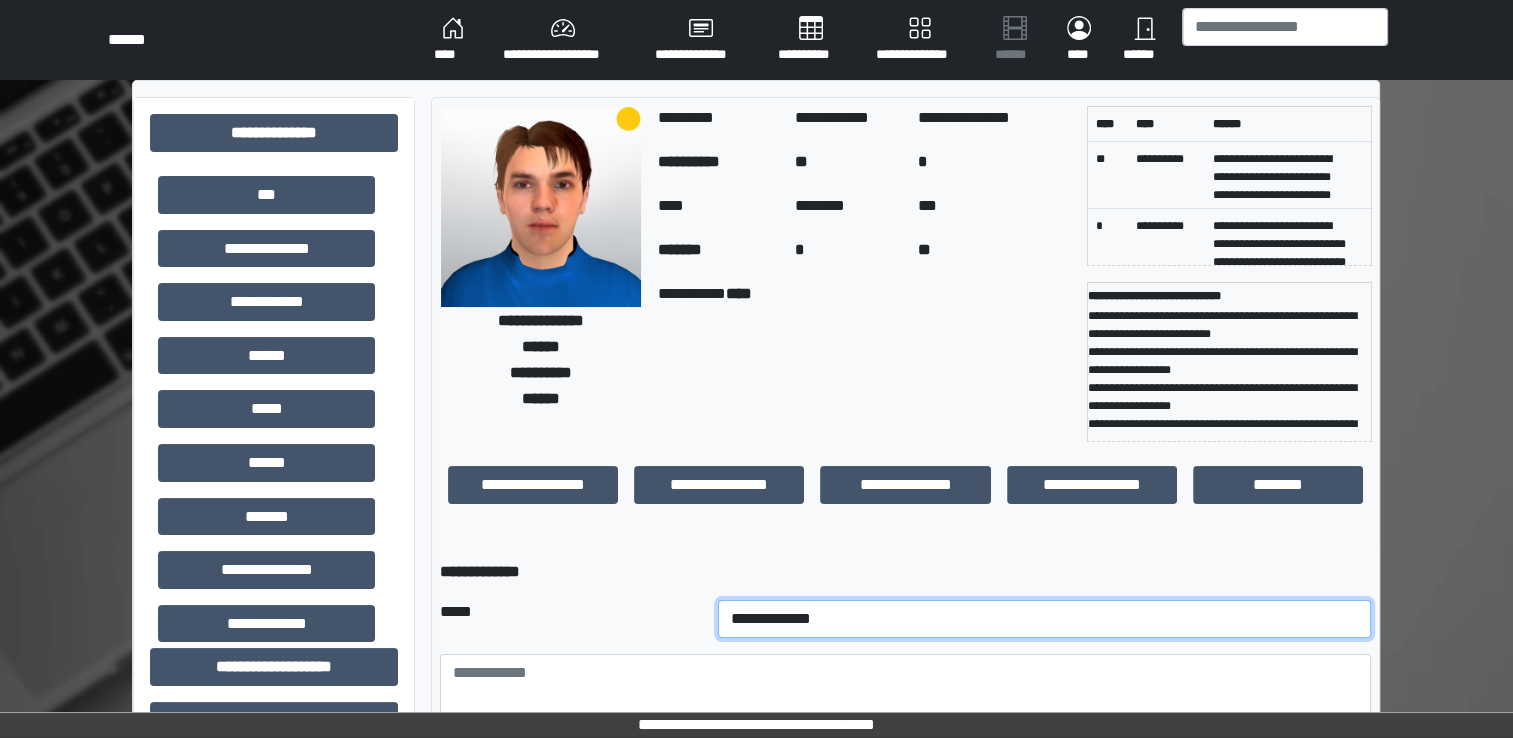 select on "*" 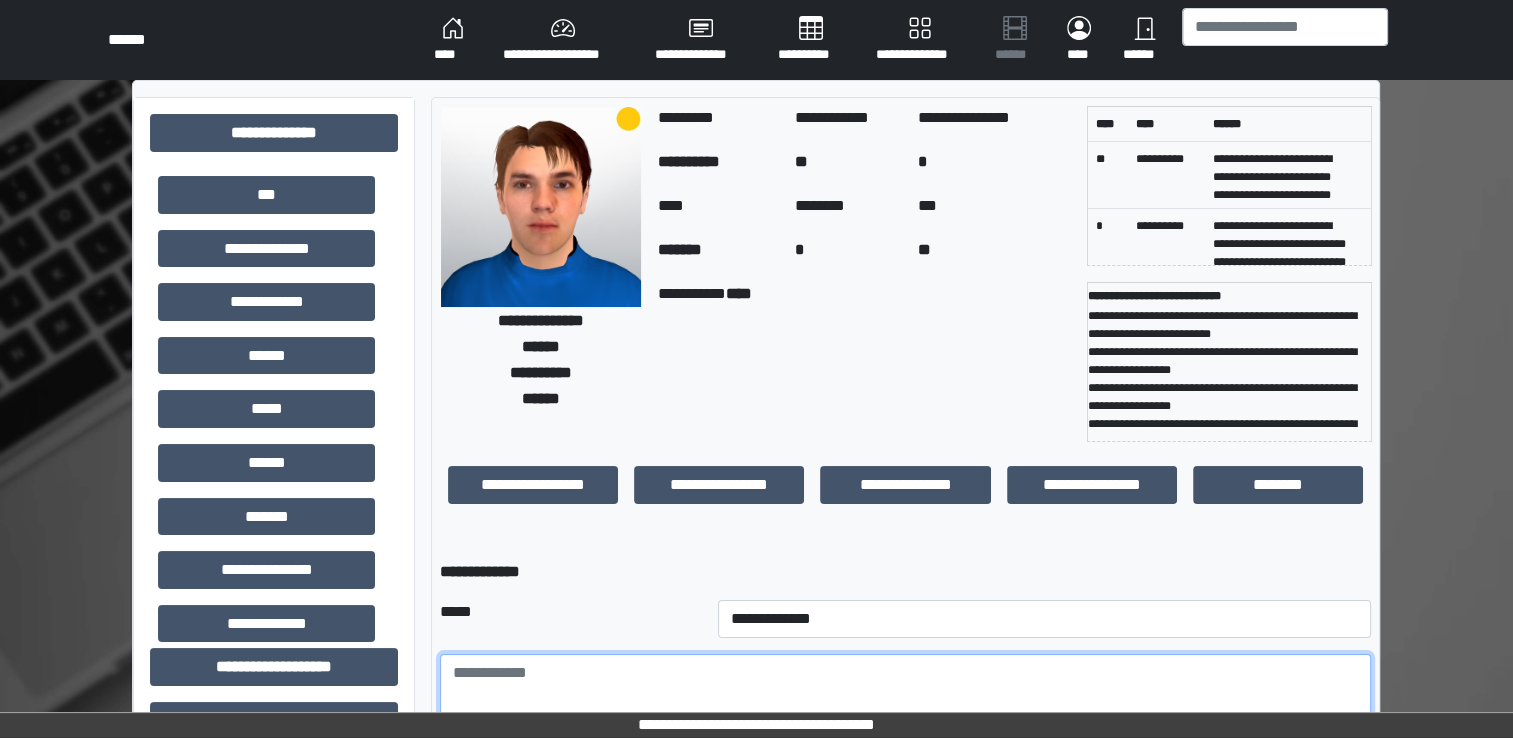 click at bounding box center (905, 709) 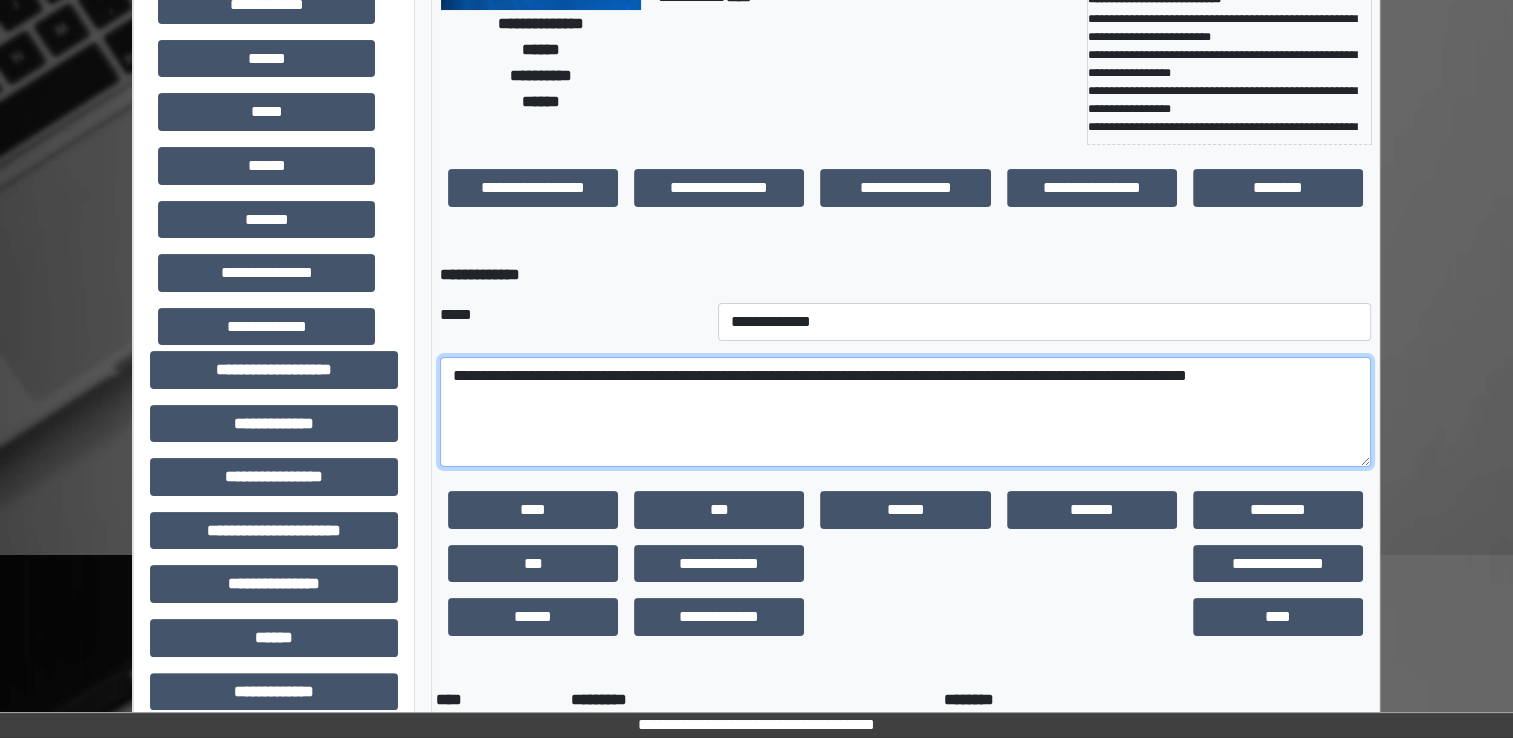 scroll, scrollTop: 299, scrollLeft: 0, axis: vertical 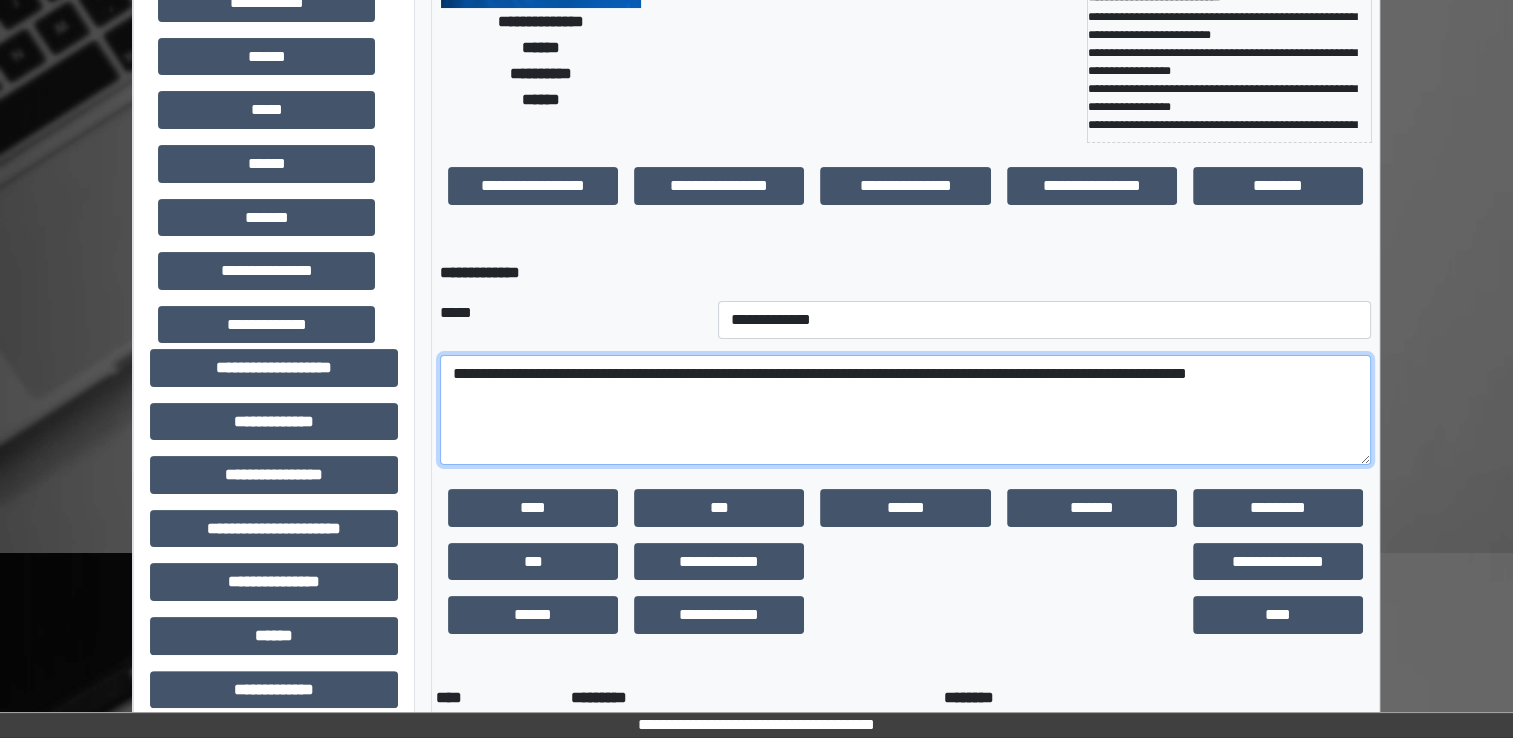 click on "**********" at bounding box center [905, 410] 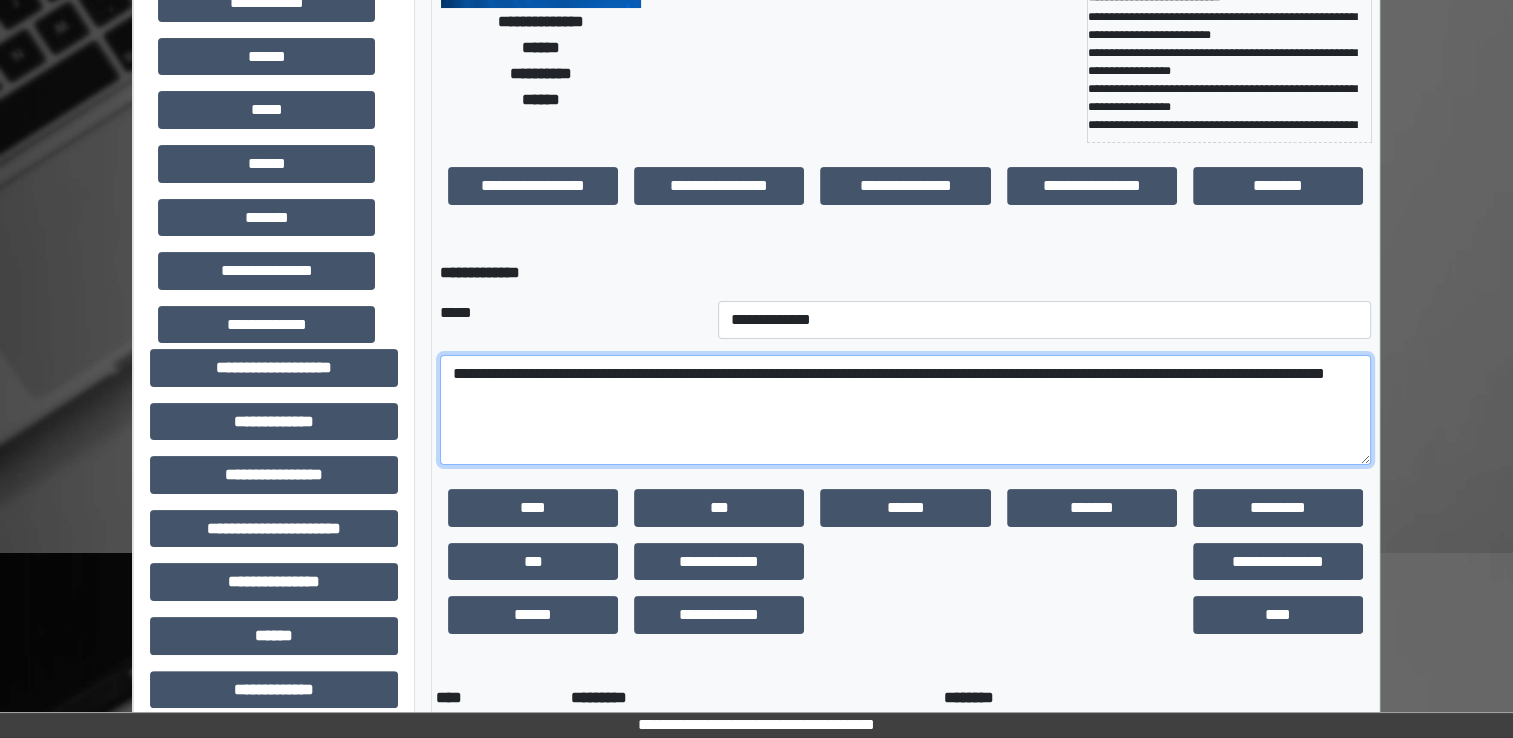 click on "**********" at bounding box center (905, 410) 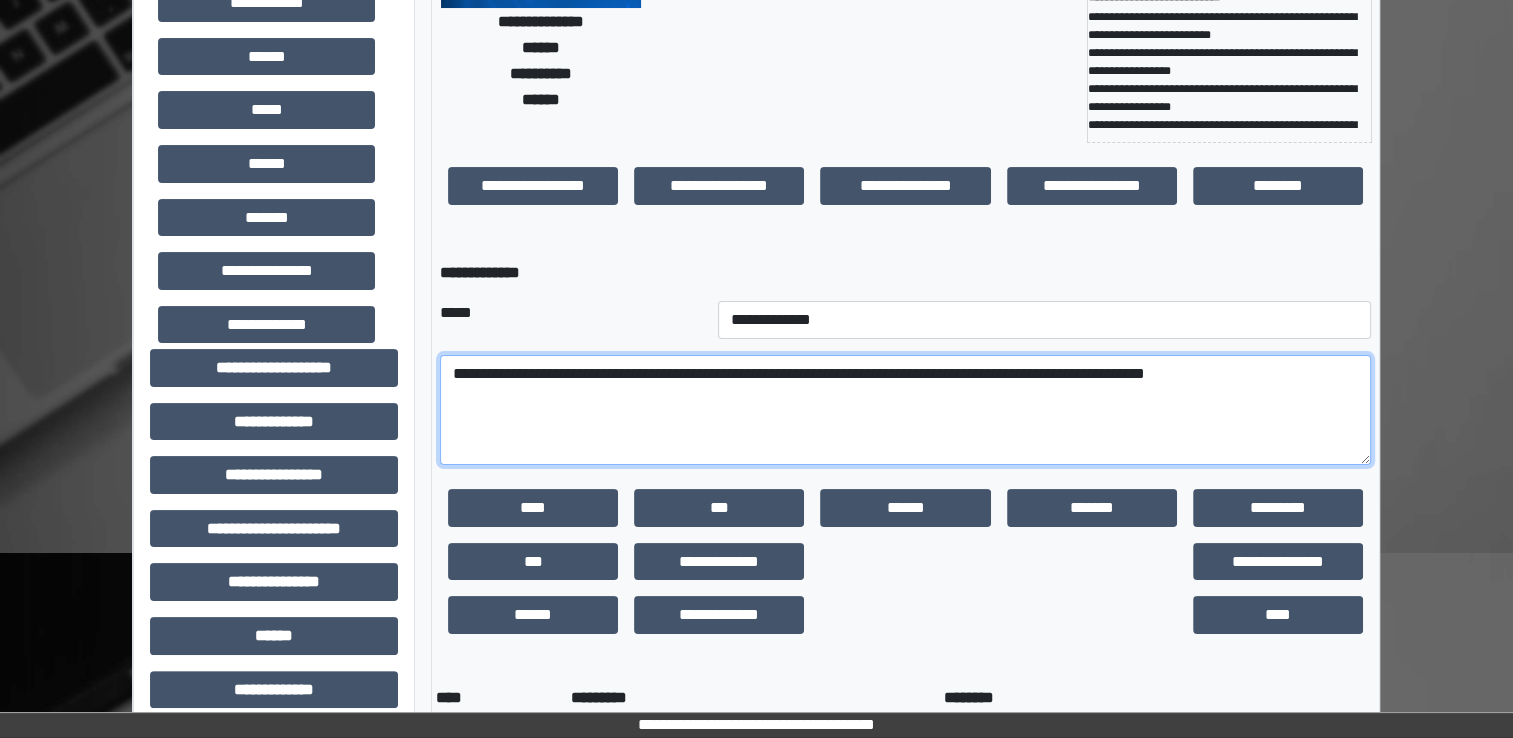 drag, startPoint x: 1060, startPoint y: 367, endPoint x: 1284, endPoint y: 362, distance: 224.0558 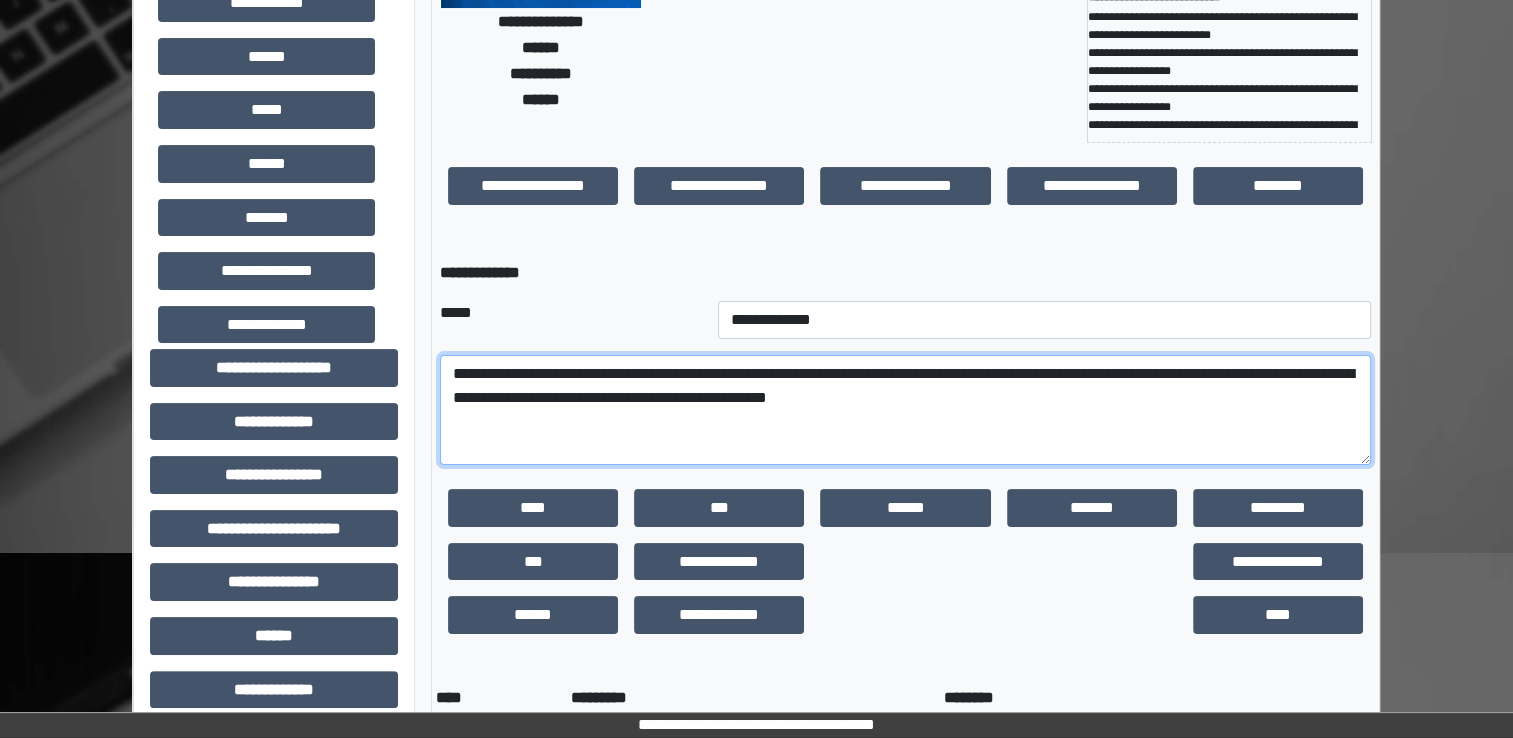 click on "**********" at bounding box center [905, 410] 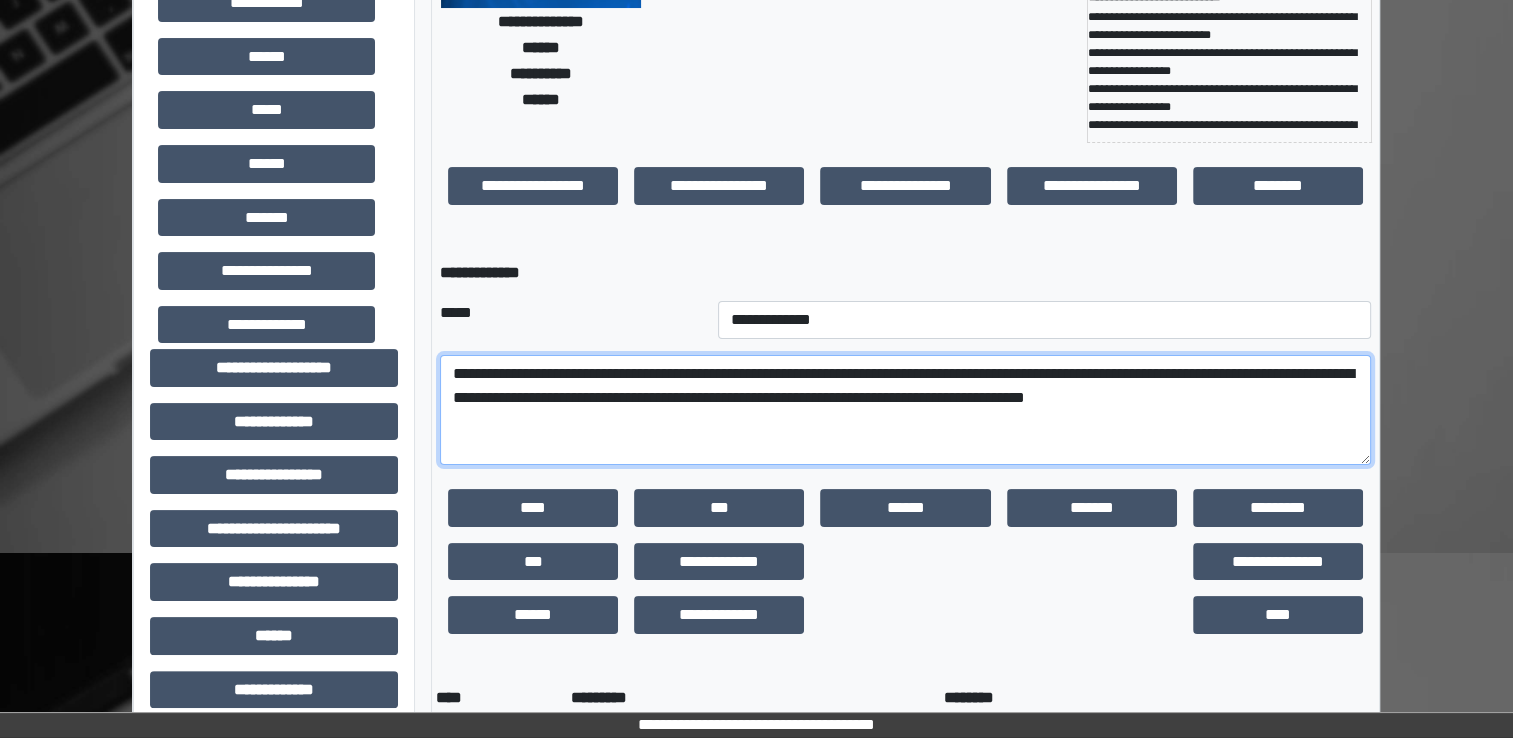 click on "**********" at bounding box center [905, 410] 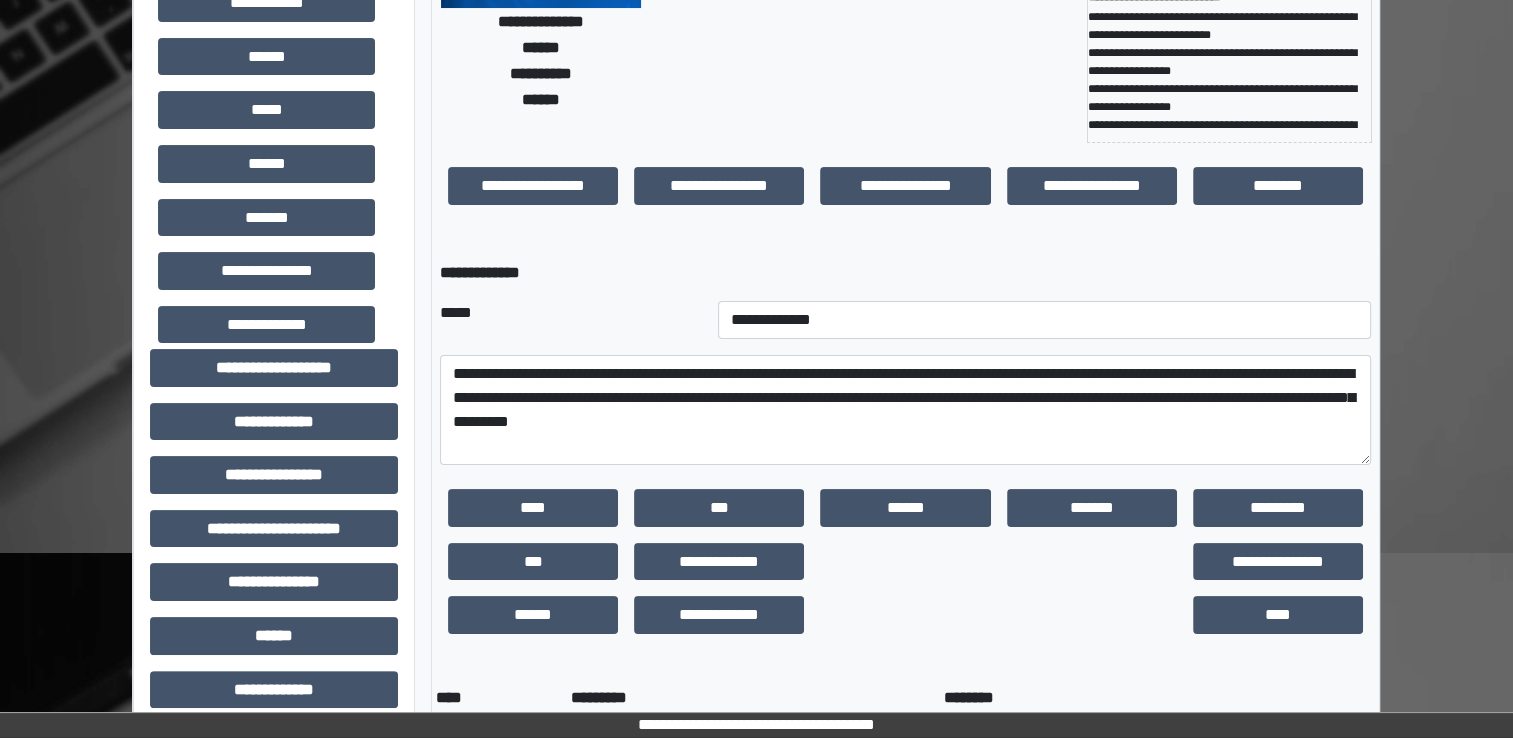 click at bounding box center [905, 615] 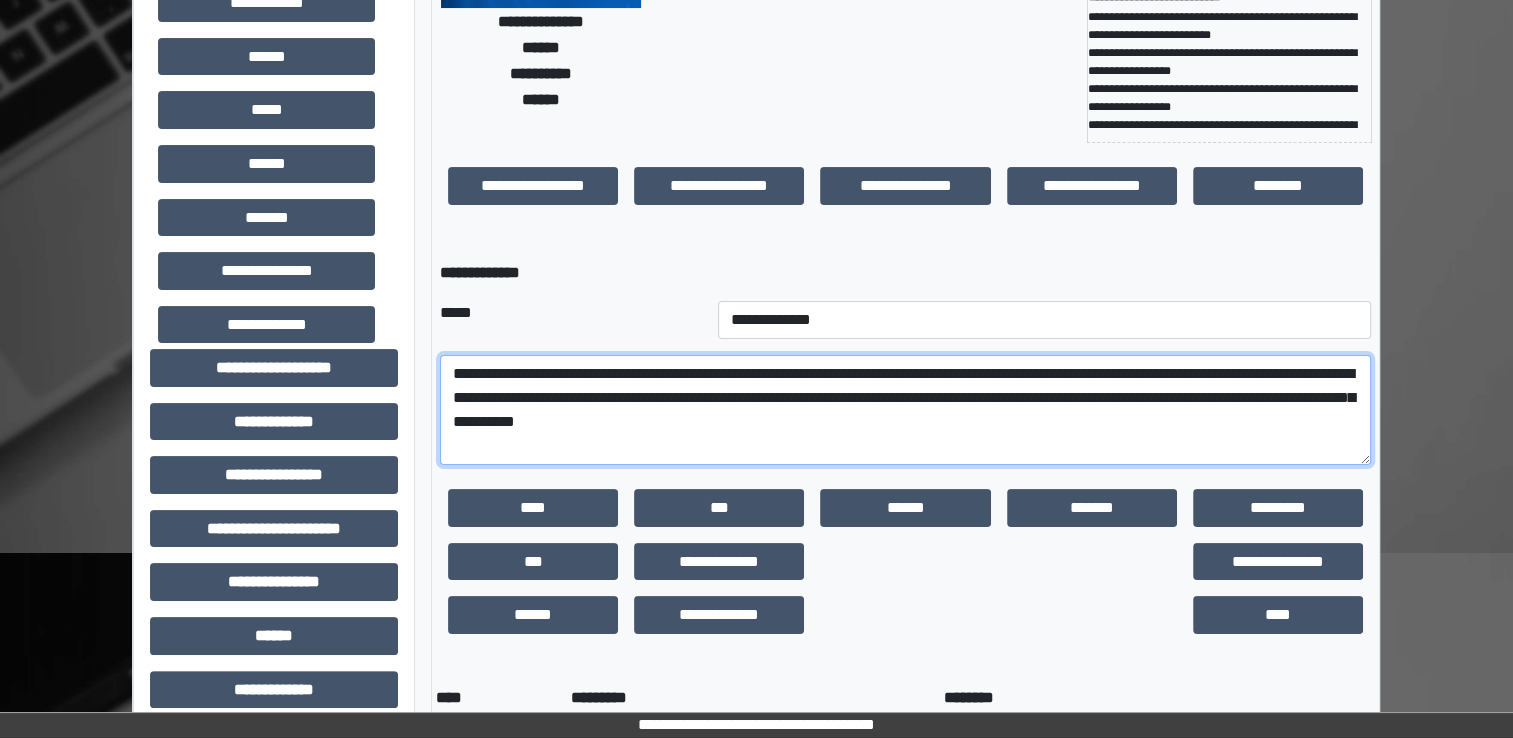 click on "**********" at bounding box center [905, 410] 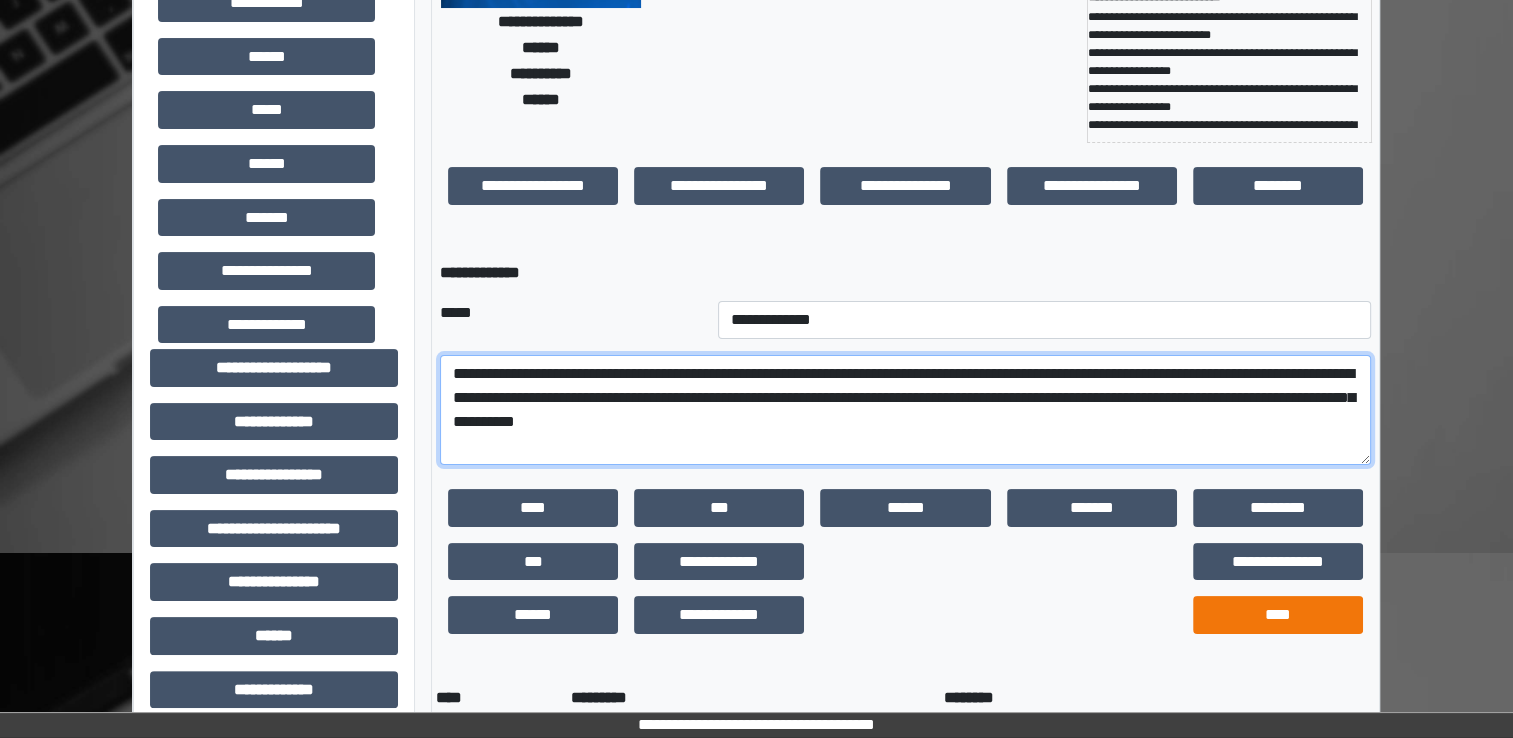 type on "**********" 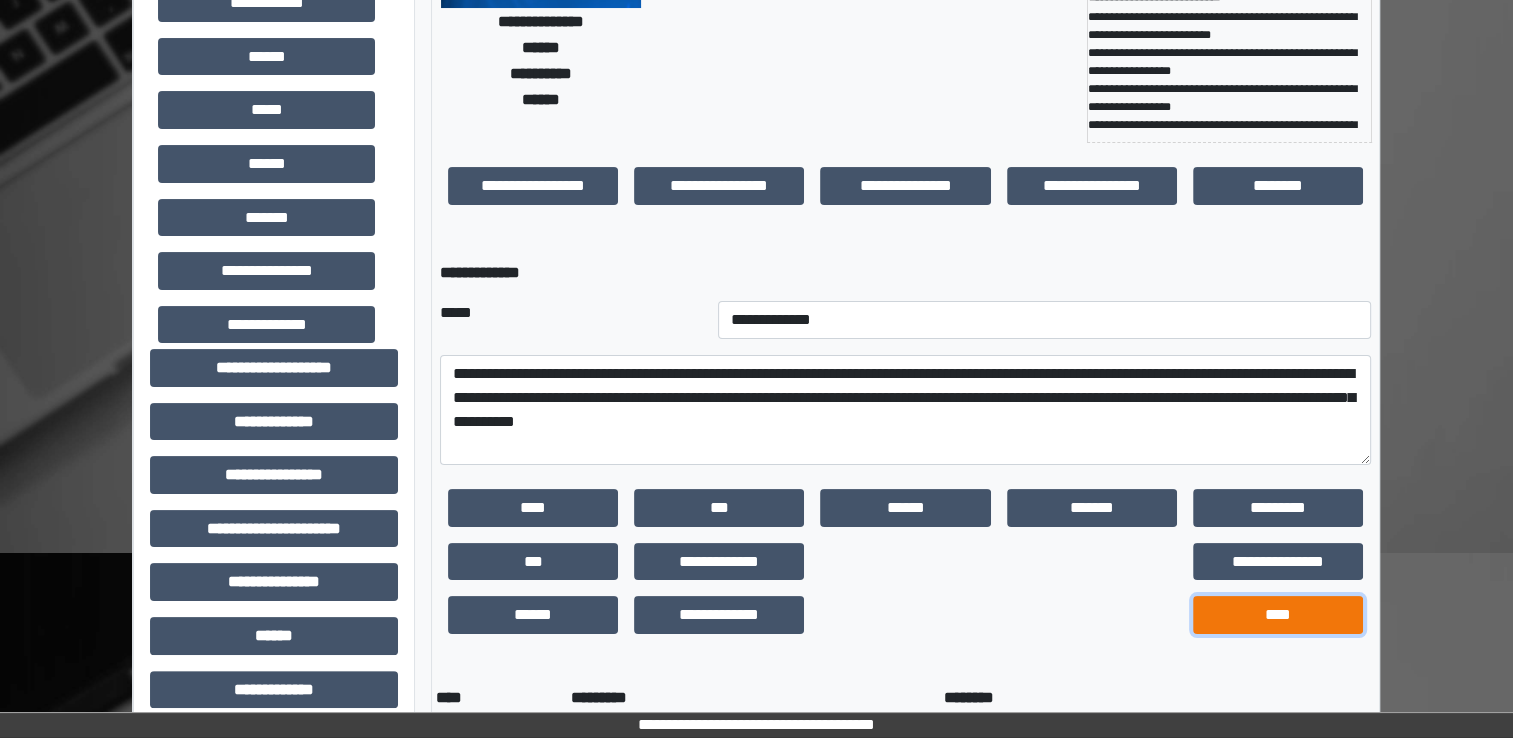 click on "****" at bounding box center [1278, 615] 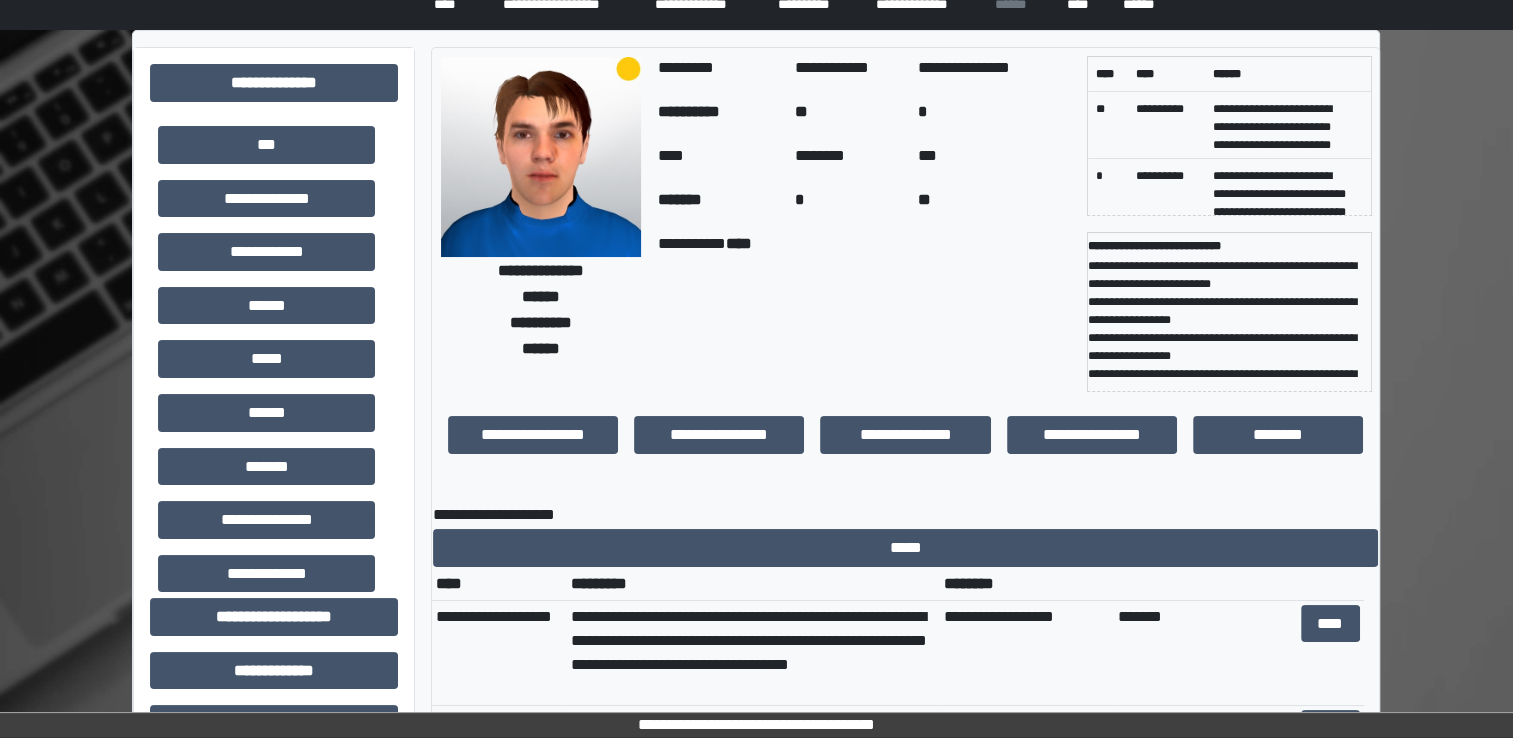 scroll, scrollTop: 8, scrollLeft: 0, axis: vertical 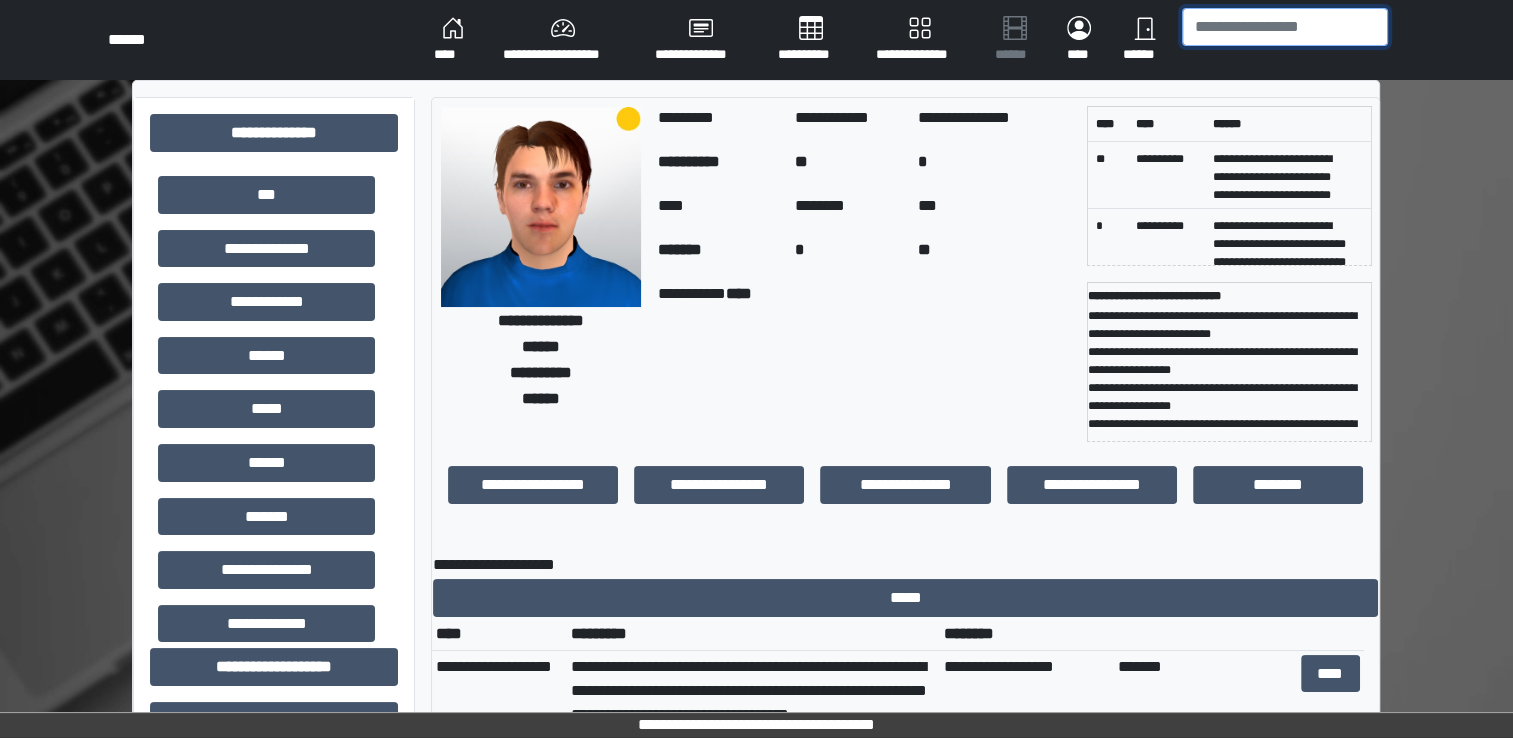click at bounding box center [1285, 27] 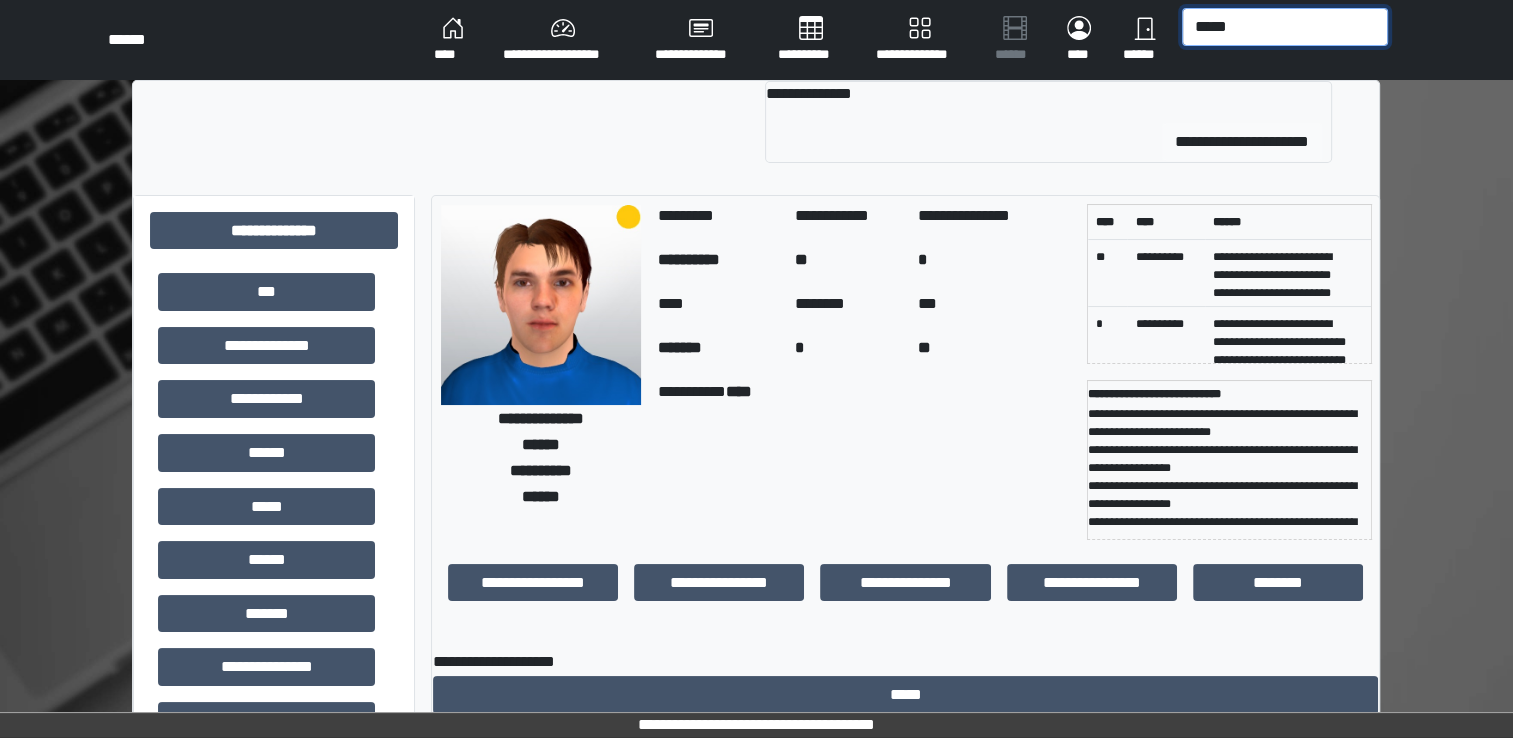 type on "*****" 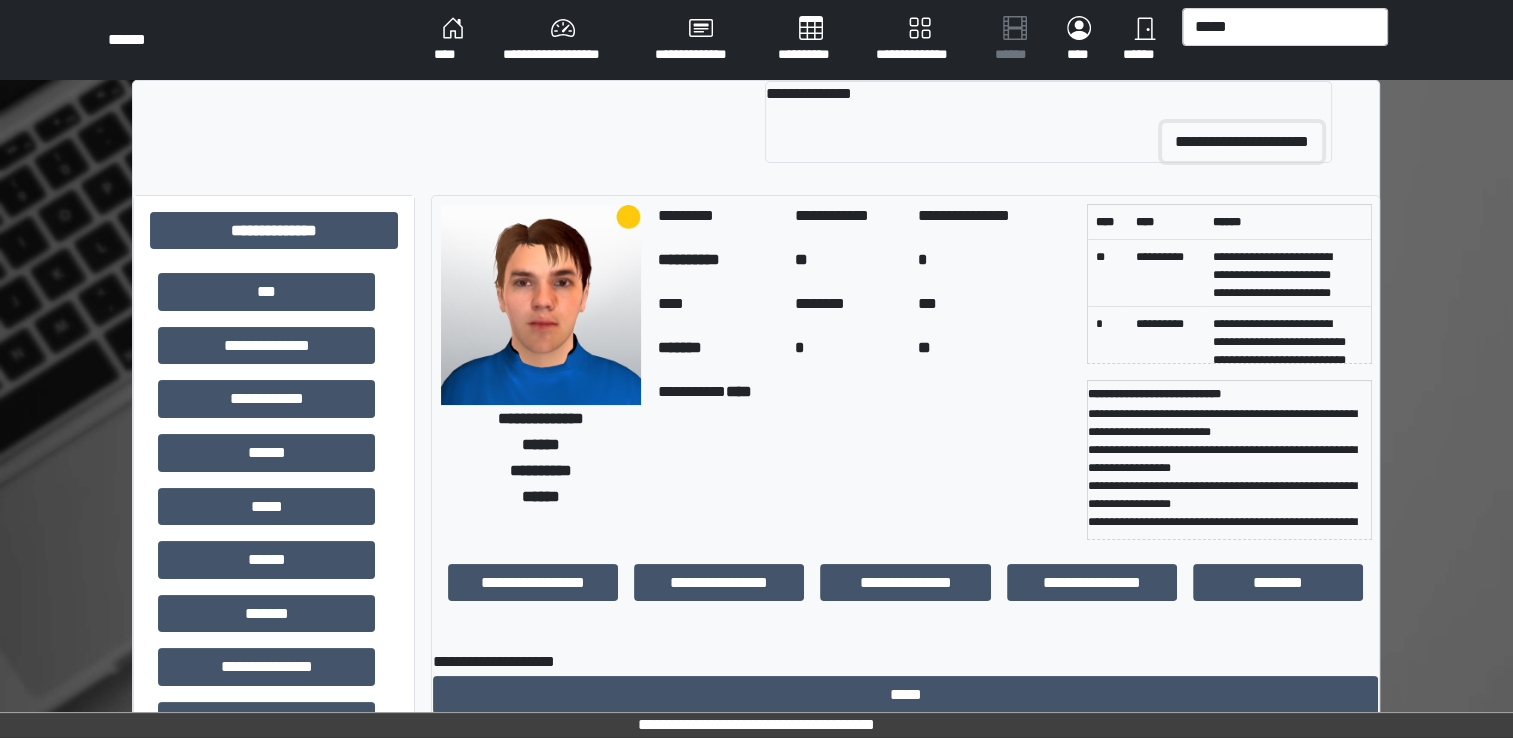 click on "**********" at bounding box center (1242, 142) 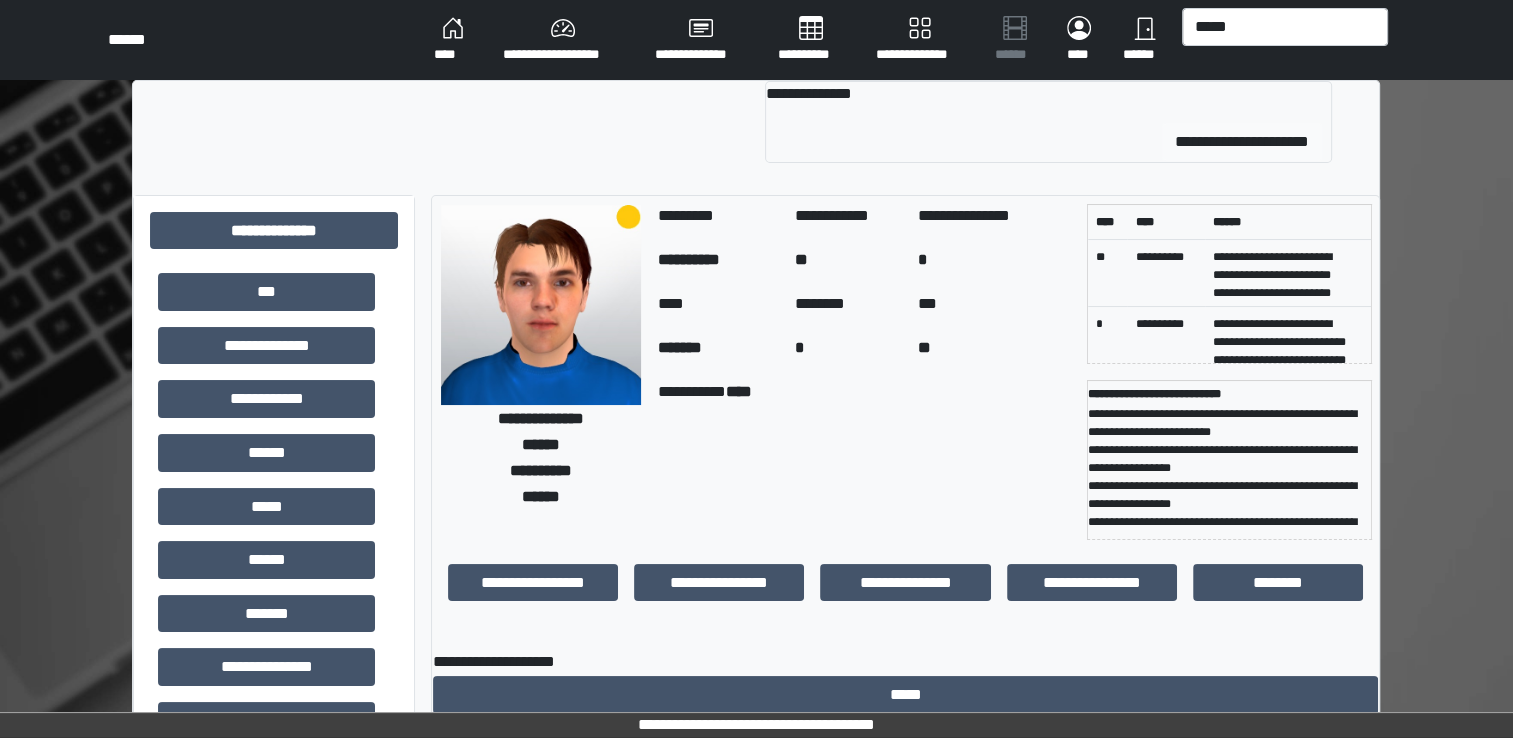 type 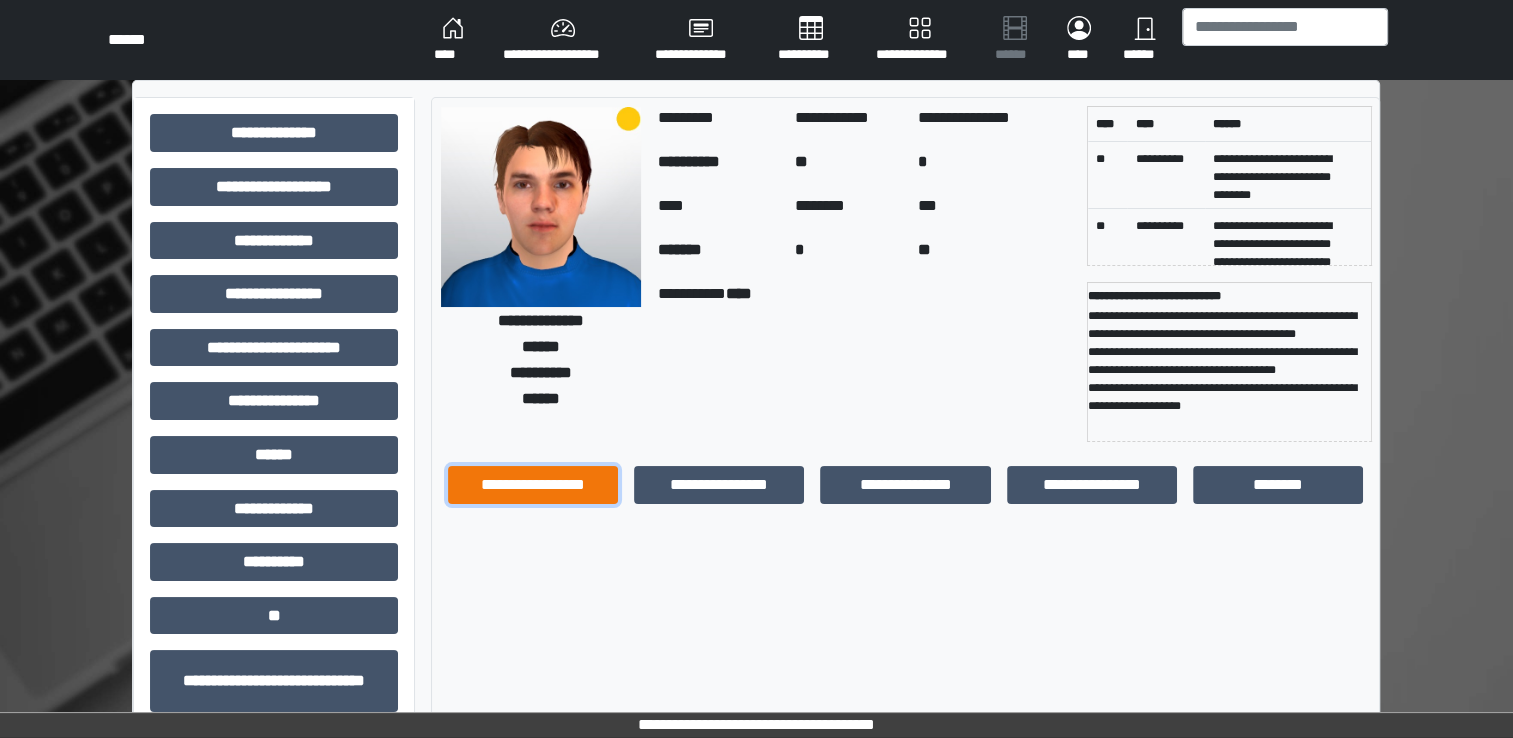click on "**********" at bounding box center [533, 485] 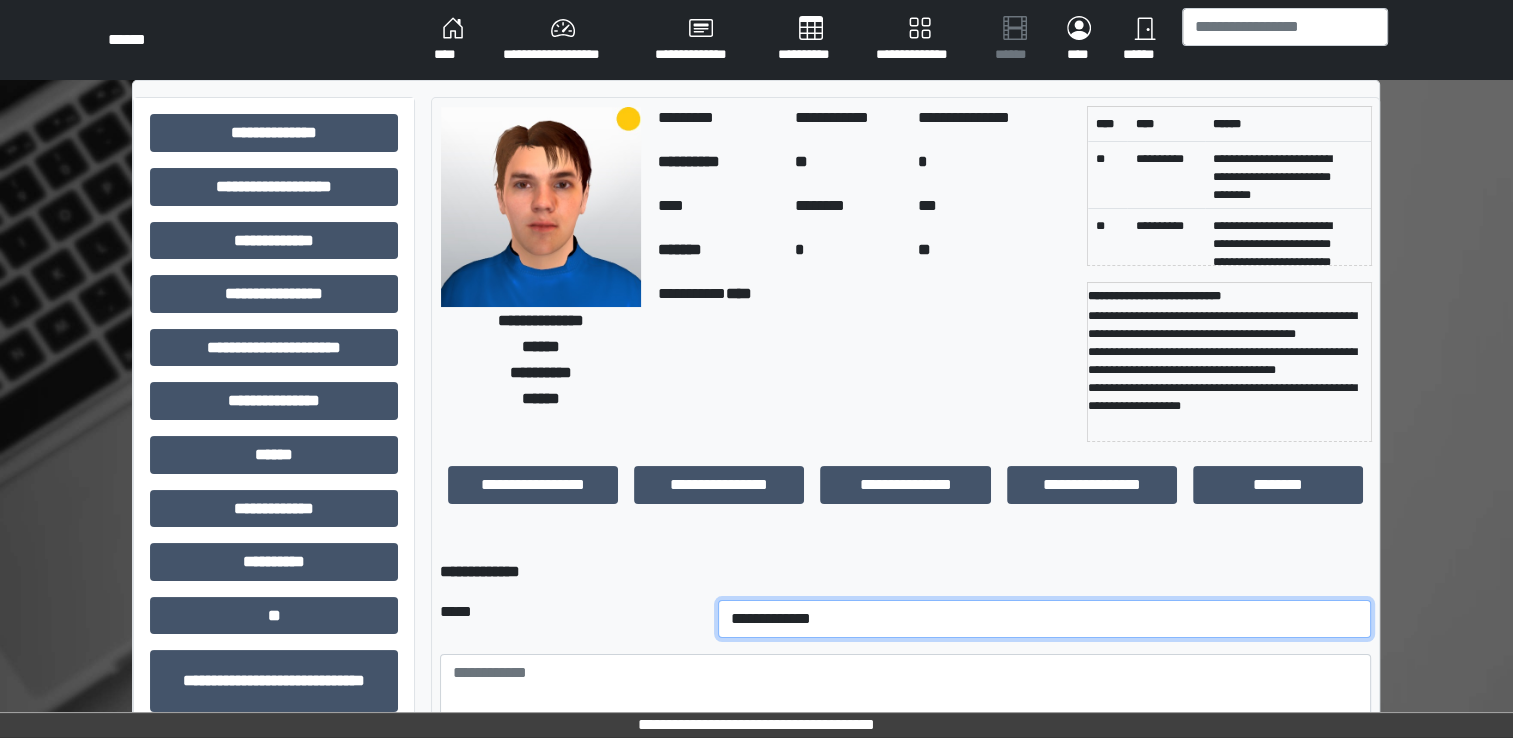click on "**********" at bounding box center [1045, 619] 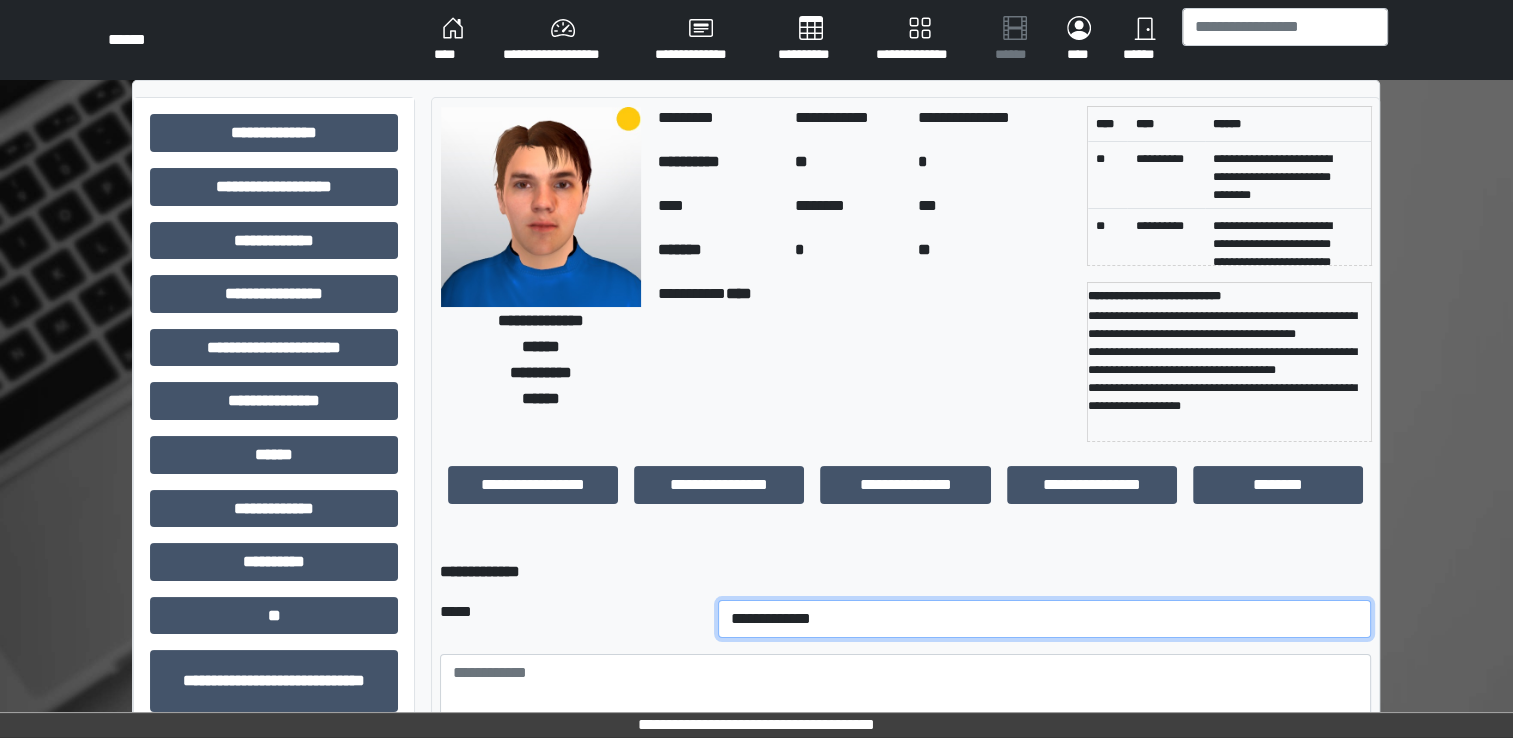 select on "*" 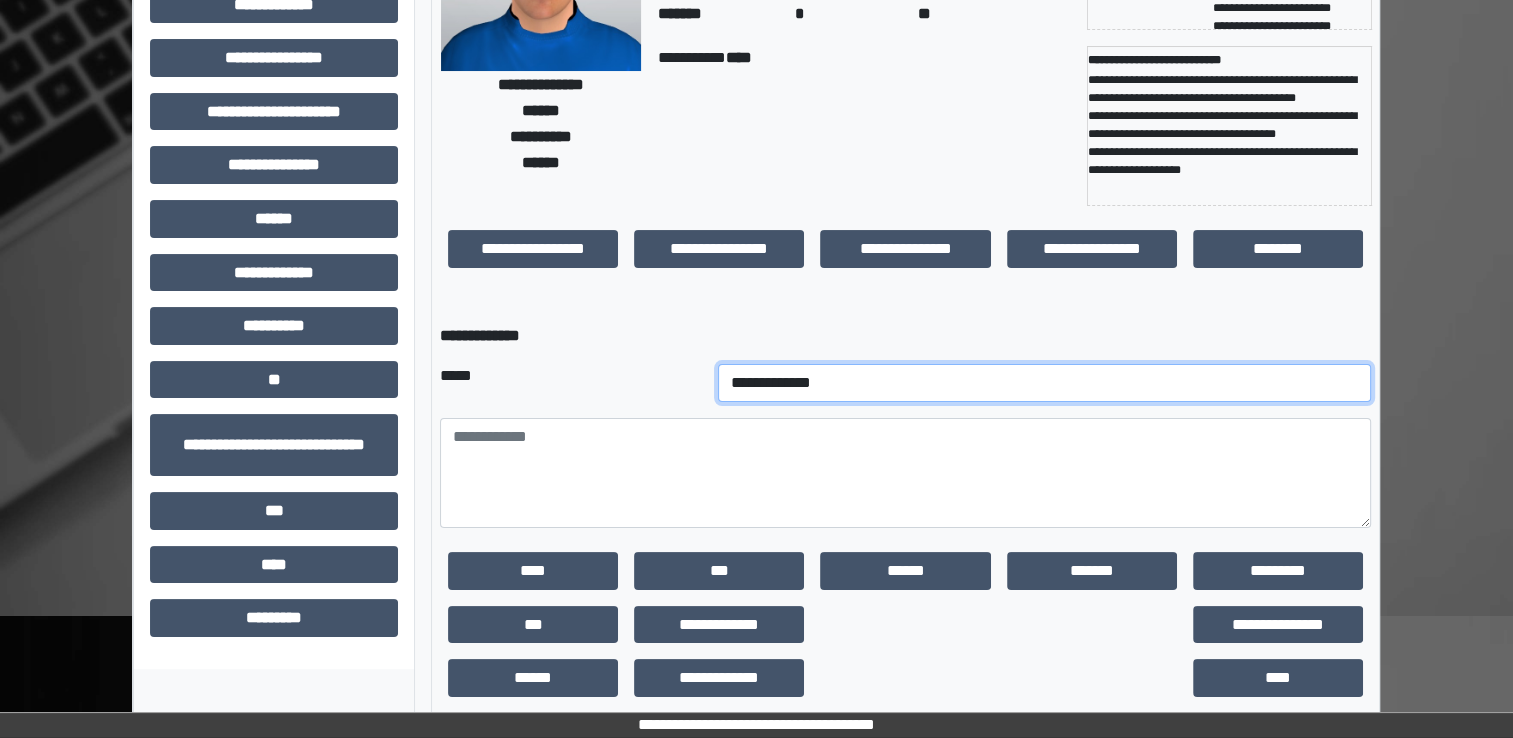scroll, scrollTop: 259, scrollLeft: 0, axis: vertical 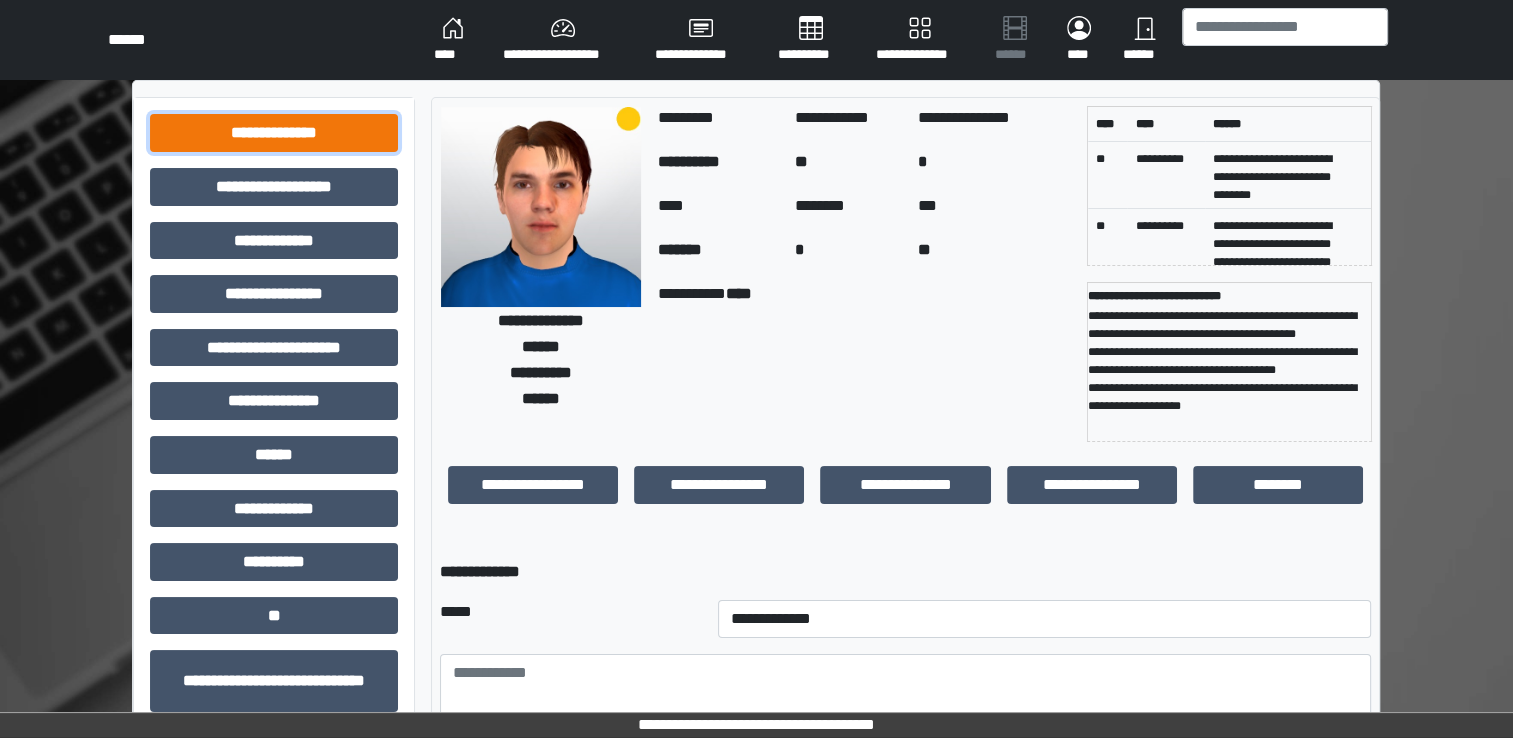 click on "**********" at bounding box center [274, 133] 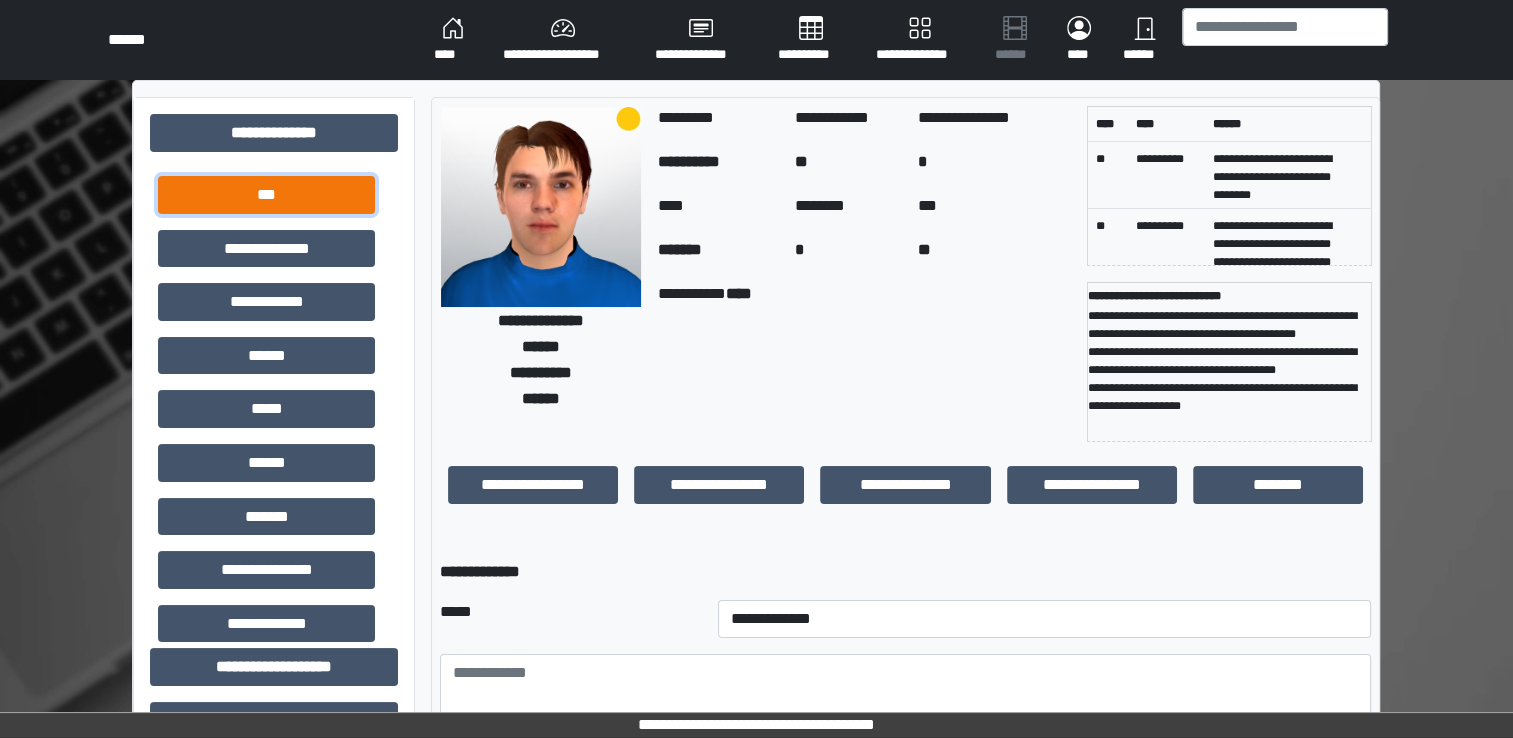 click on "***" at bounding box center (266, 195) 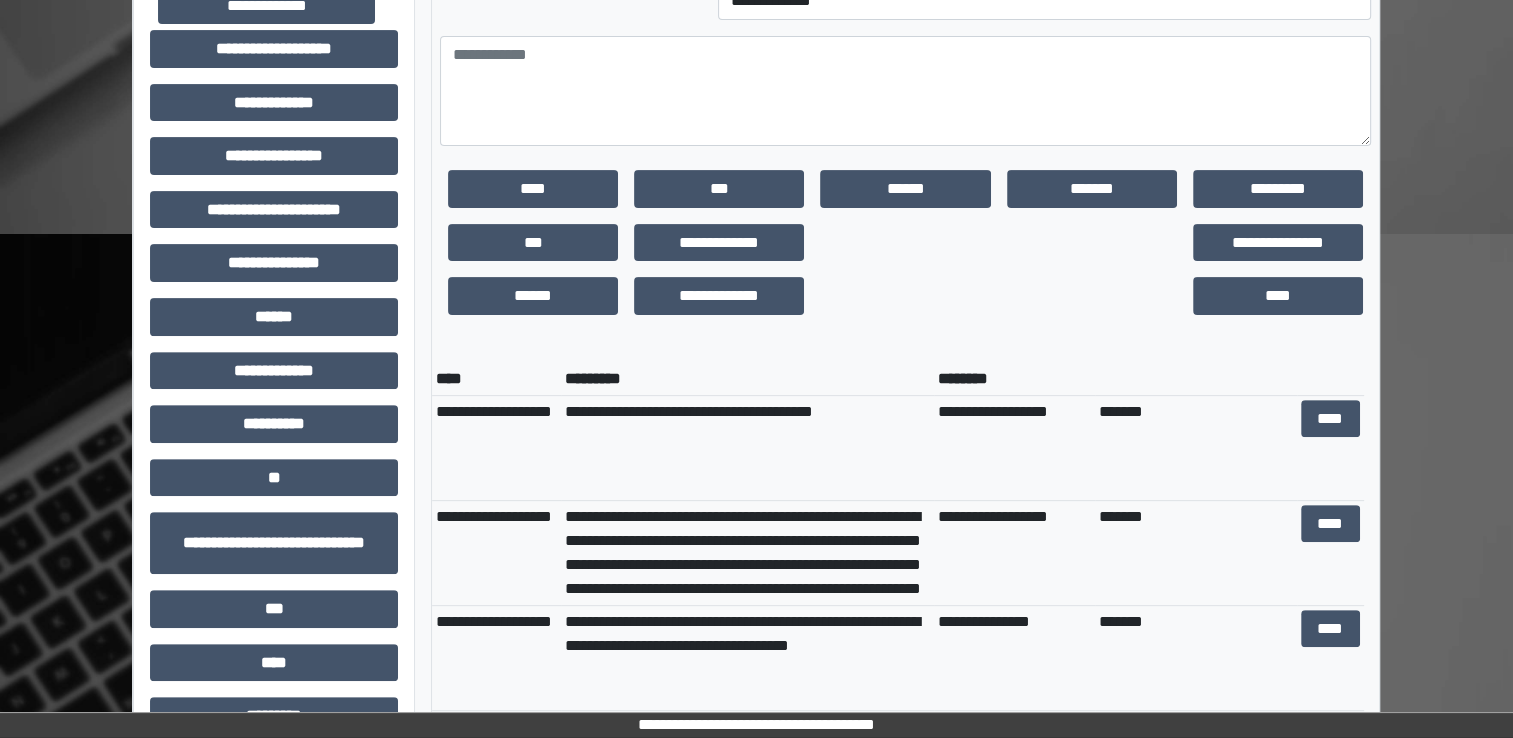 scroll, scrollTop: 776, scrollLeft: 0, axis: vertical 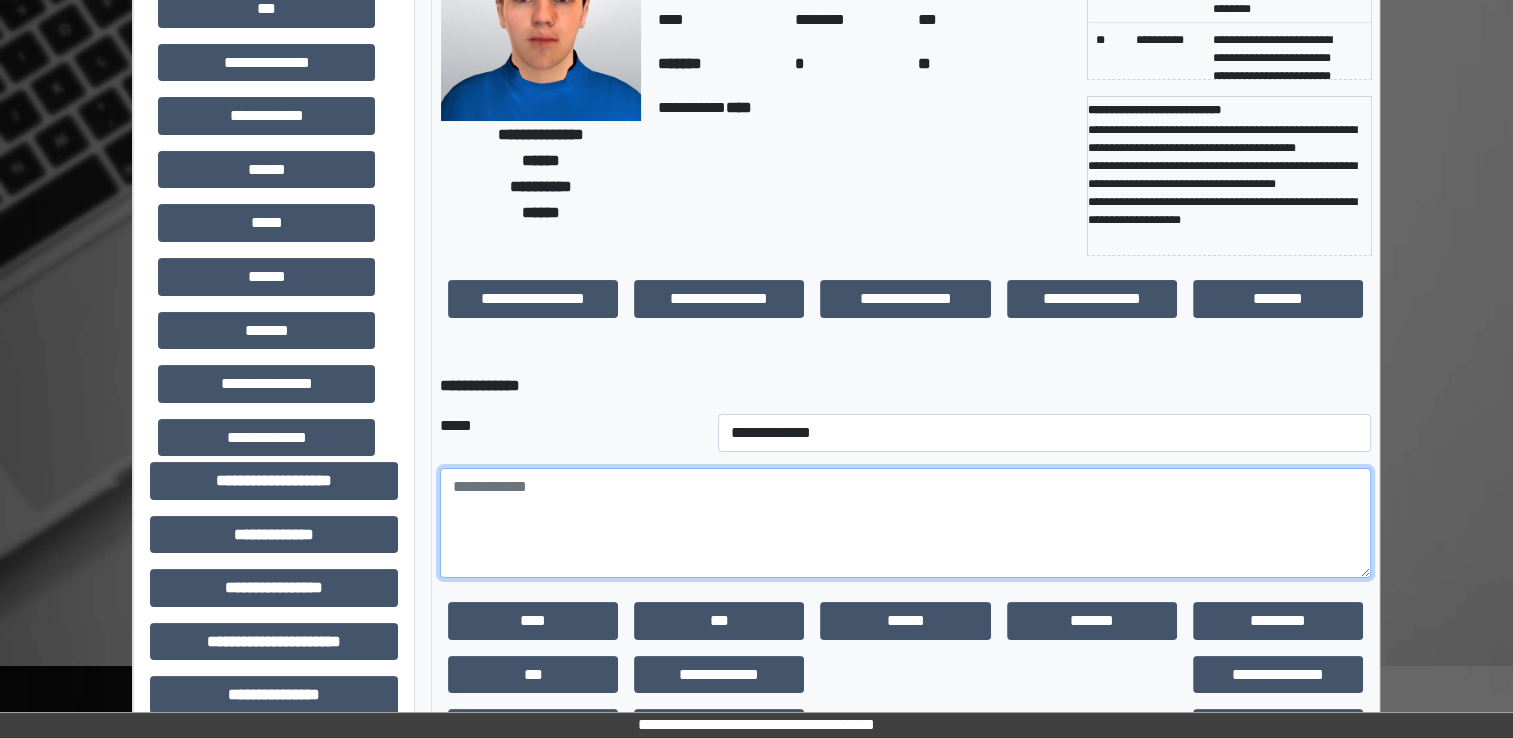 click at bounding box center (905, 523) 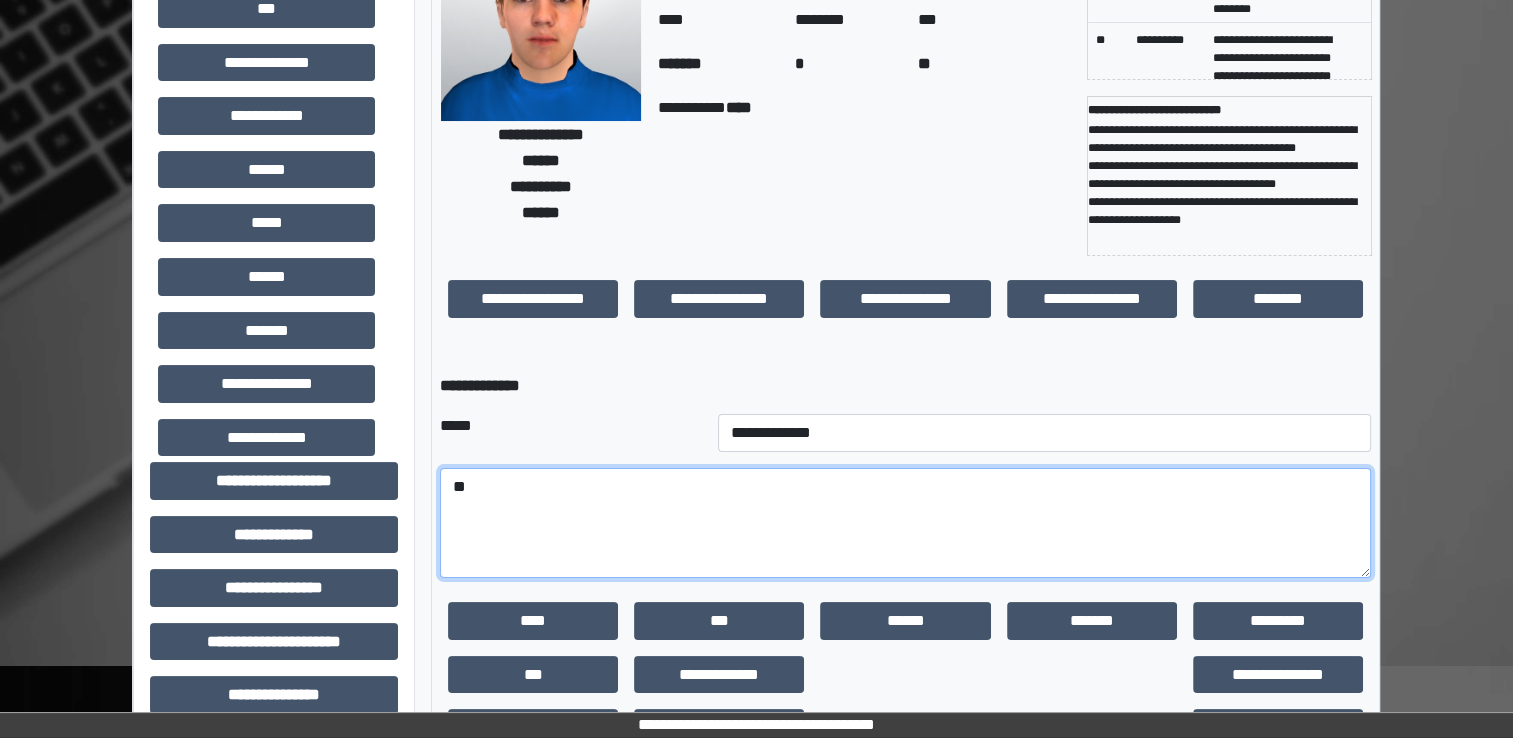 type on "*" 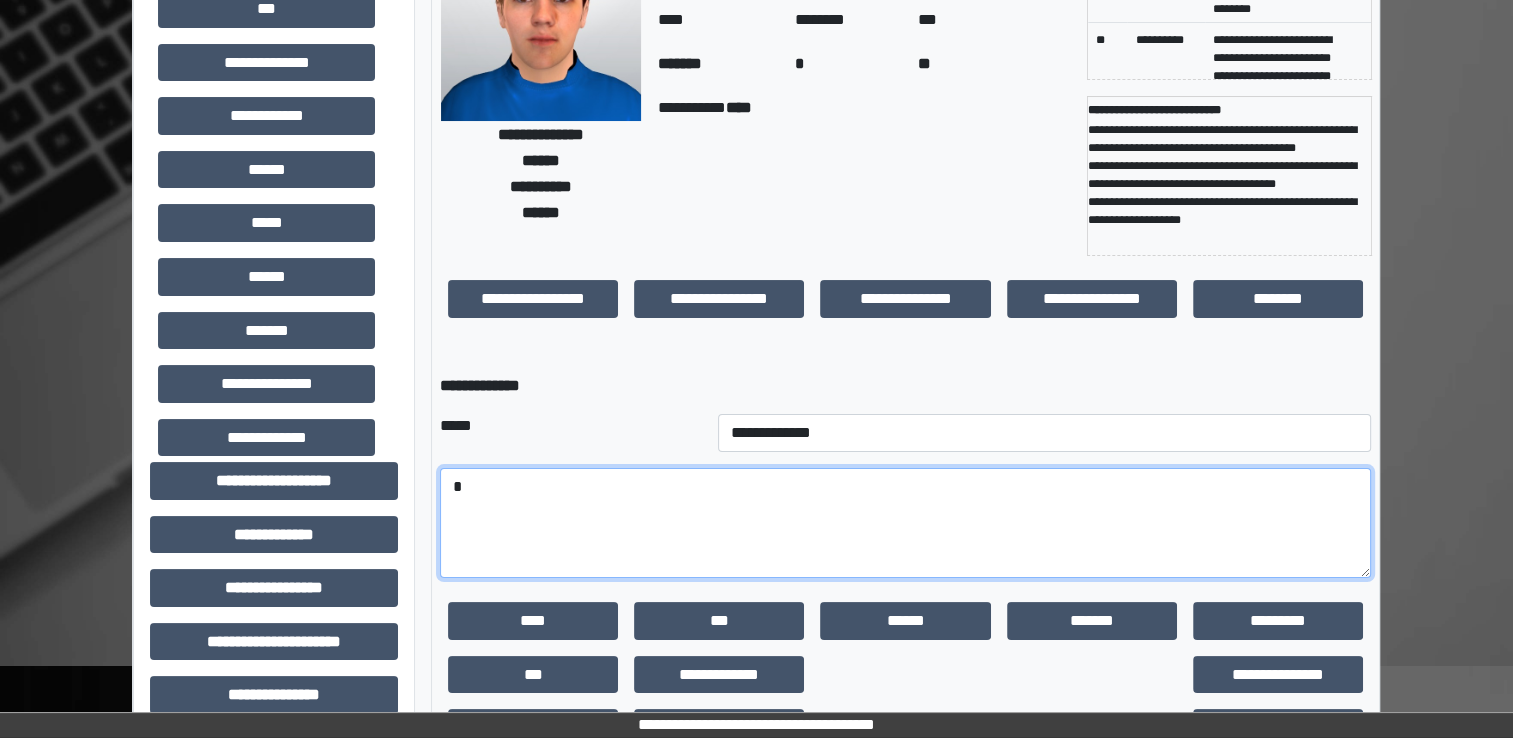 type 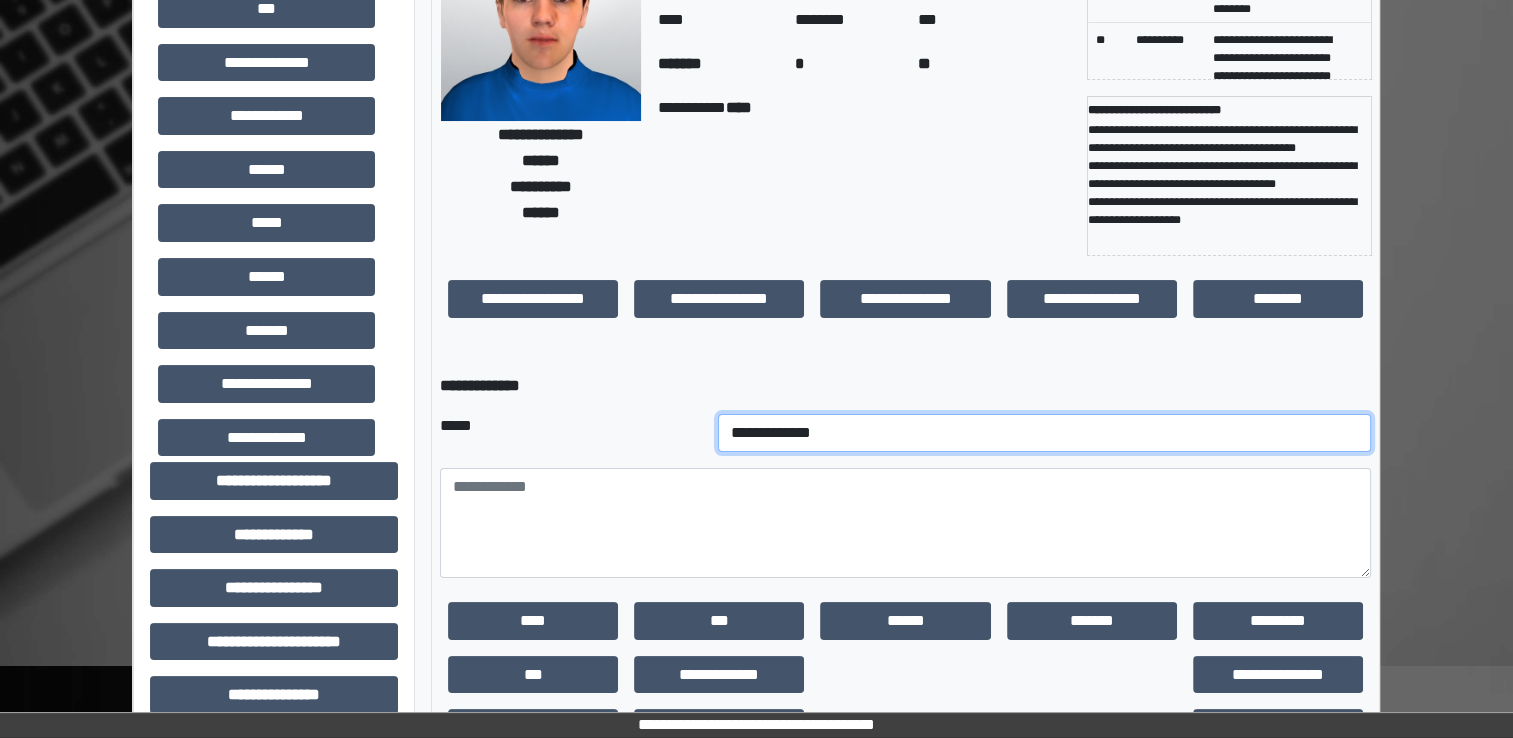 click on "**********" at bounding box center (1045, 433) 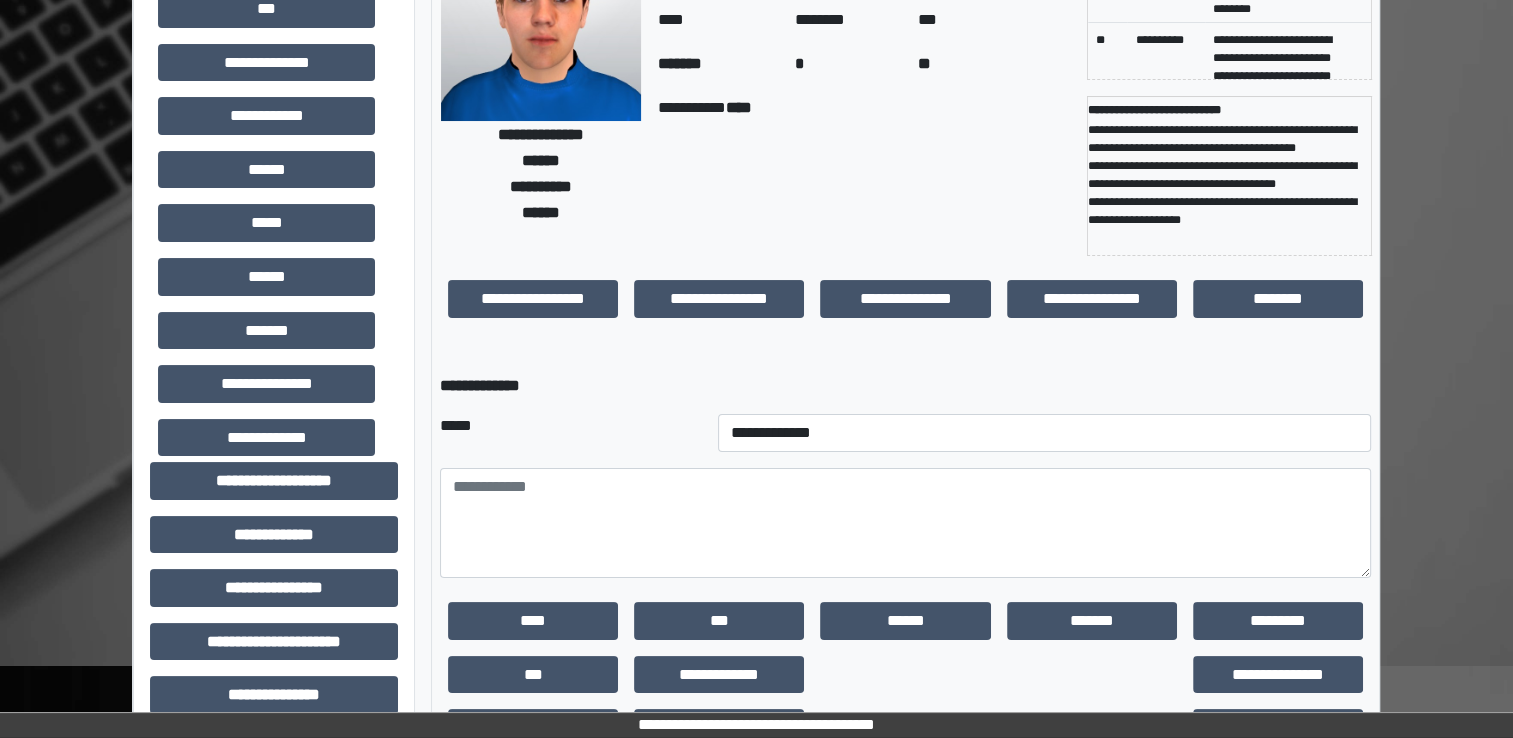 click on "**********" at bounding box center [756, 611] 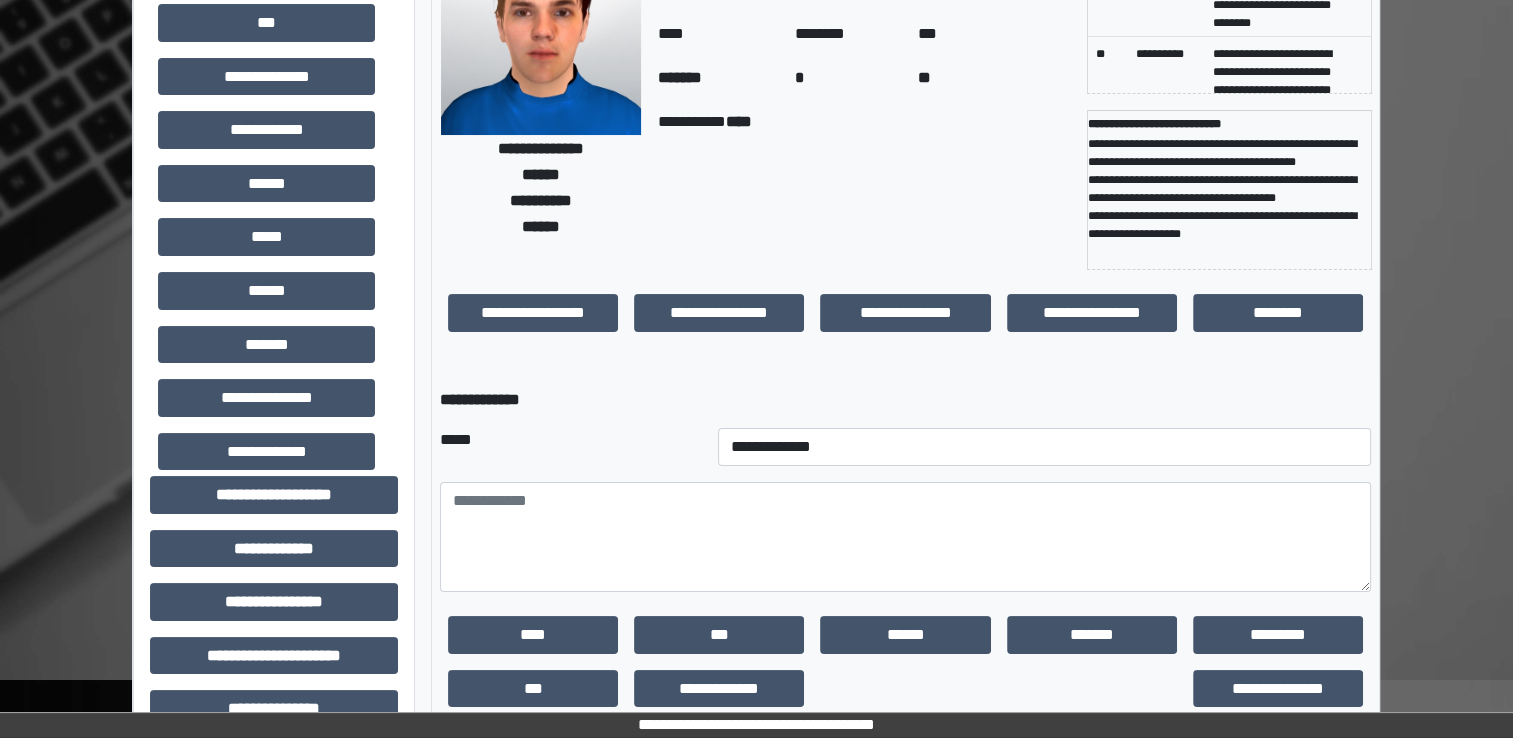 scroll, scrollTop: 0, scrollLeft: 0, axis: both 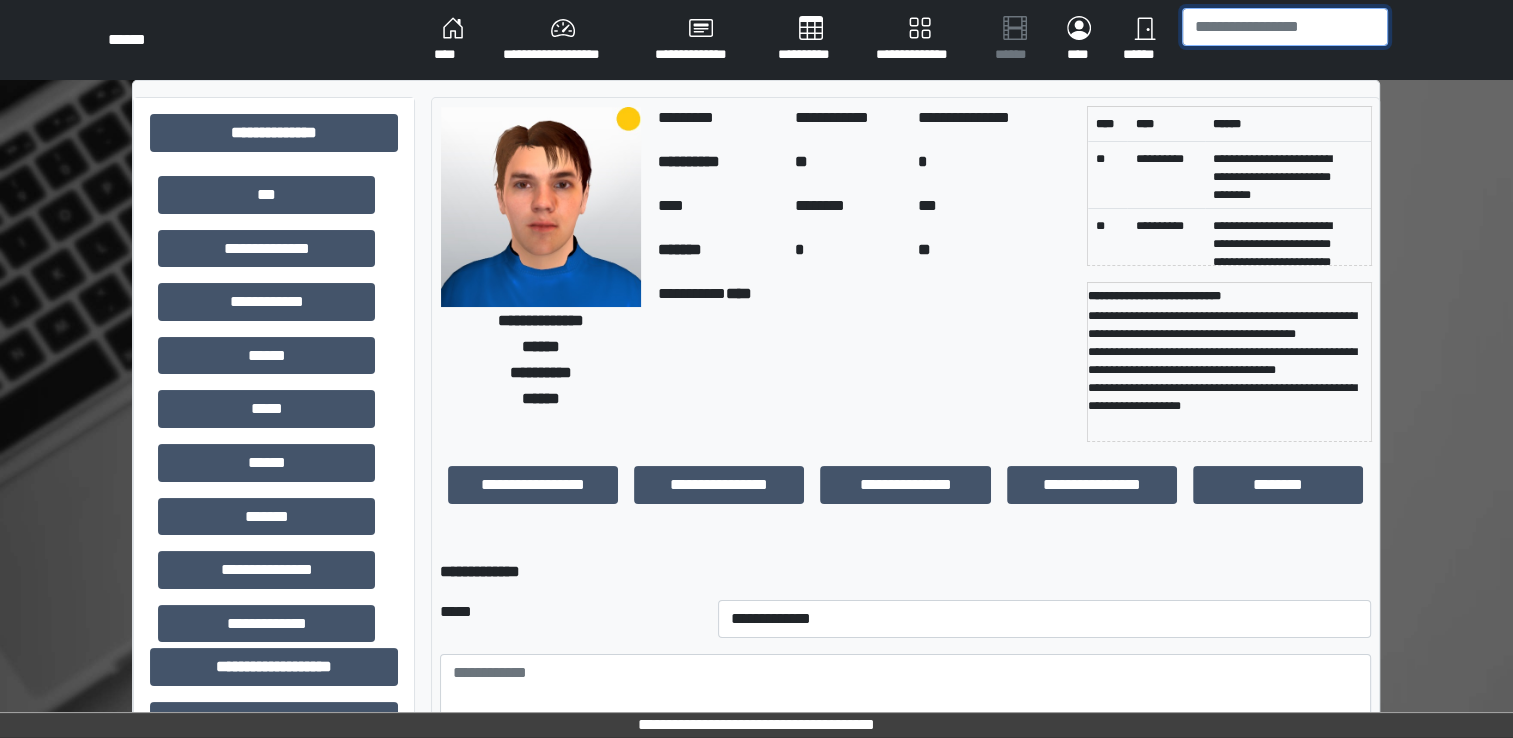 click at bounding box center [1285, 27] 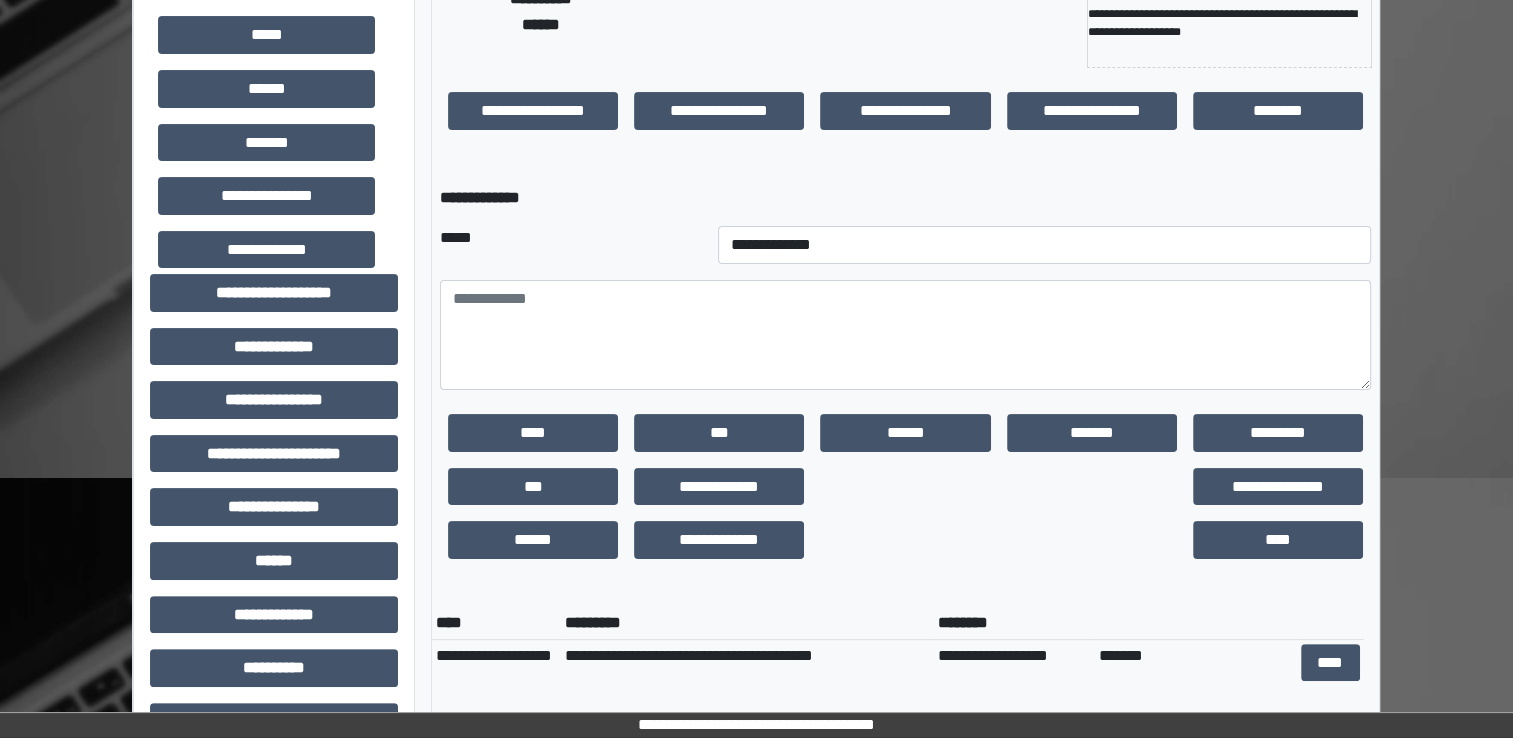 scroll, scrollTop: 0, scrollLeft: 0, axis: both 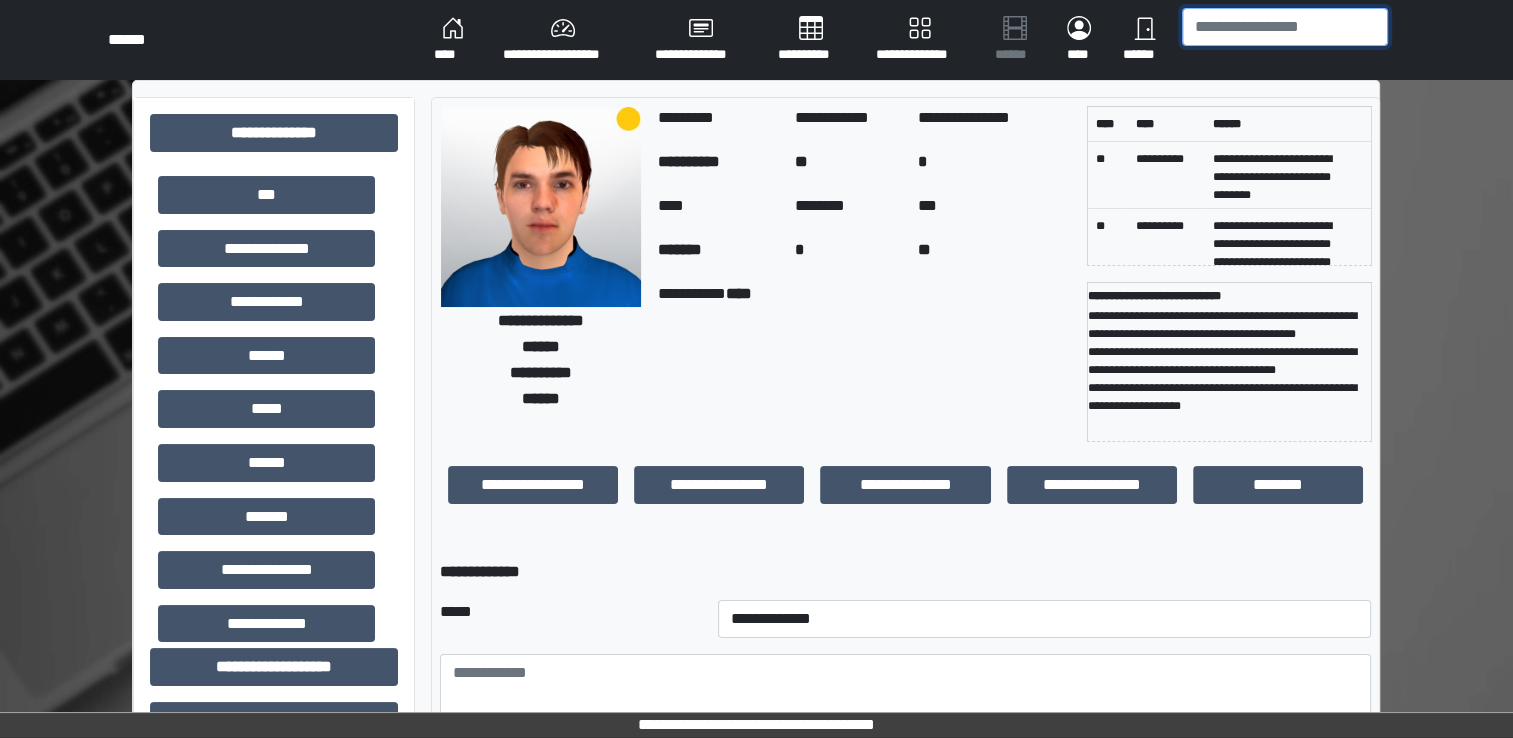 click at bounding box center [1285, 27] 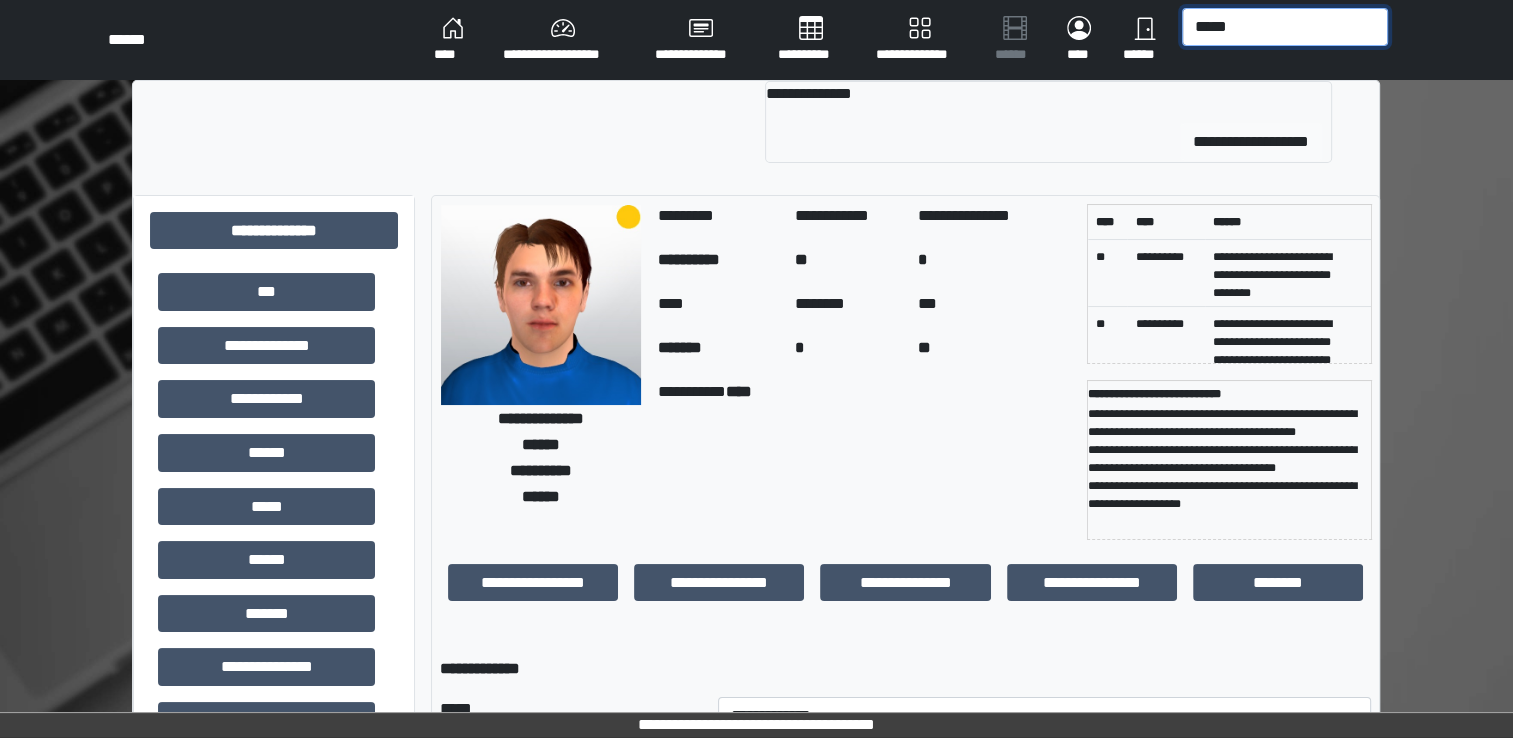 type on "*****" 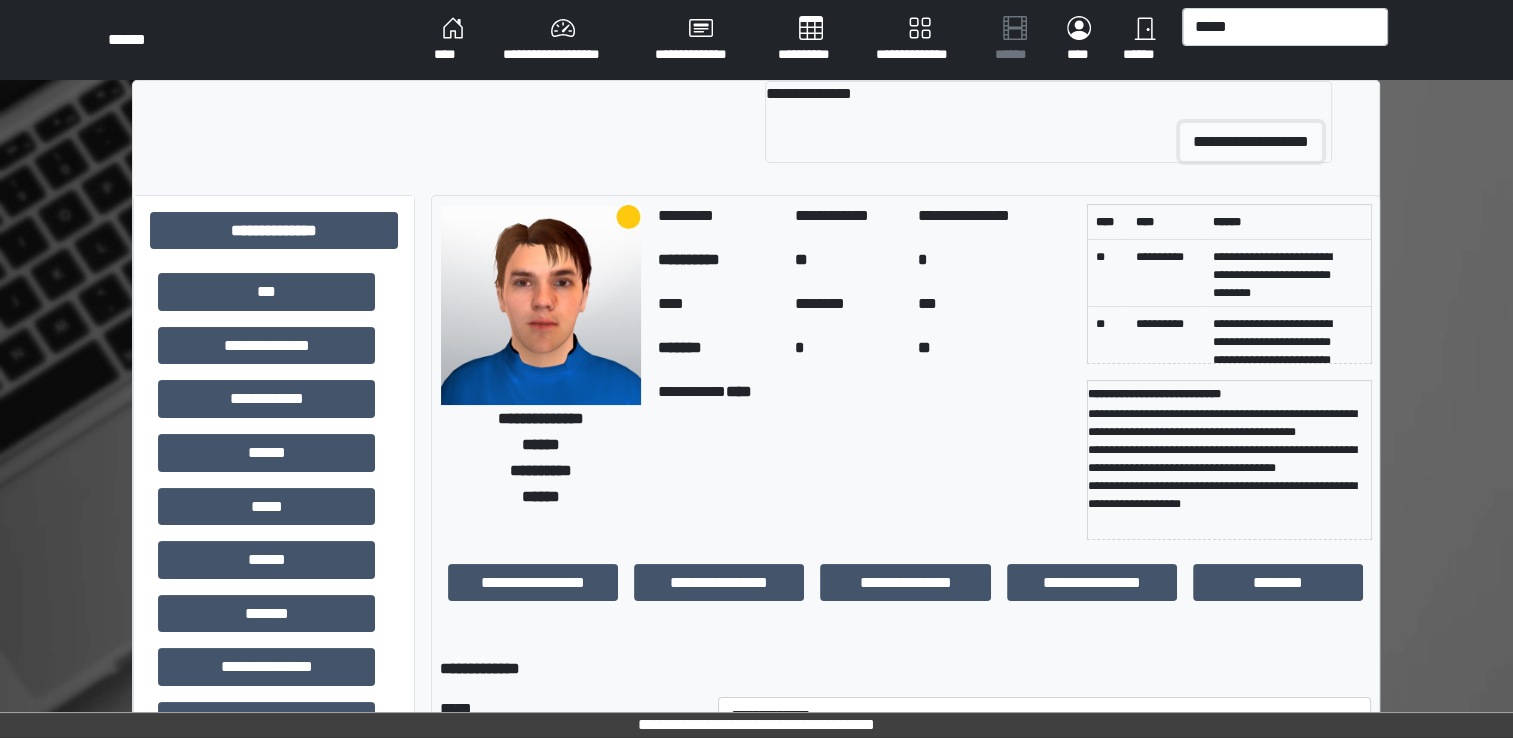 click on "**********" at bounding box center (1251, 142) 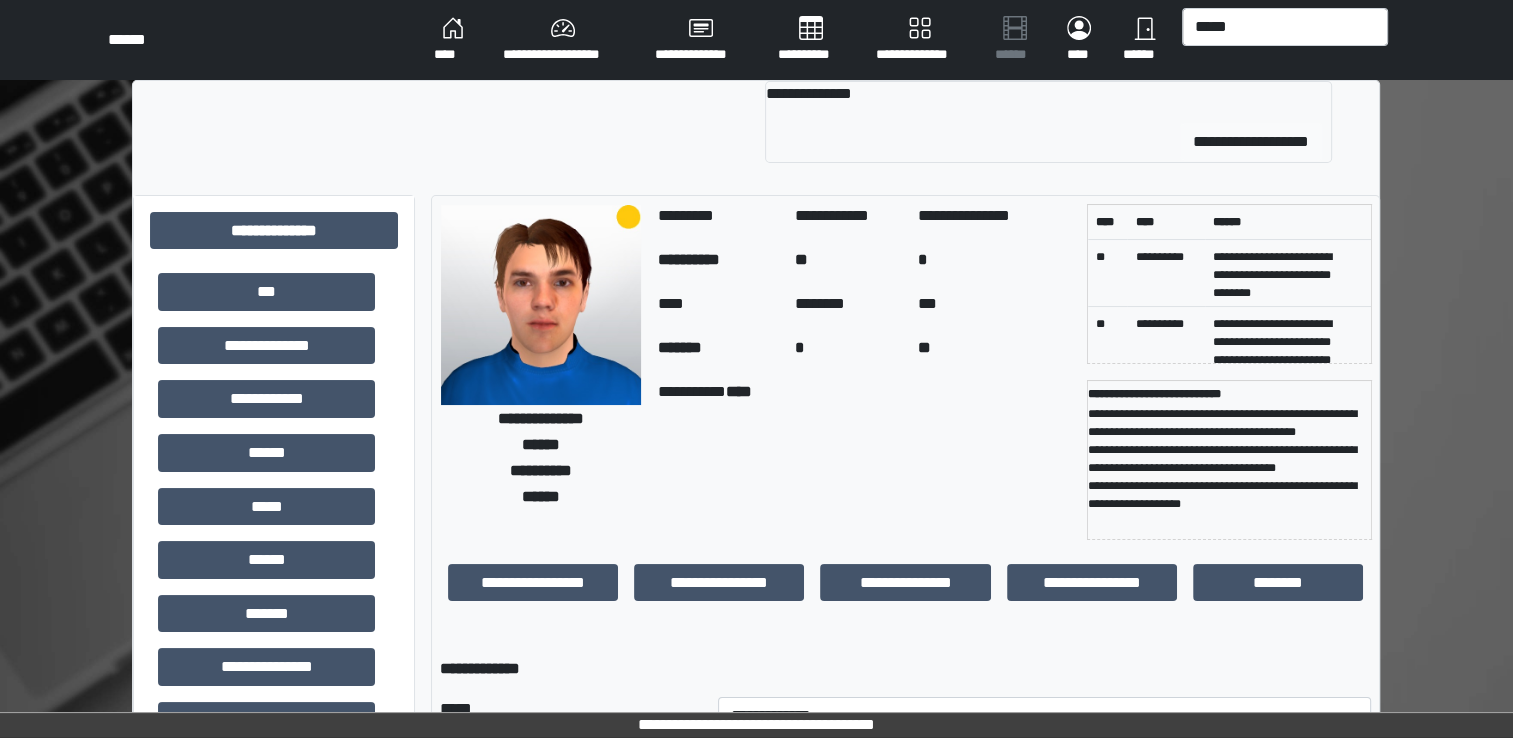 type 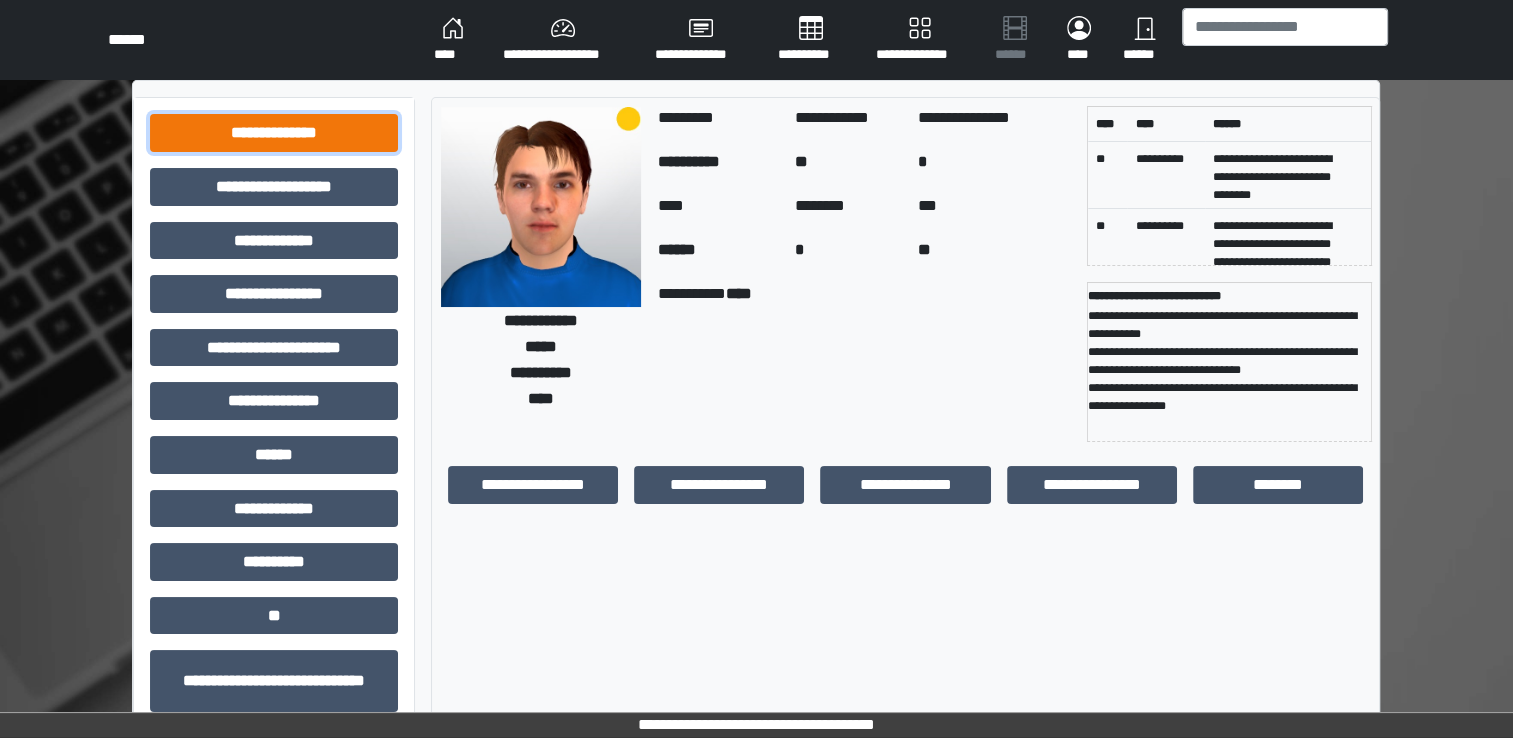 click on "**********" at bounding box center (274, 133) 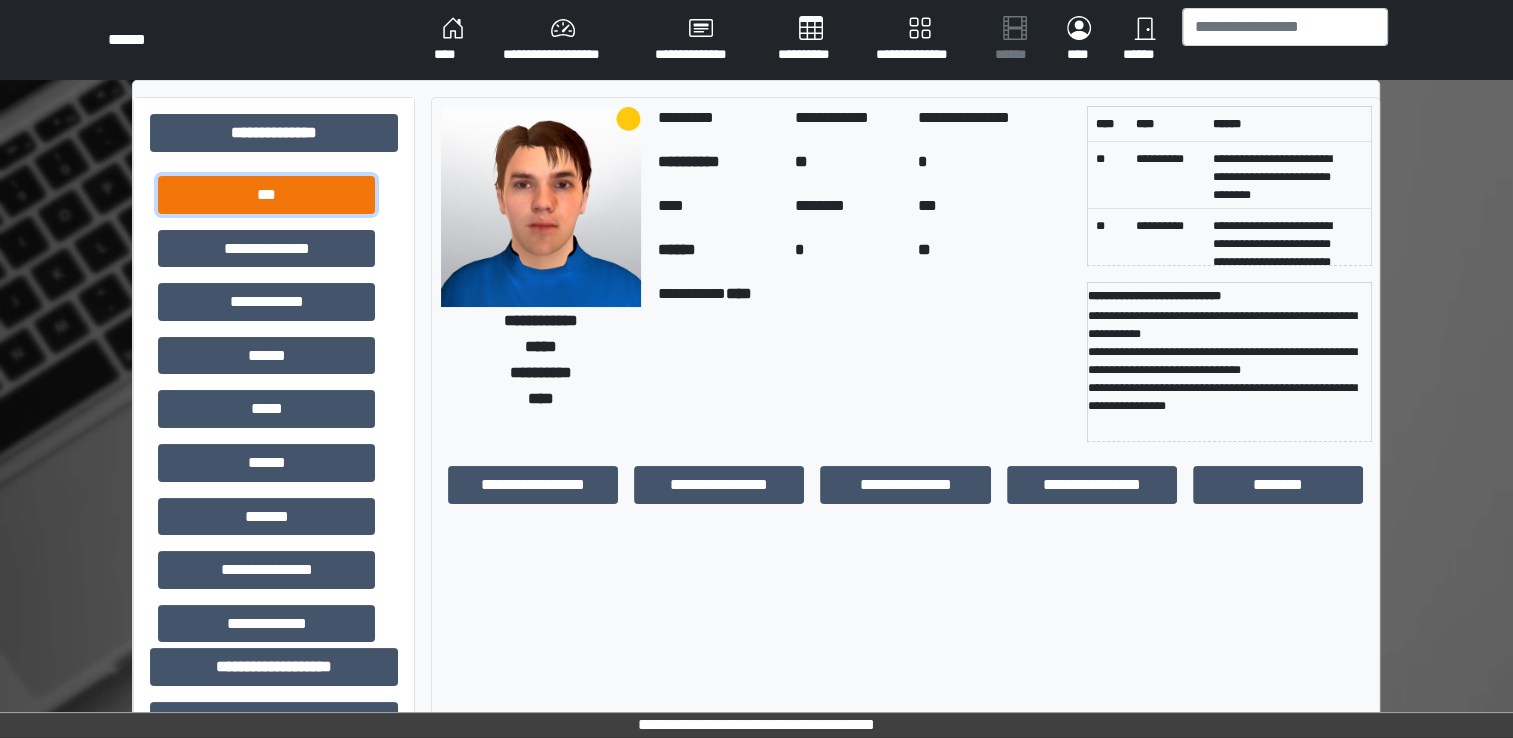click on "***" at bounding box center (266, 195) 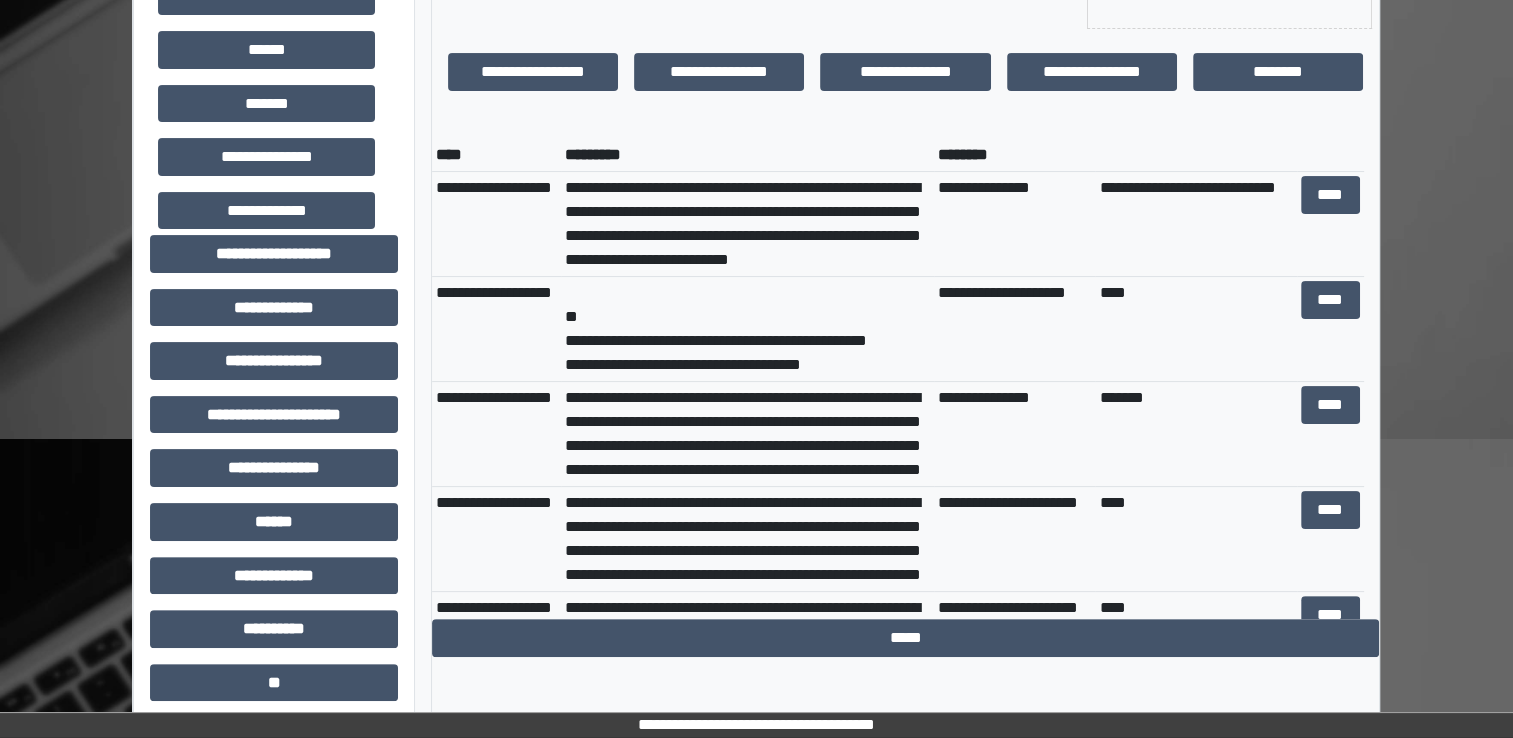 scroll, scrollTop: 418, scrollLeft: 0, axis: vertical 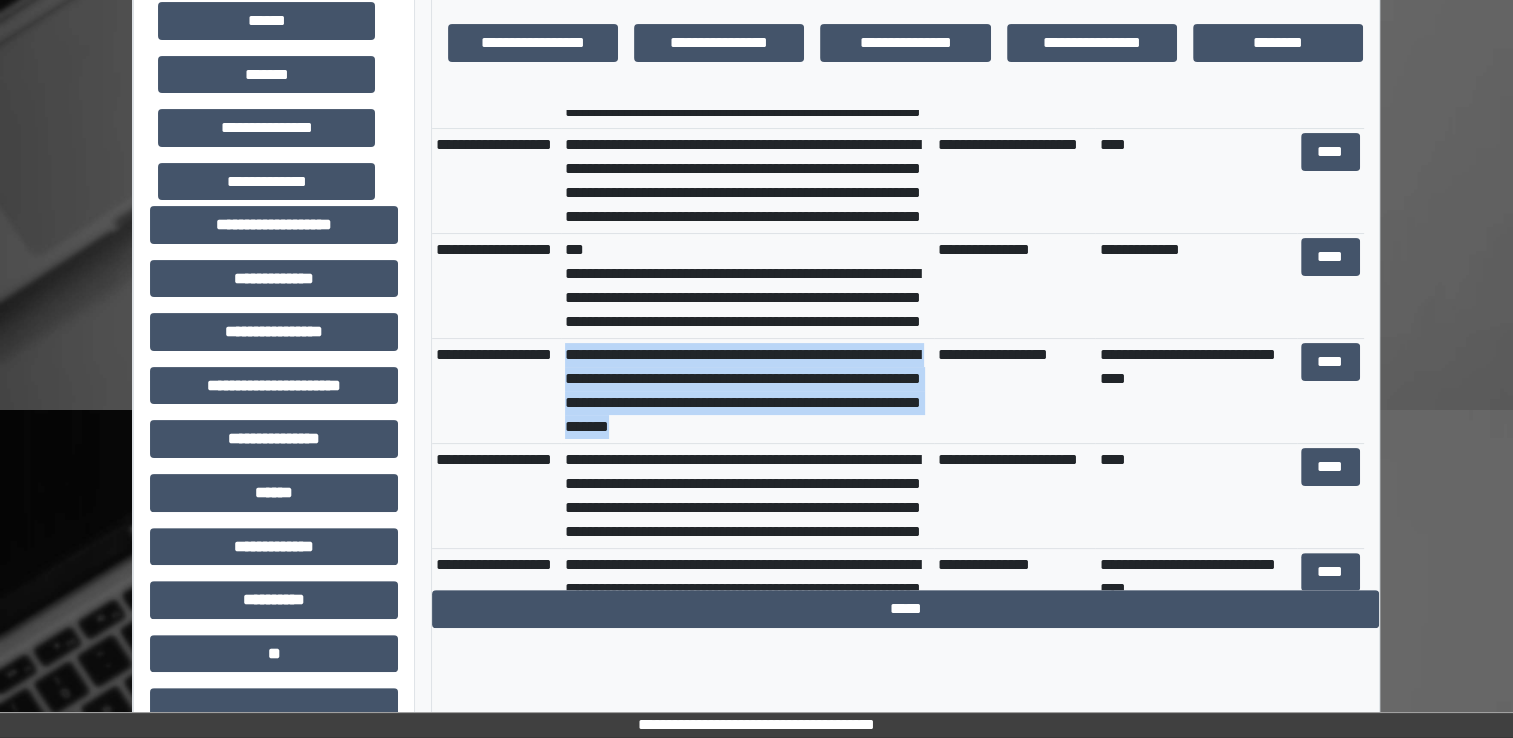 drag, startPoint x: 870, startPoint y: 426, endPoint x: 568, endPoint y: 352, distance: 310.93408 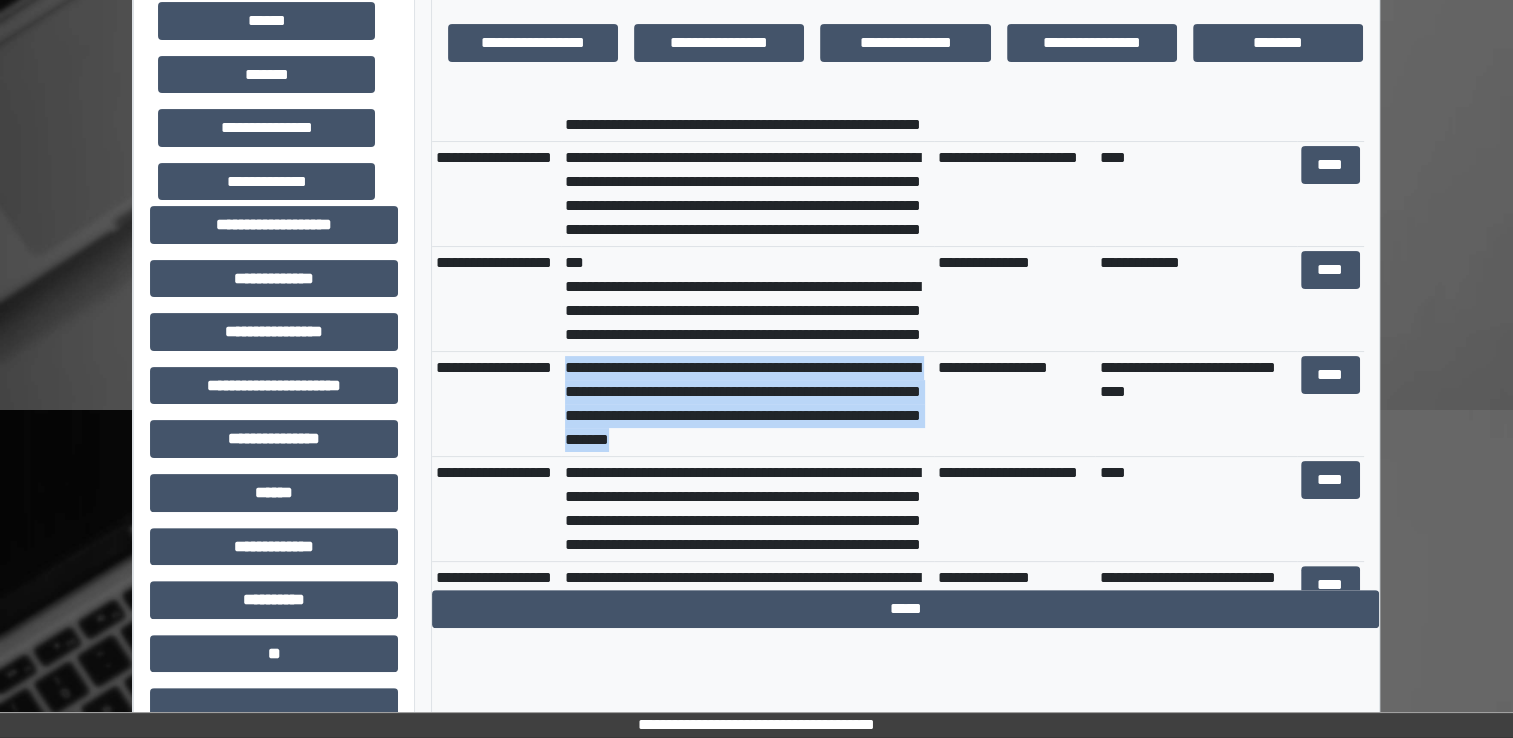 copy on "**********" 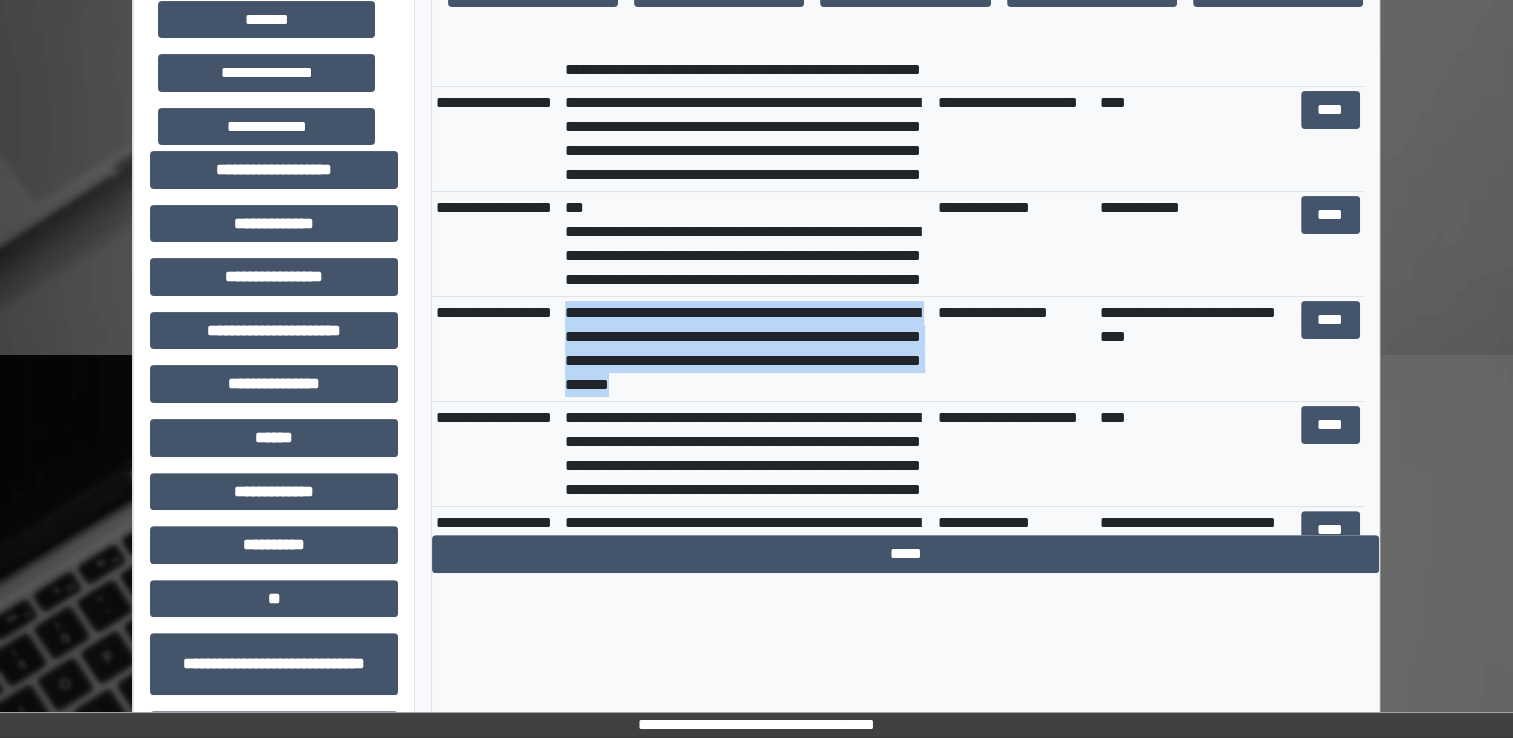 scroll, scrollTop: 504, scrollLeft: 0, axis: vertical 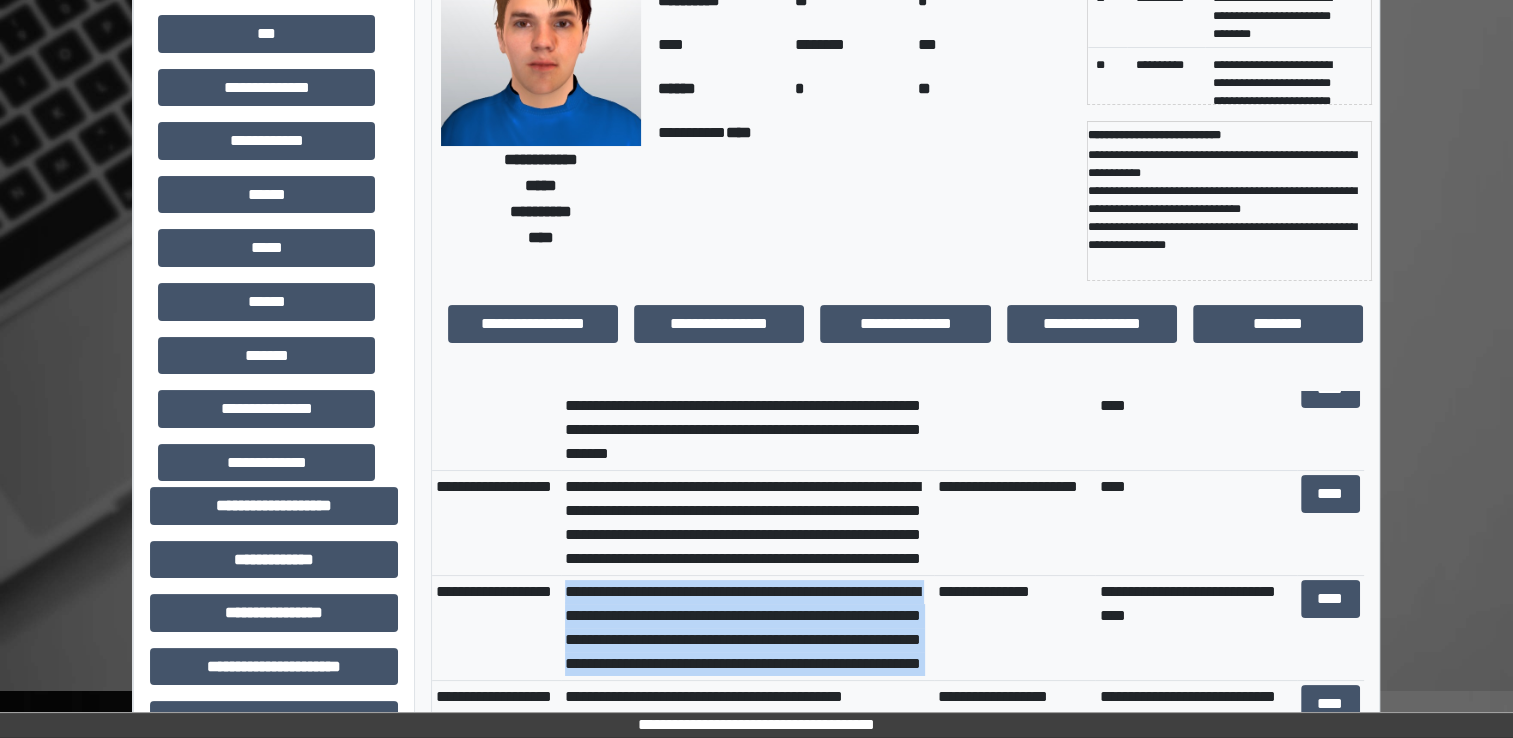drag, startPoint x: 728, startPoint y: 671, endPoint x: 565, endPoint y: 586, distance: 183.83145 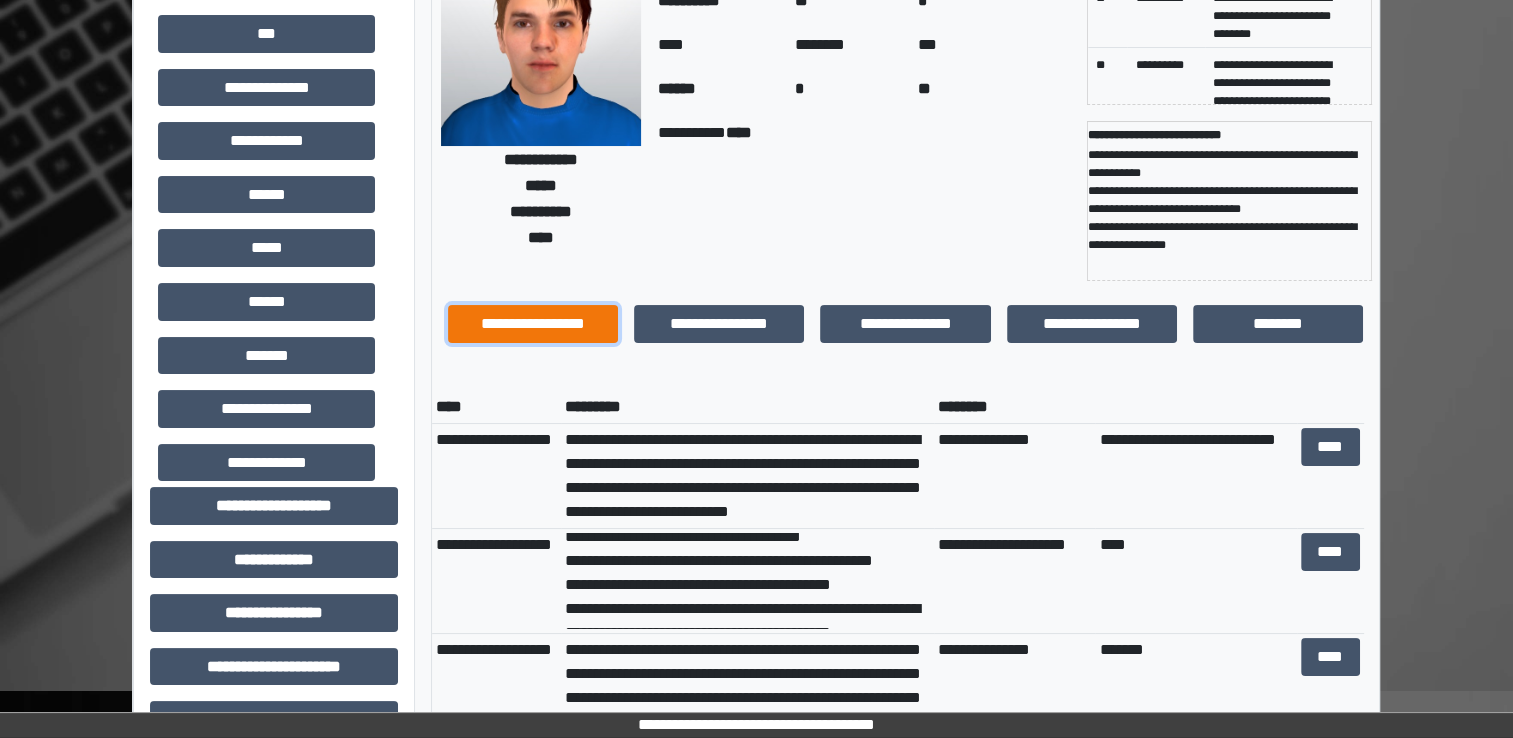 click on "**********" at bounding box center (533, 324) 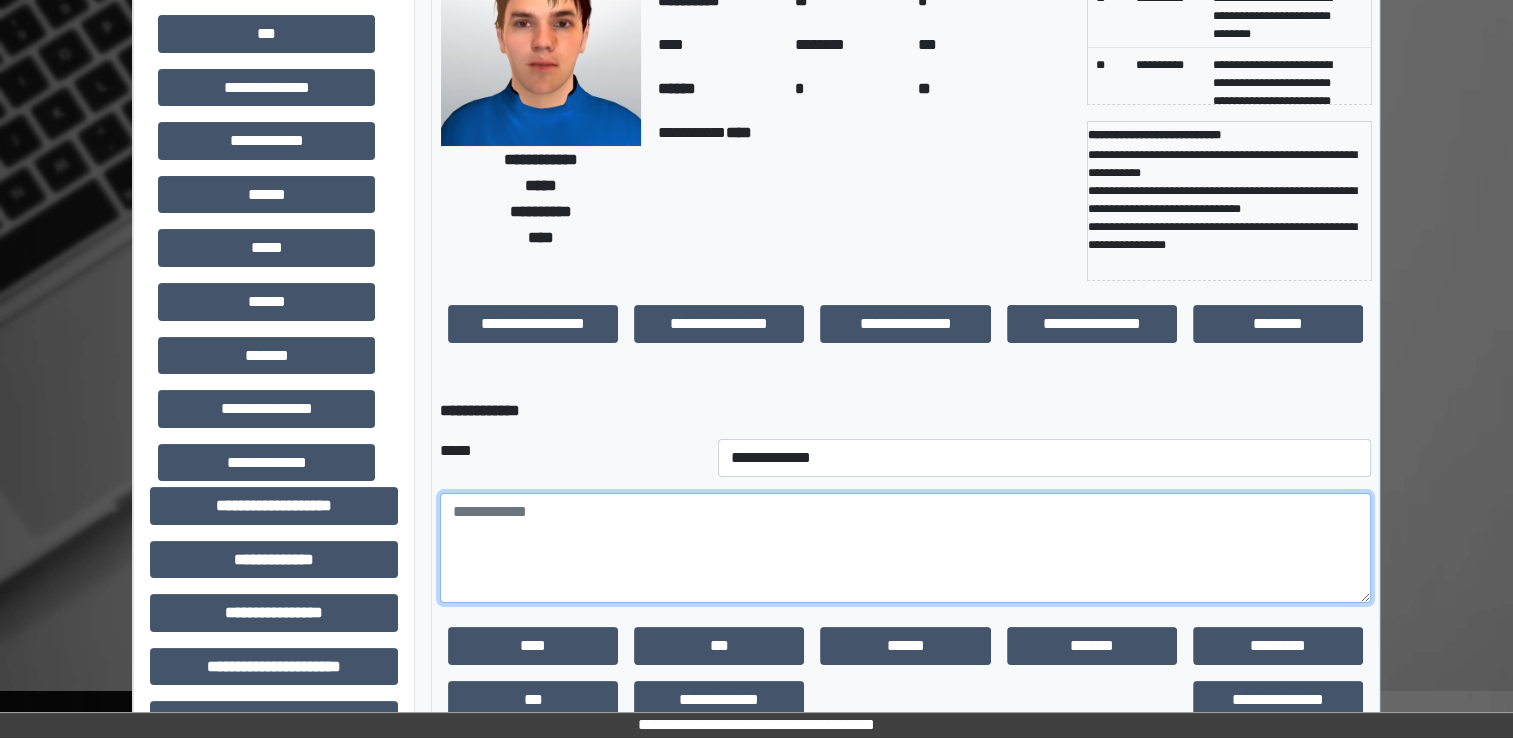 paste on "**********" 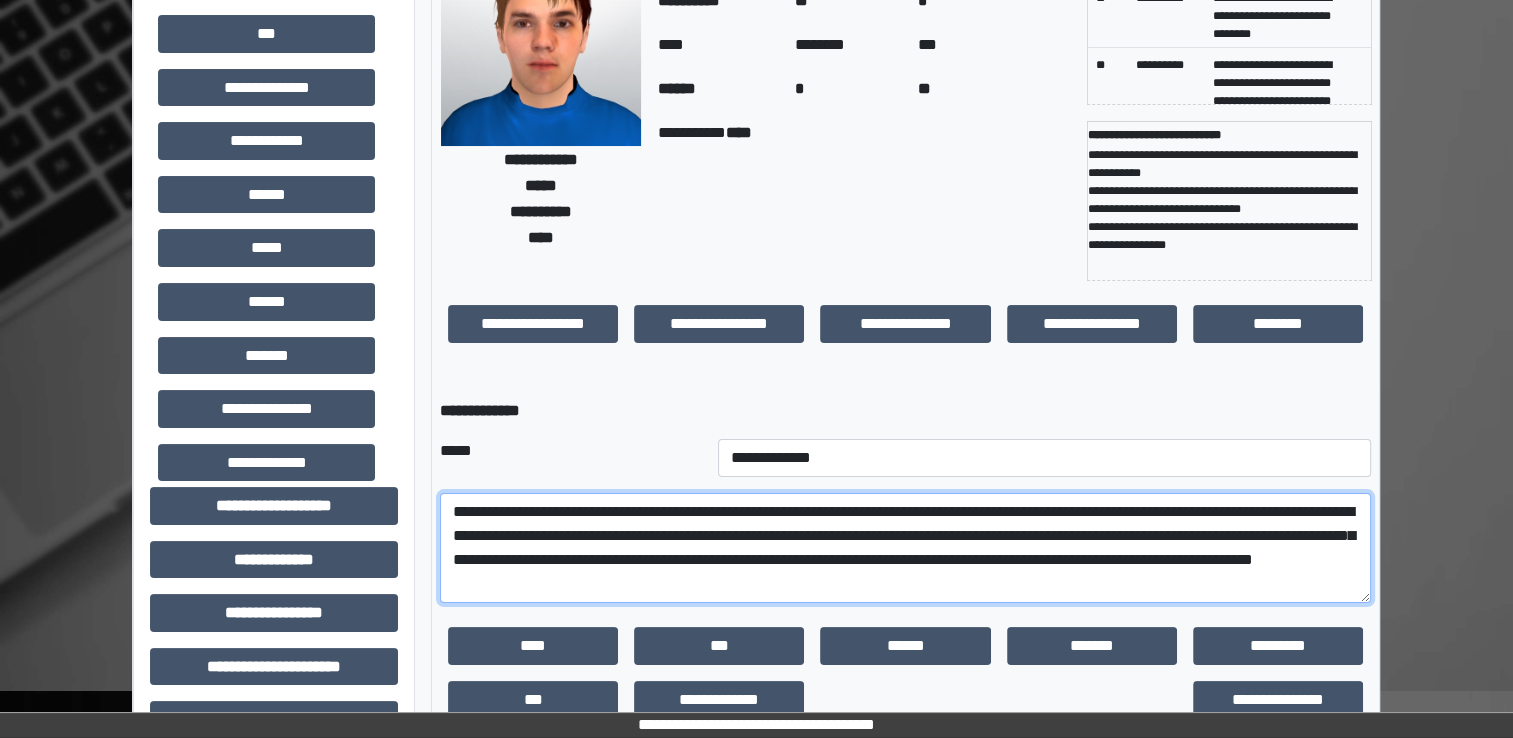 type on "**********" 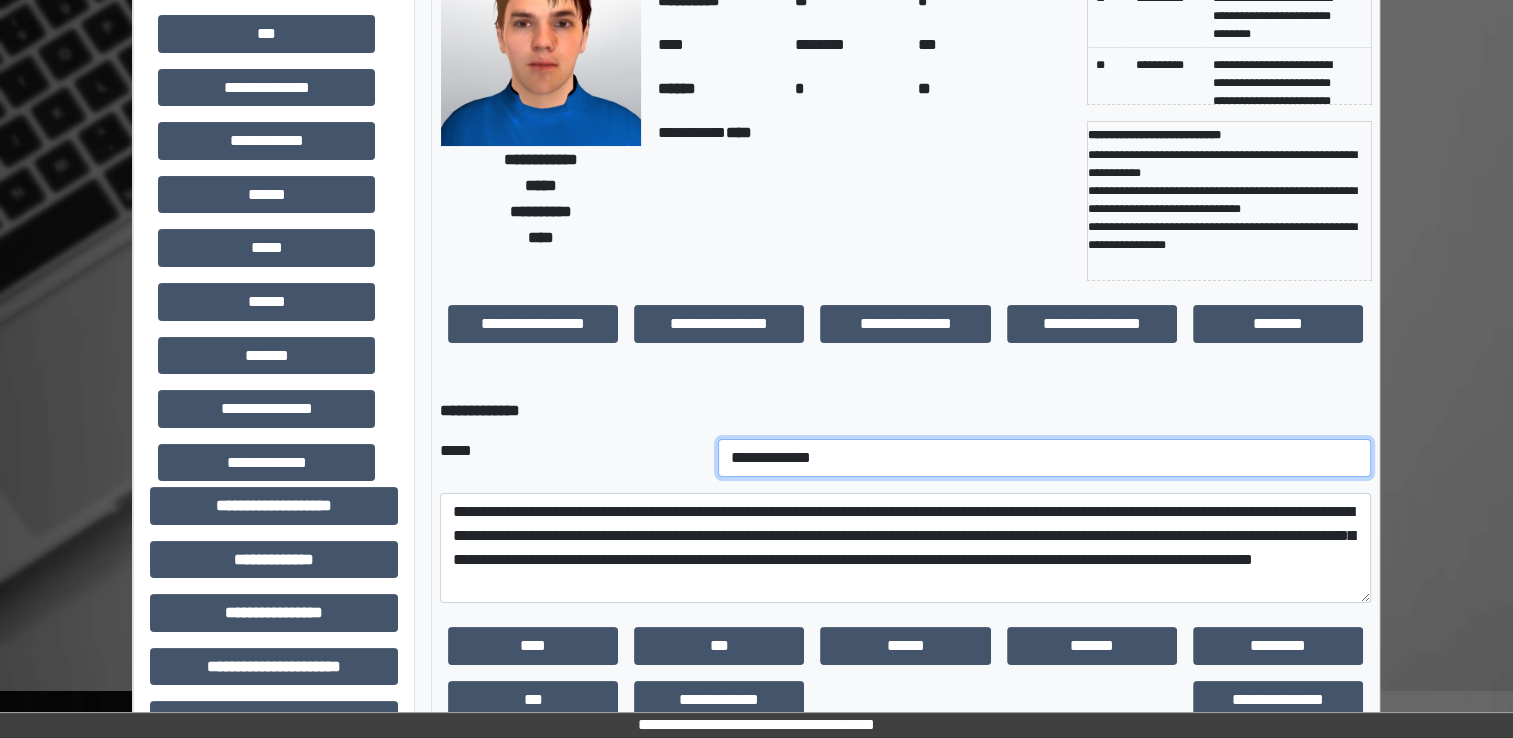 click on "**********" at bounding box center (1045, 458) 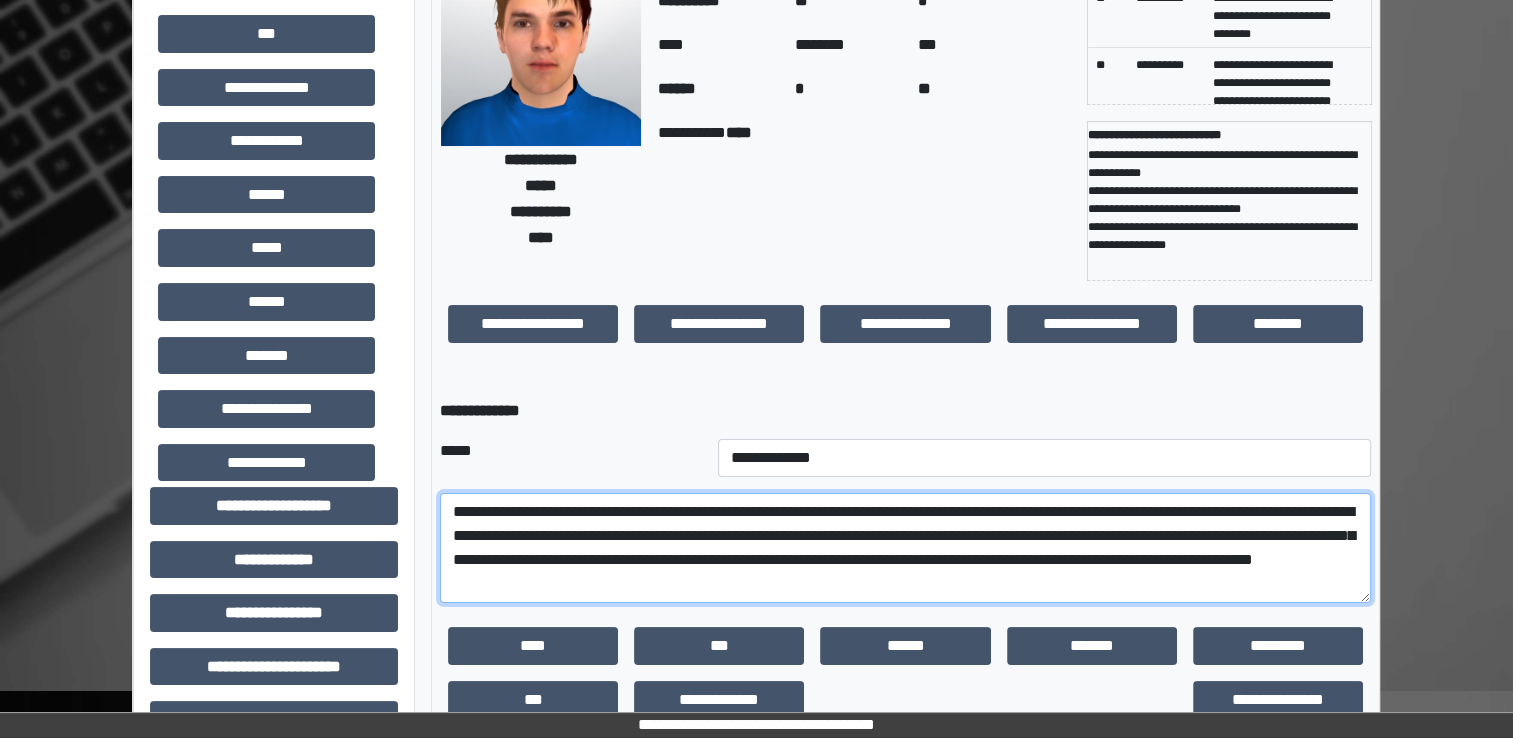 click on "**********" at bounding box center (905, 548) 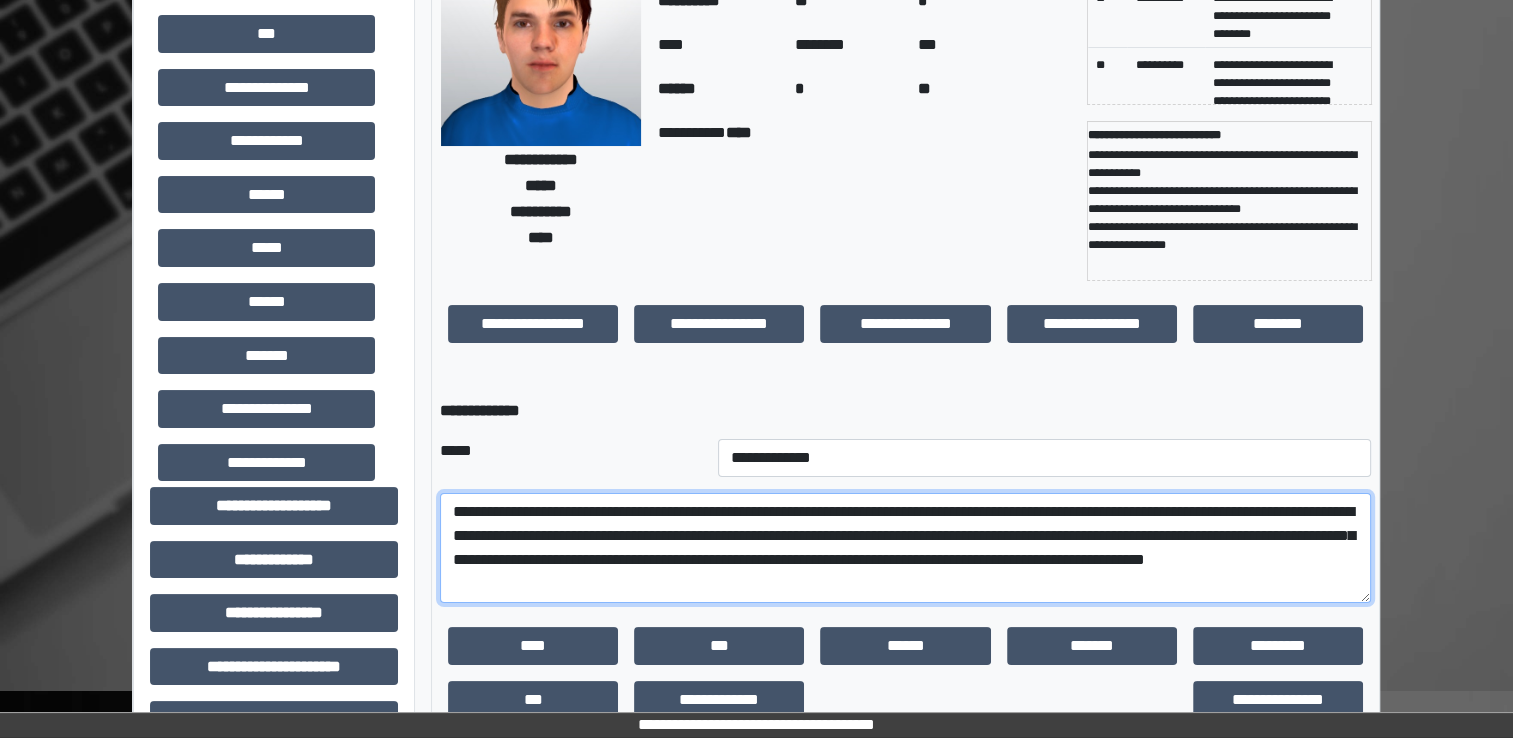 click on "**********" at bounding box center [905, 548] 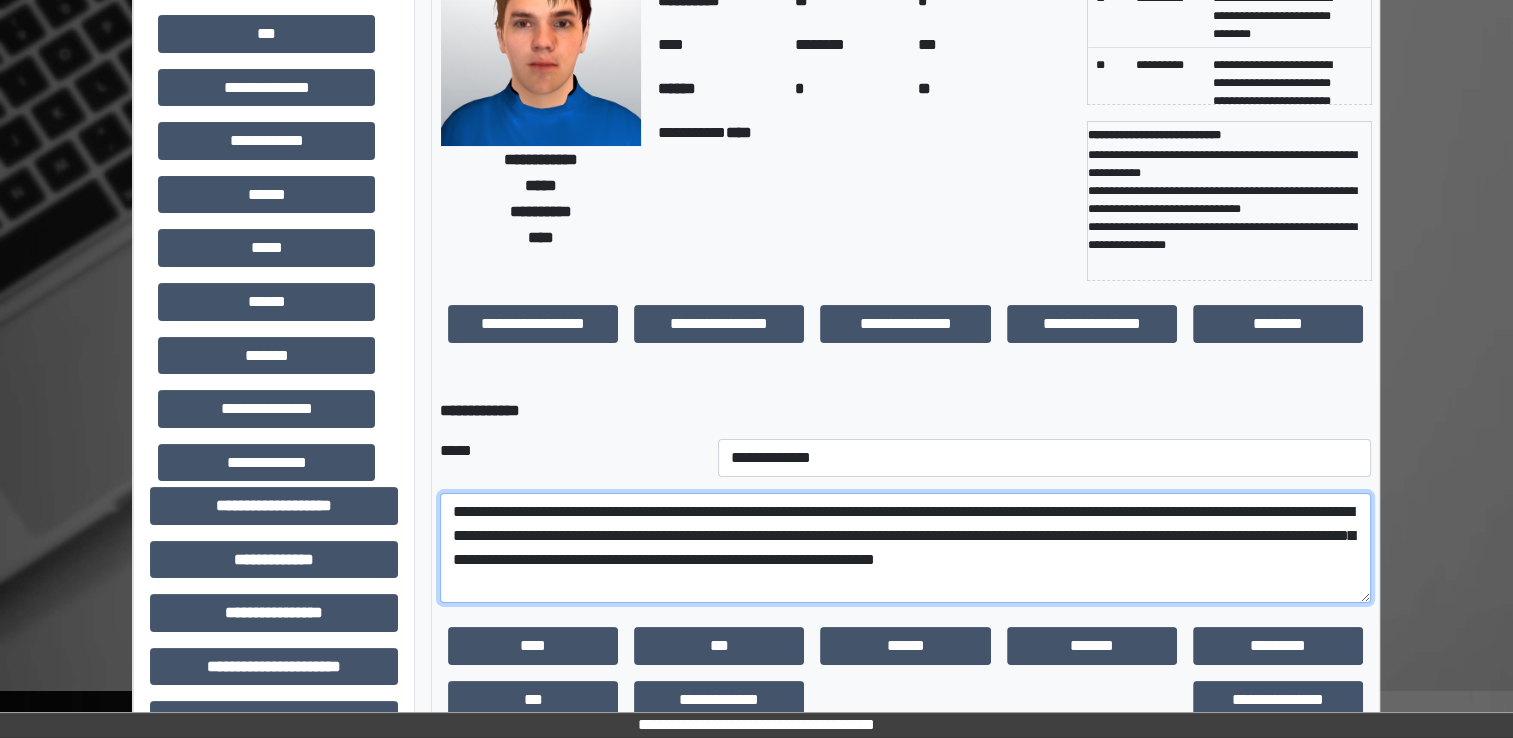 click on "**********" at bounding box center [905, 548] 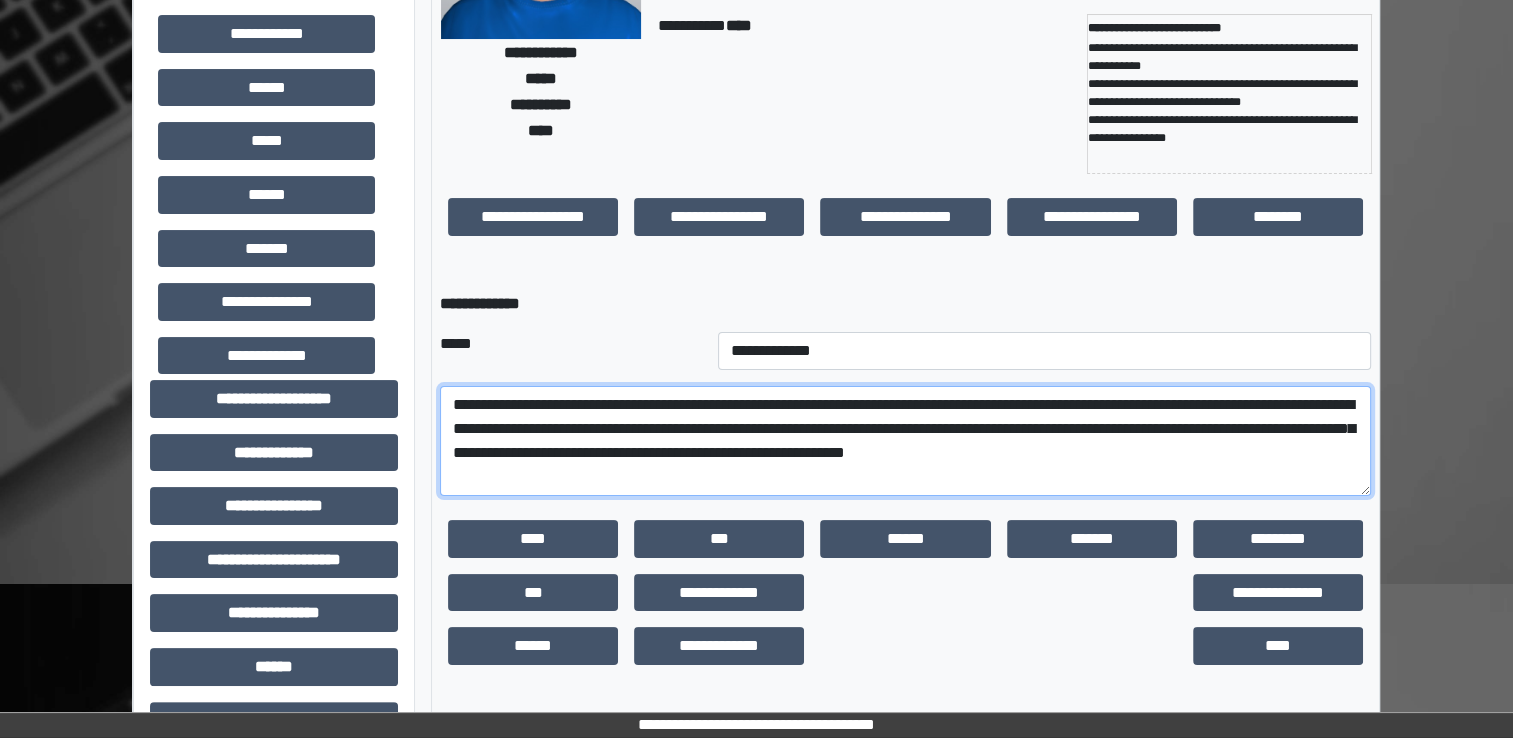 scroll, scrollTop: 284, scrollLeft: 0, axis: vertical 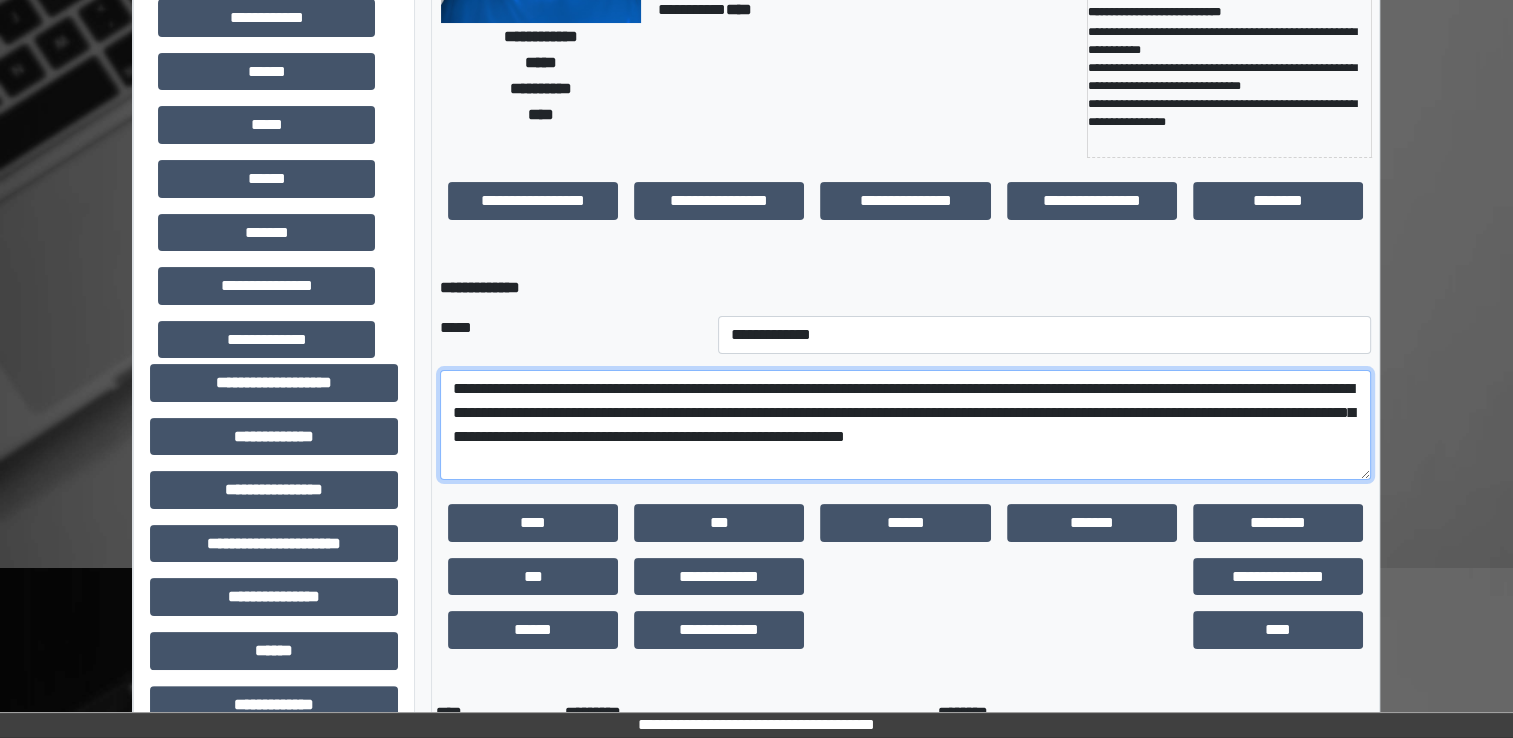 click on "**********" at bounding box center [905, 425] 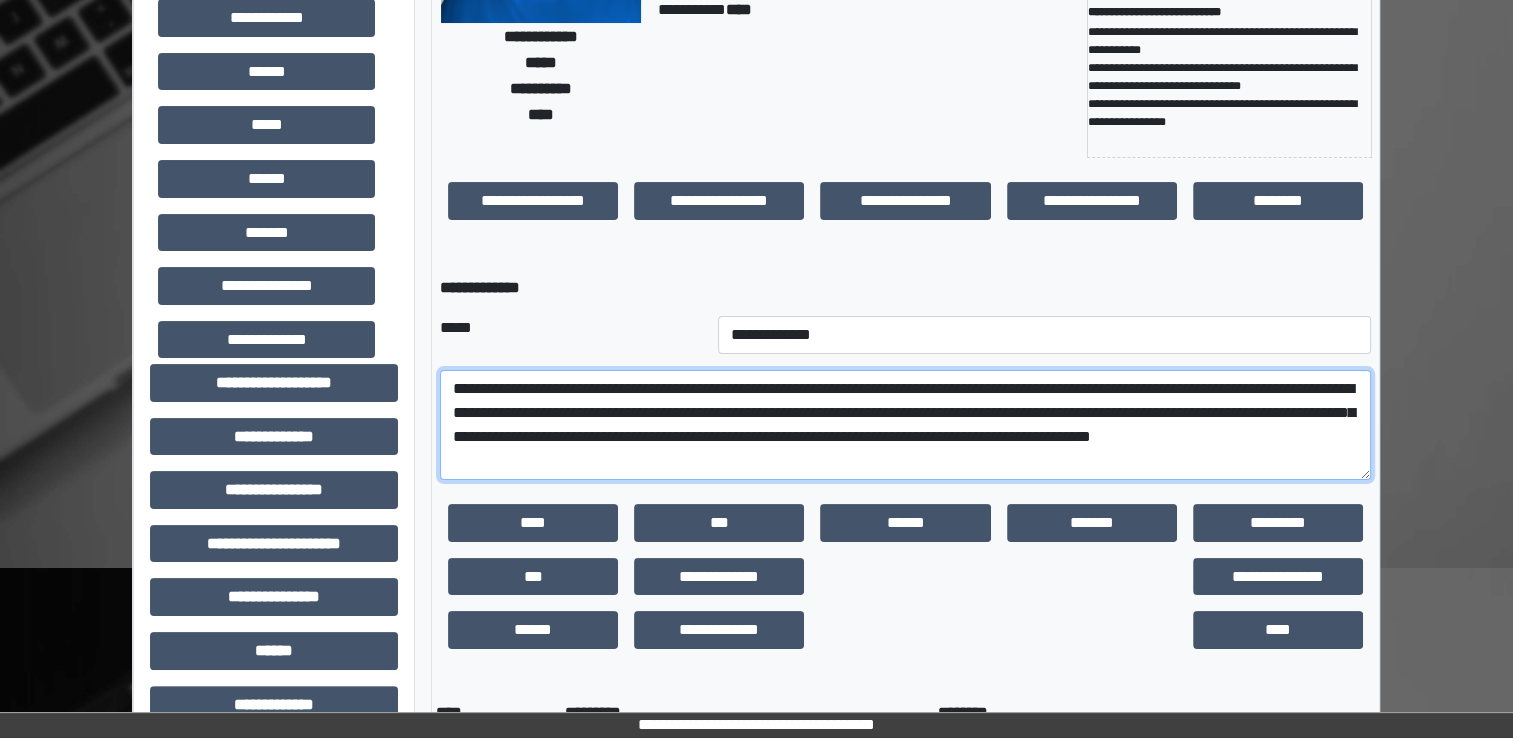 click on "**********" at bounding box center (905, 425) 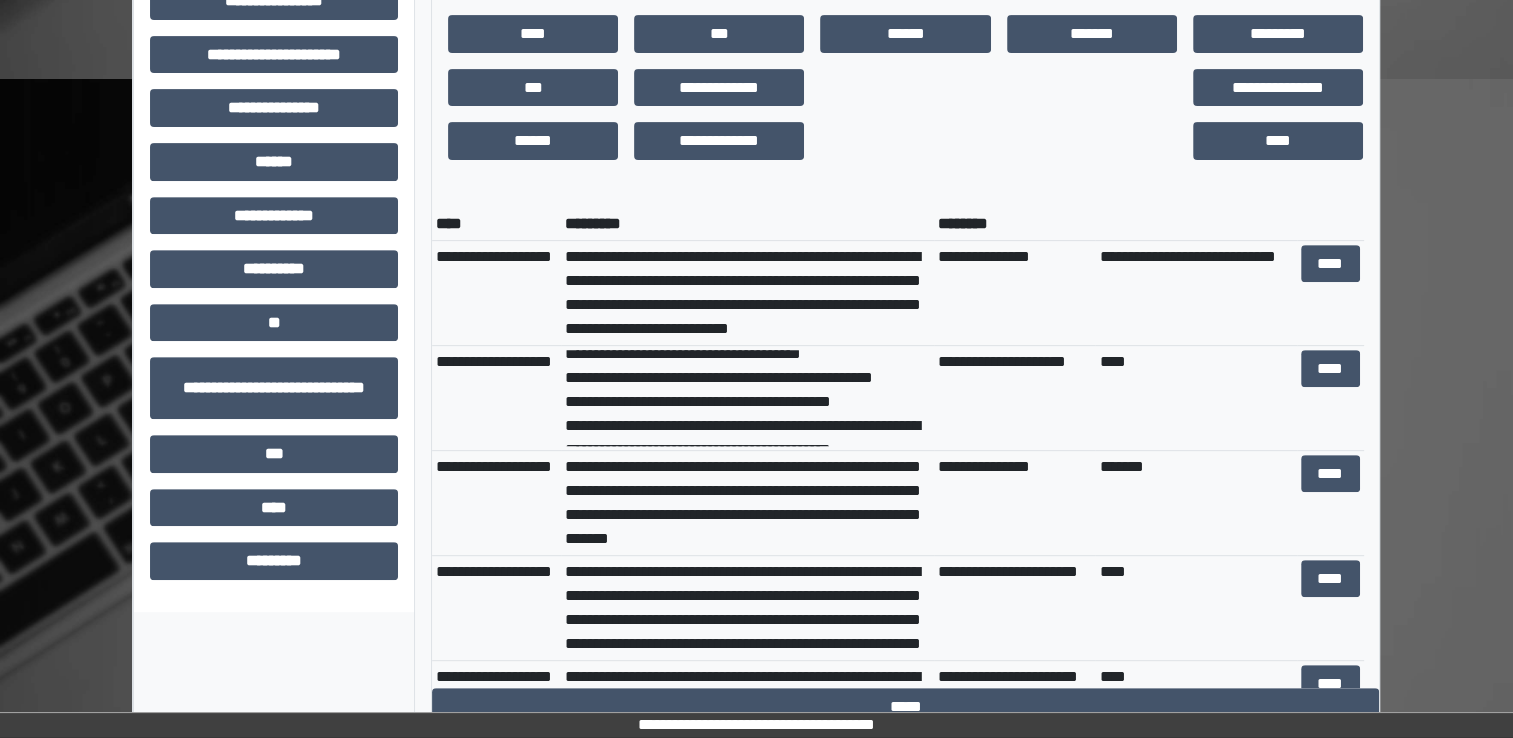 scroll, scrollTop: 776, scrollLeft: 0, axis: vertical 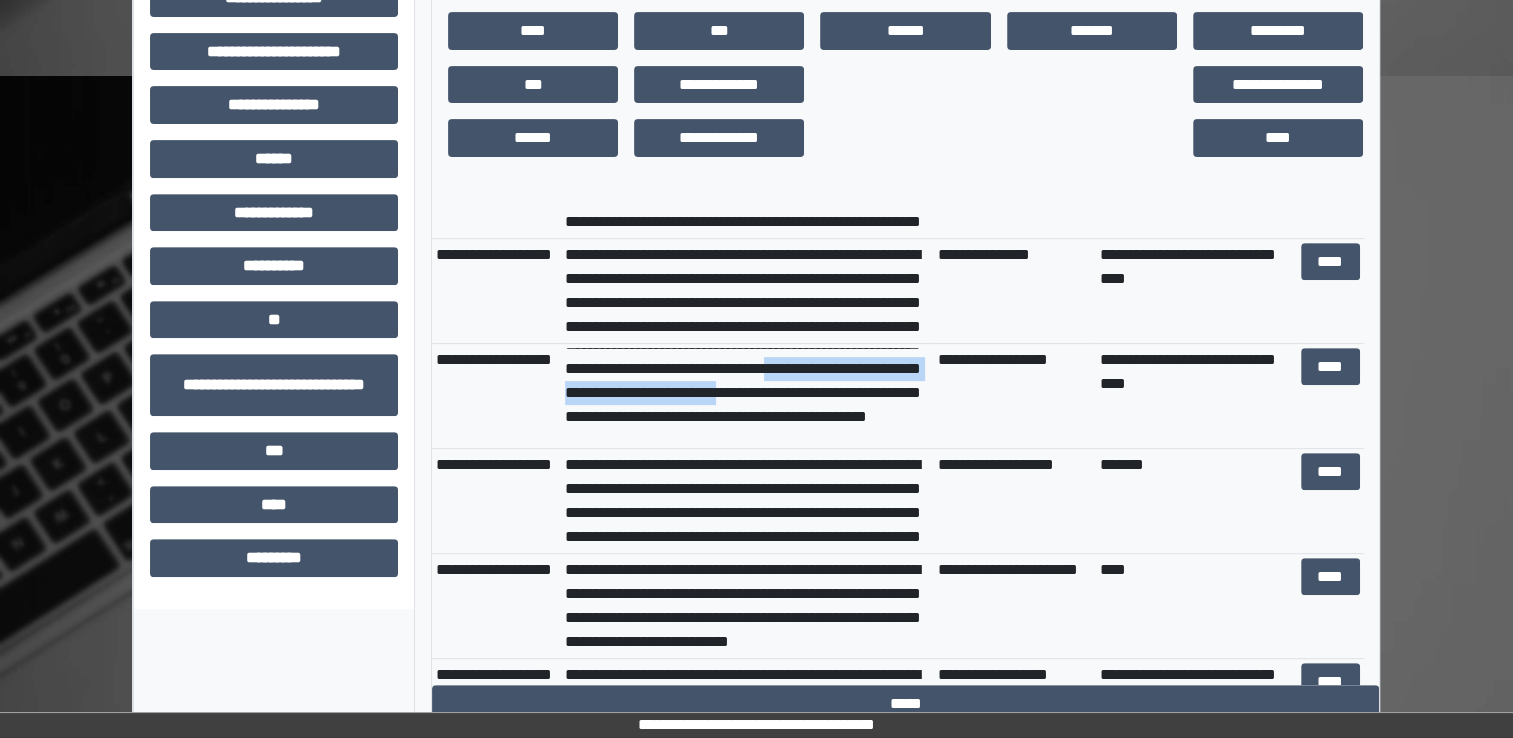 drag, startPoint x: 760, startPoint y: 384, endPoint x: 794, endPoint y: 410, distance: 42.80187 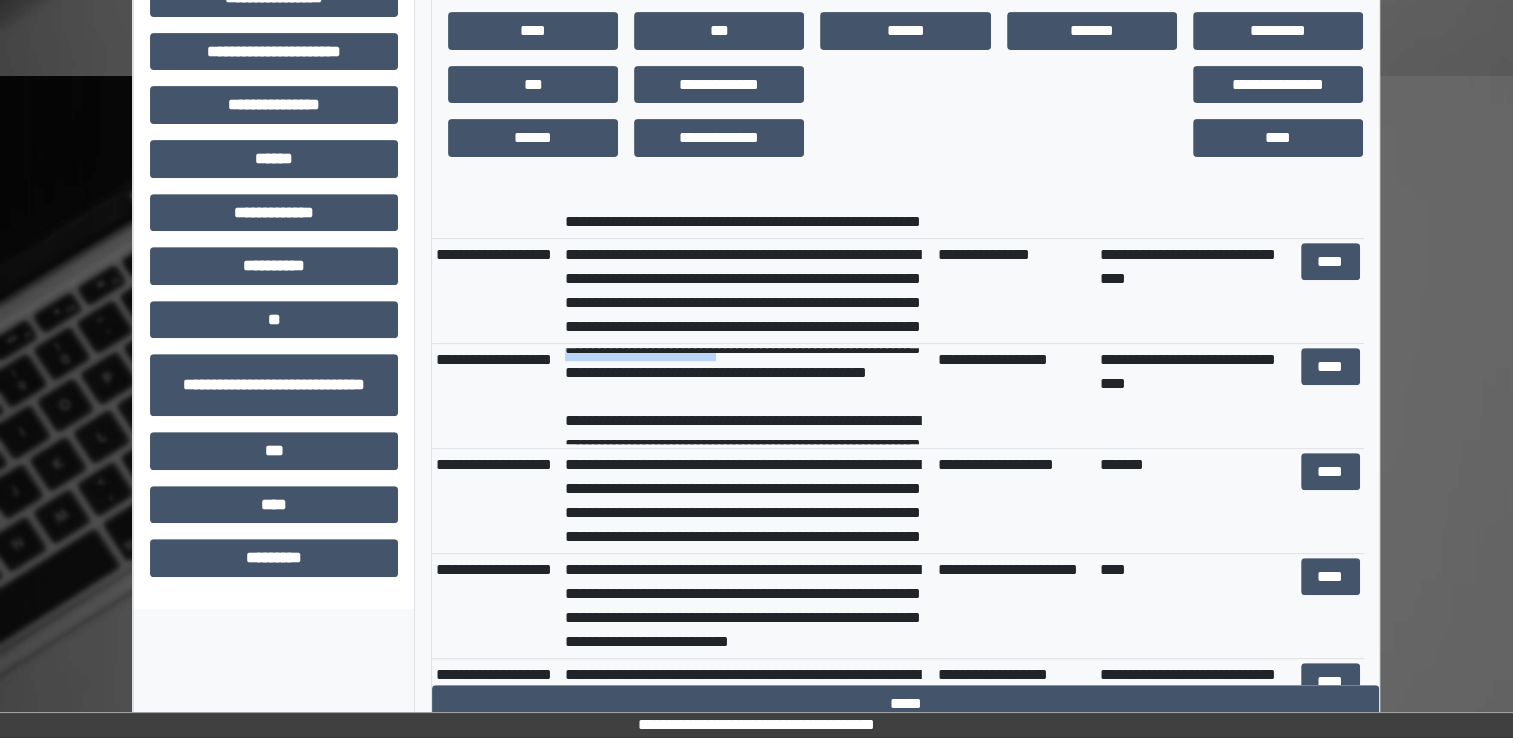 scroll, scrollTop: 163, scrollLeft: 0, axis: vertical 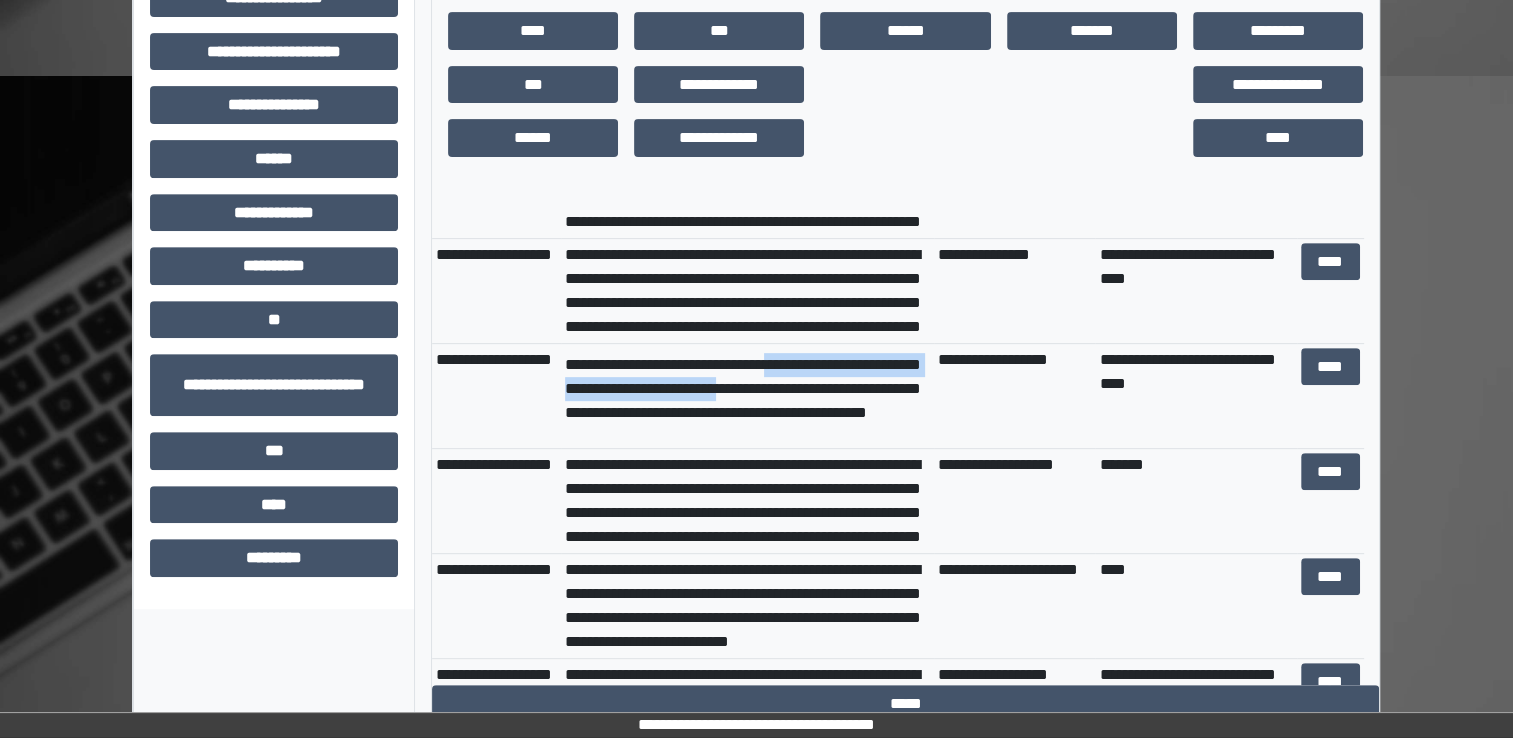 click on "**********" at bounding box center [747, 396] 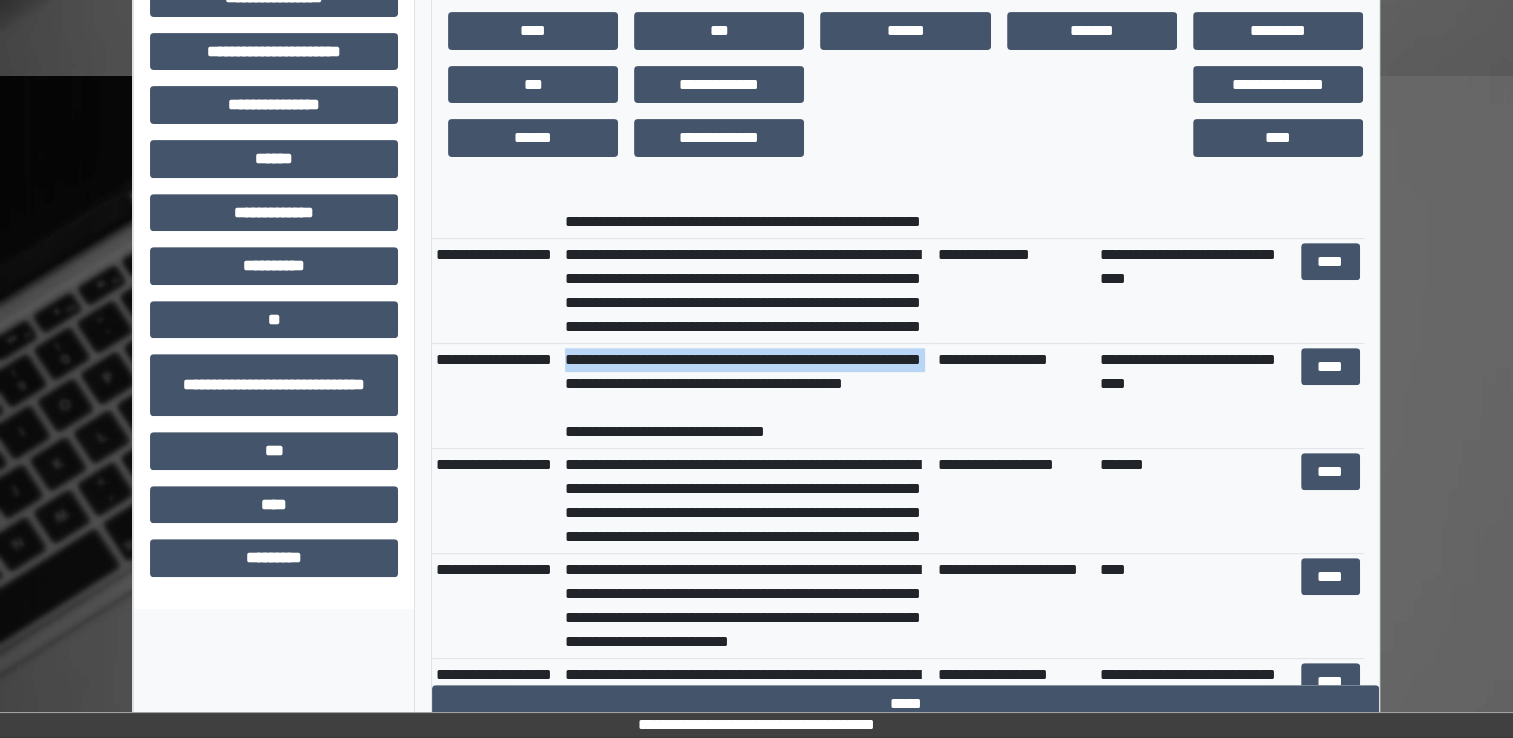 scroll, scrollTop: 366, scrollLeft: 0, axis: vertical 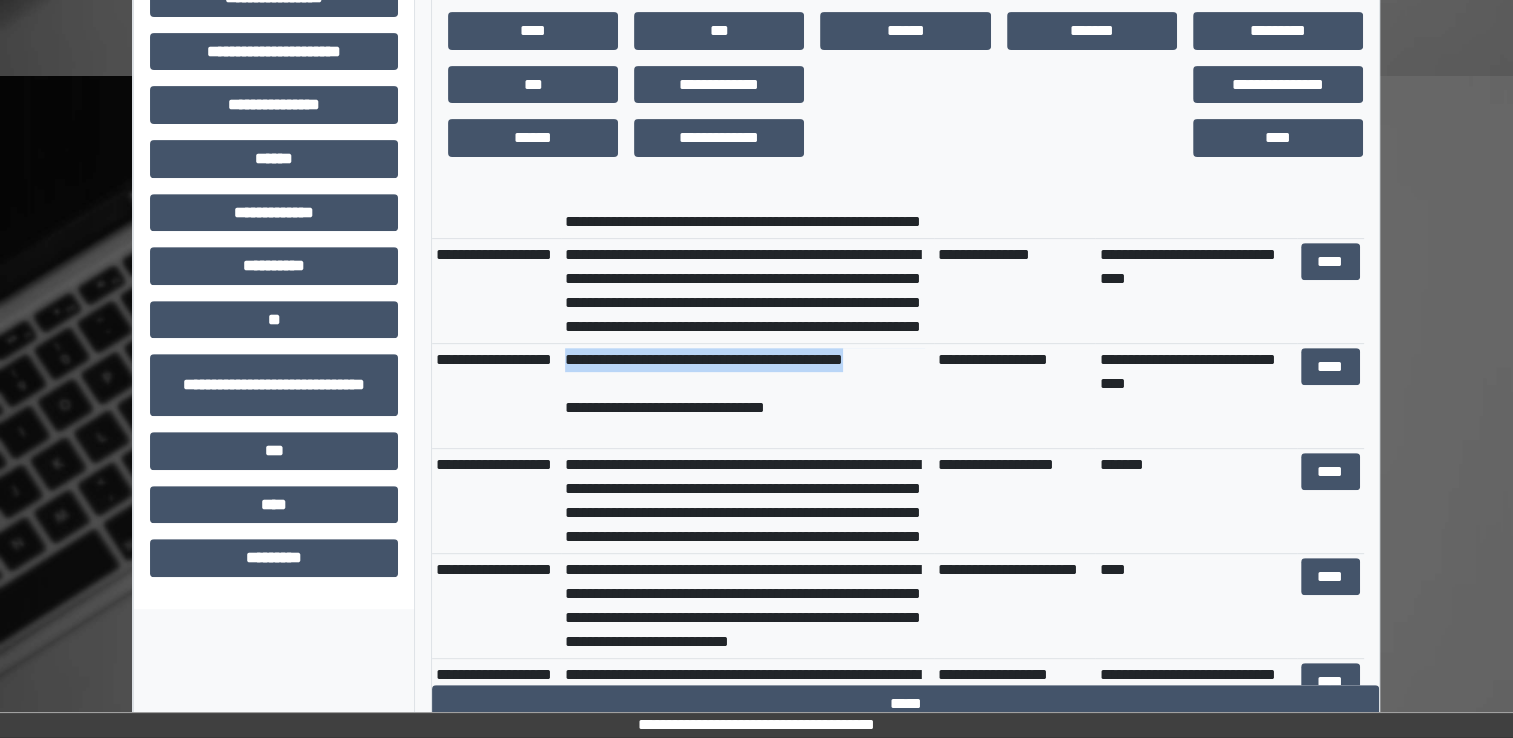 drag, startPoint x: 765, startPoint y: 389, endPoint x: 875, endPoint y: 403, distance: 110.88733 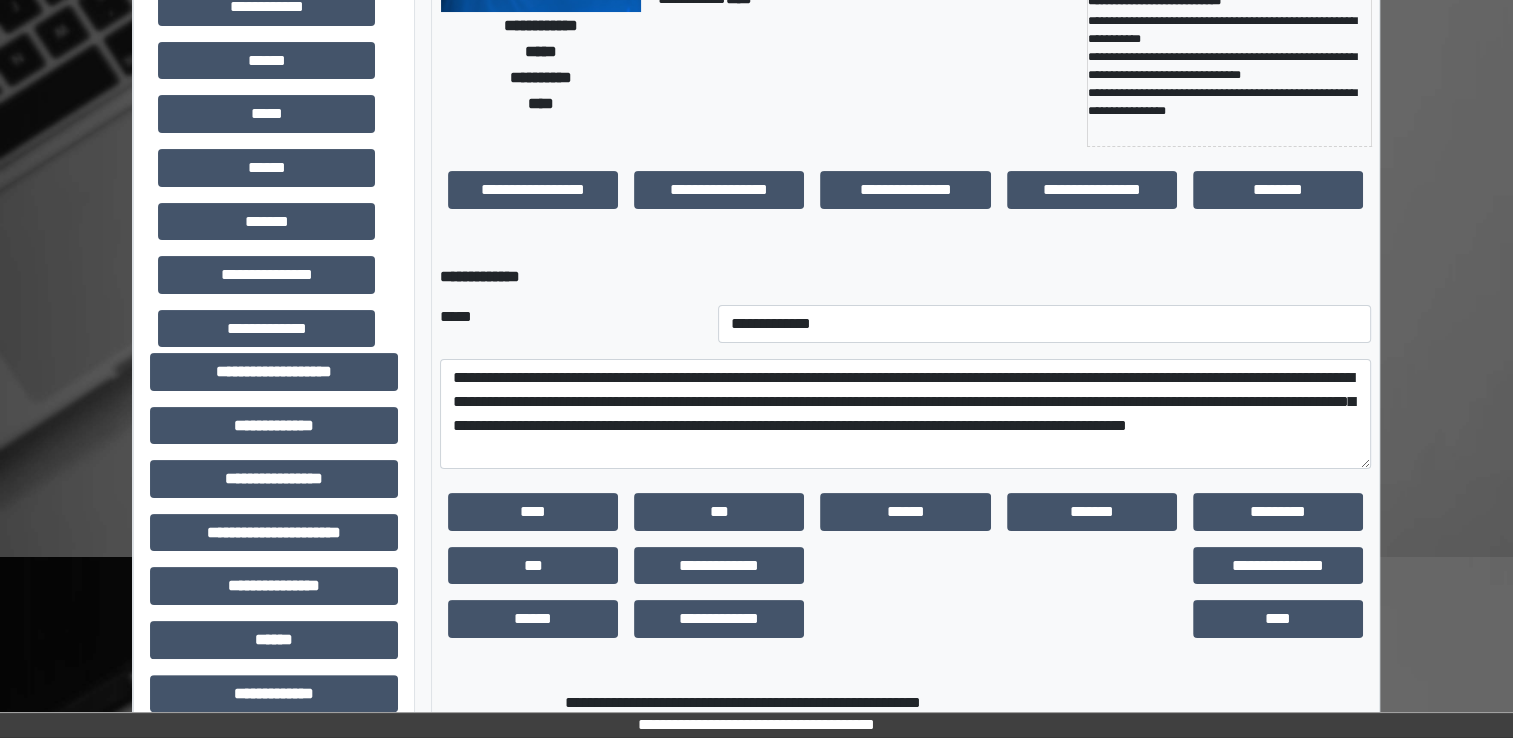 scroll, scrollTop: 268, scrollLeft: 0, axis: vertical 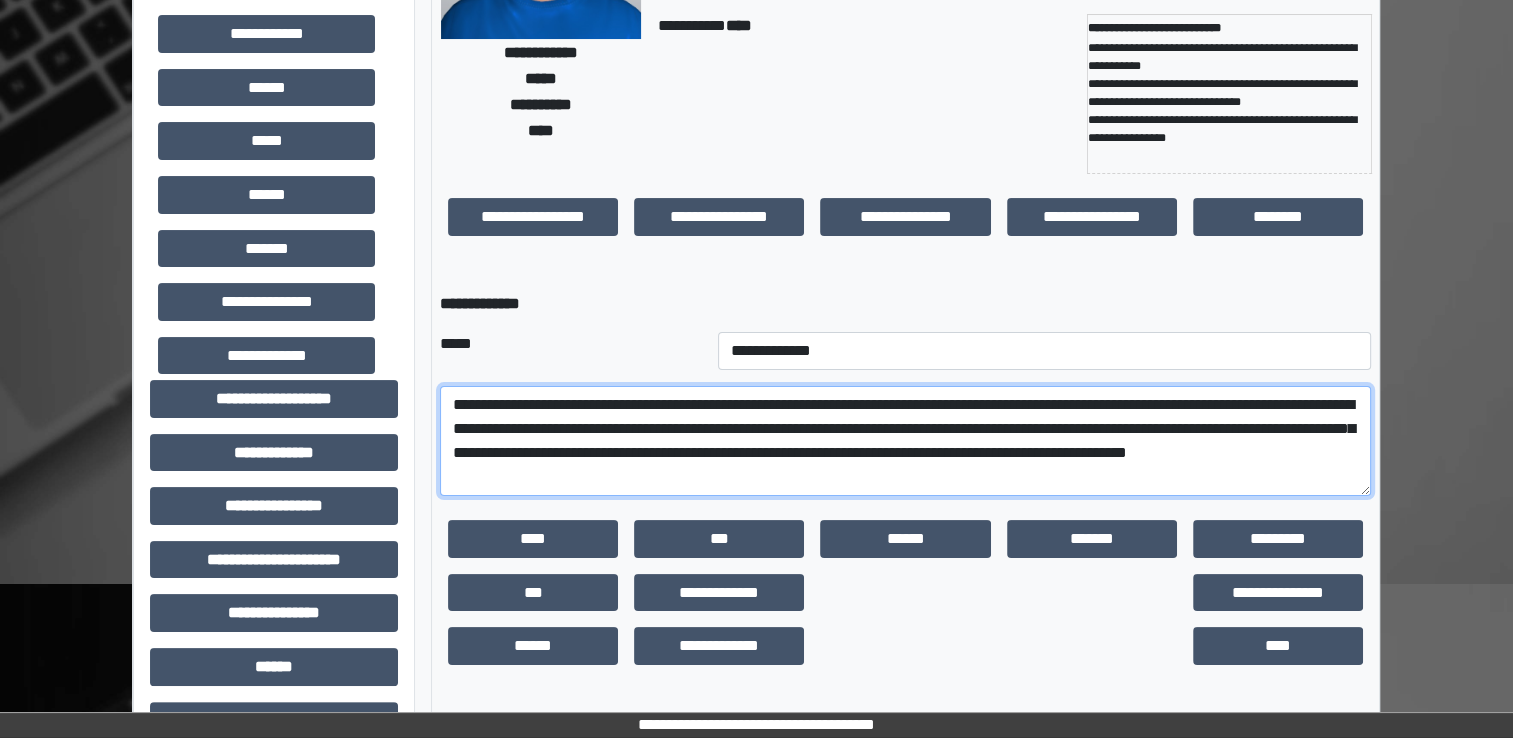 click on "**********" at bounding box center [905, 441] 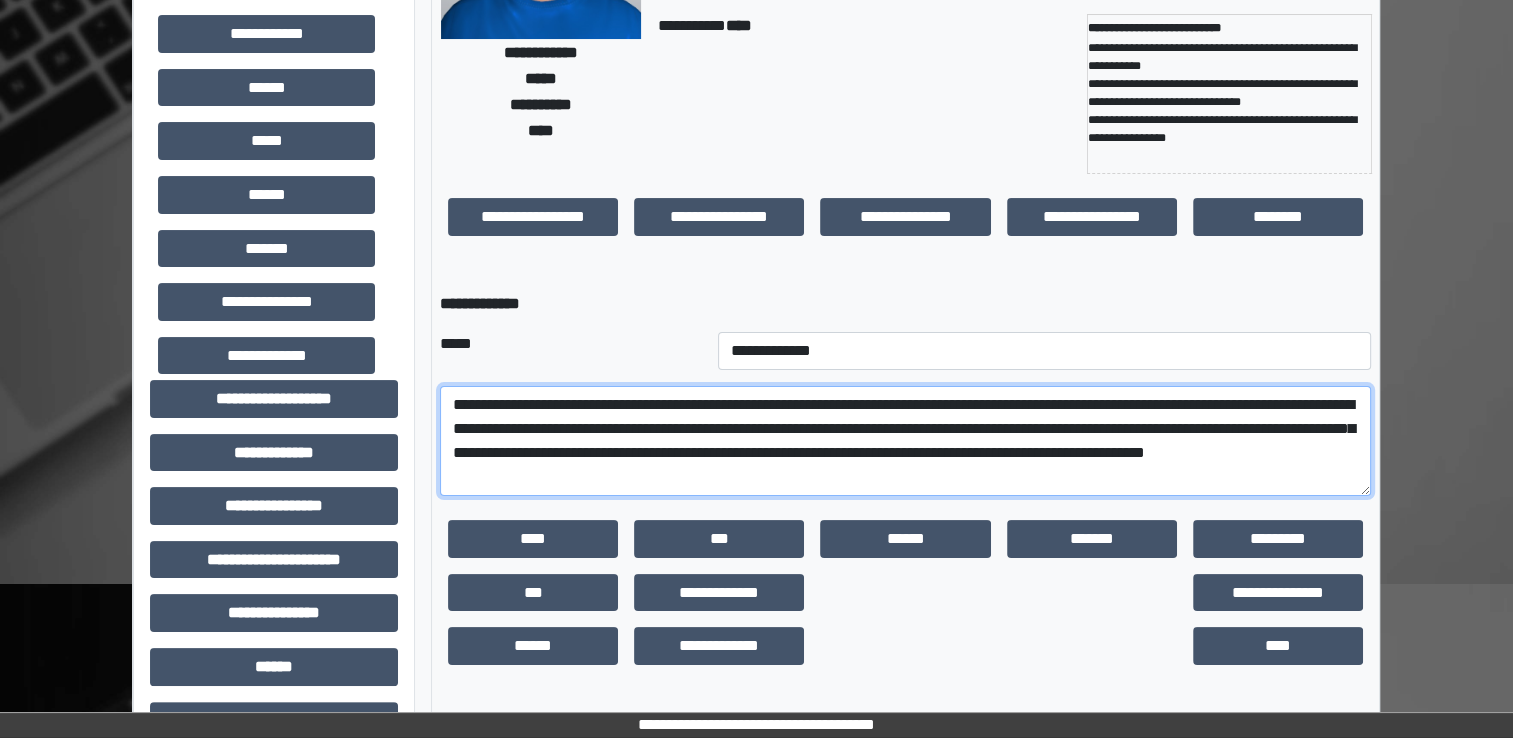 click on "**********" at bounding box center [905, 441] 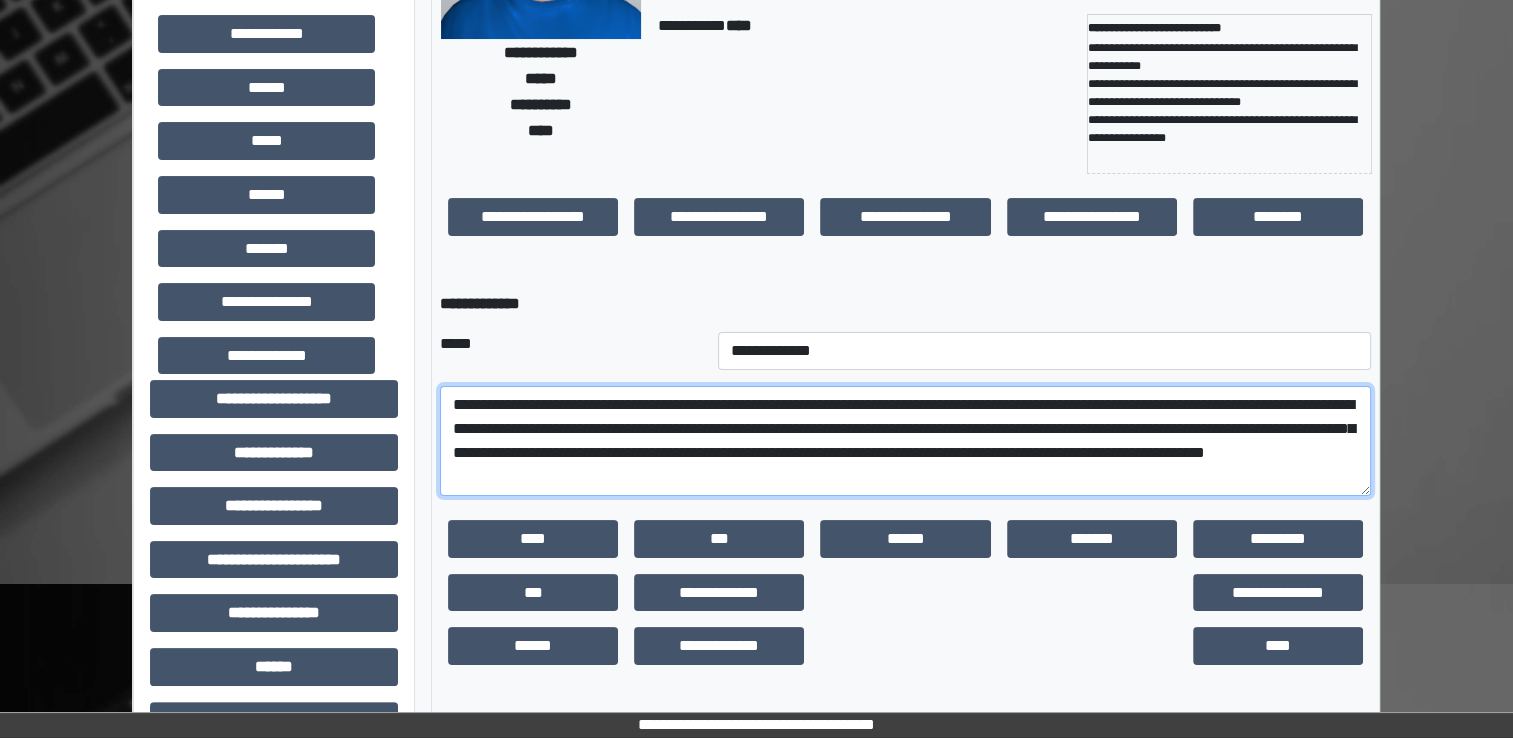 click on "**********" at bounding box center [905, 441] 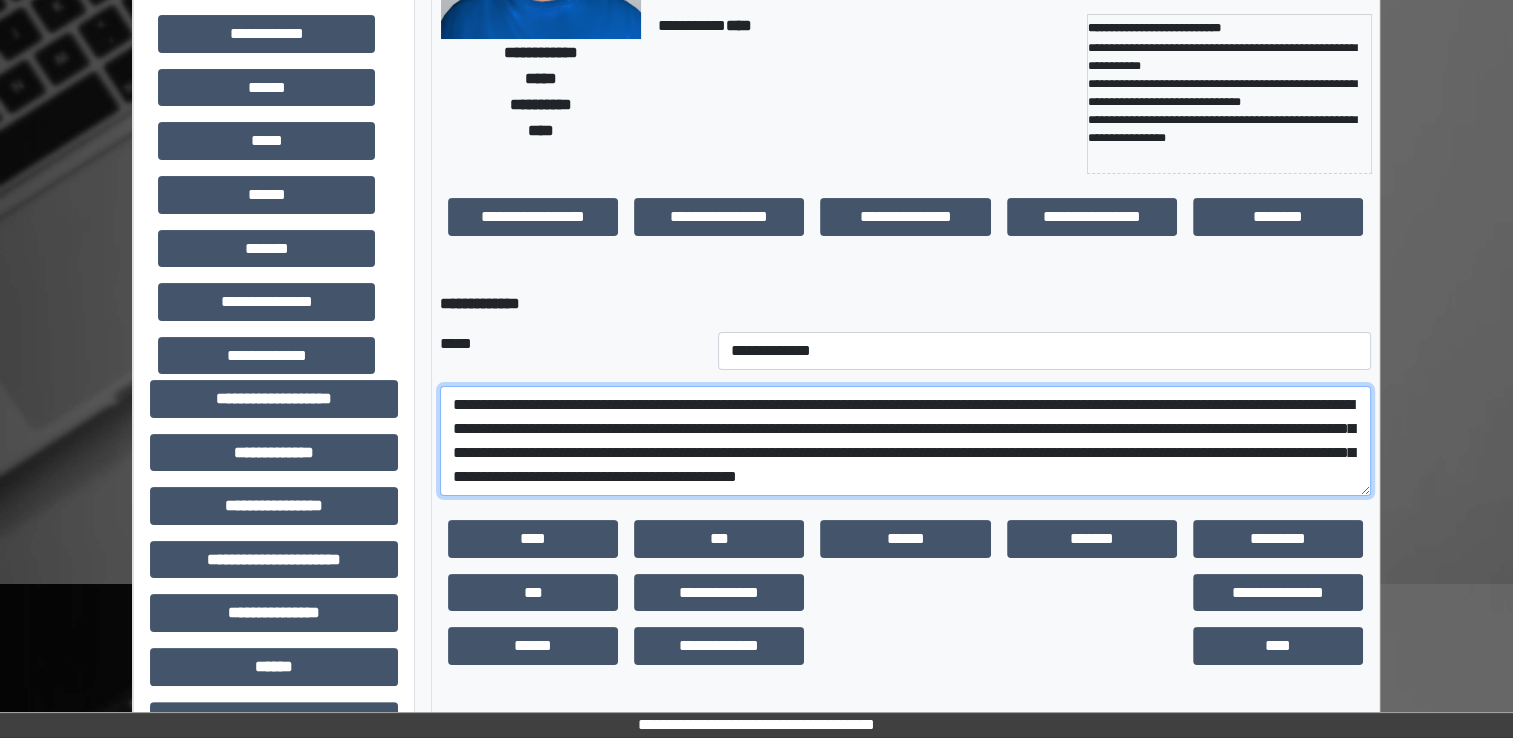 scroll, scrollTop: 16, scrollLeft: 0, axis: vertical 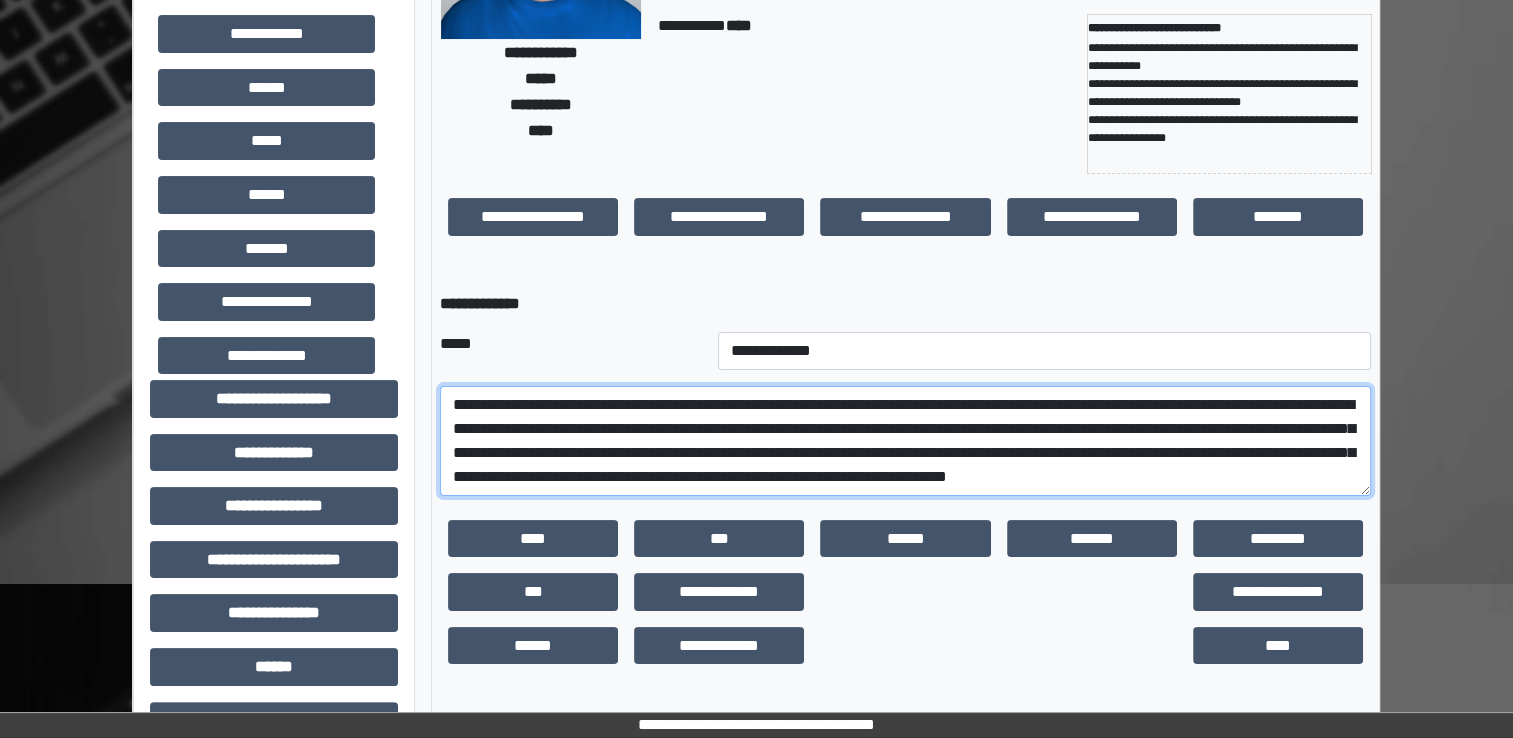 click on "**********" at bounding box center (905, 441) 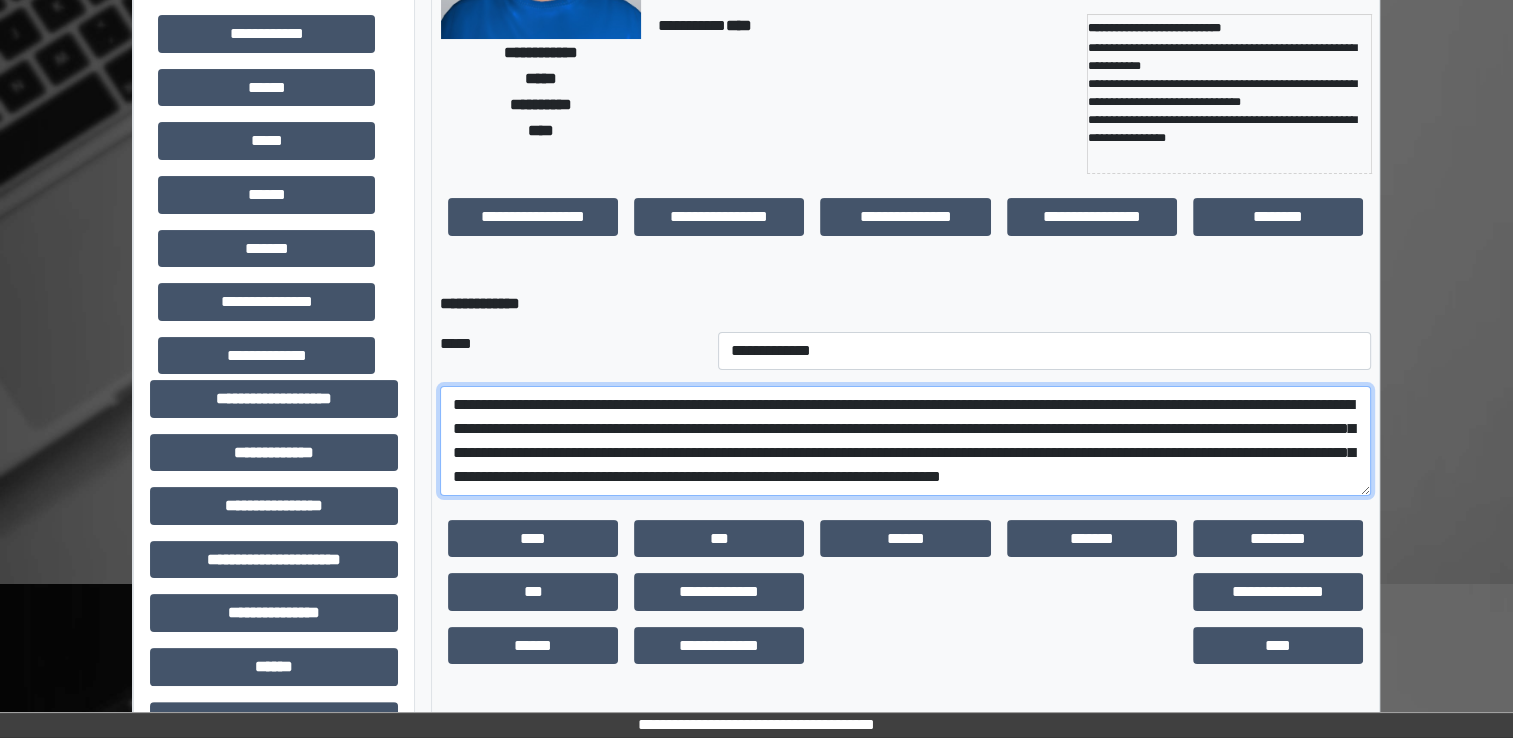 click on "**********" at bounding box center [905, 441] 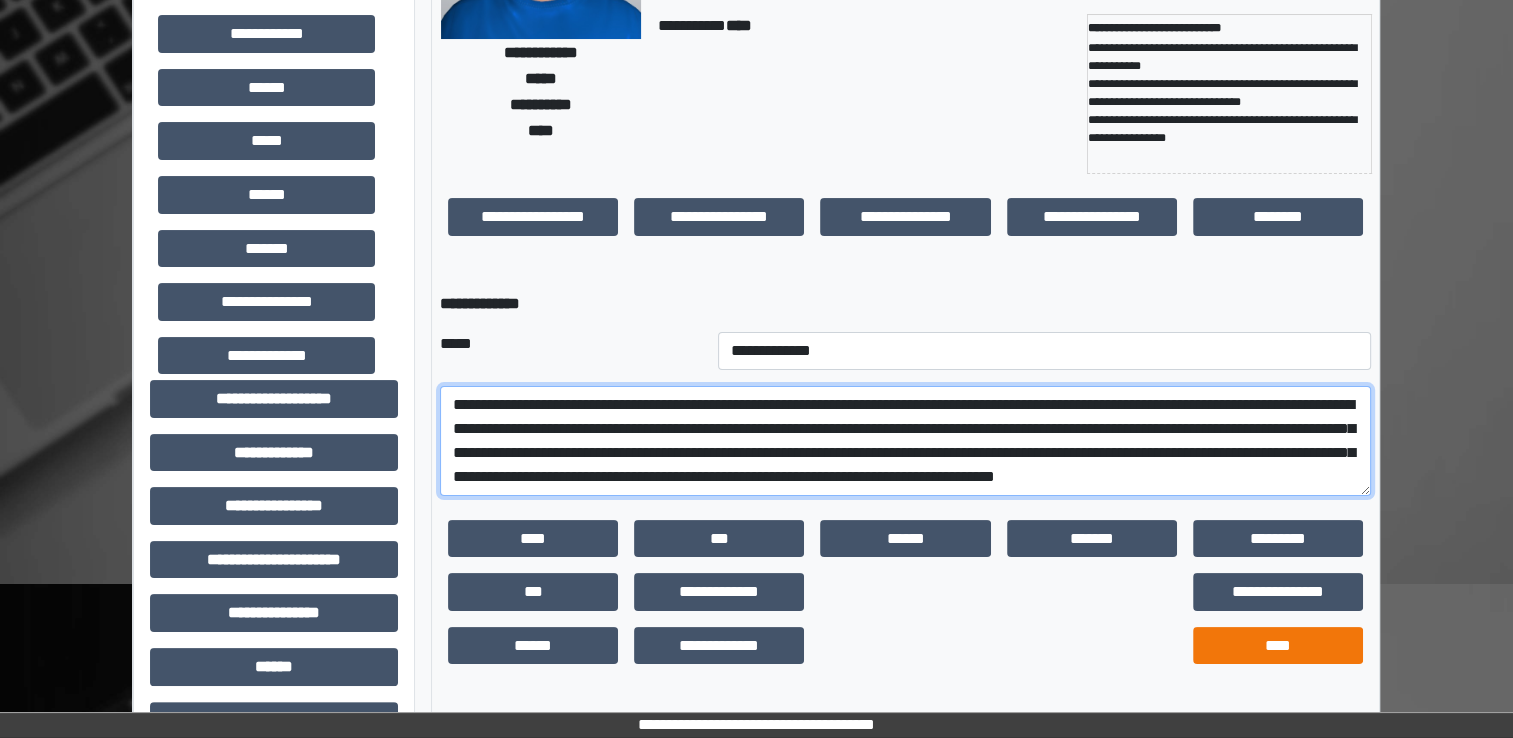 type on "**********" 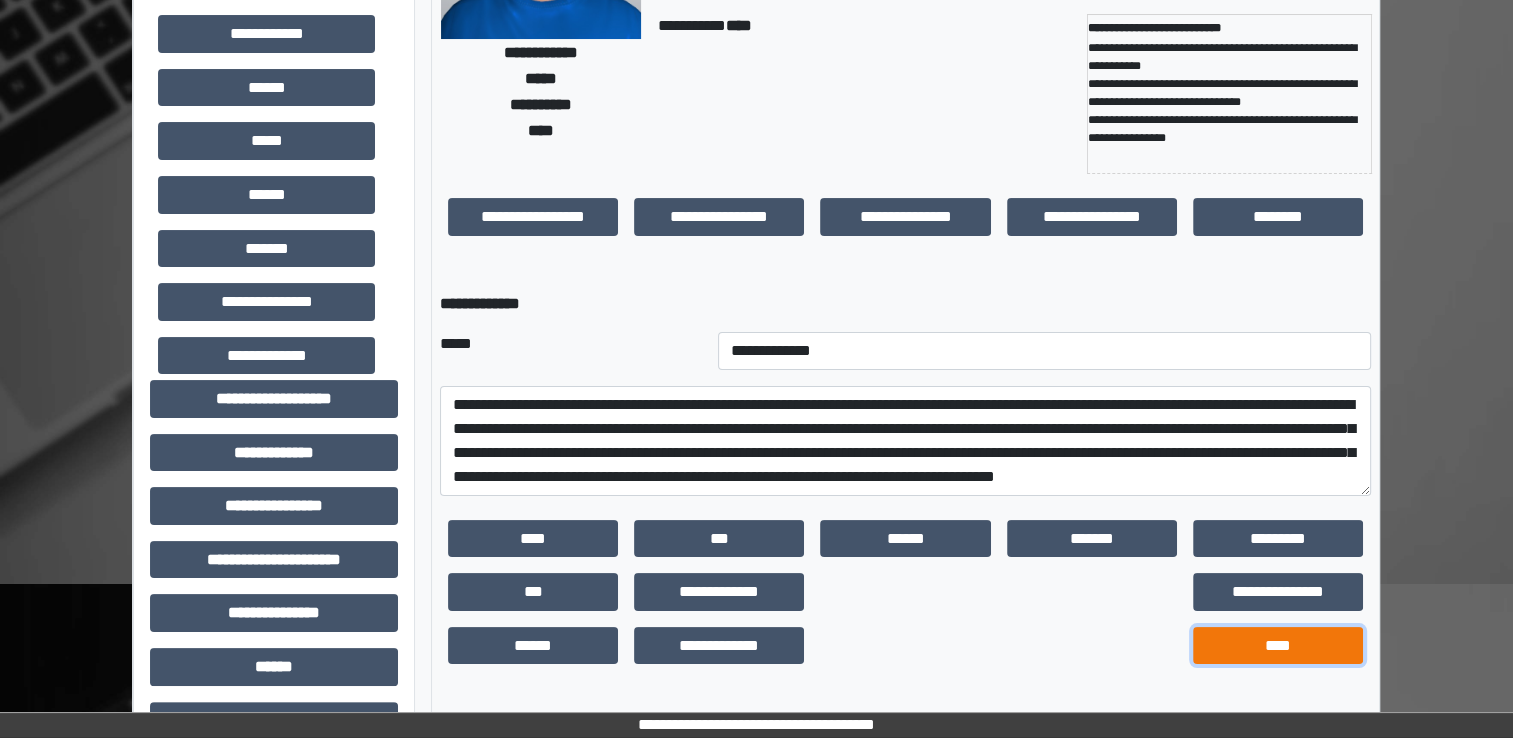 click on "****" at bounding box center [1278, 646] 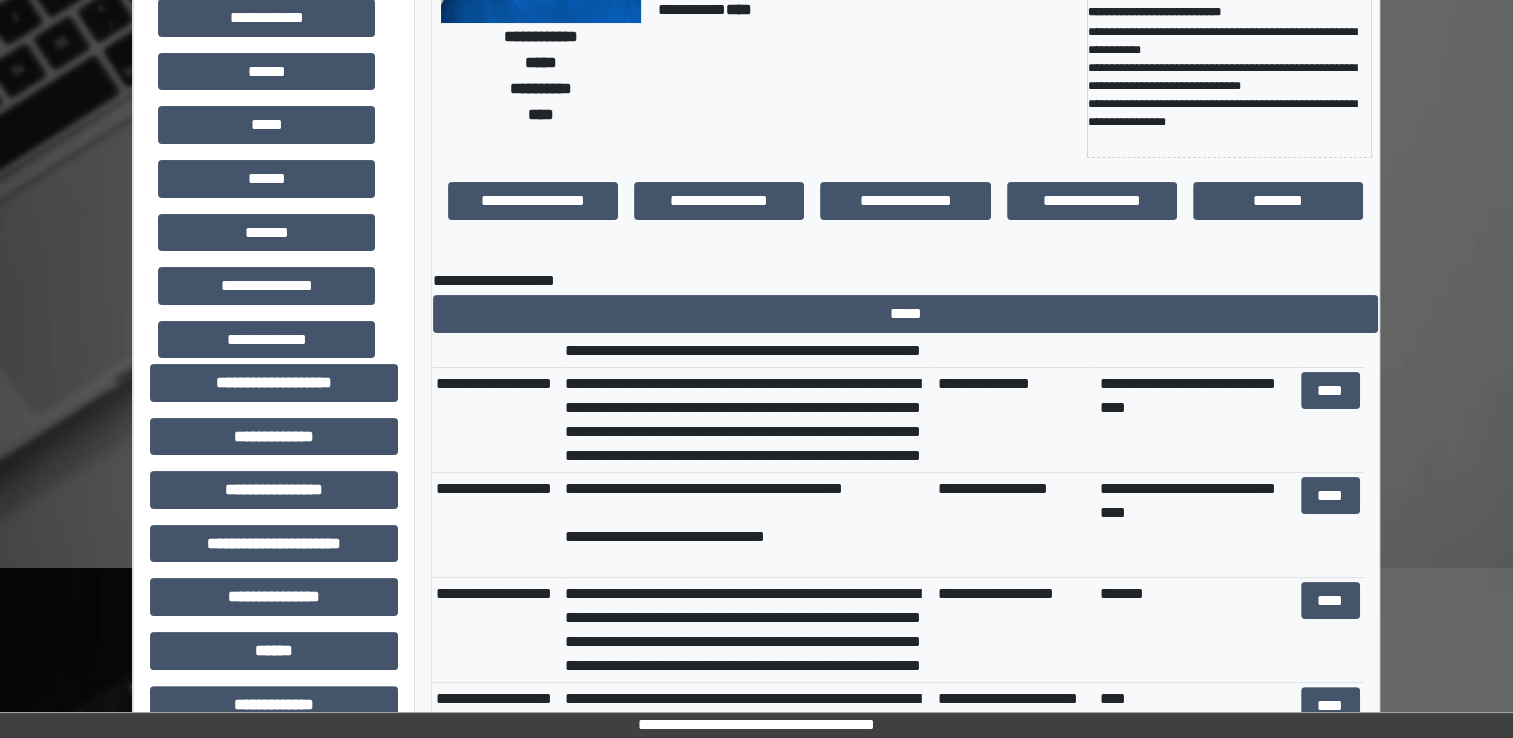 scroll, scrollTop: 286, scrollLeft: 0, axis: vertical 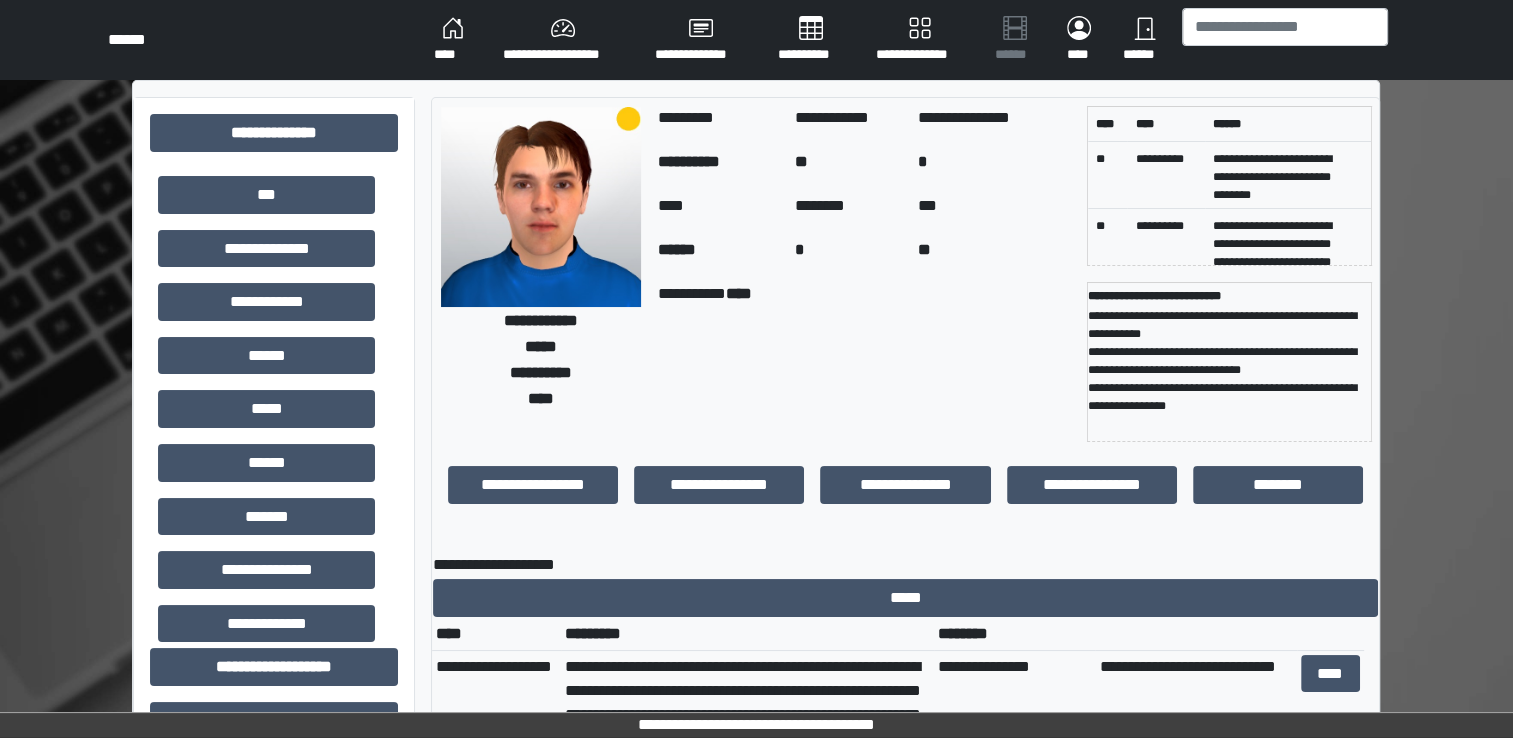 click on "**********" at bounding box center (756, 741) 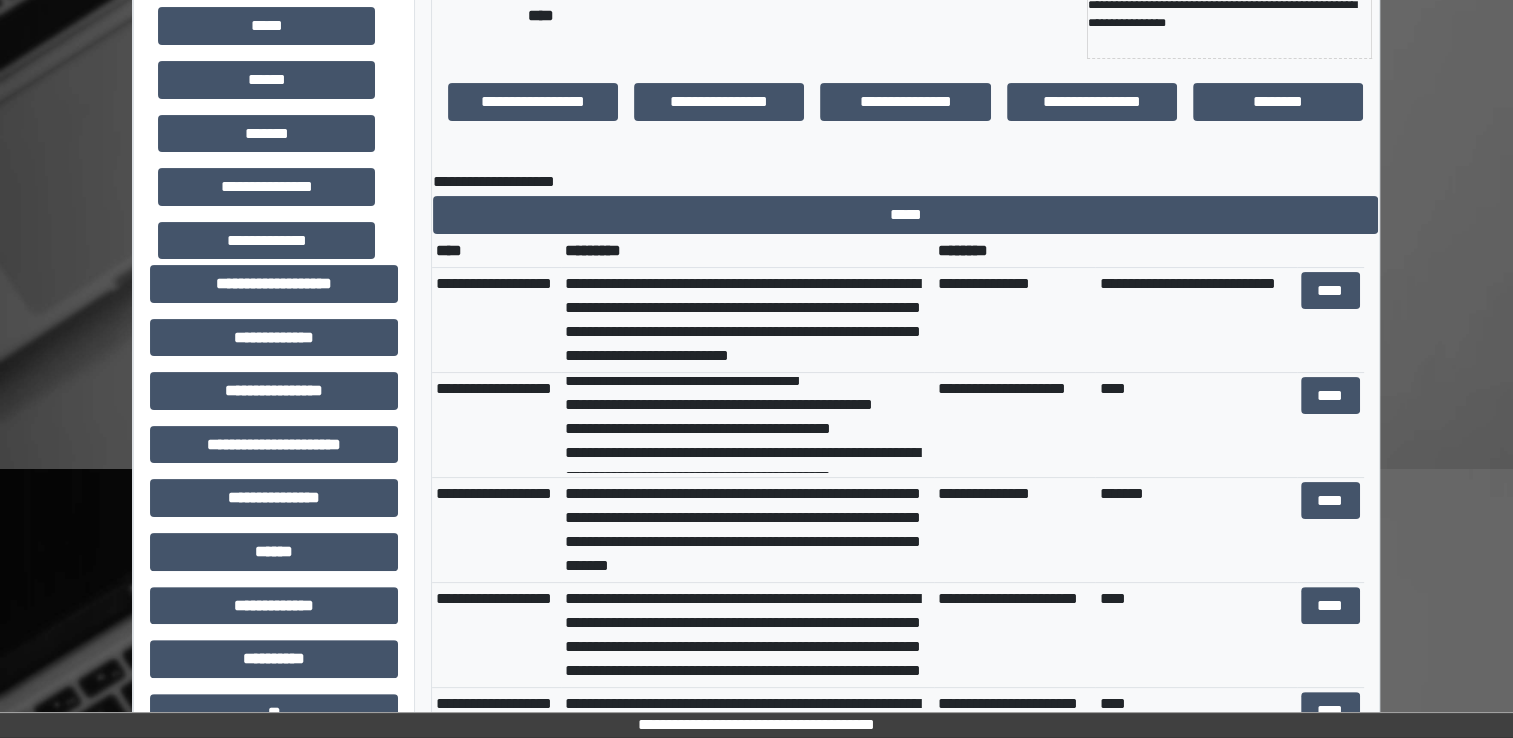 scroll, scrollTop: 418, scrollLeft: 0, axis: vertical 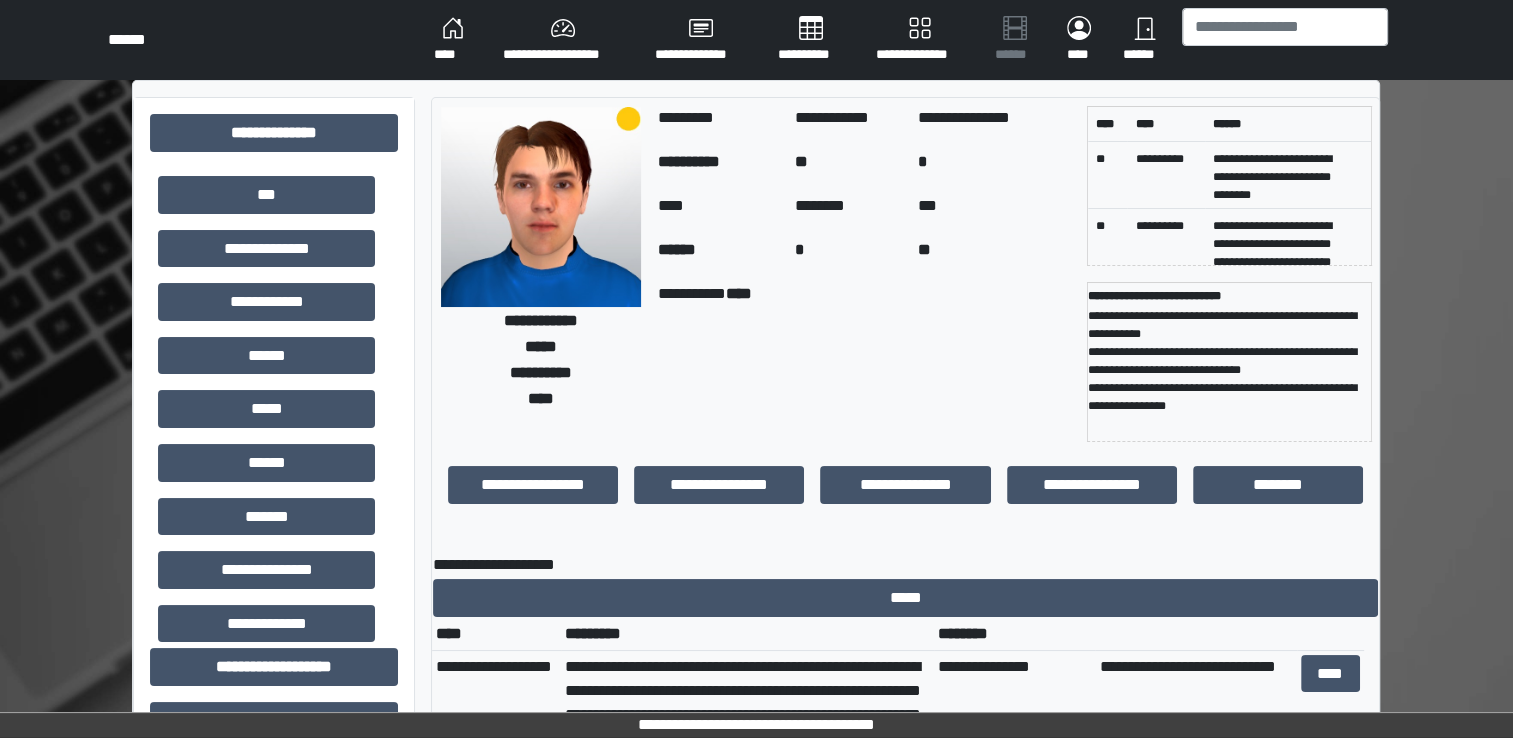 click on "**********" at bounding box center [563, 40] 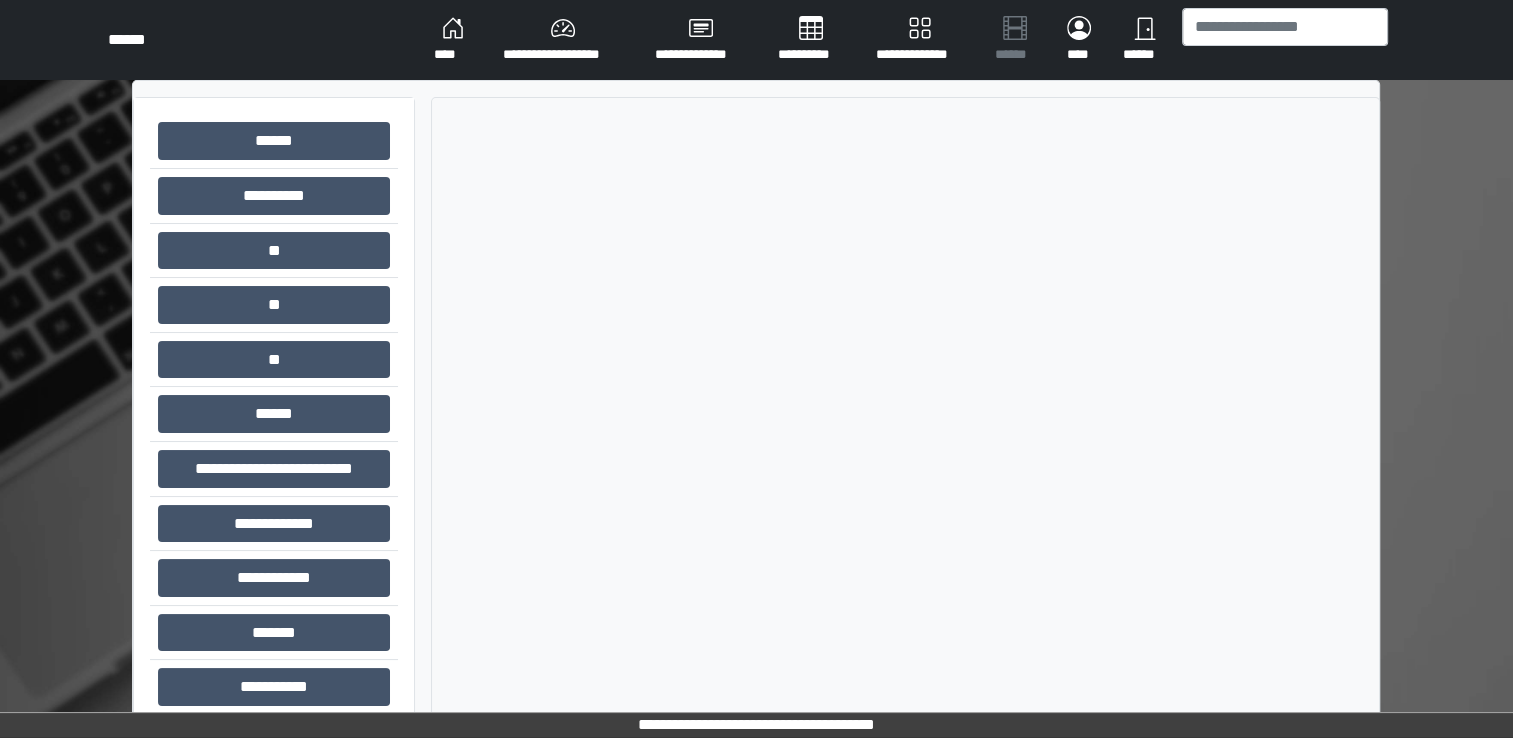 scroll, scrollTop: 132, scrollLeft: 0, axis: vertical 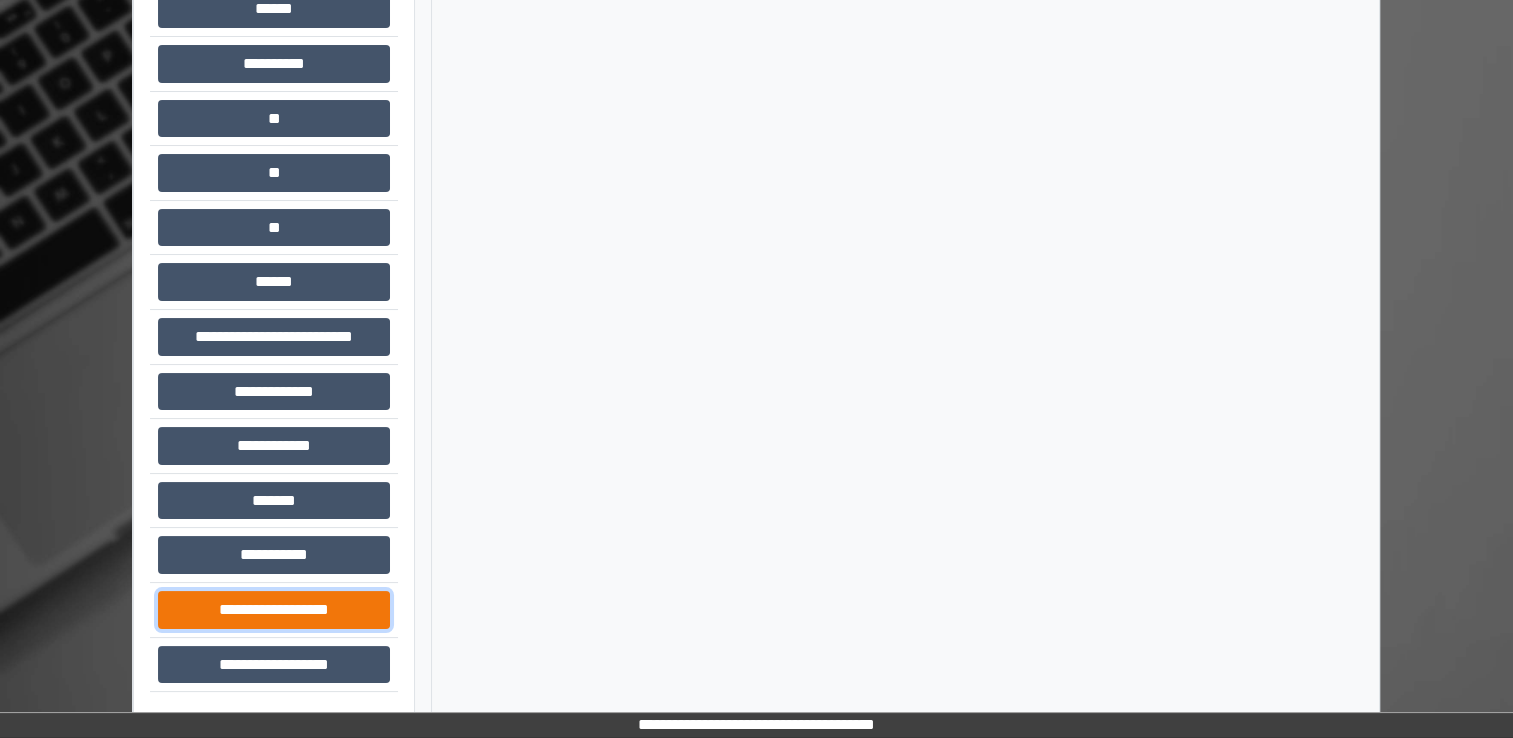 click on "**********" at bounding box center [274, 610] 